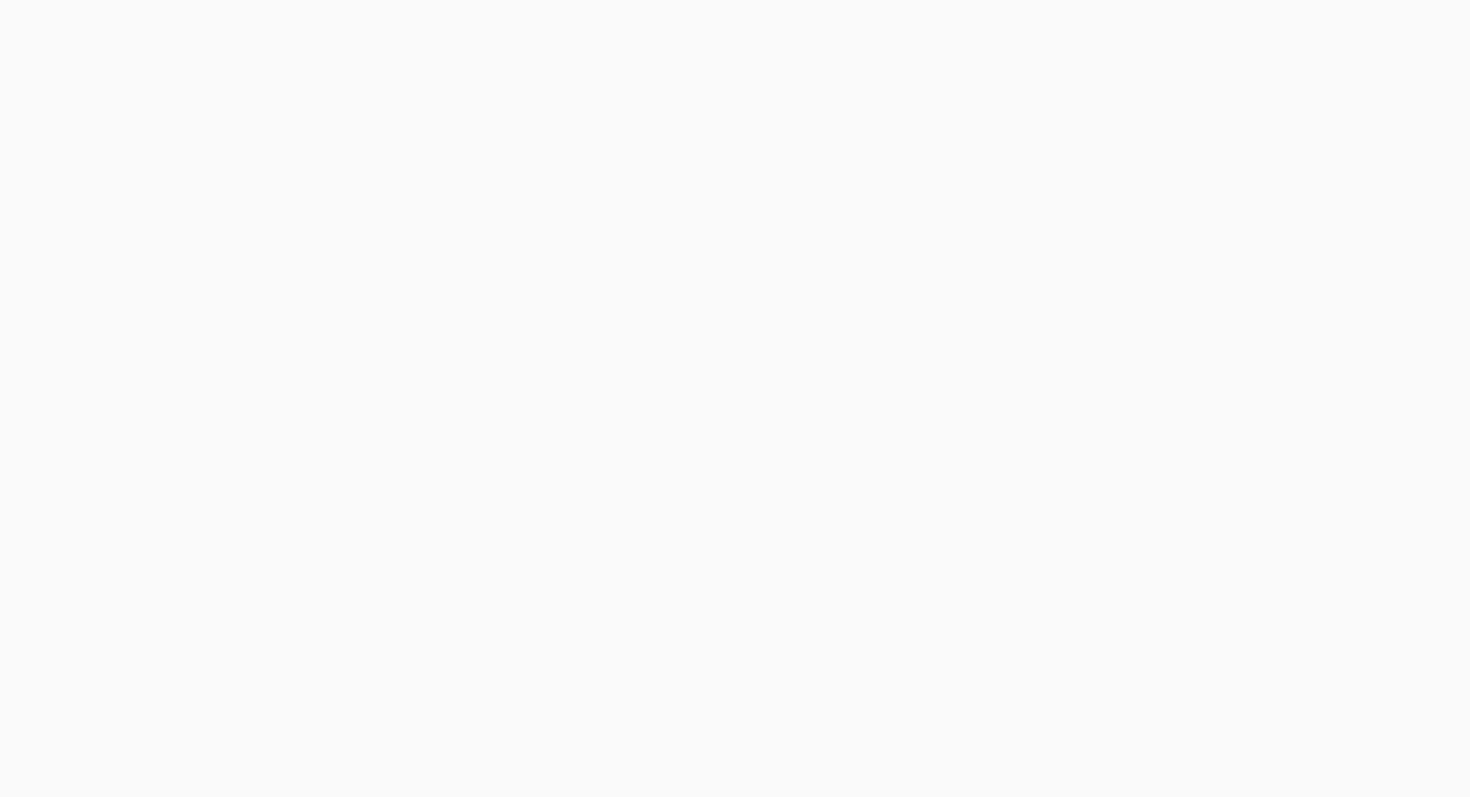 scroll, scrollTop: 0, scrollLeft: 0, axis: both 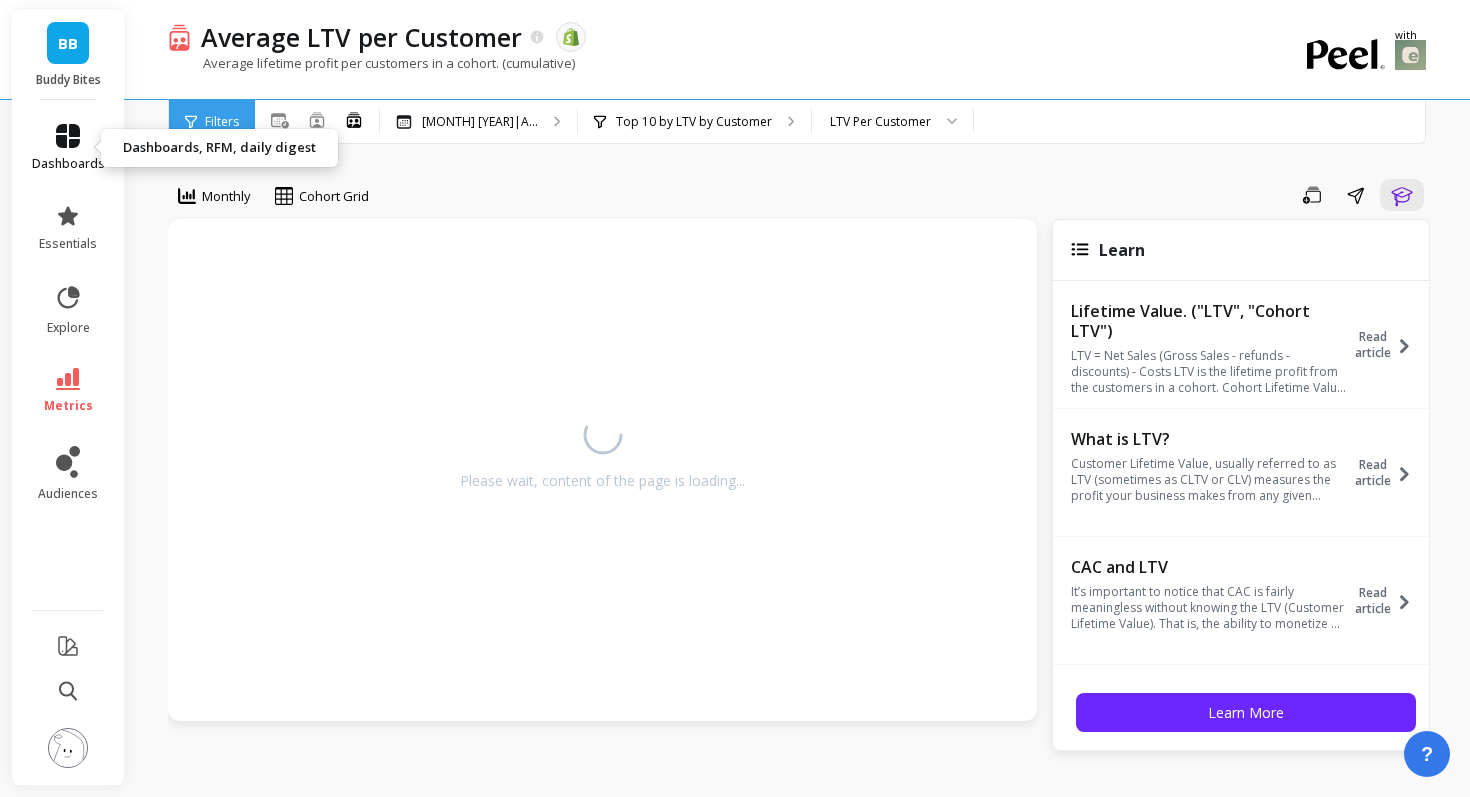click 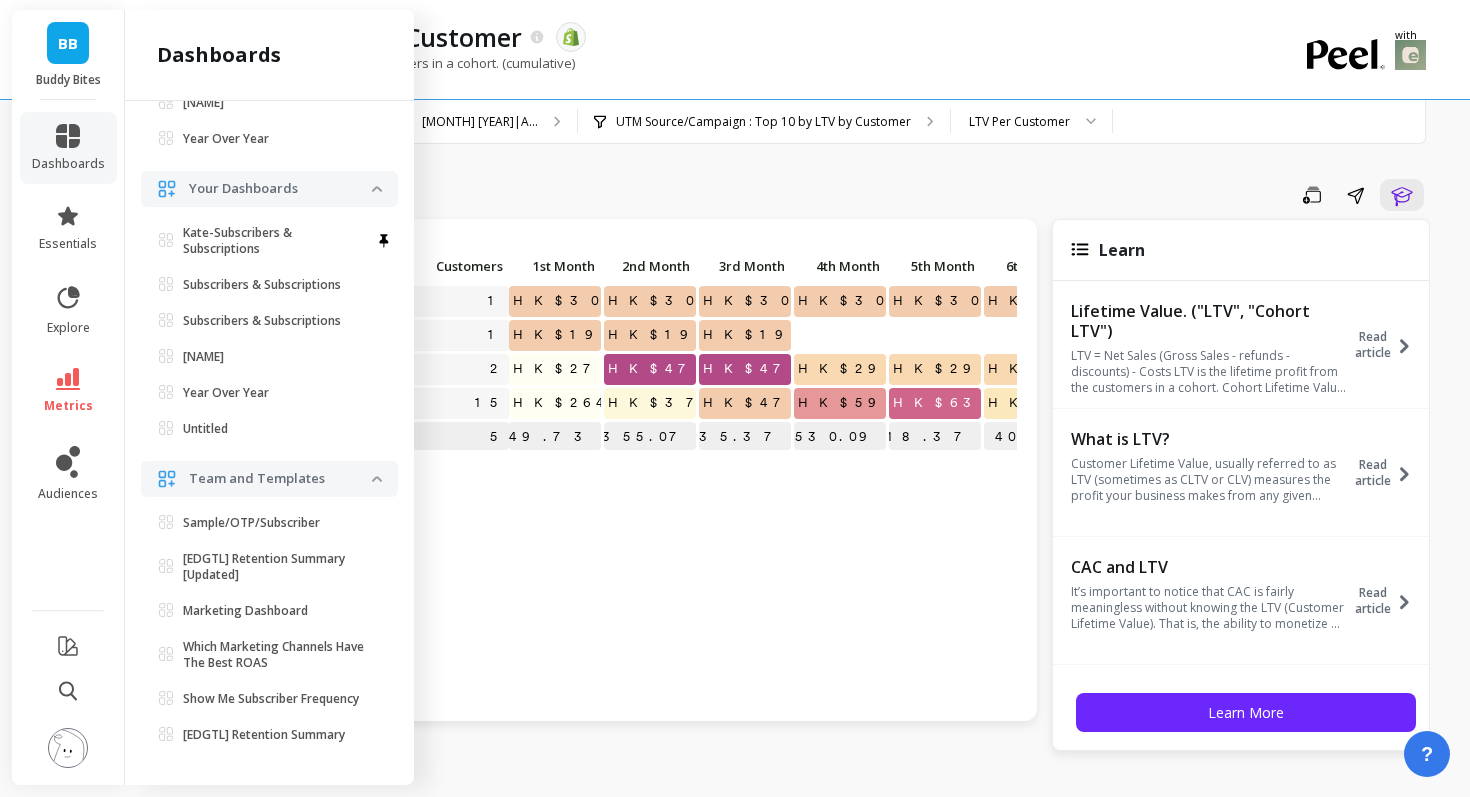 scroll, scrollTop: 0, scrollLeft: 0, axis: both 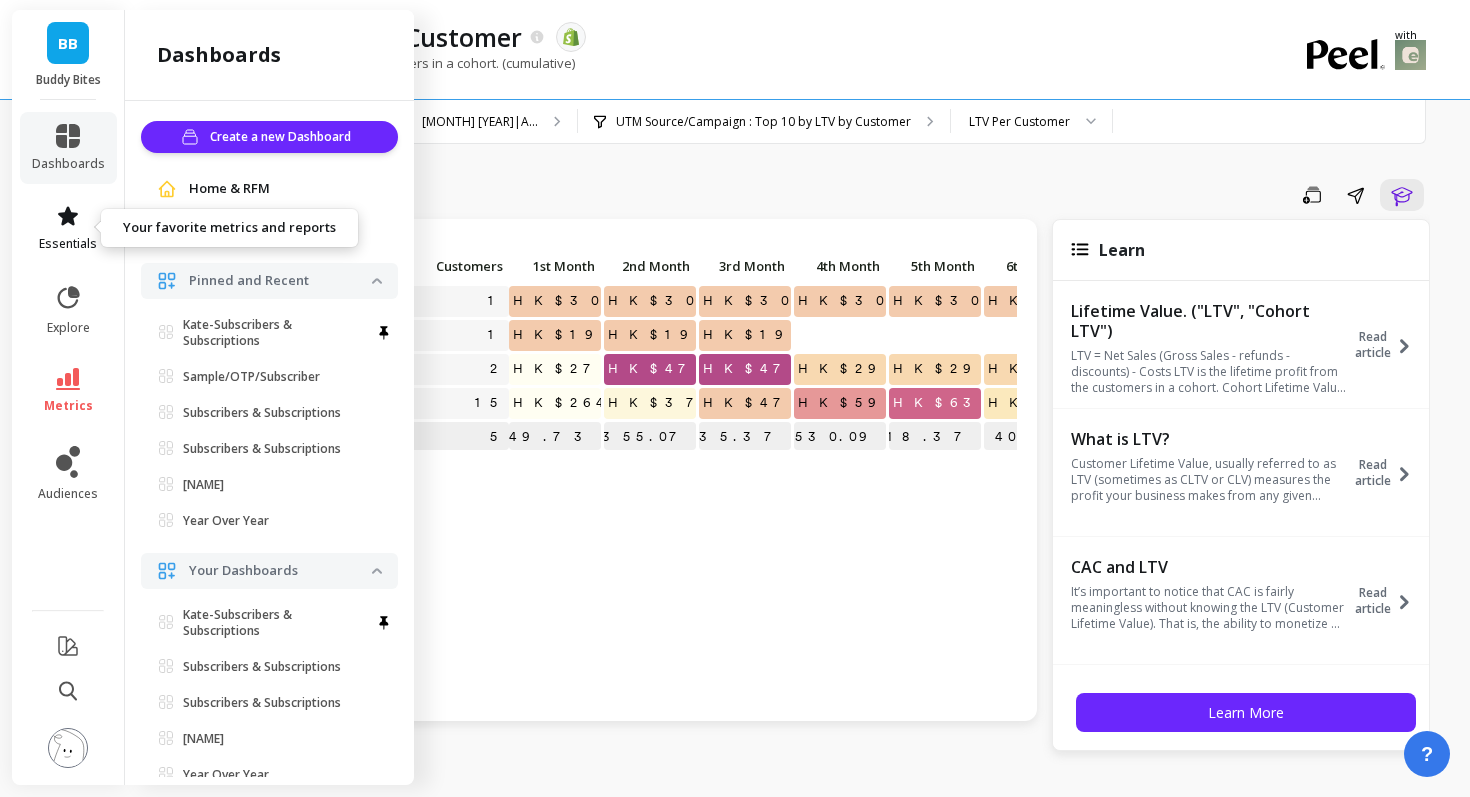 click on "essentials" at bounding box center (68, 228) 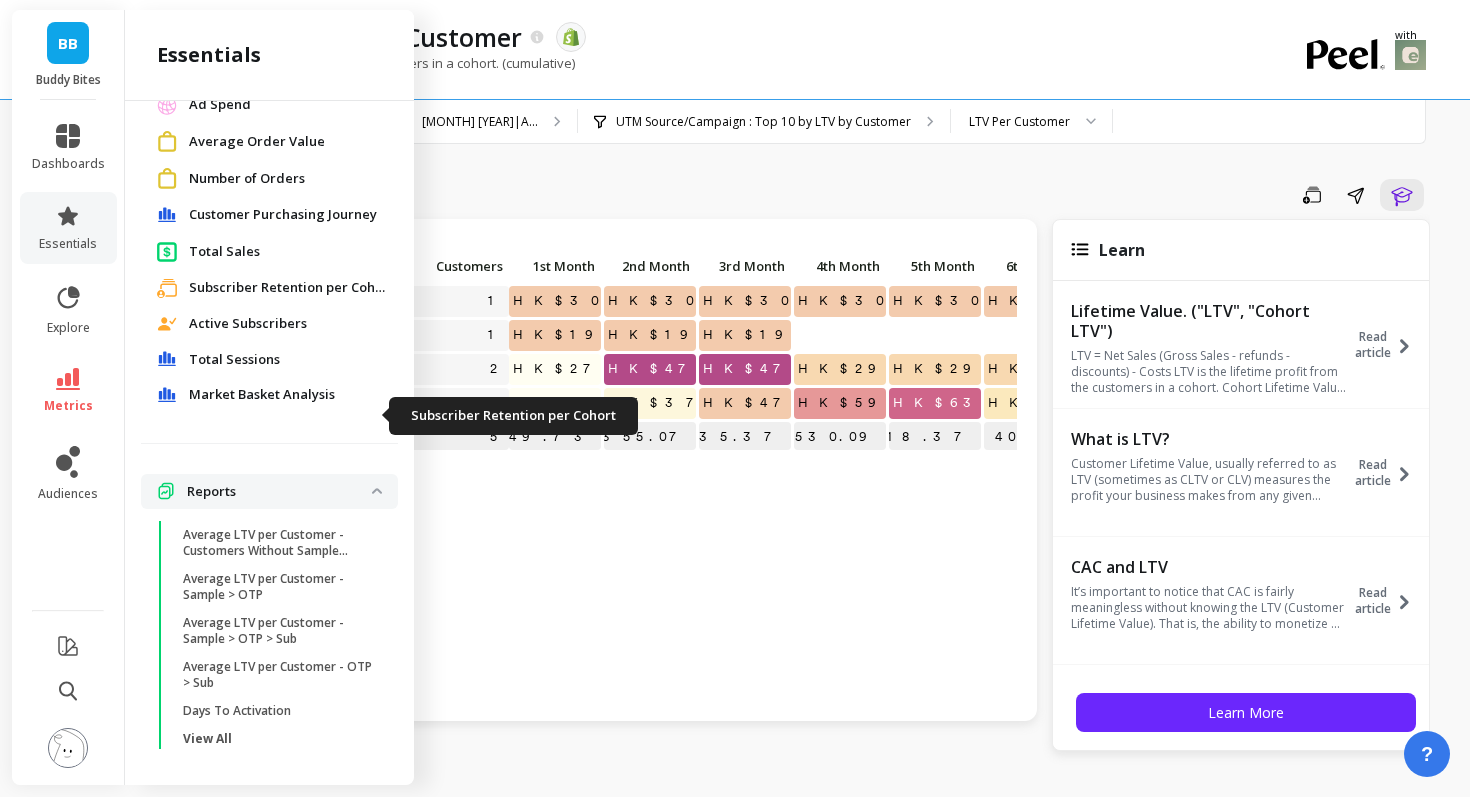 scroll, scrollTop: 239, scrollLeft: 0, axis: vertical 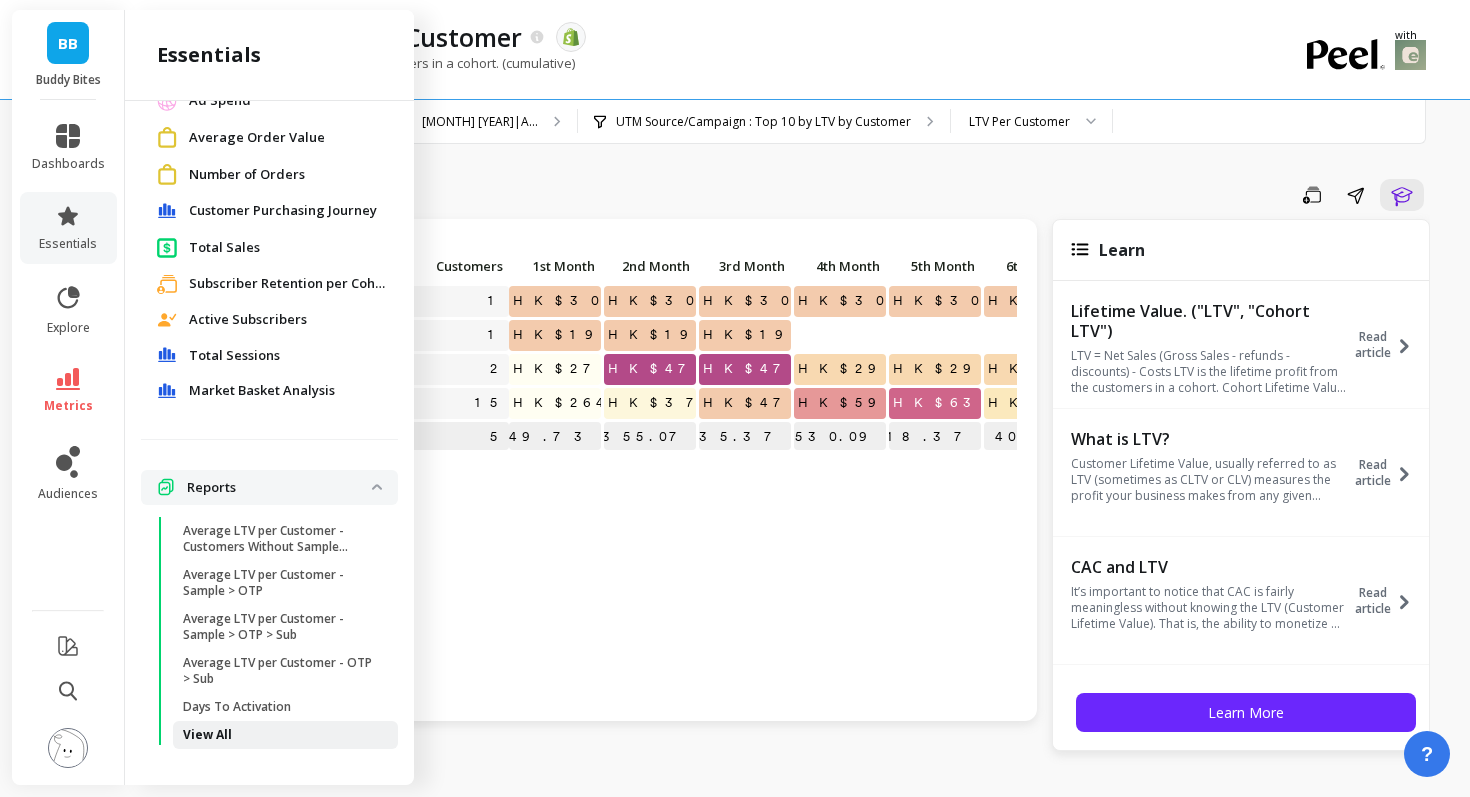 click on "View All" at bounding box center (207, 735) 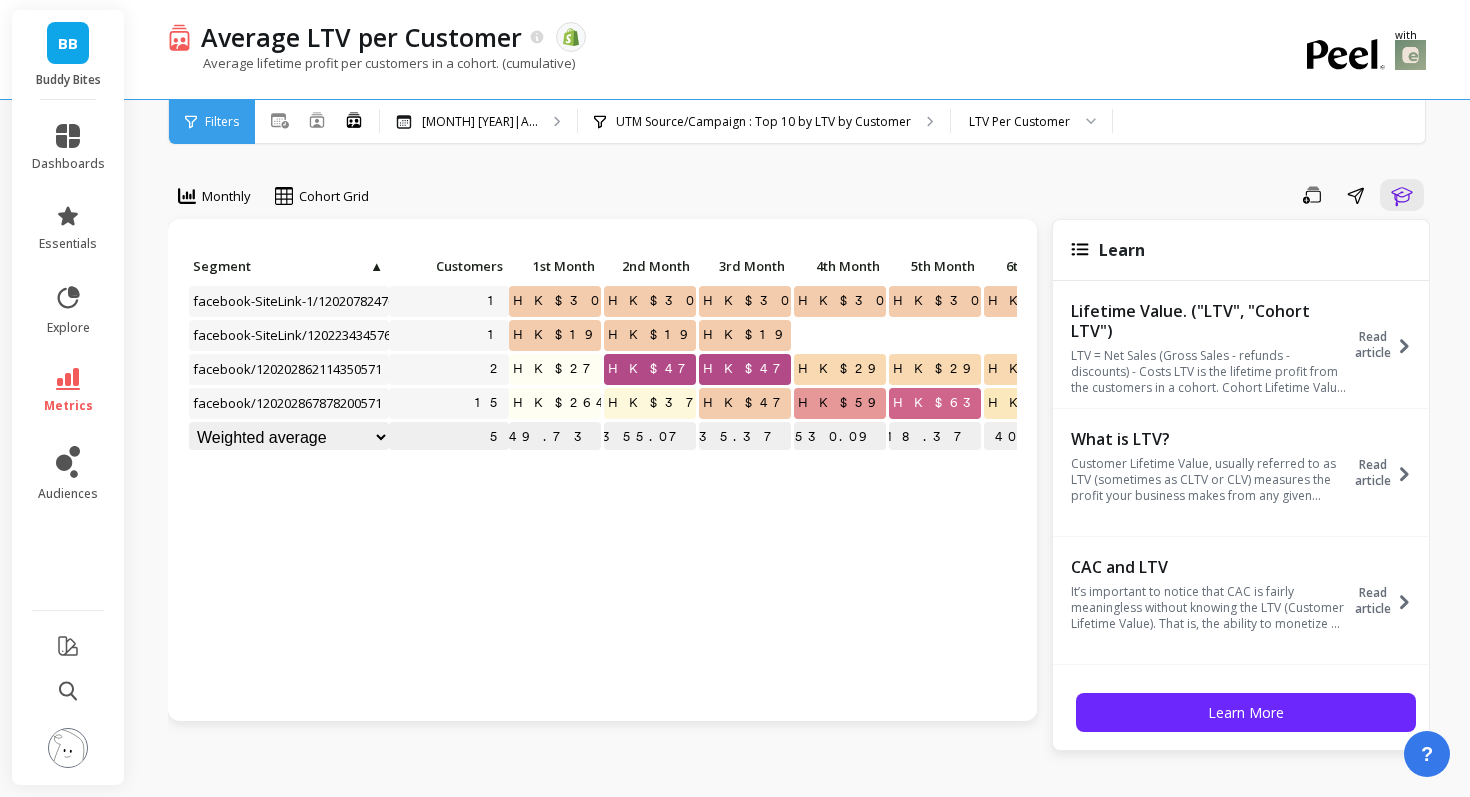 scroll, scrollTop: 84, scrollLeft: 0, axis: vertical 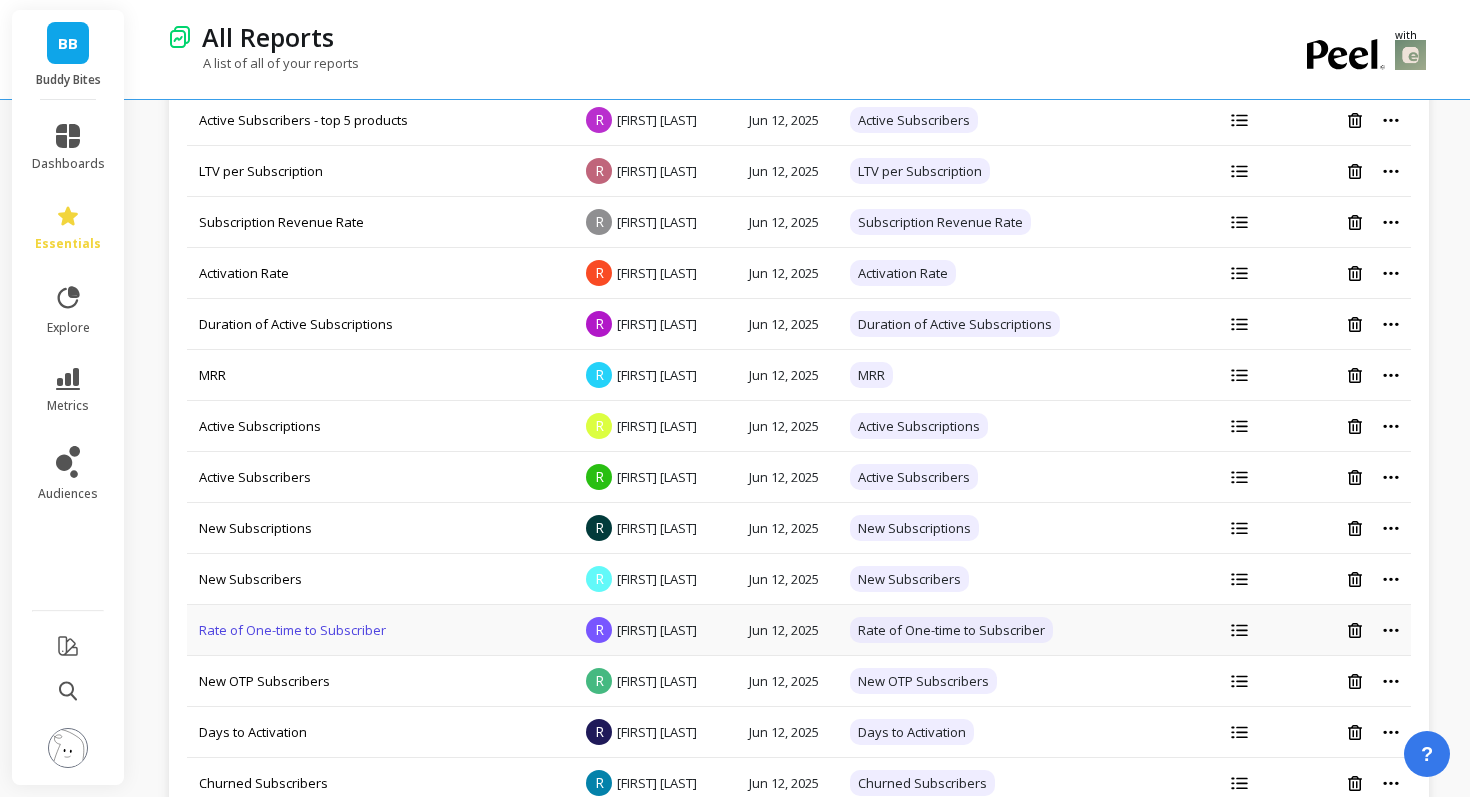 click on "Rate of One-time to Subscriber" at bounding box center (292, 630) 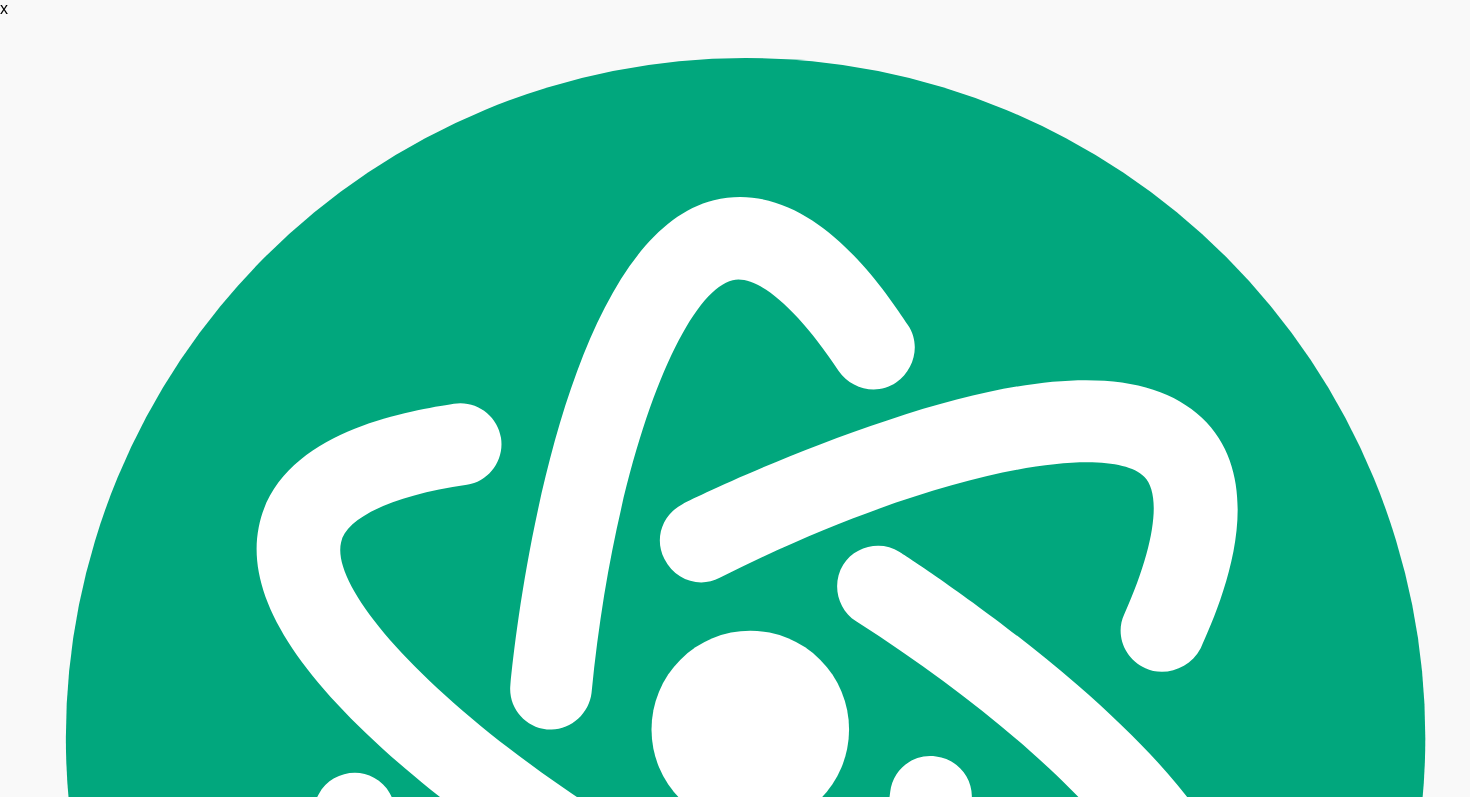 scroll, scrollTop: 0, scrollLeft: 0, axis: both 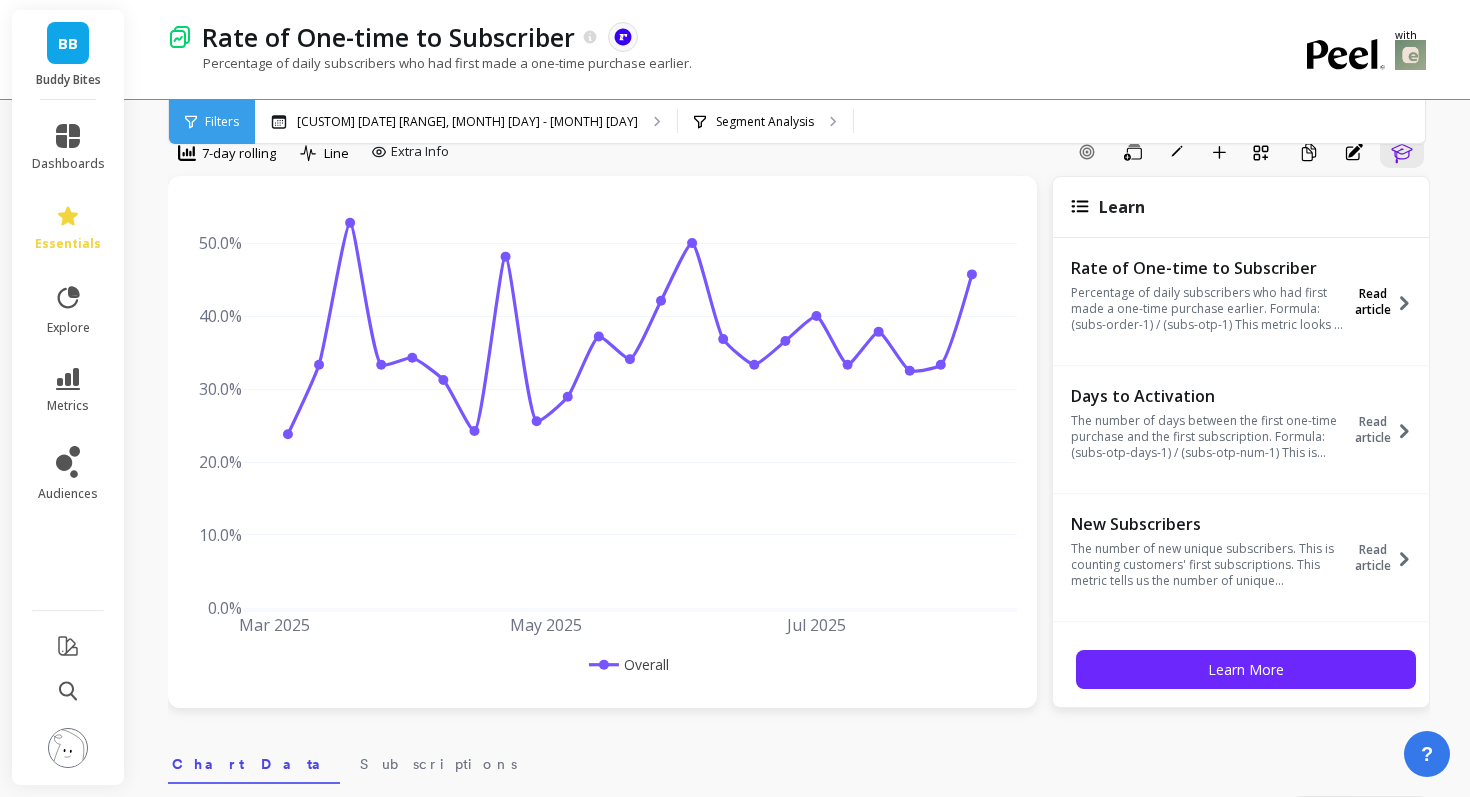 click on "Read article" at bounding box center [1373, 302] 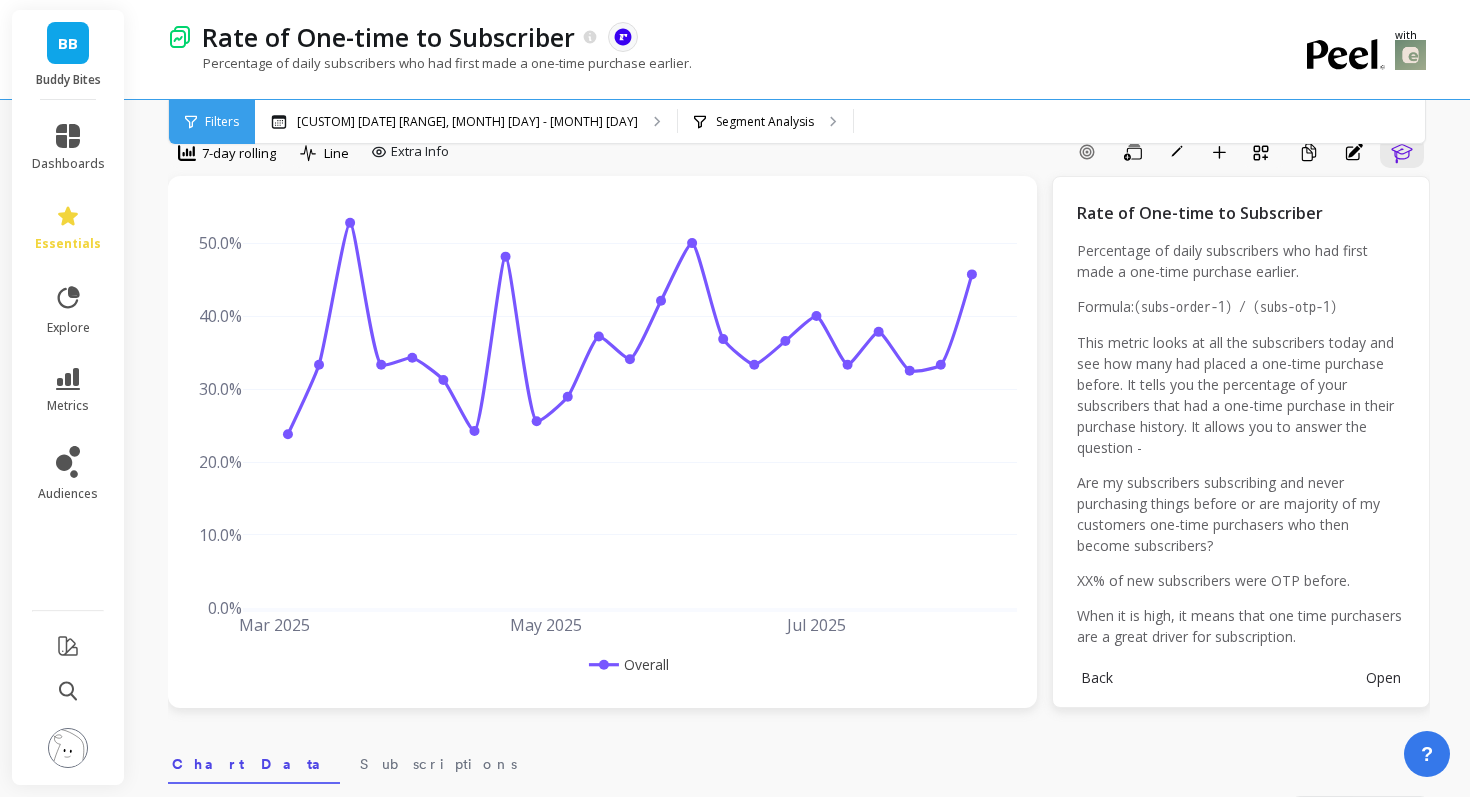 click on "(subs-order-1) / (subs-otp-1)" at bounding box center (1235, 307) 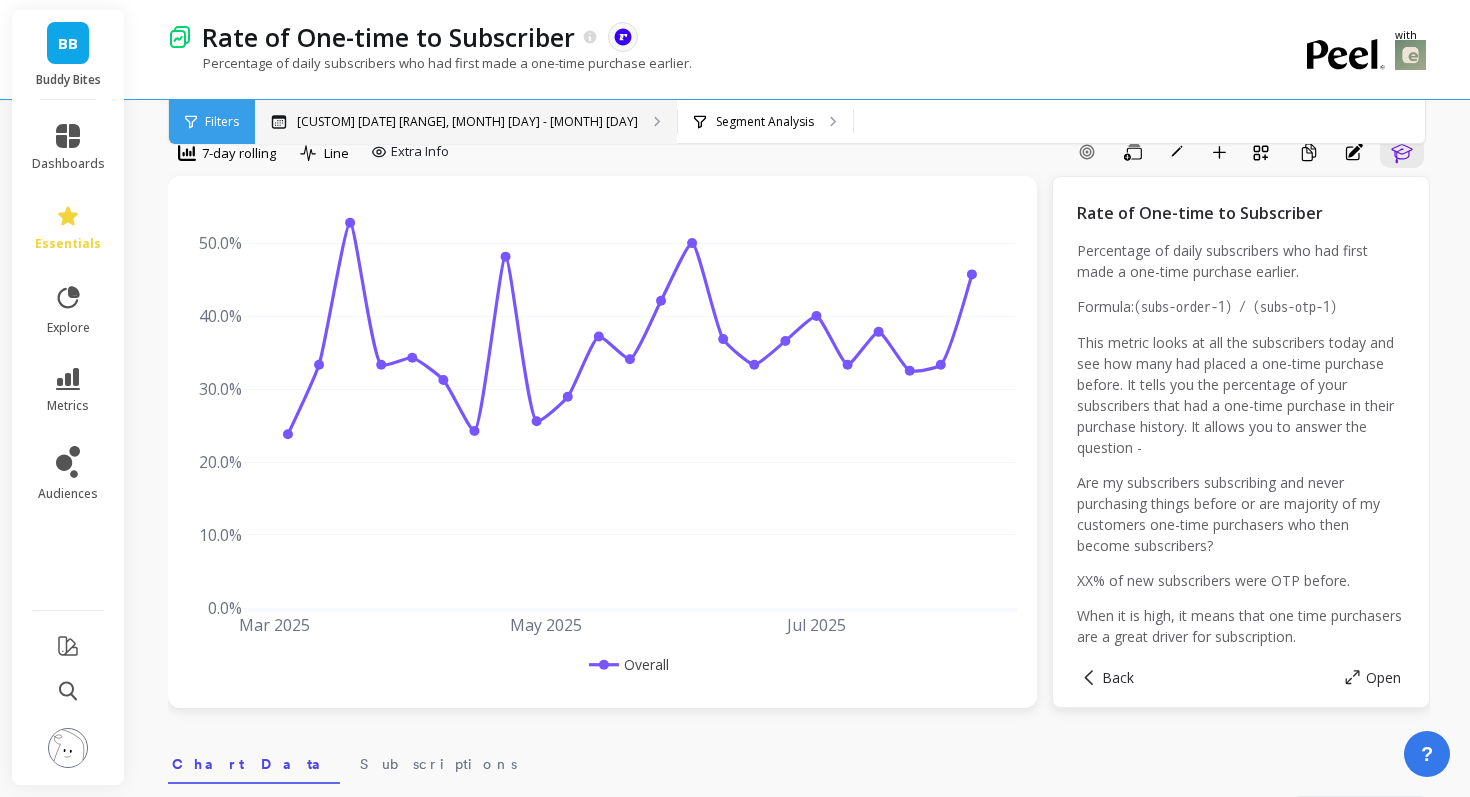 click on "Custom Date Range,  Mar 1 - Aug 5" at bounding box center (467, 122) 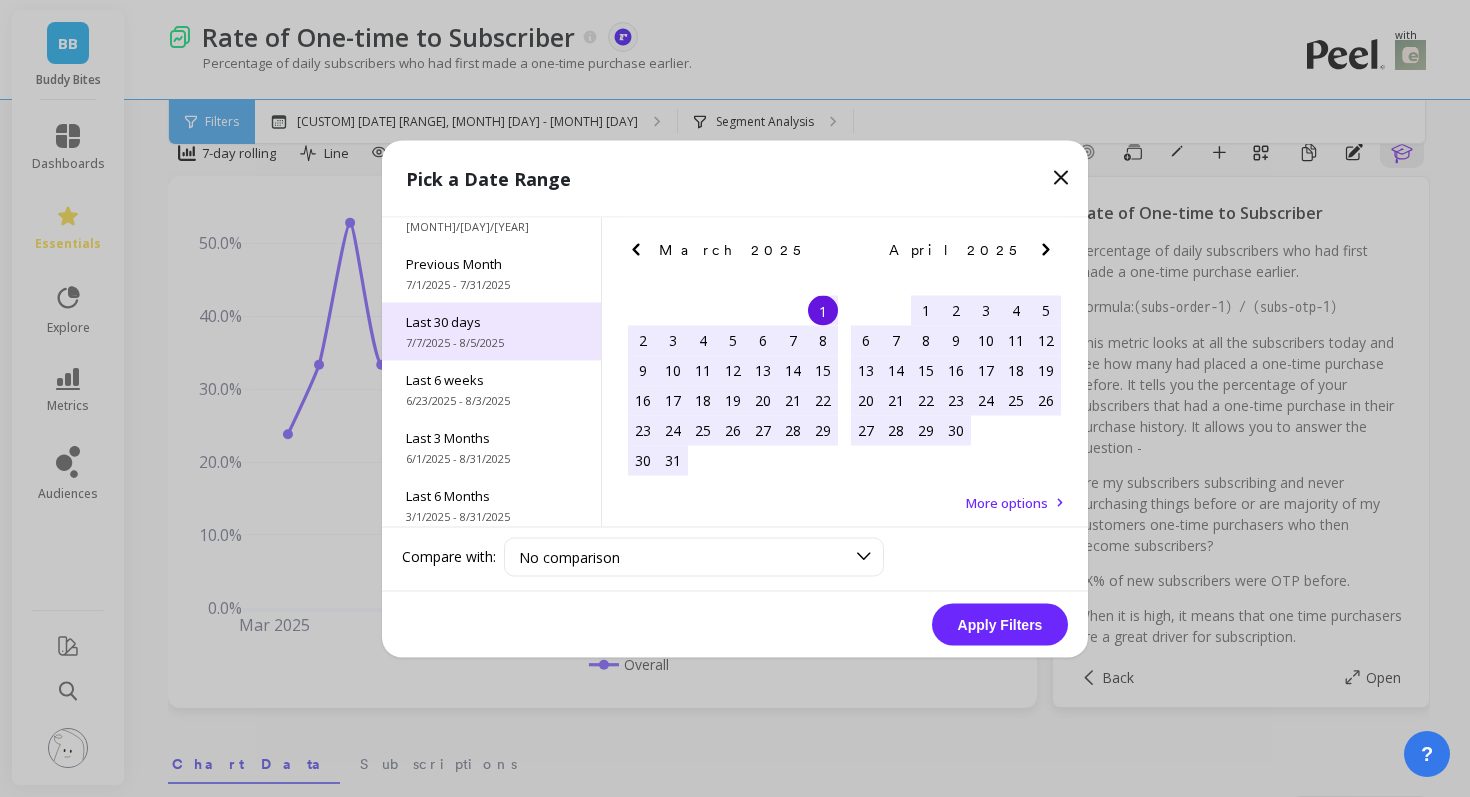 scroll, scrollTop: 168, scrollLeft: 0, axis: vertical 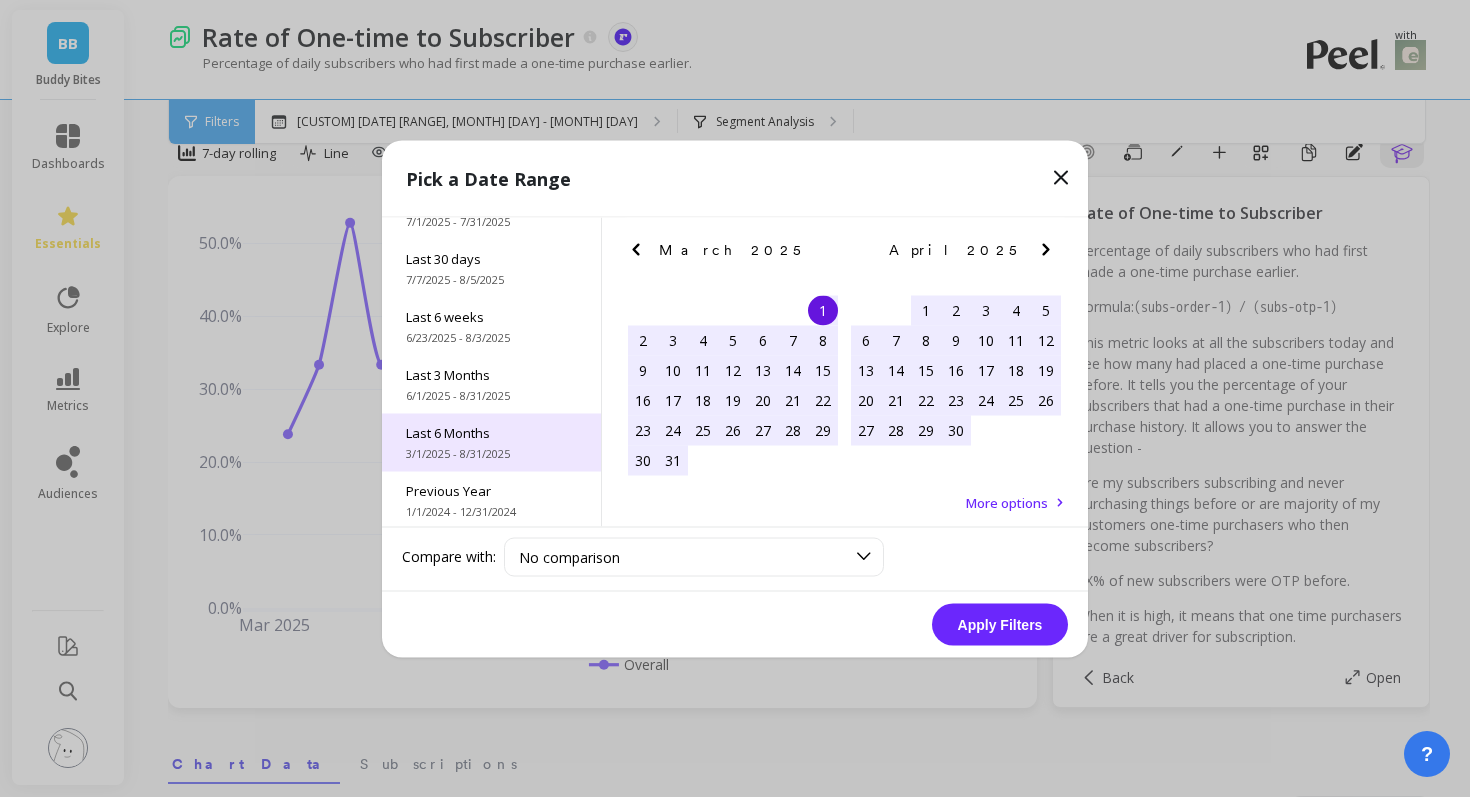 click on "3/1/2025 - 8/31/2025" at bounding box center (491, 453) 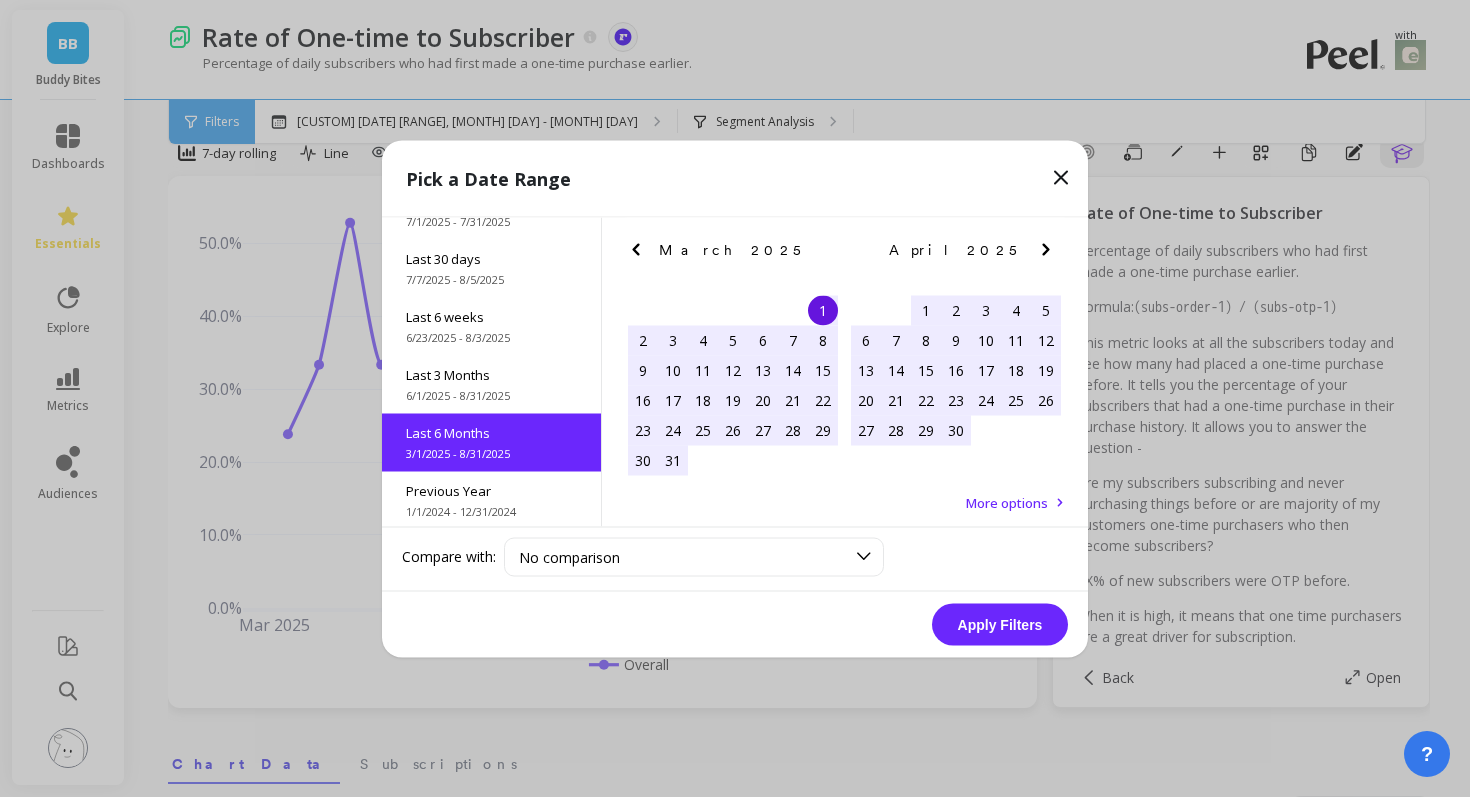 scroll, scrollTop: 222, scrollLeft: 0, axis: vertical 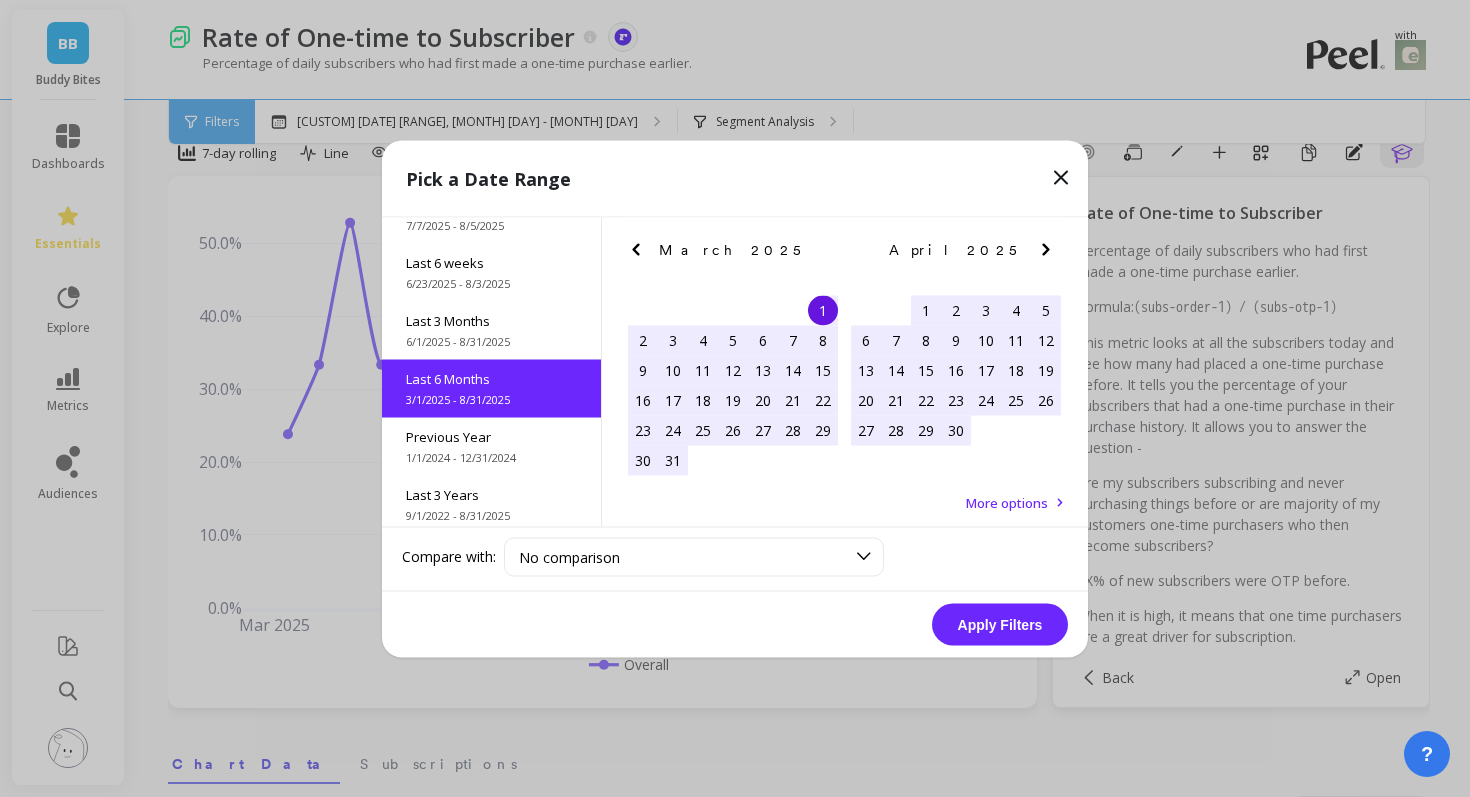 click on "Apply Filters" at bounding box center [1000, 624] 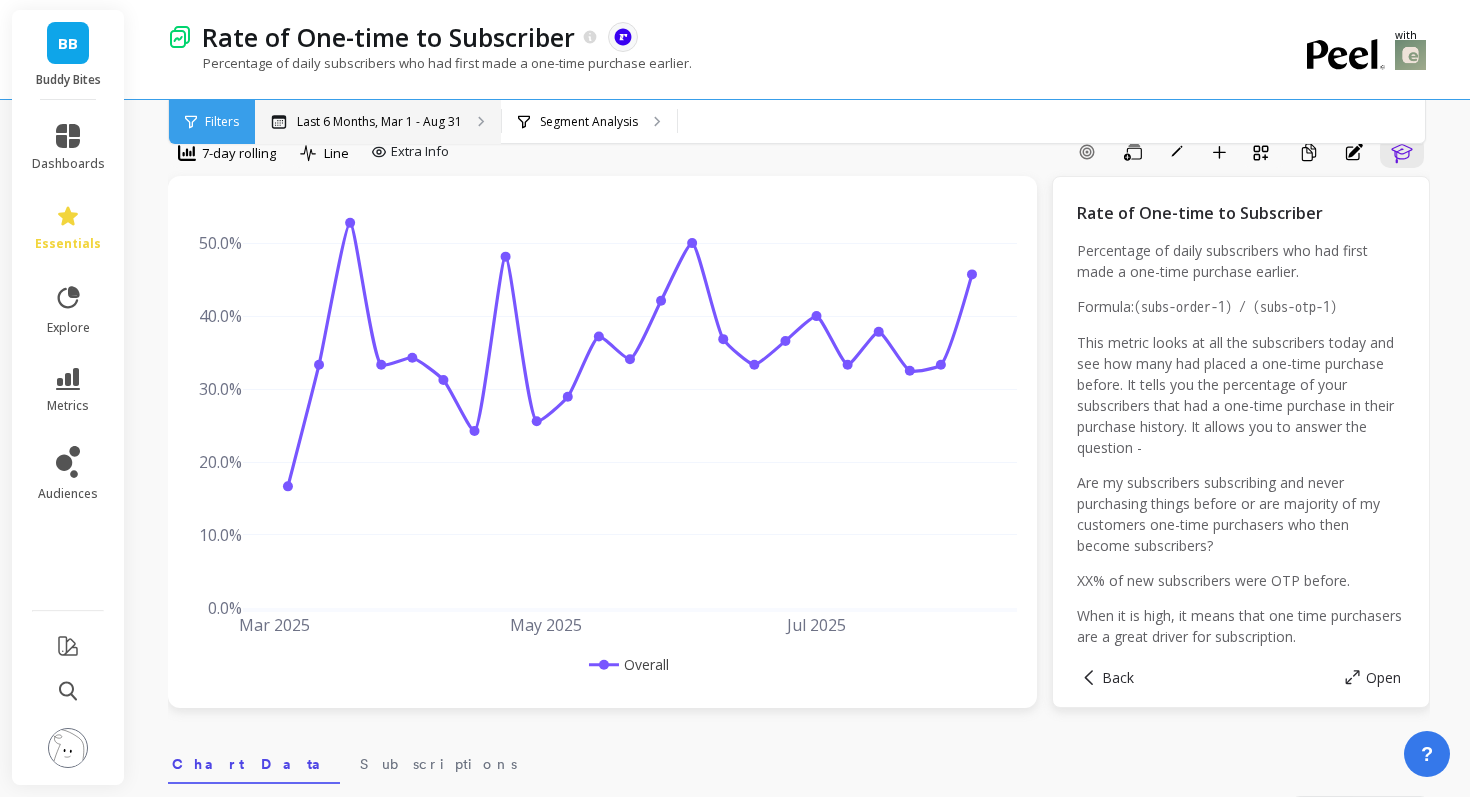 click on "Last 6 Months,  Mar 1 - Aug 31" at bounding box center [379, 122] 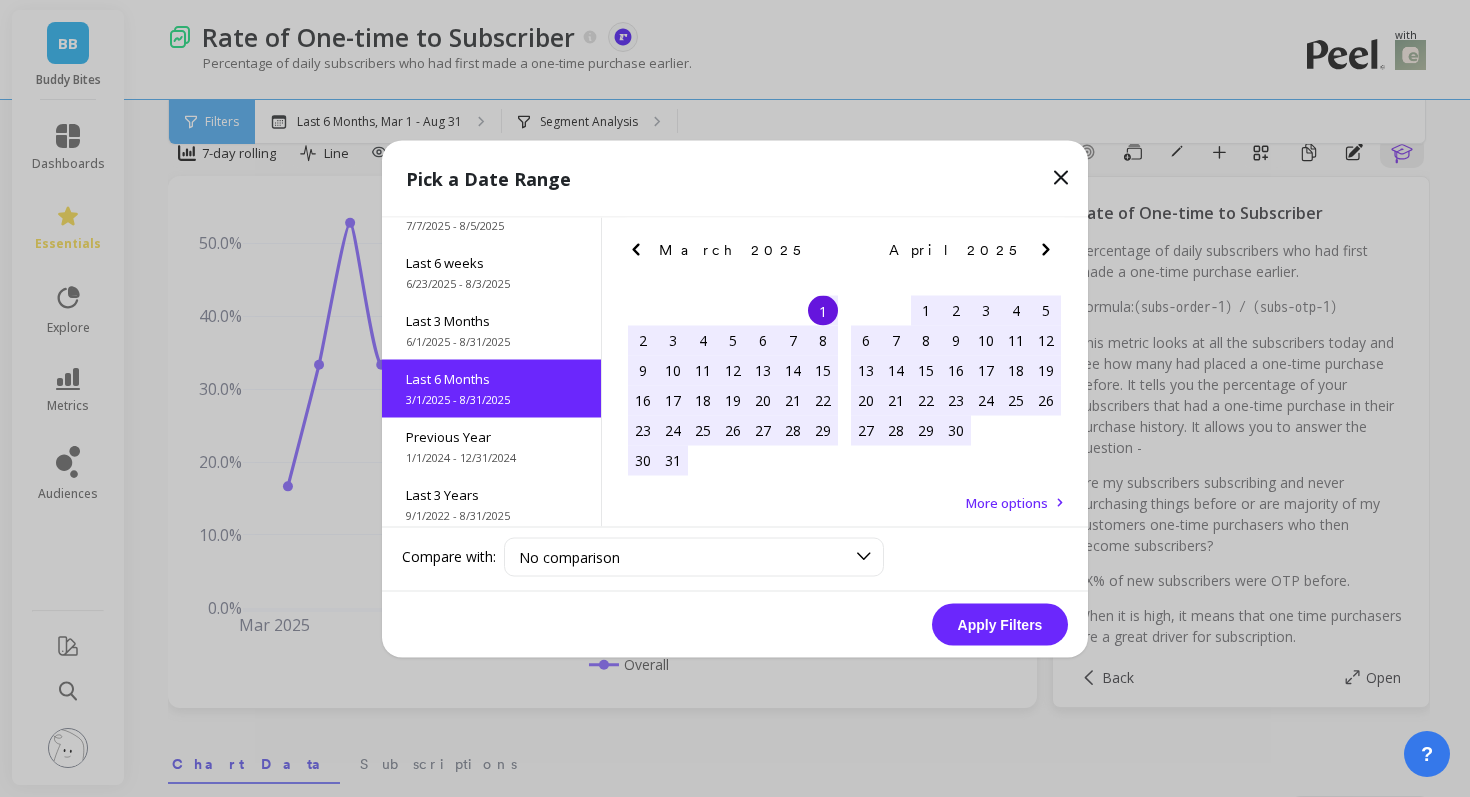 scroll, scrollTop: 271, scrollLeft: 0, axis: vertical 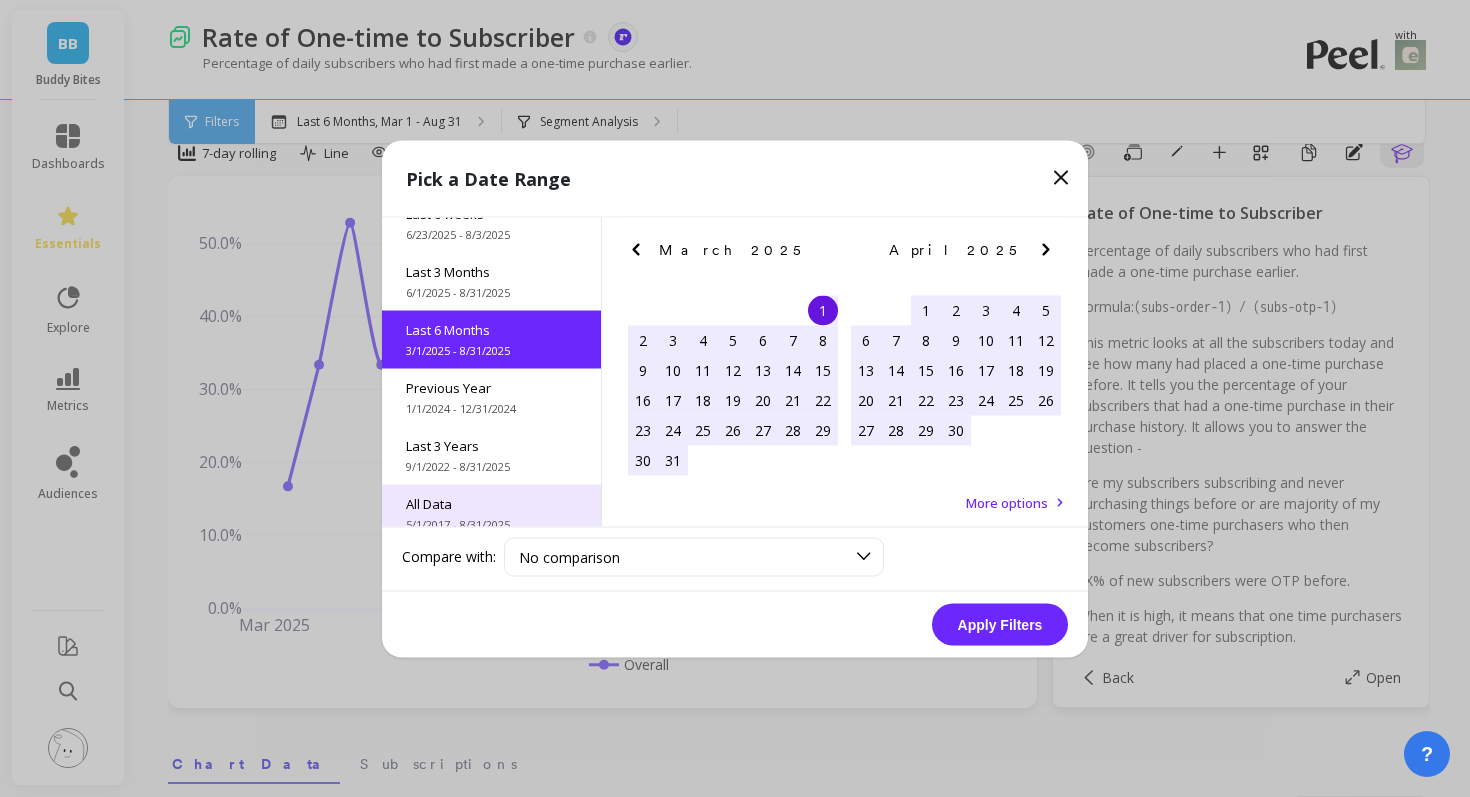 click on "5/1/2017 - 8/31/2025" at bounding box center [491, 524] 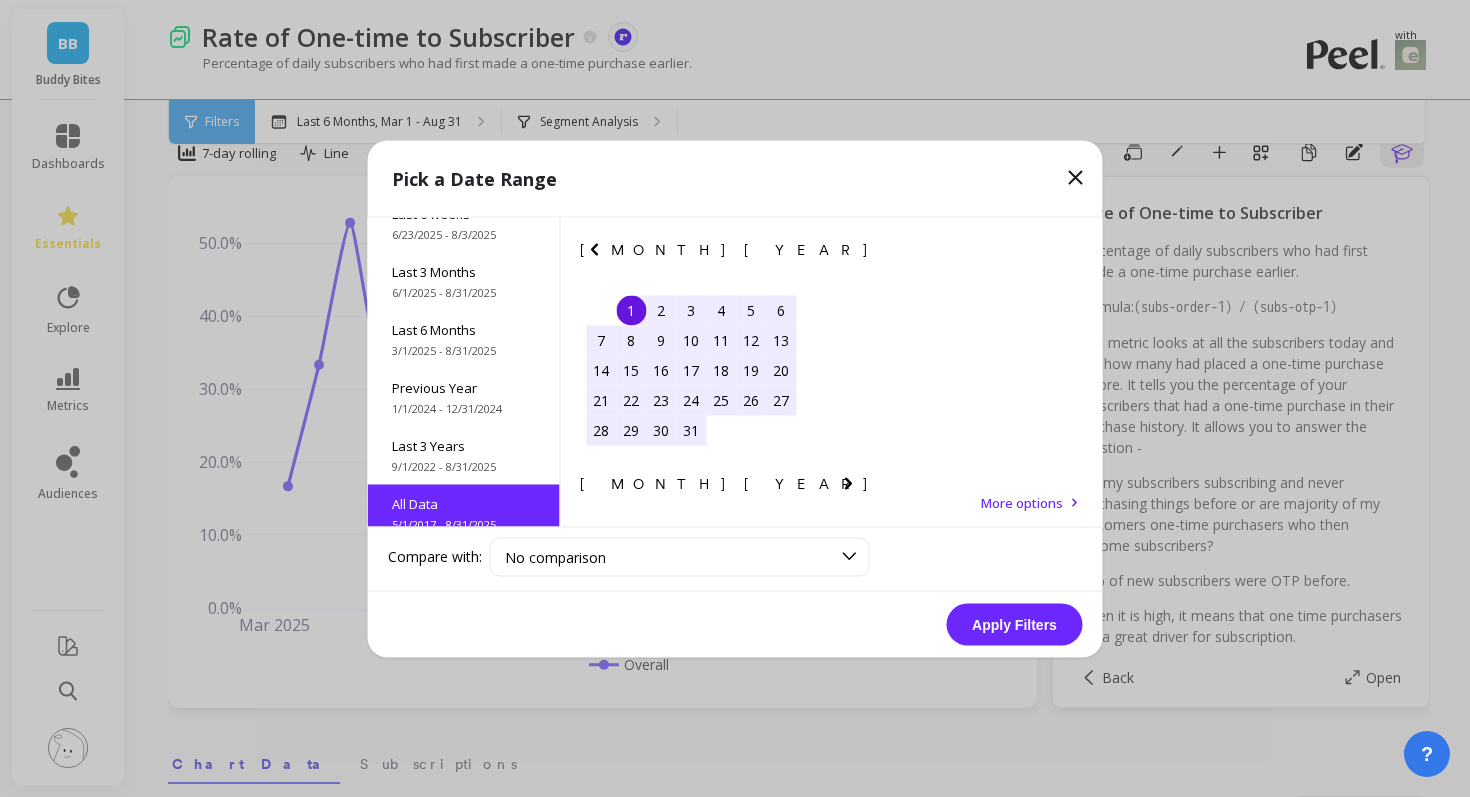 scroll, scrollTop: 1, scrollLeft: 0, axis: vertical 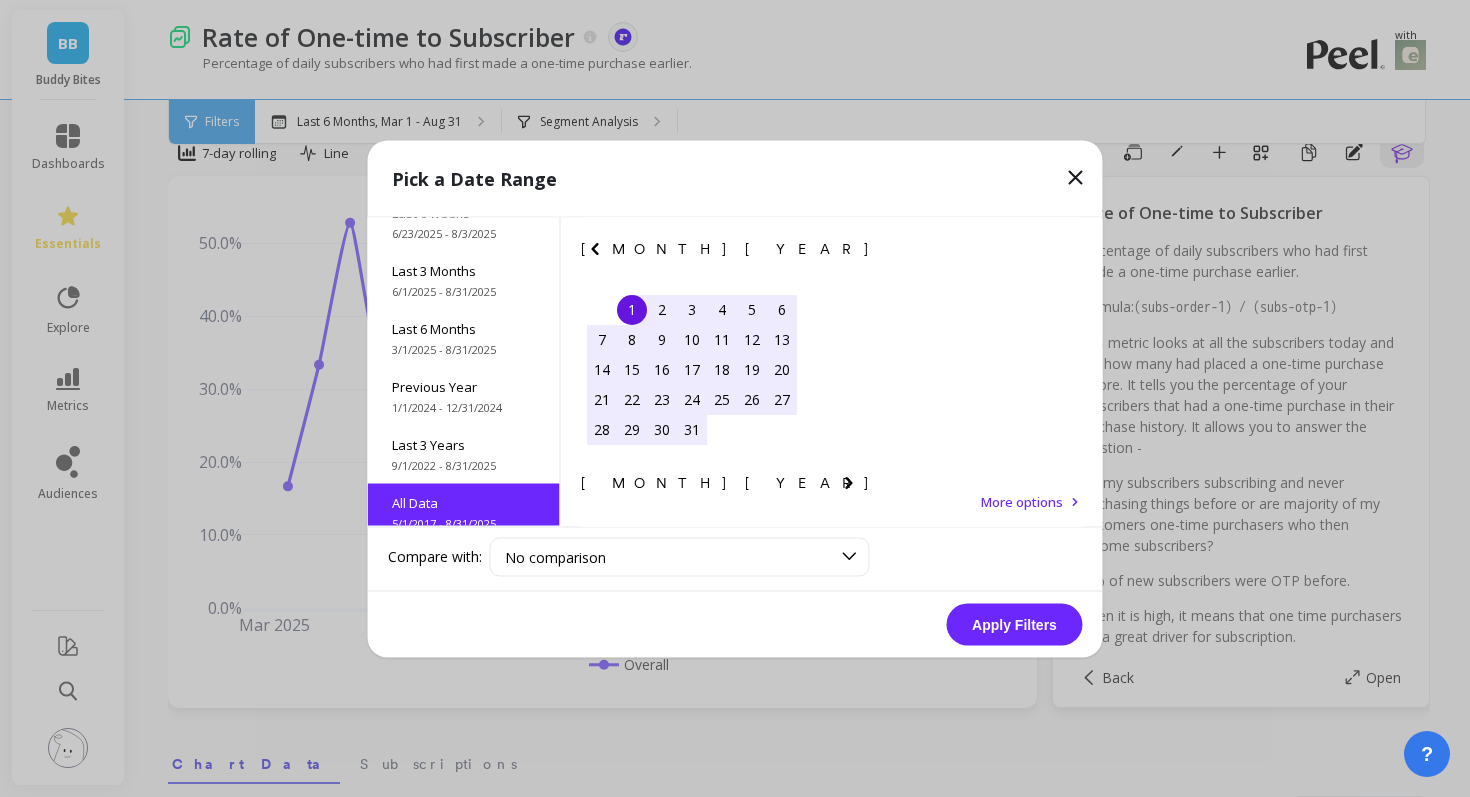 click on "Apply Filters" at bounding box center (1015, 624) 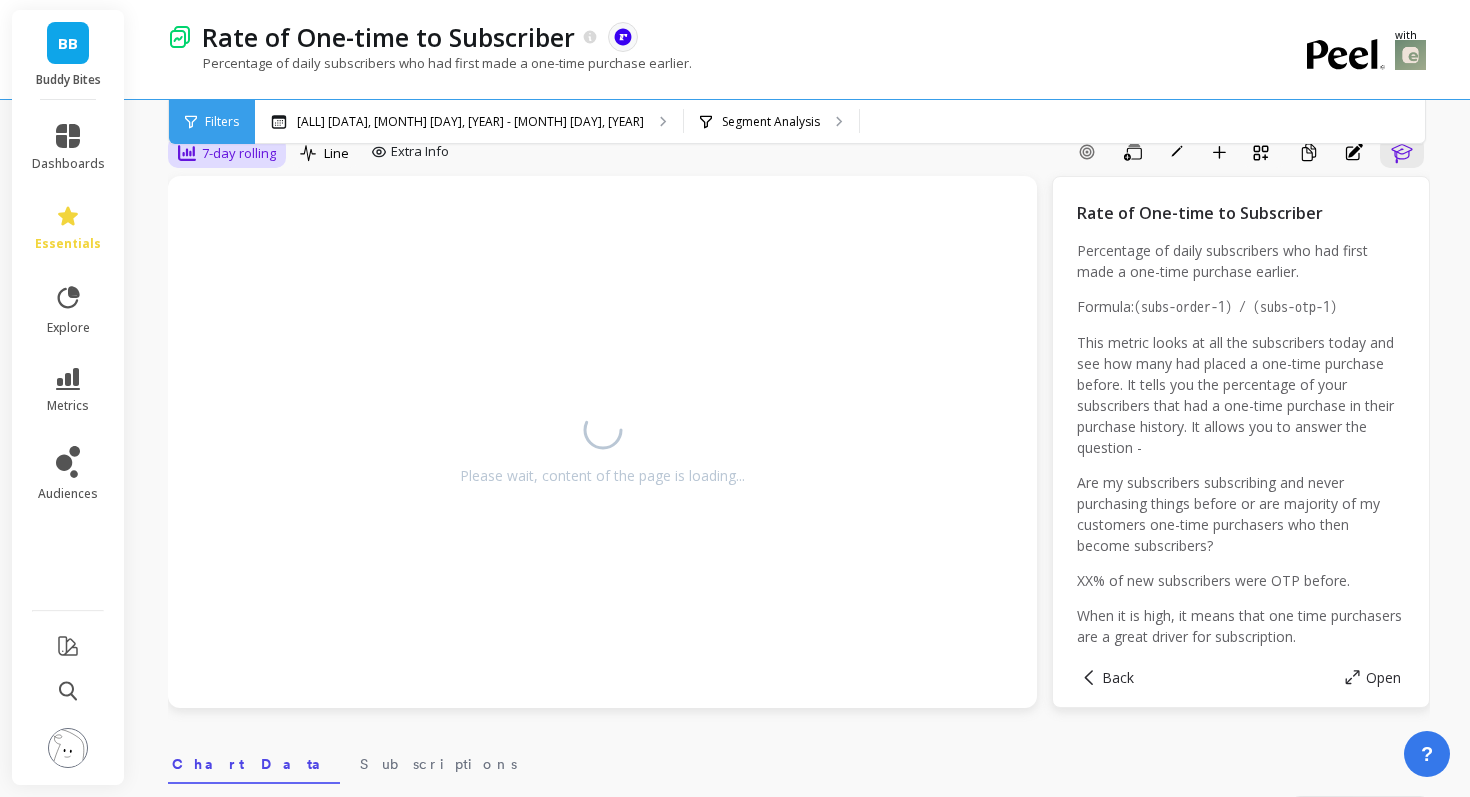 click on "7-day rolling" at bounding box center (239, 153) 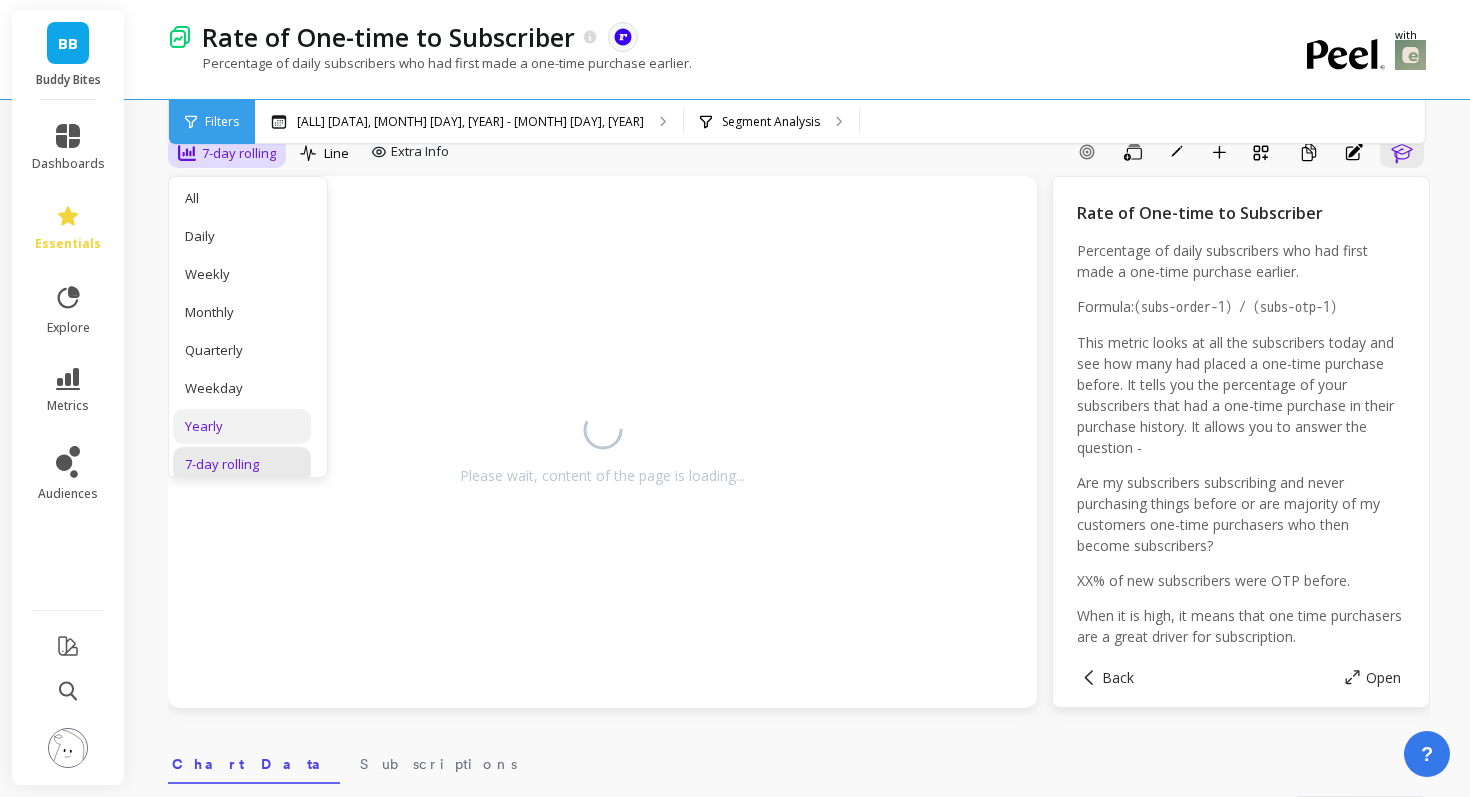 click on "Yearly" at bounding box center (242, 426) 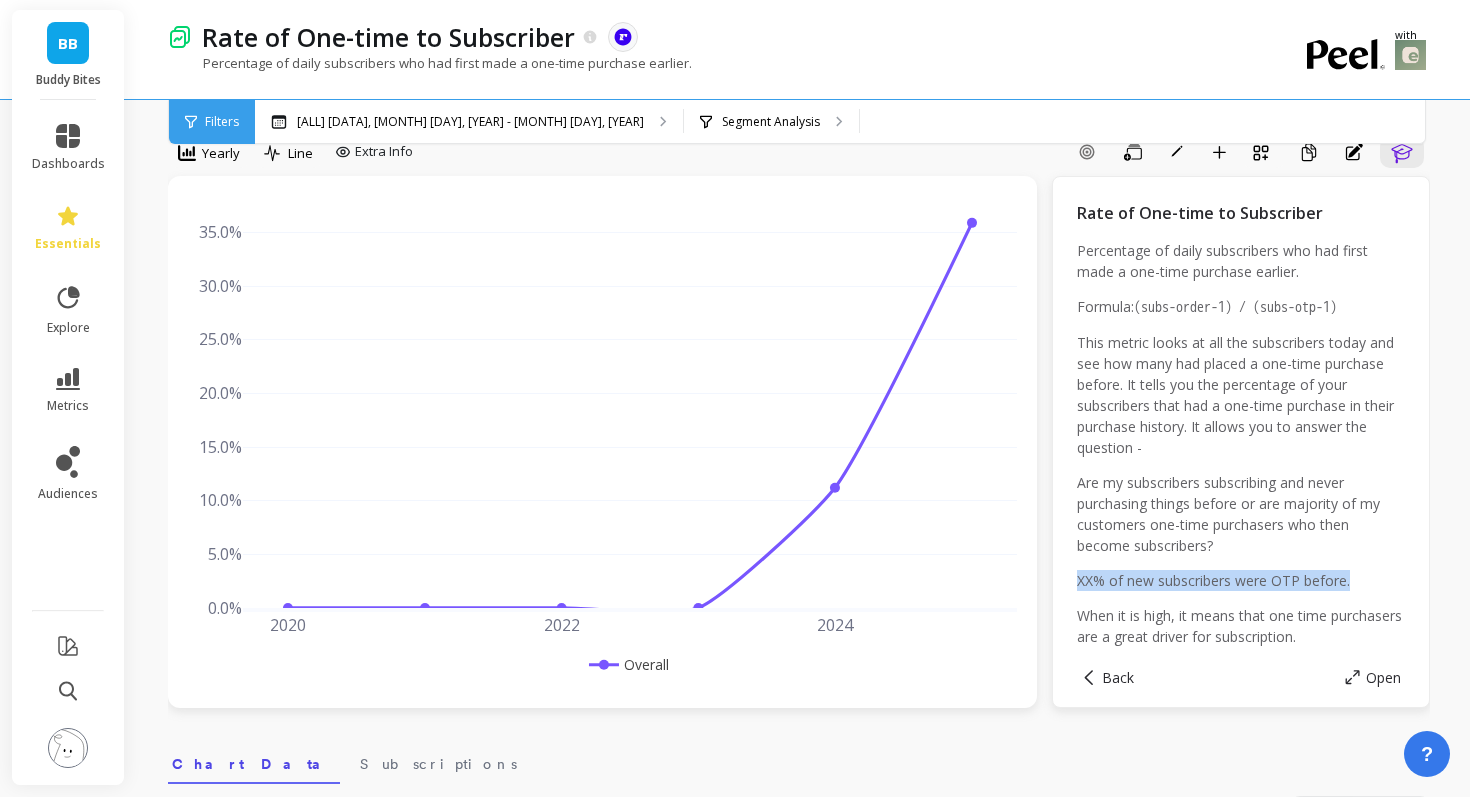 drag, startPoint x: 1079, startPoint y: 576, endPoint x: 1359, endPoint y: 588, distance: 280.25702 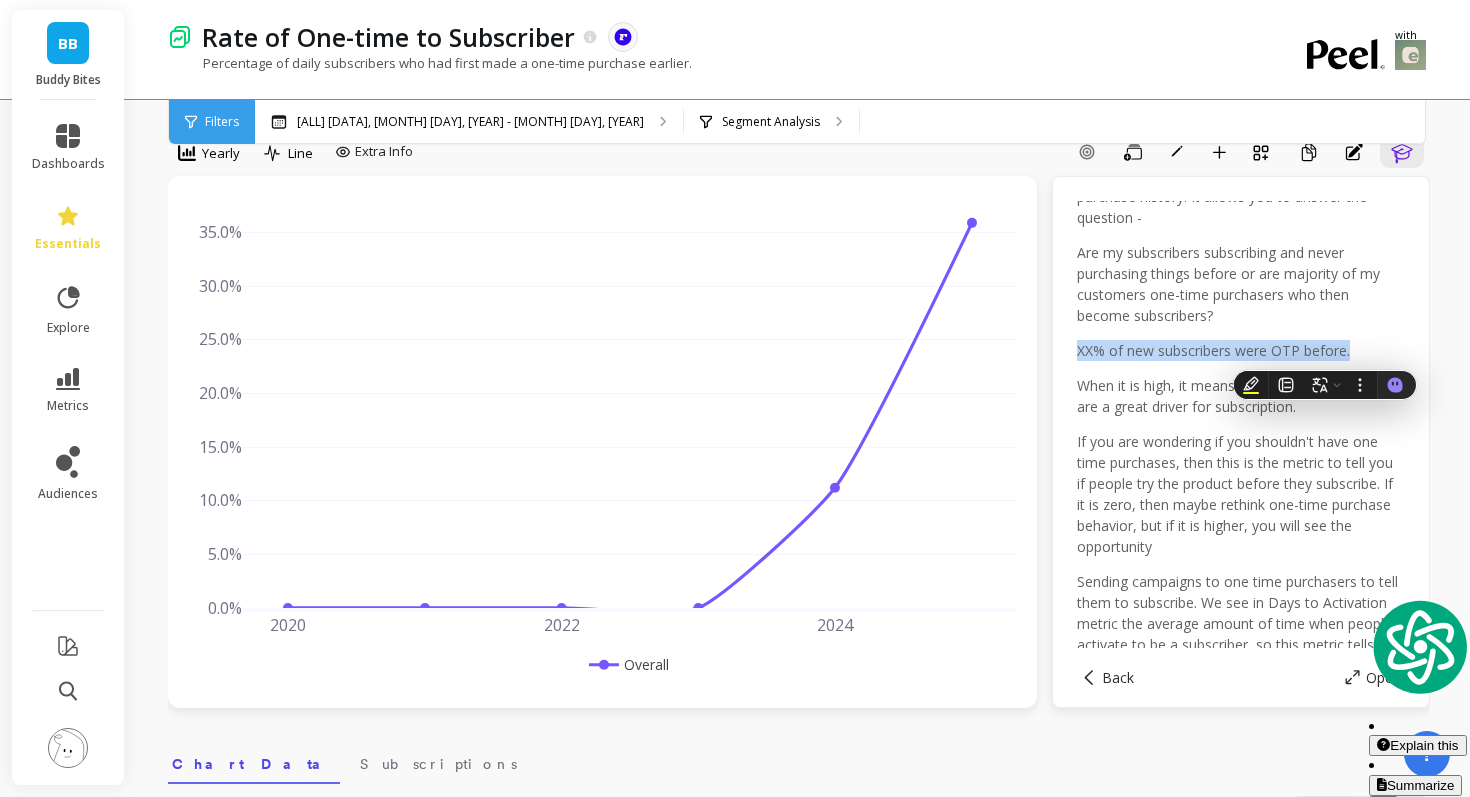 scroll, scrollTop: 234, scrollLeft: 0, axis: vertical 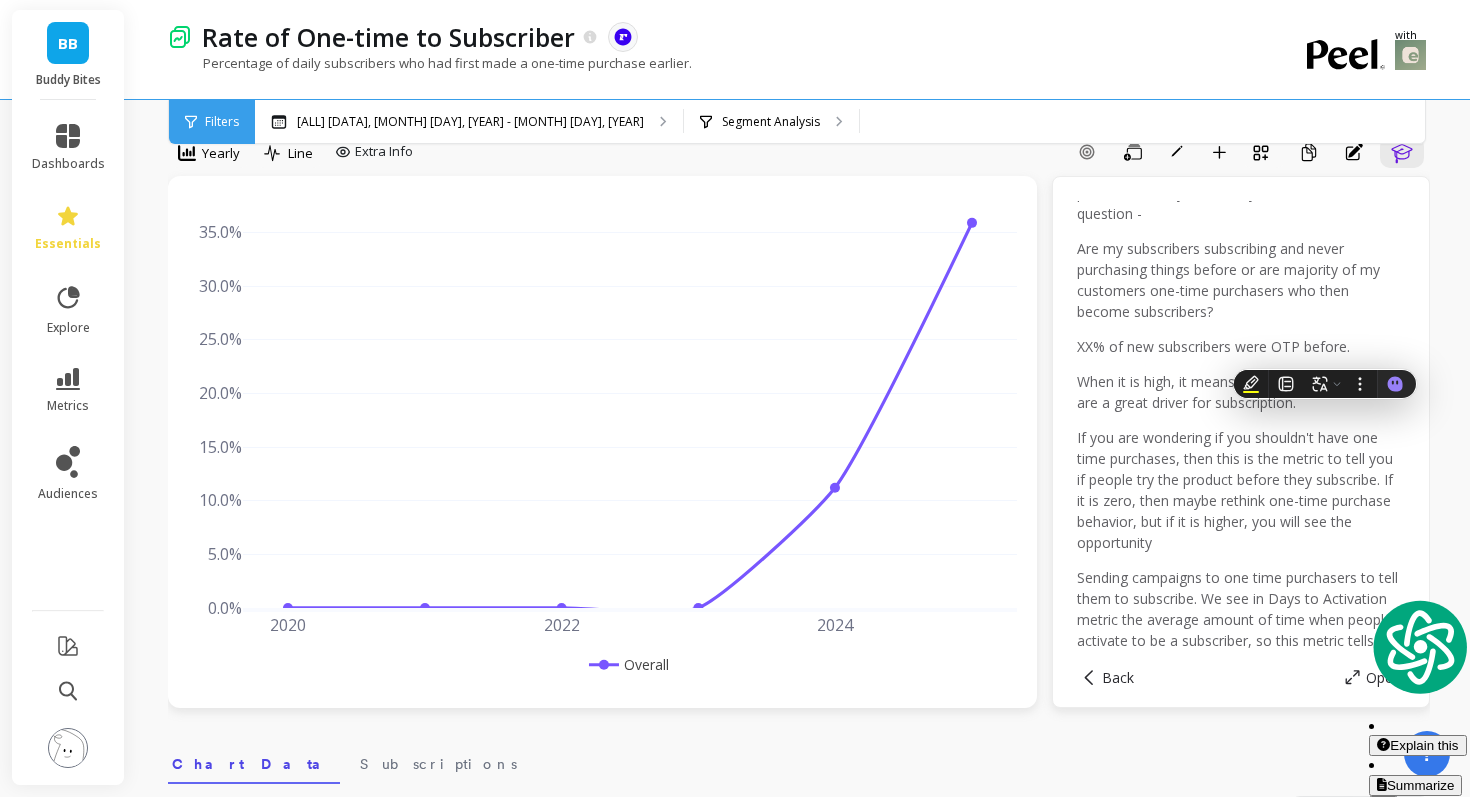 click on "If you are wondering if you shouldn't have one time purchases, then this is the metric to tell you if people try the product before they subscribe. If it is zero, then maybe rethink one-time purchase behavior, but if it is higher, you will see the opportunity" at bounding box center (1241, 490) 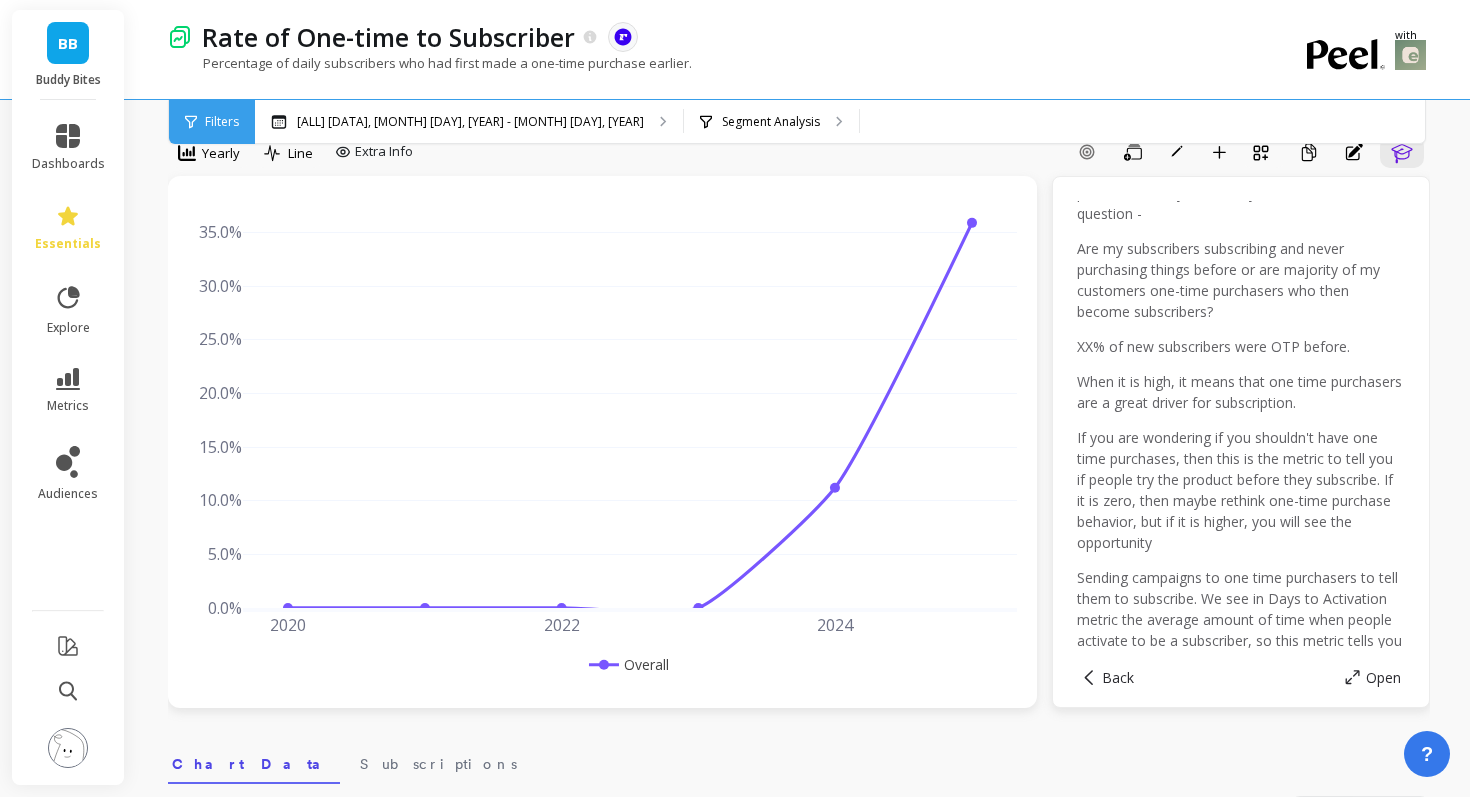 click on "Are my subscribers subscribing and never purchasing things before or are majority of my customers one-time purchasers who then become subscribers?" at bounding box center [1241, 280] 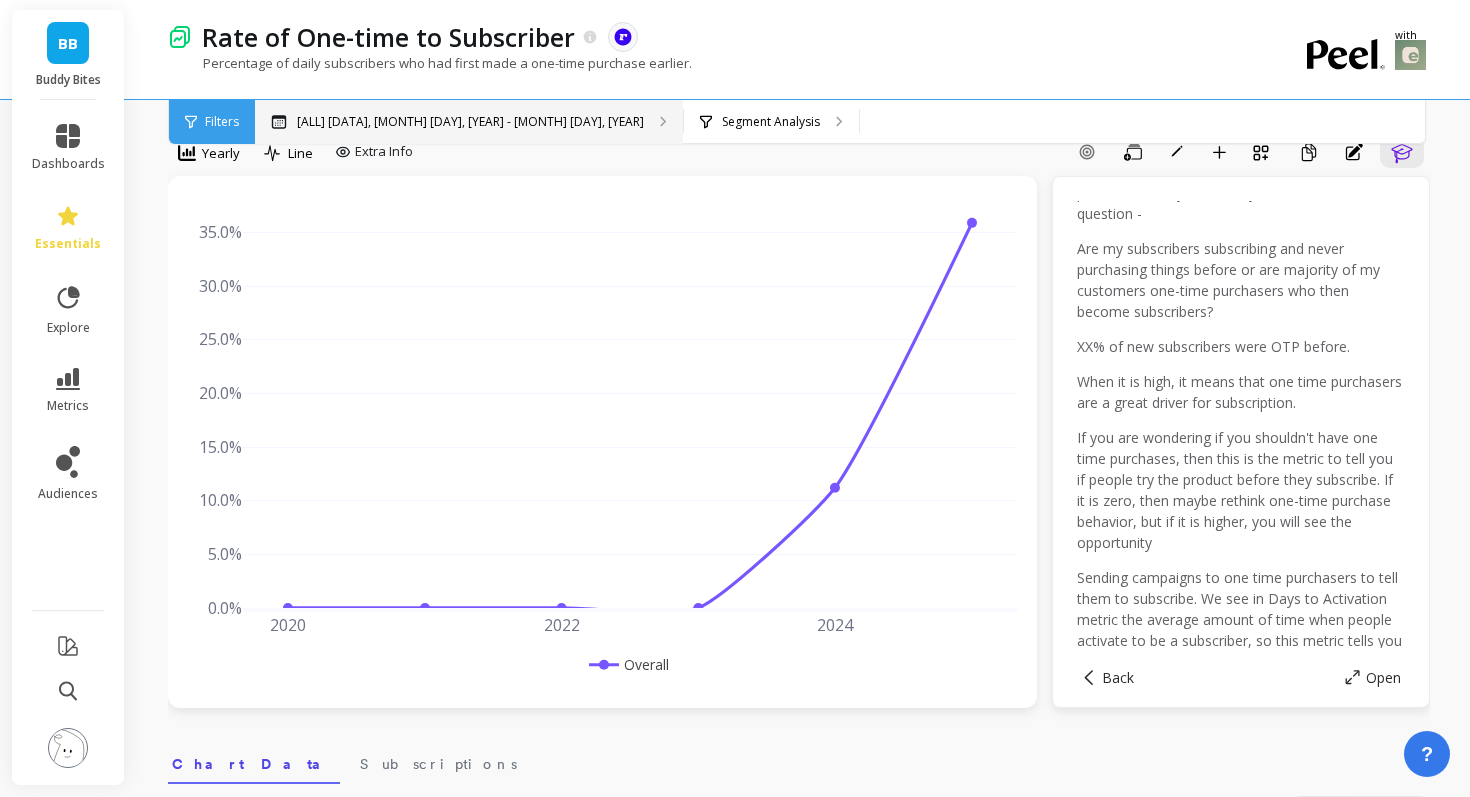 click on "All Data,  May 1, 2017 - Aug 31, 2025" at bounding box center [469, 122] 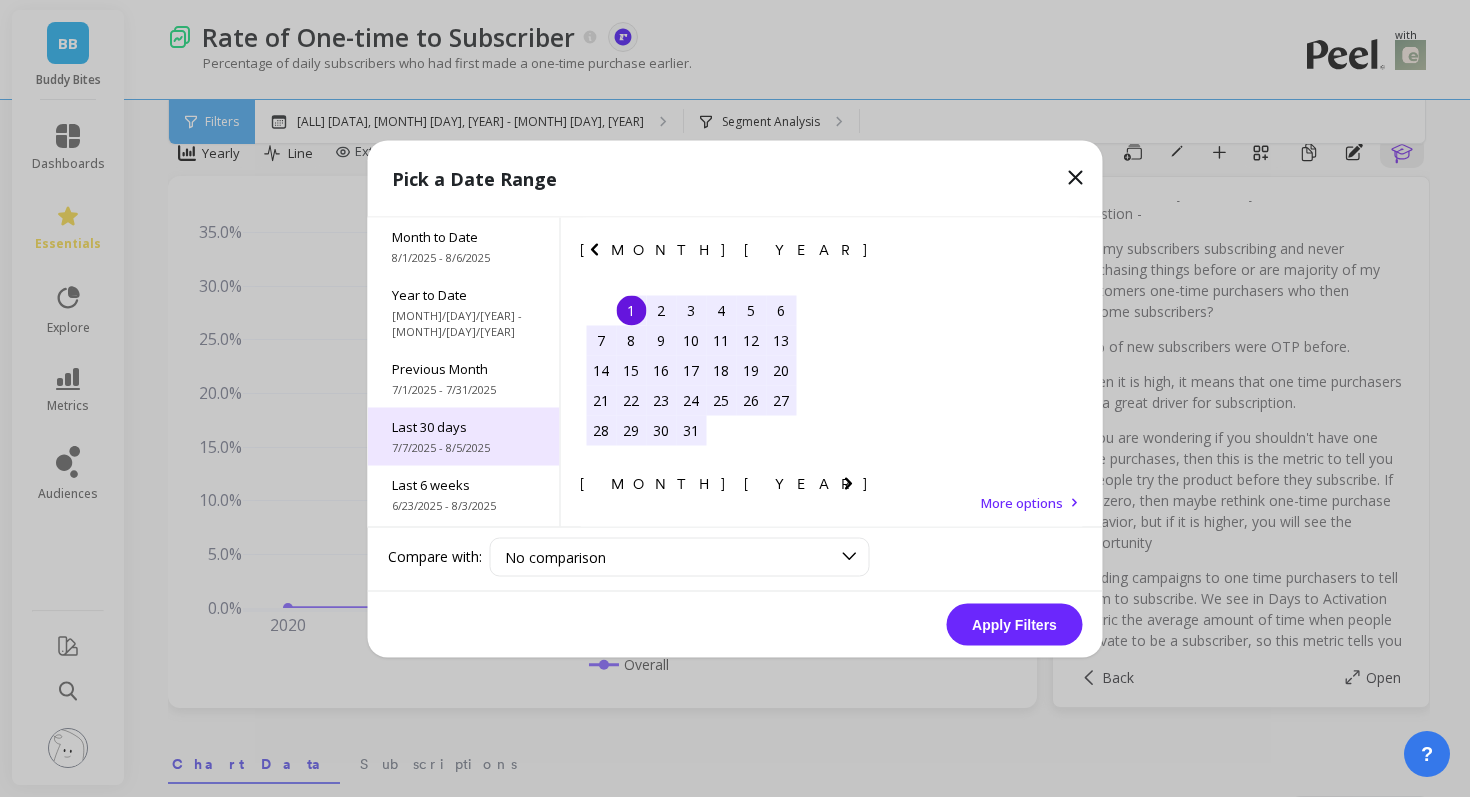 scroll, scrollTop: 52, scrollLeft: 0, axis: vertical 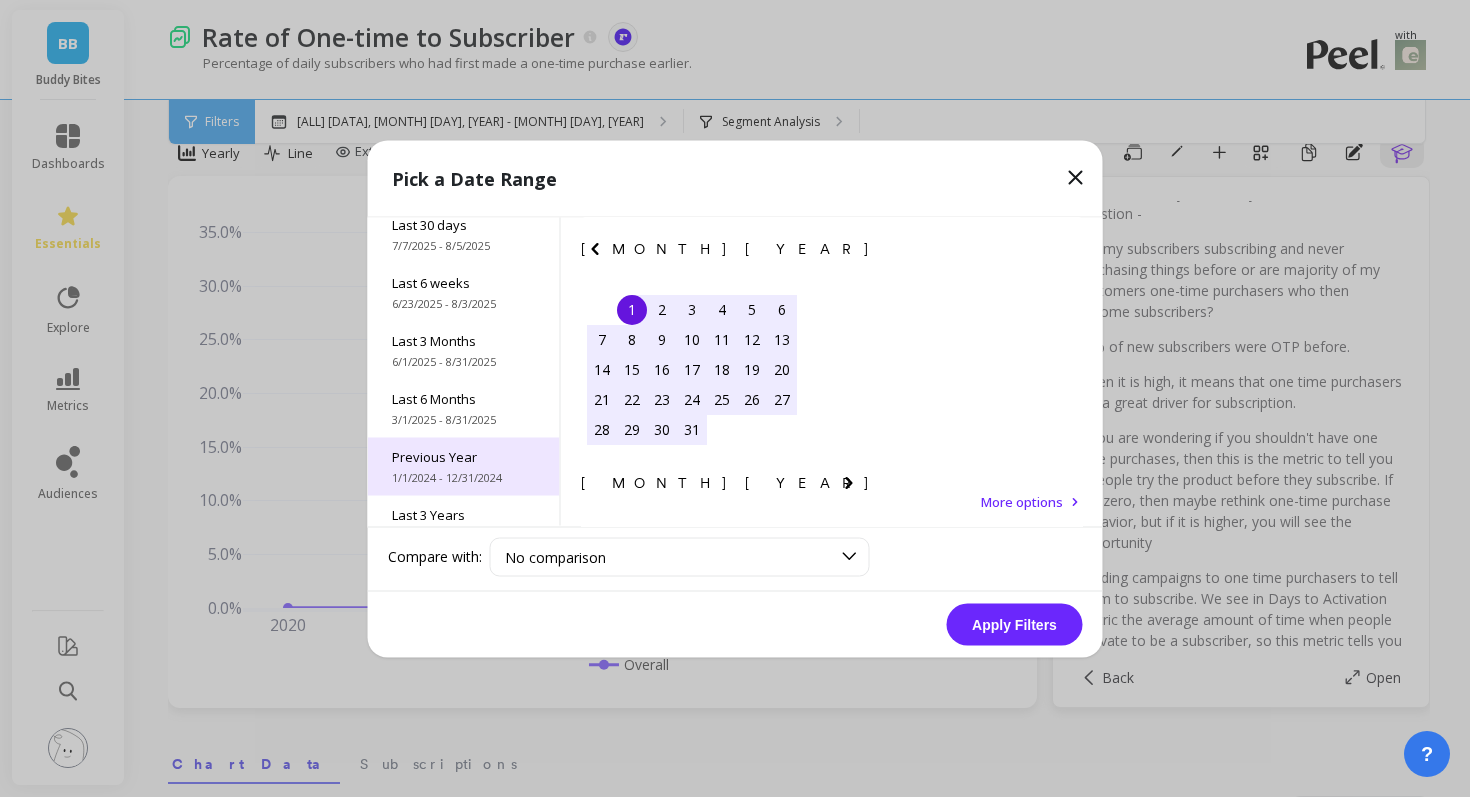 click on "Previous Year 1/1/2024 - 12/31/2024" at bounding box center (464, 466) 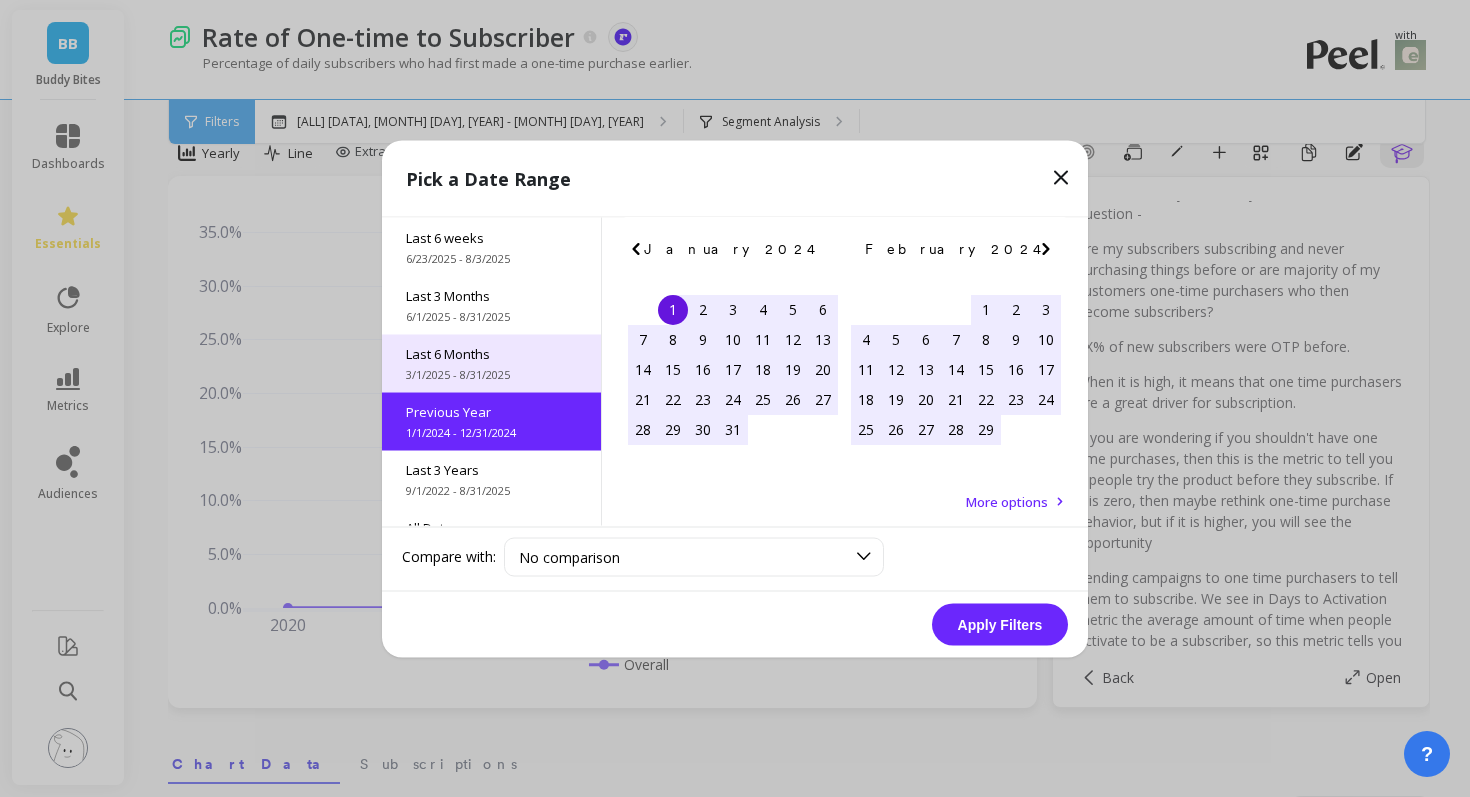 scroll, scrollTop: 249, scrollLeft: 0, axis: vertical 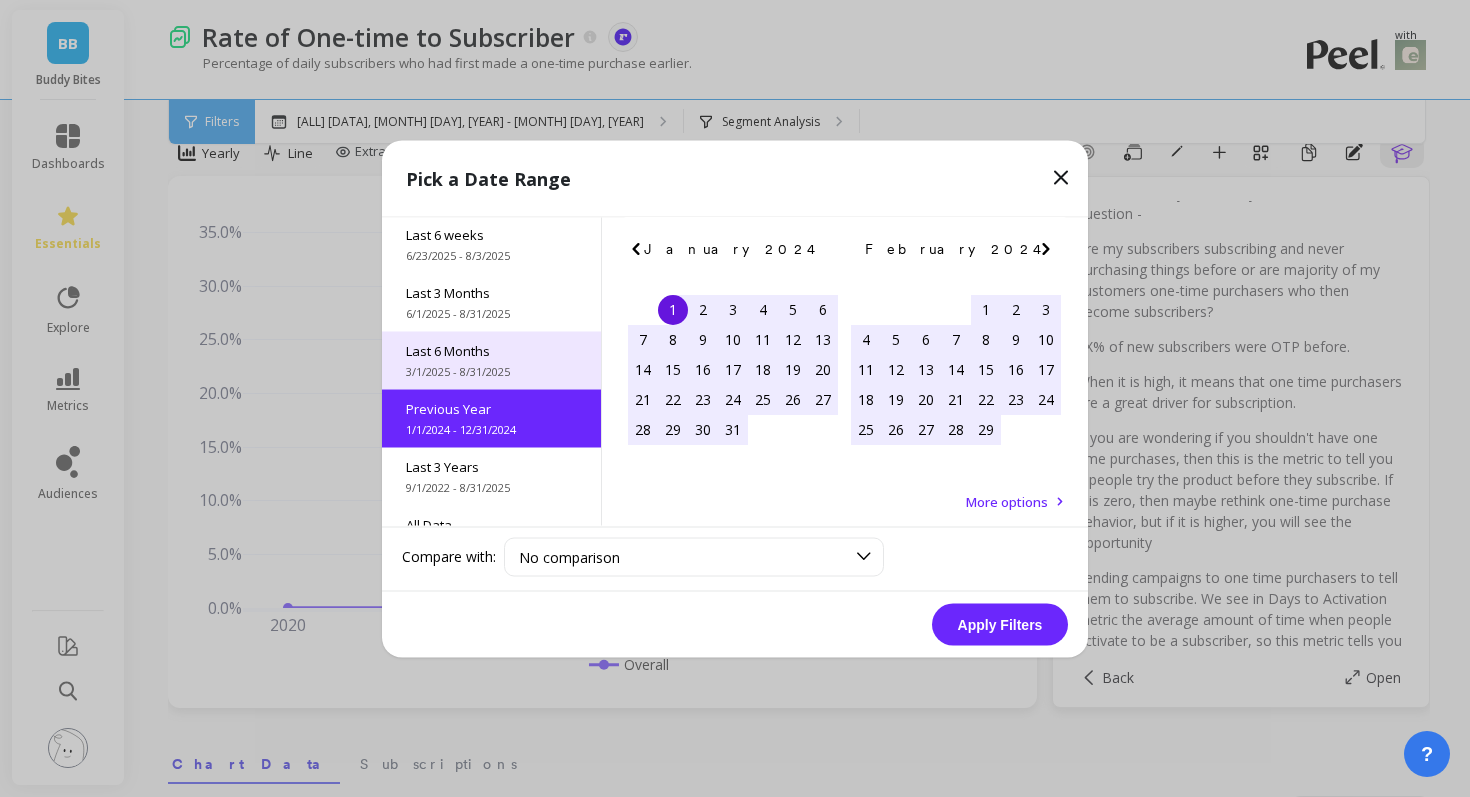 click on "Last 6 Months" at bounding box center (491, 350) 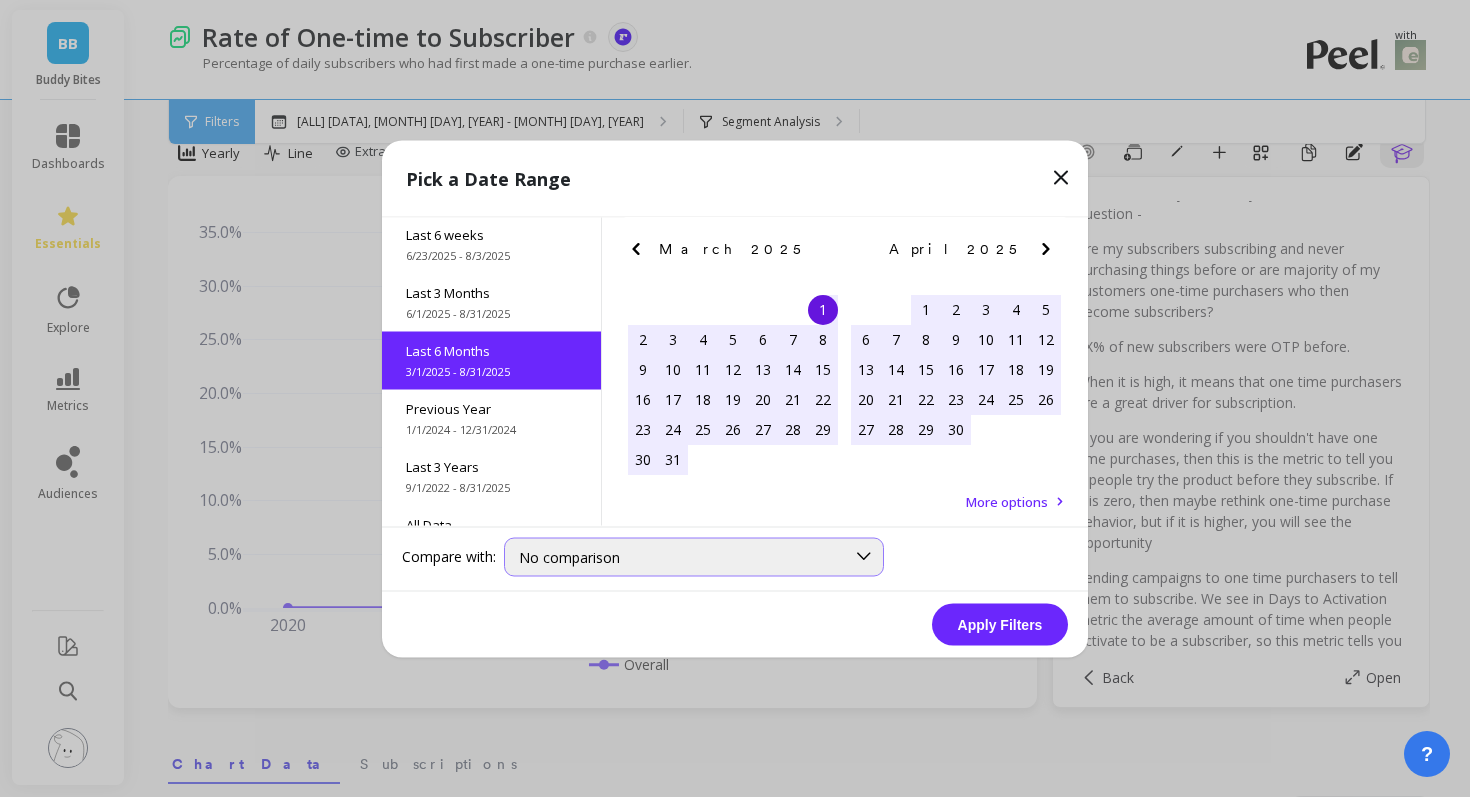 scroll, scrollTop: 222, scrollLeft: 0, axis: vertical 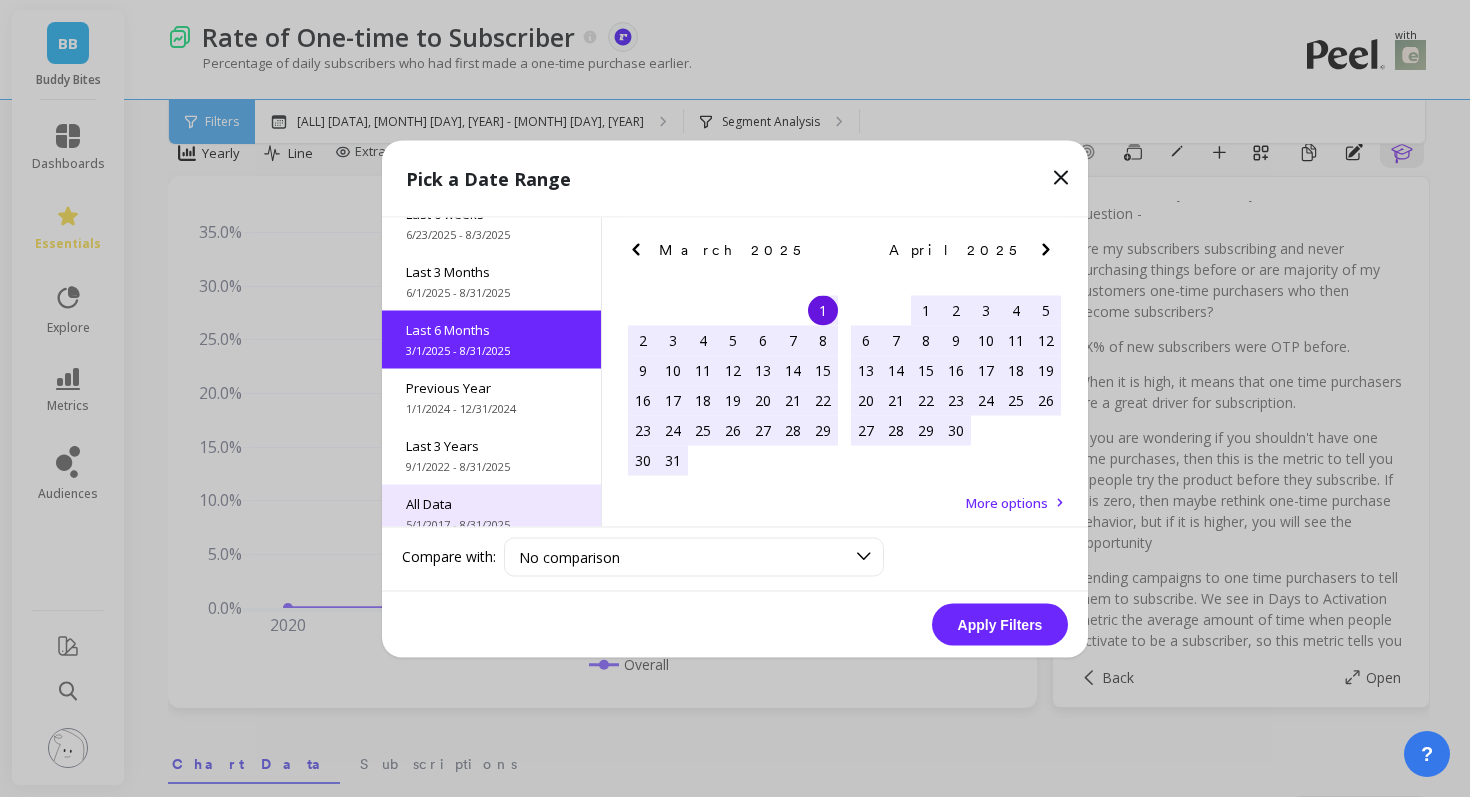 click on "5/1/2017 - 8/31/2025" at bounding box center [491, 524] 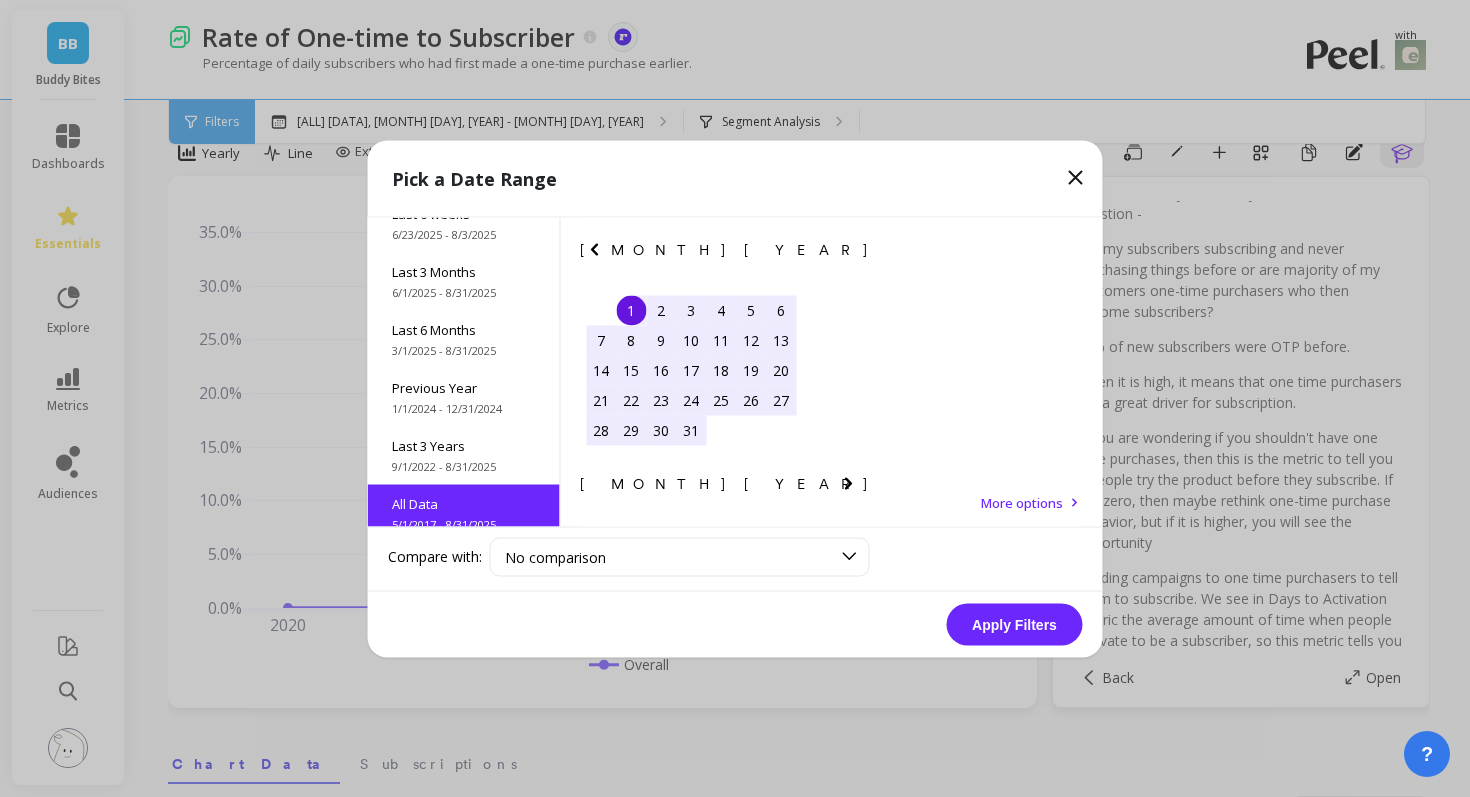scroll, scrollTop: 1, scrollLeft: 0, axis: vertical 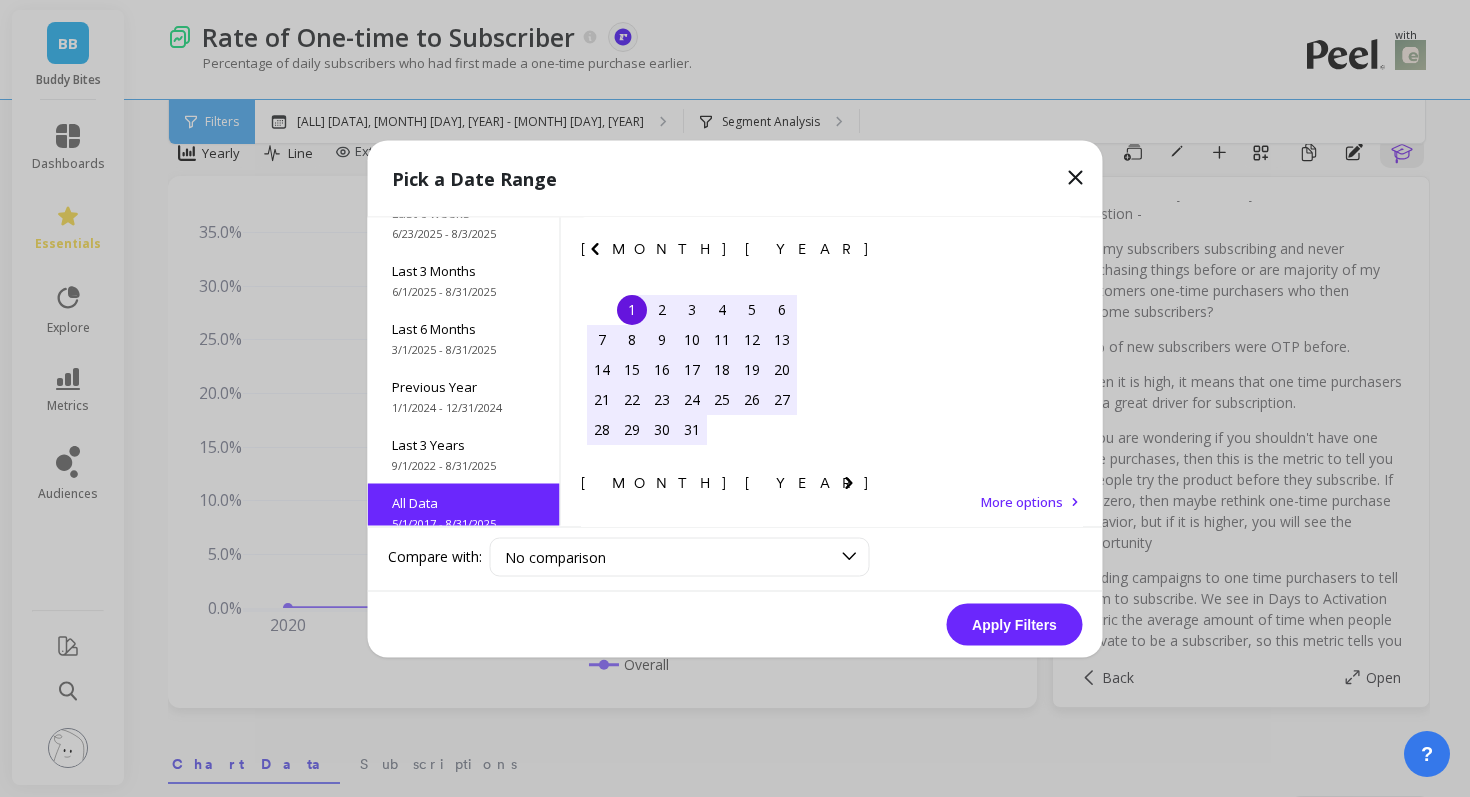 click on "Apply Filters" at bounding box center (1015, 624) 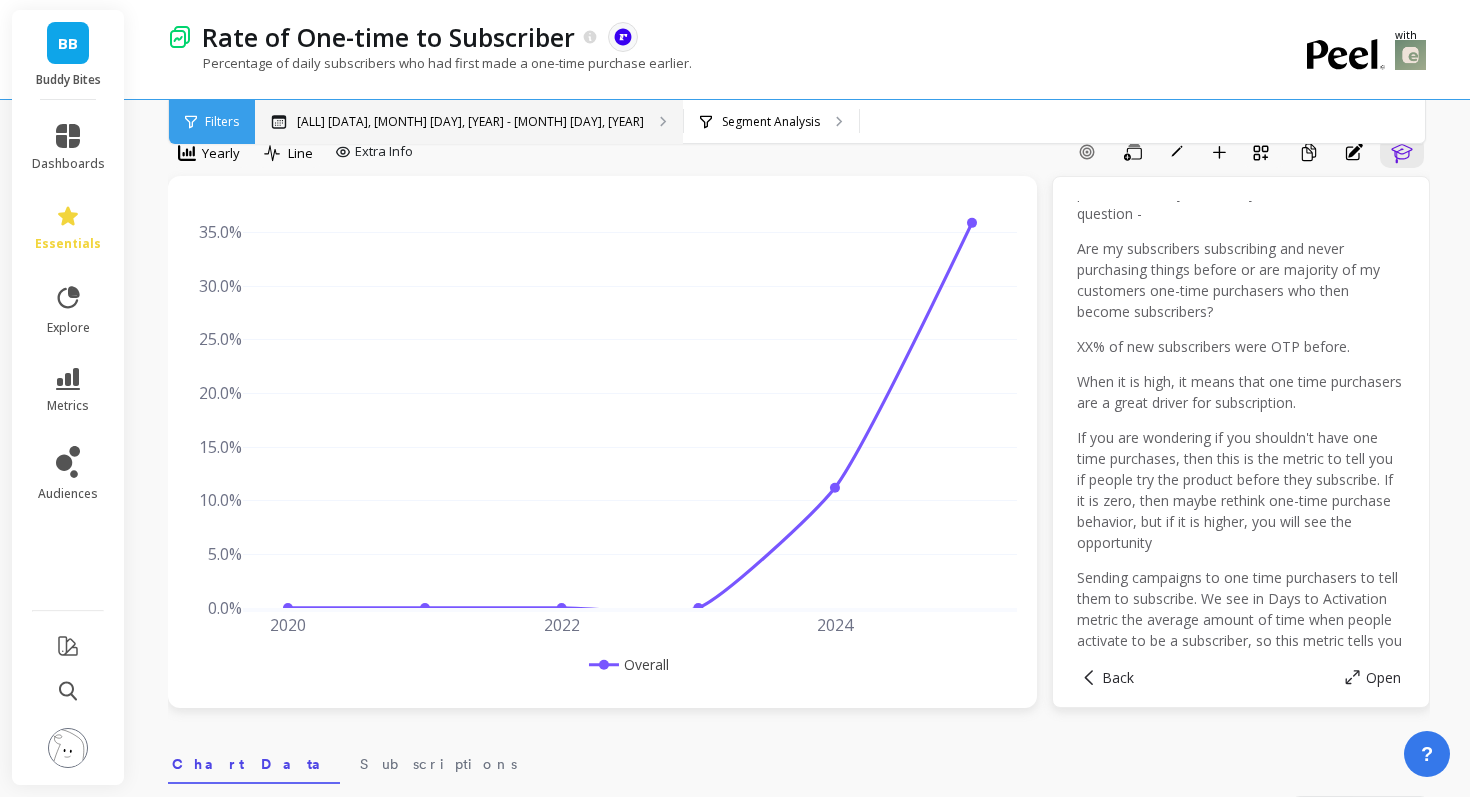 click on "All Data,  May 1, 2017 - Aug 31, 2025" at bounding box center (470, 122) 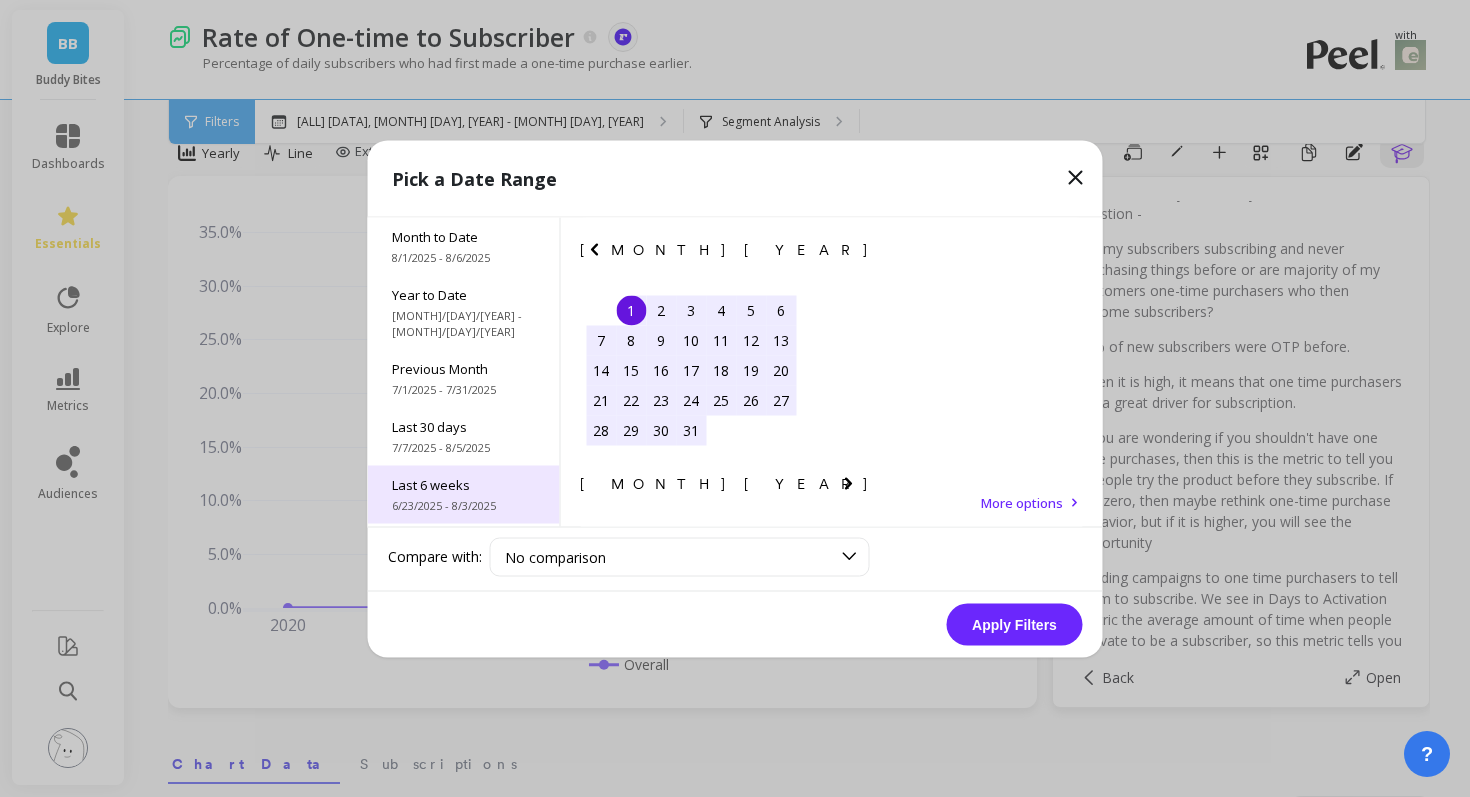 scroll, scrollTop: 230, scrollLeft: 0, axis: vertical 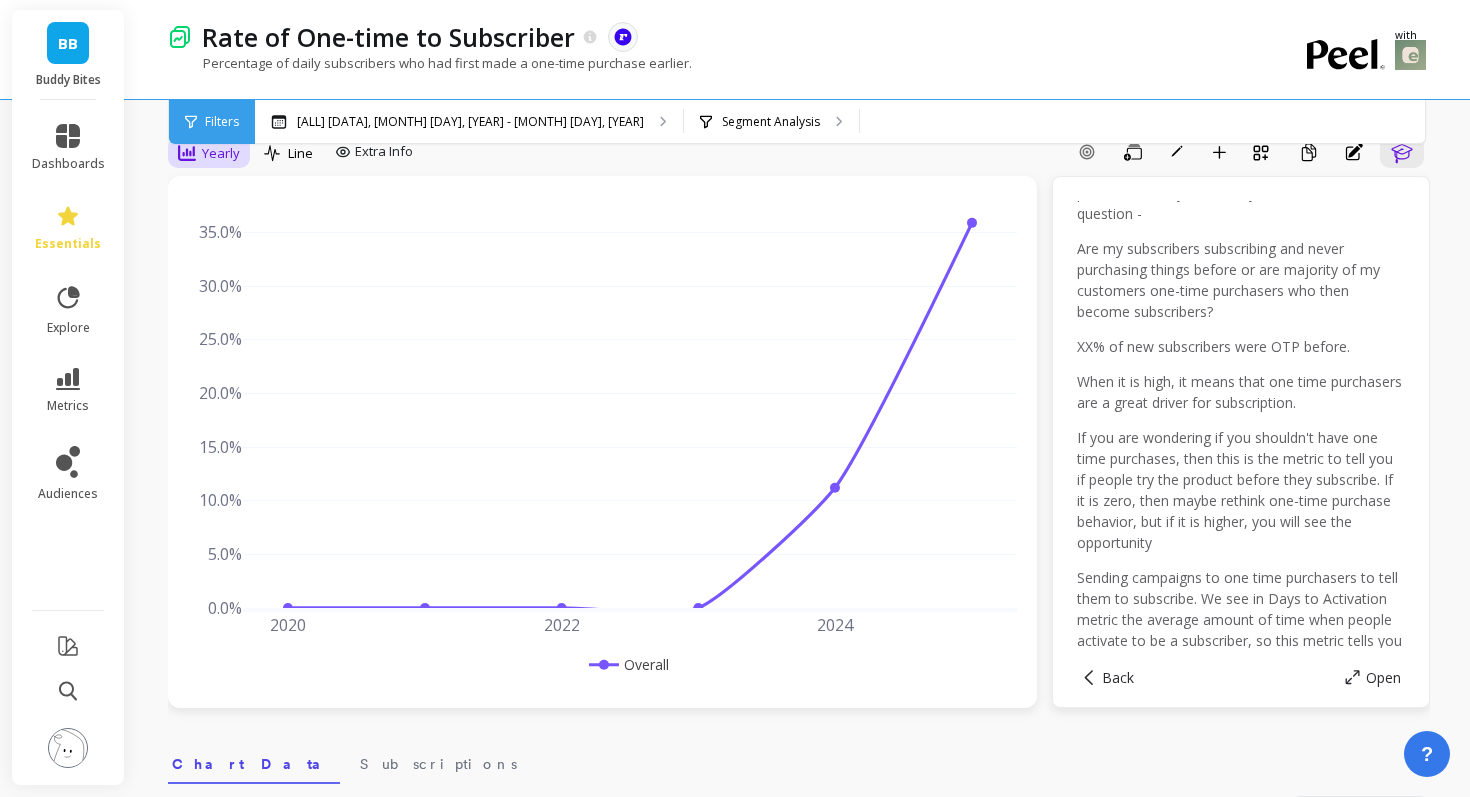 click on "Yearly" at bounding box center (209, 153) 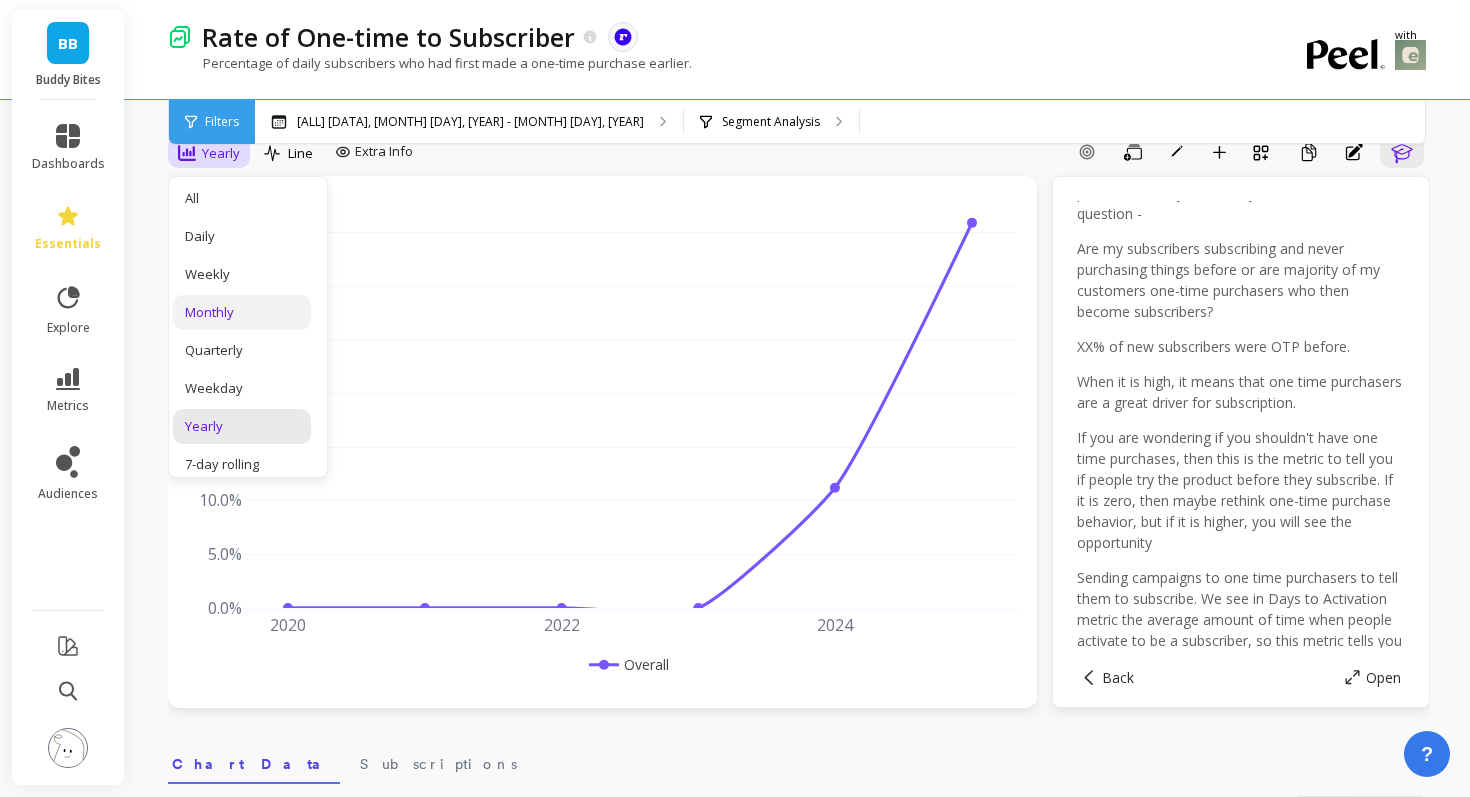 click on "Monthly" at bounding box center [242, 312] 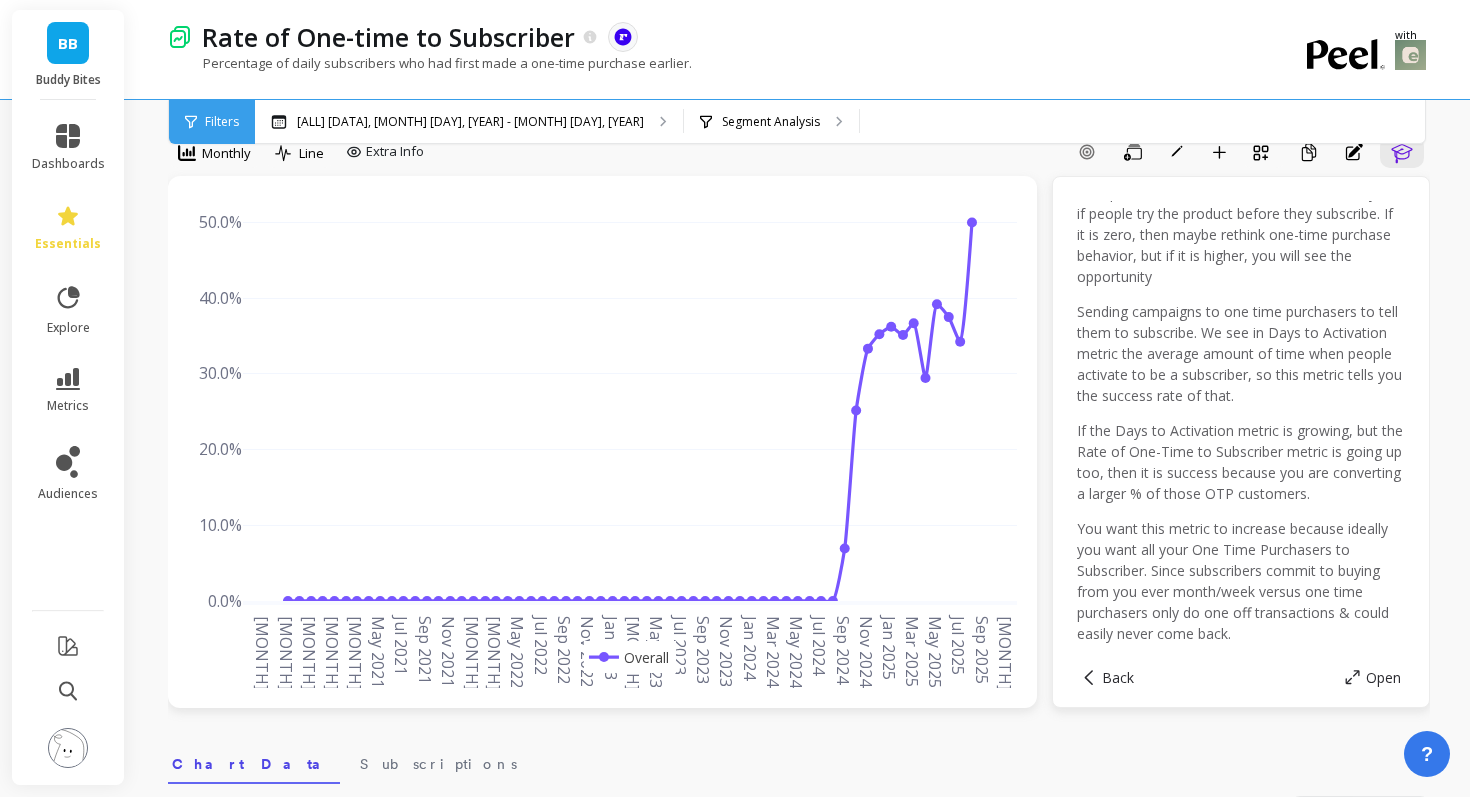 scroll, scrollTop: 510, scrollLeft: 0, axis: vertical 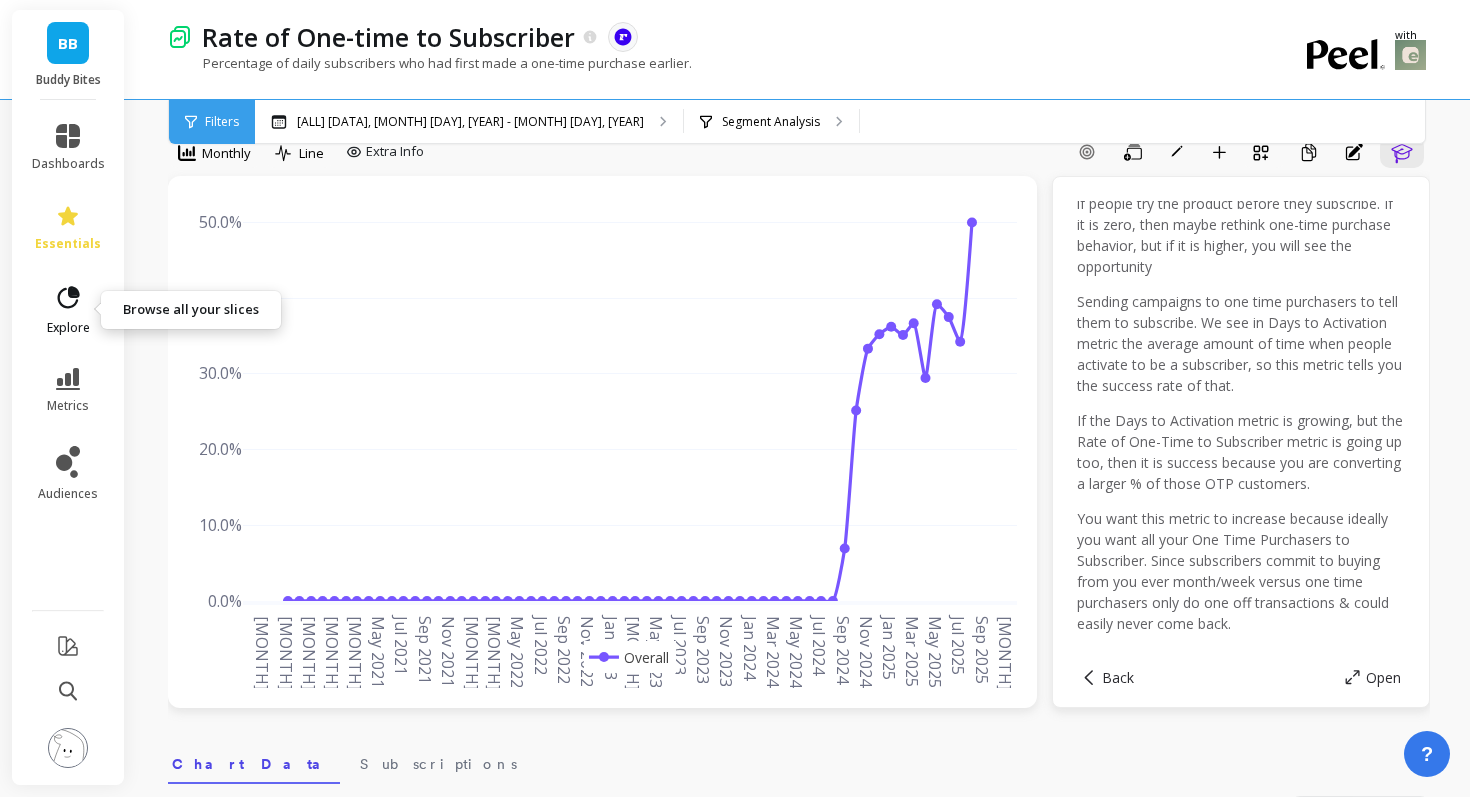 click 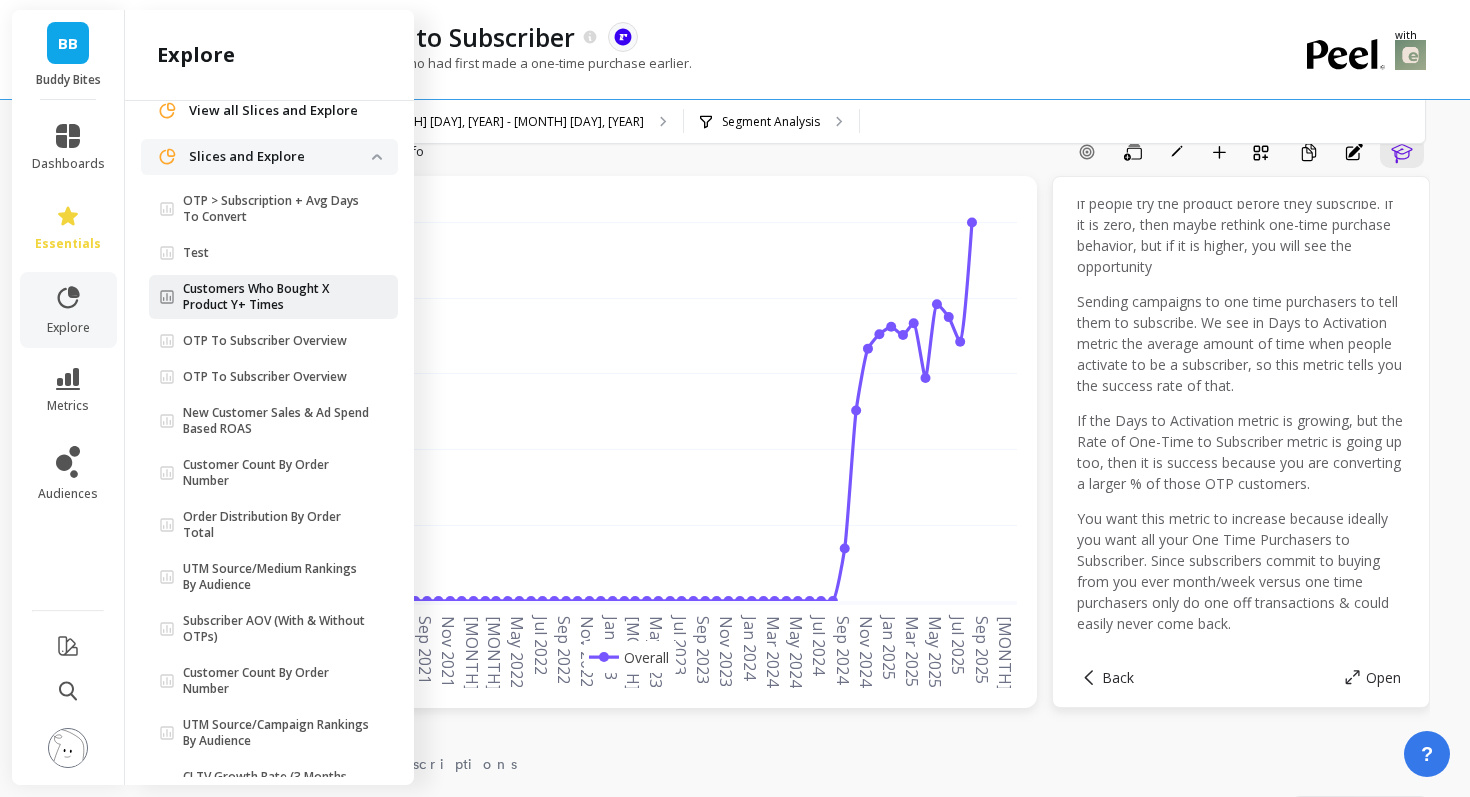 scroll, scrollTop: 79, scrollLeft: 0, axis: vertical 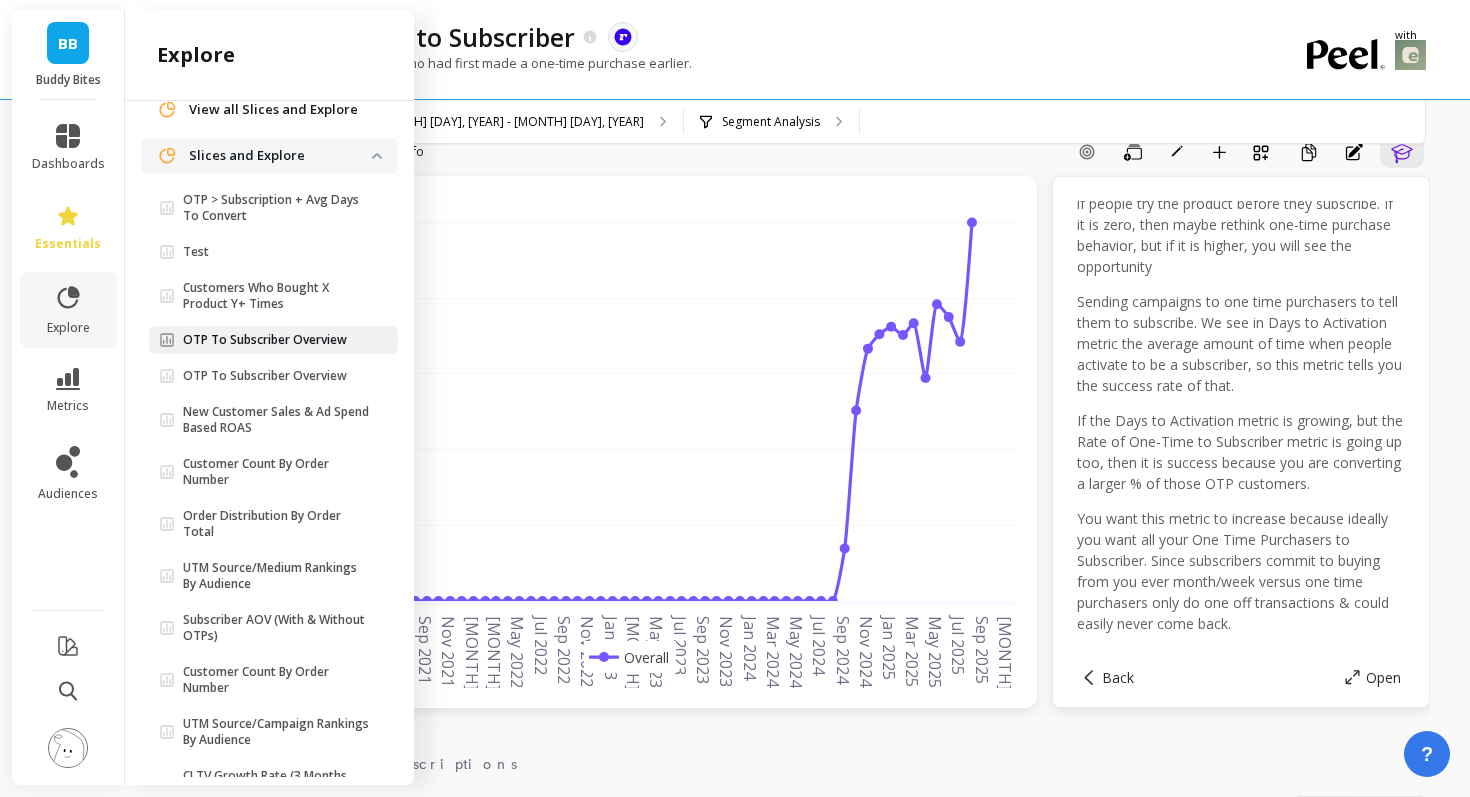 click on "OTP To Subscriber Overview" at bounding box center (265, 340) 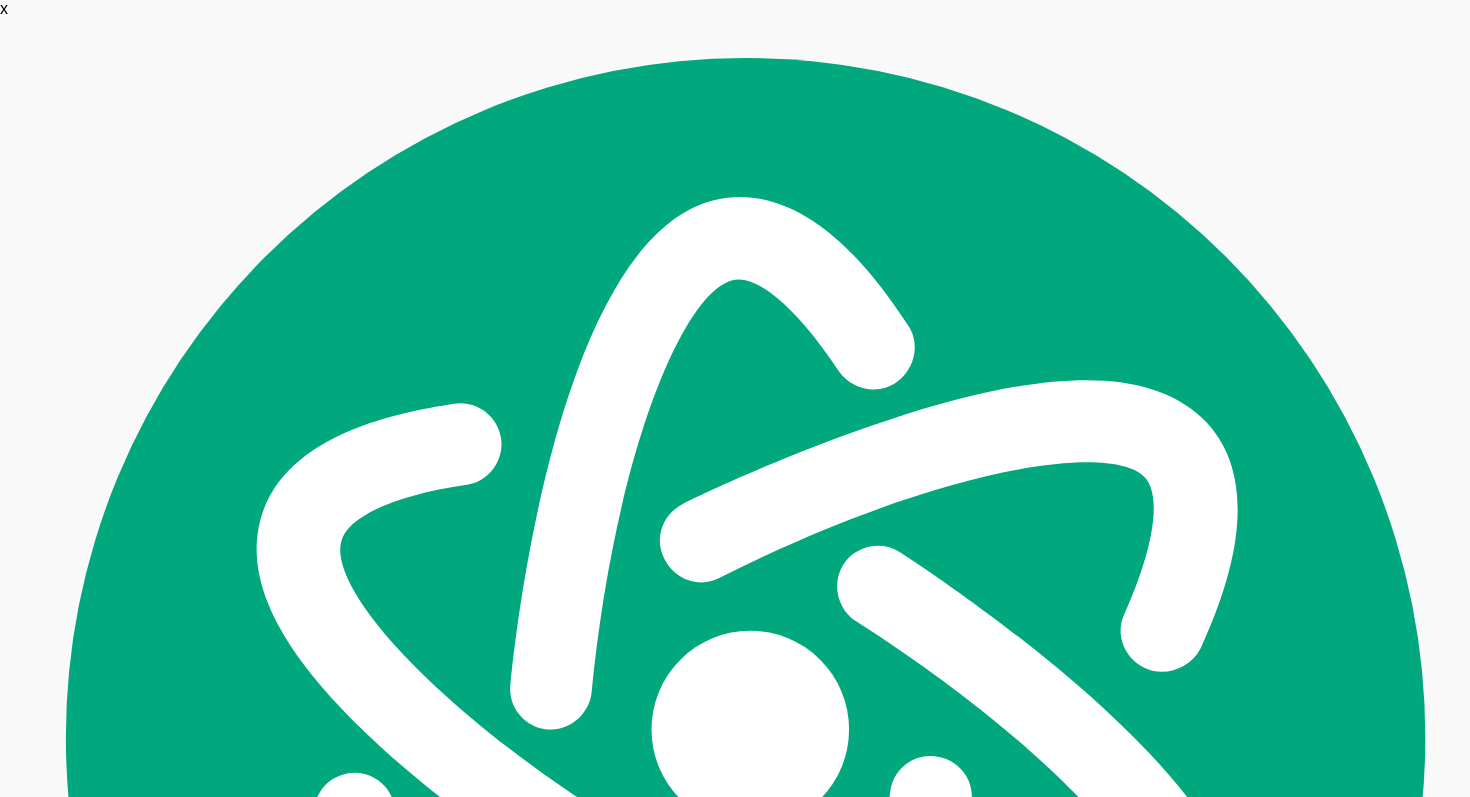scroll, scrollTop: 0, scrollLeft: 0, axis: both 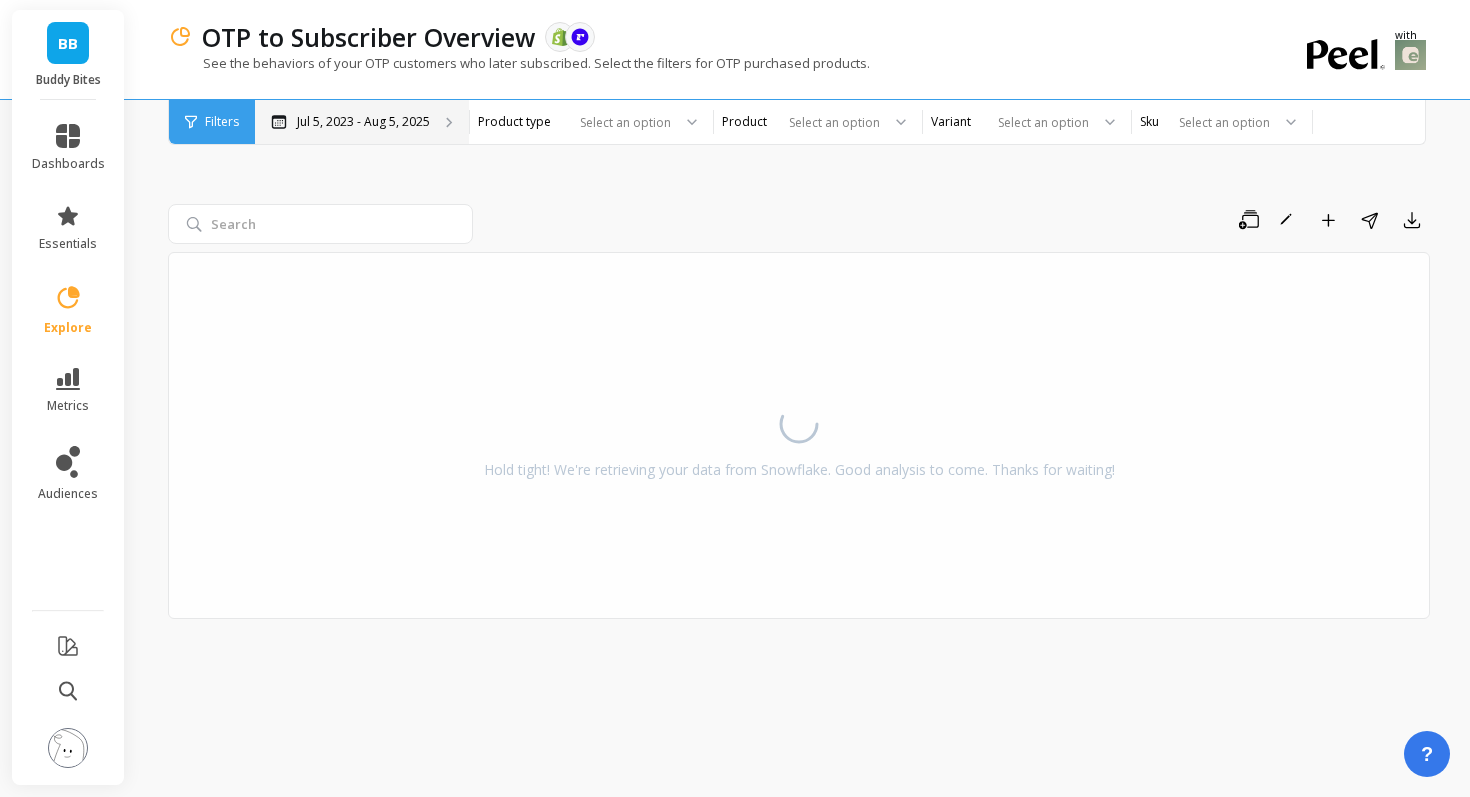 click on "Jul 5, 2023 - Aug 5, 2025" at bounding box center [363, 122] 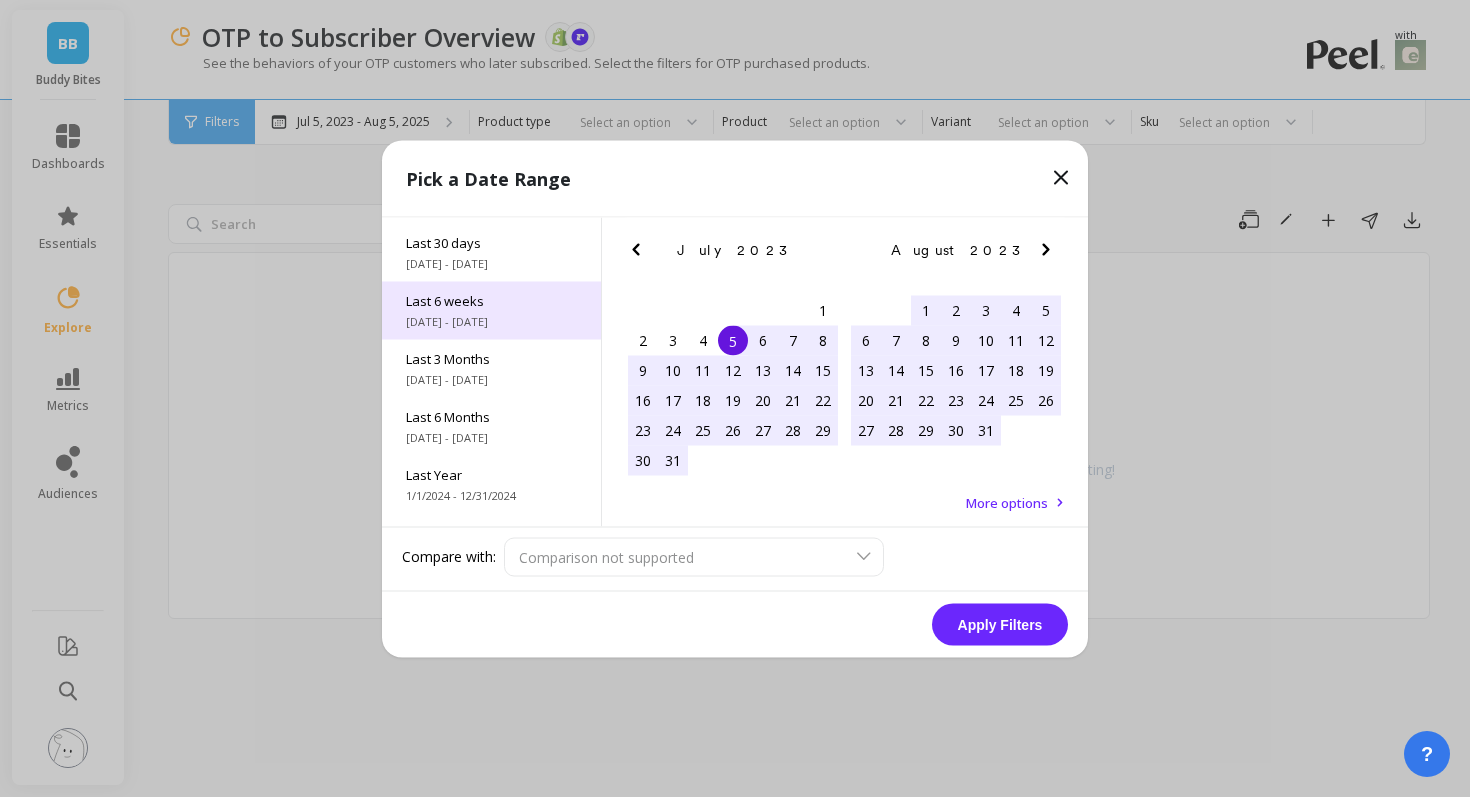 scroll, scrollTop: 173, scrollLeft: 0, axis: vertical 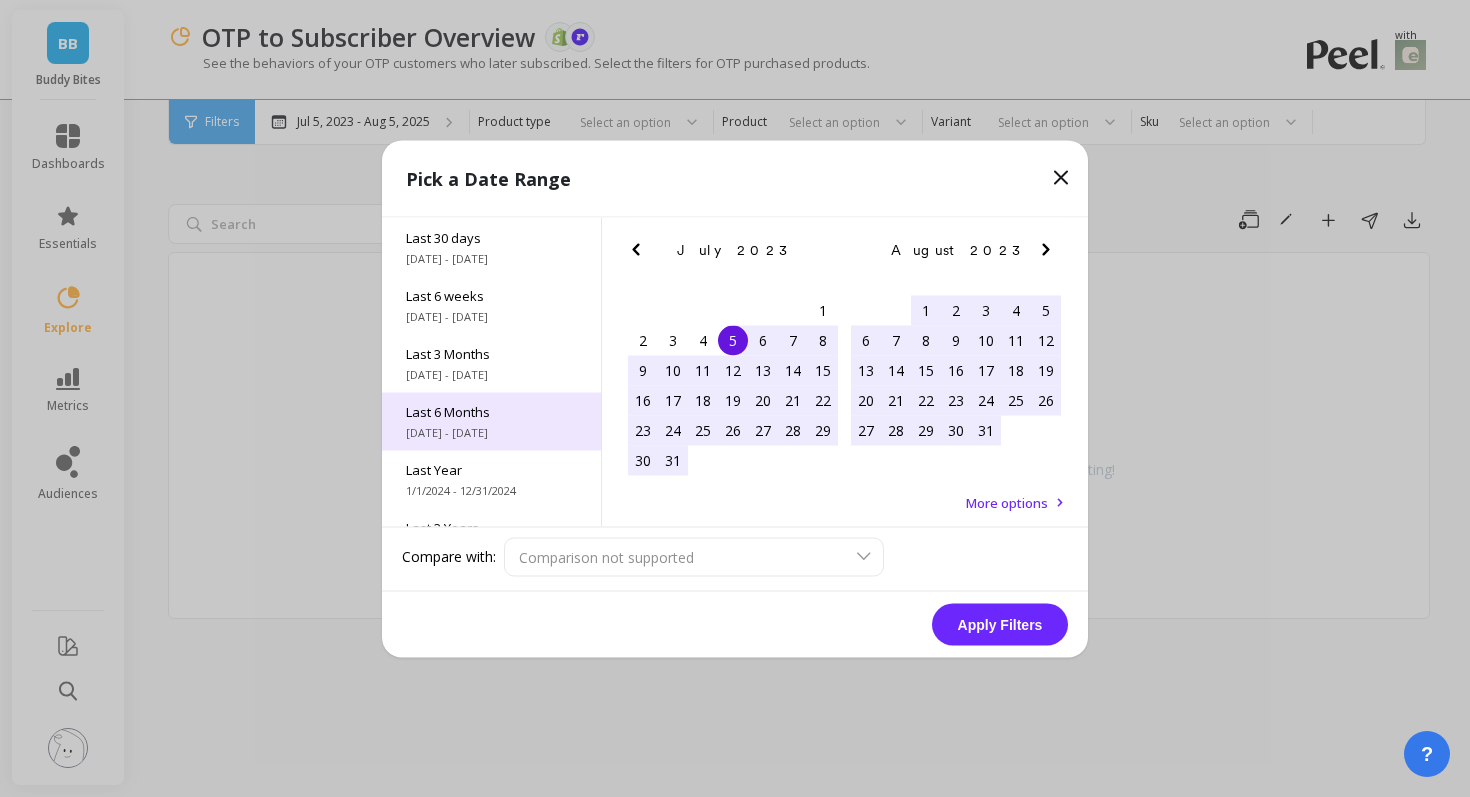 click on "Last 6 Months" at bounding box center [491, 411] 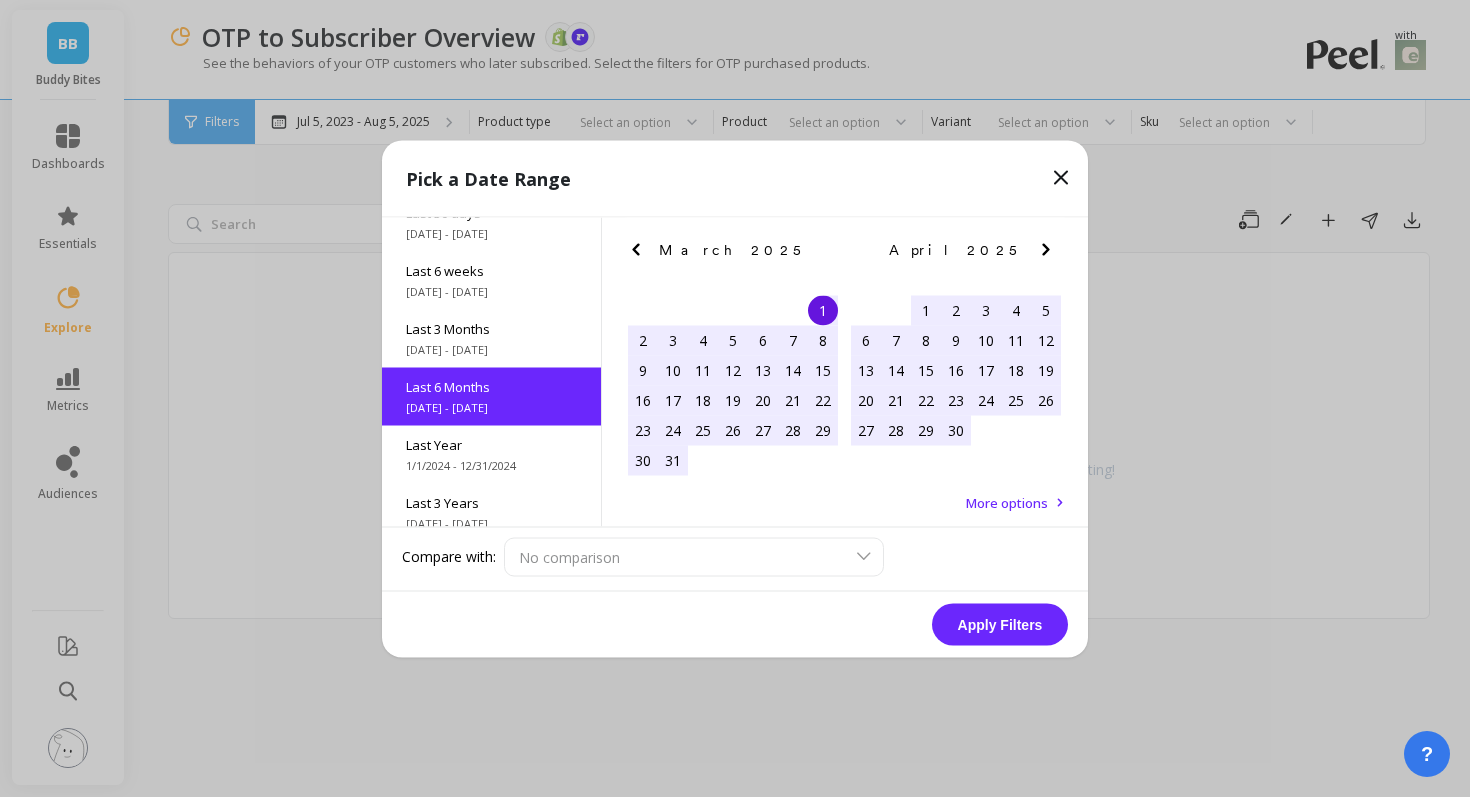 scroll, scrollTop: 222, scrollLeft: 0, axis: vertical 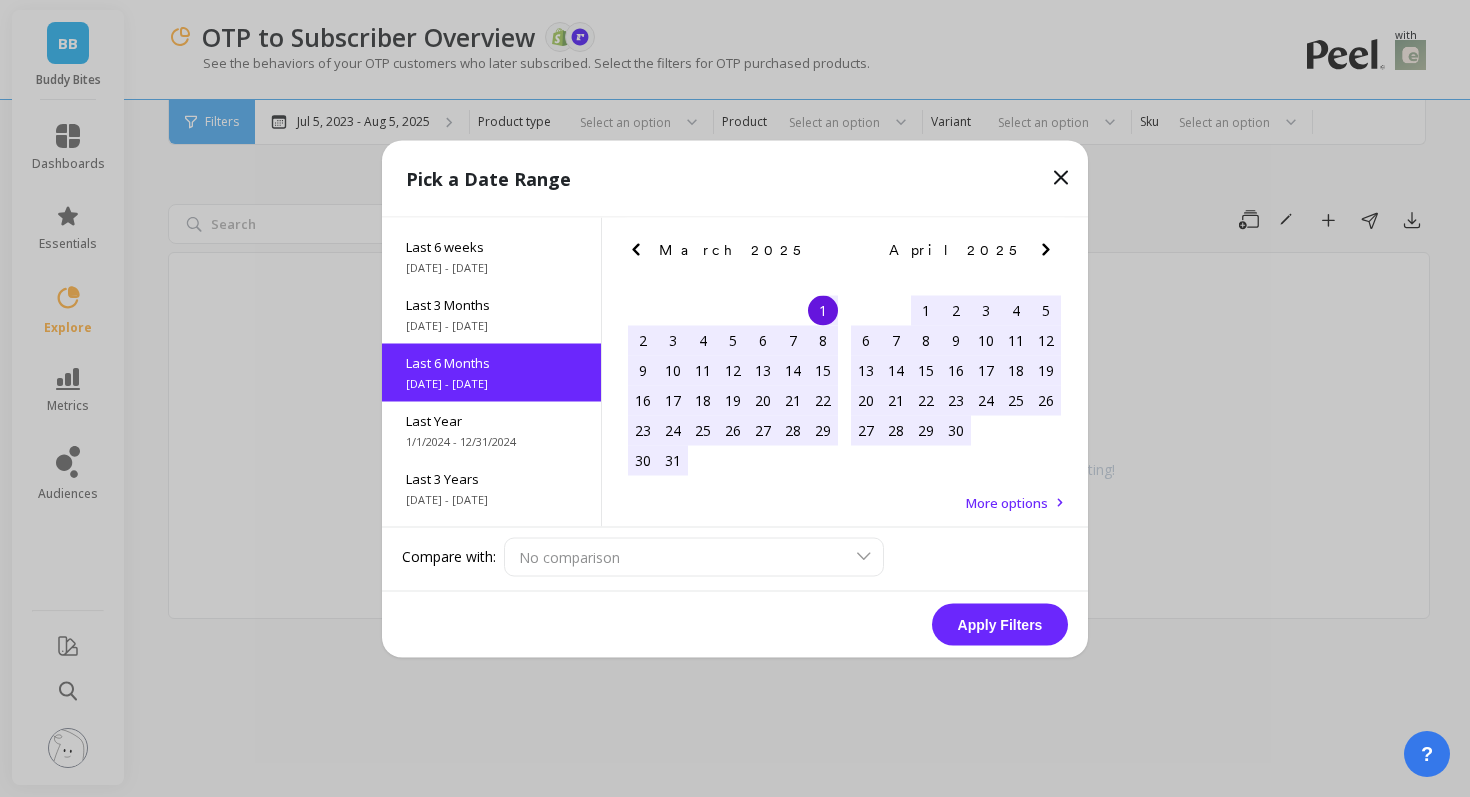 click on "Apply Filters" at bounding box center (1000, 624) 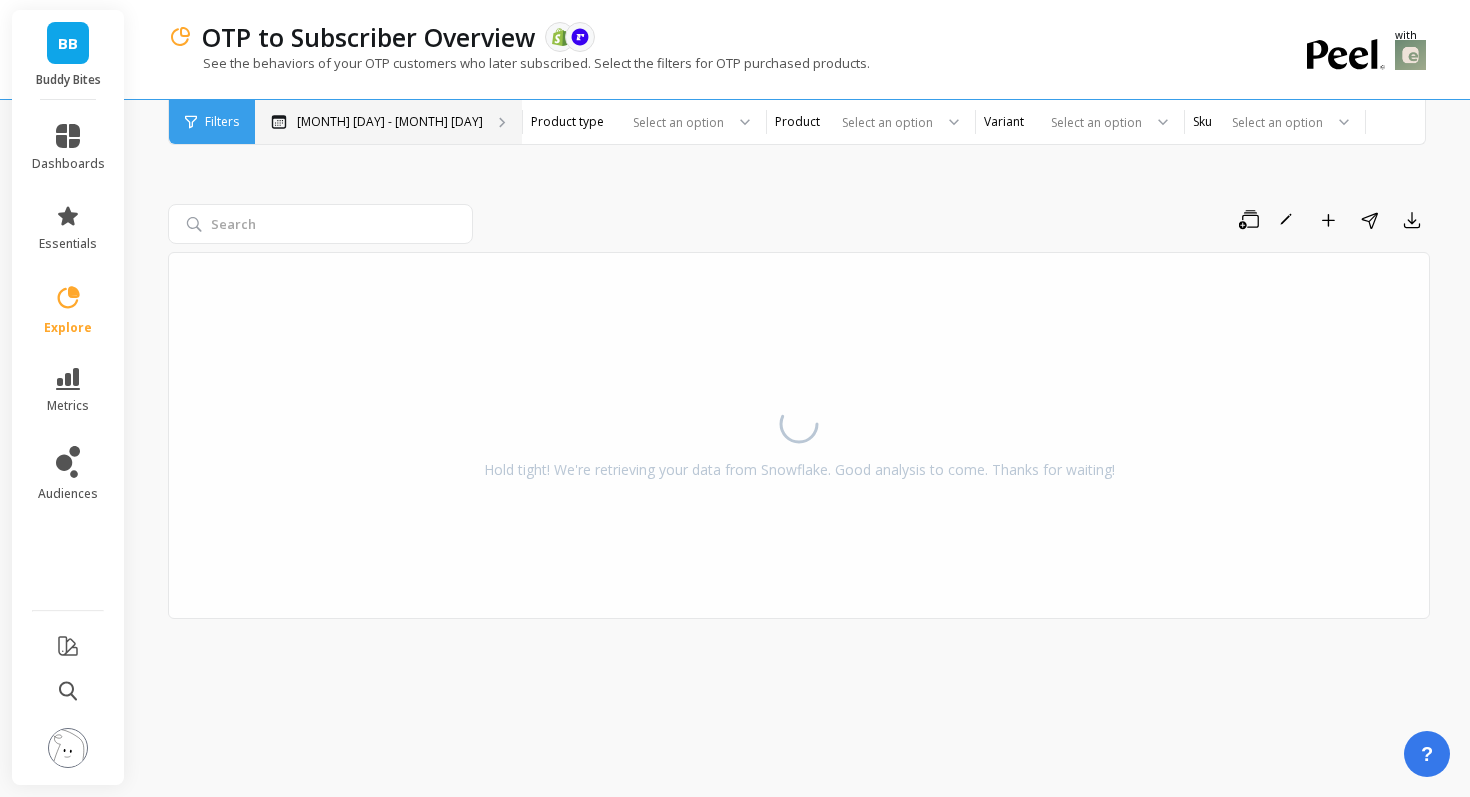 click on "[MONTH] [DAY] - [MONTH] [DAY]" at bounding box center [388, 122] 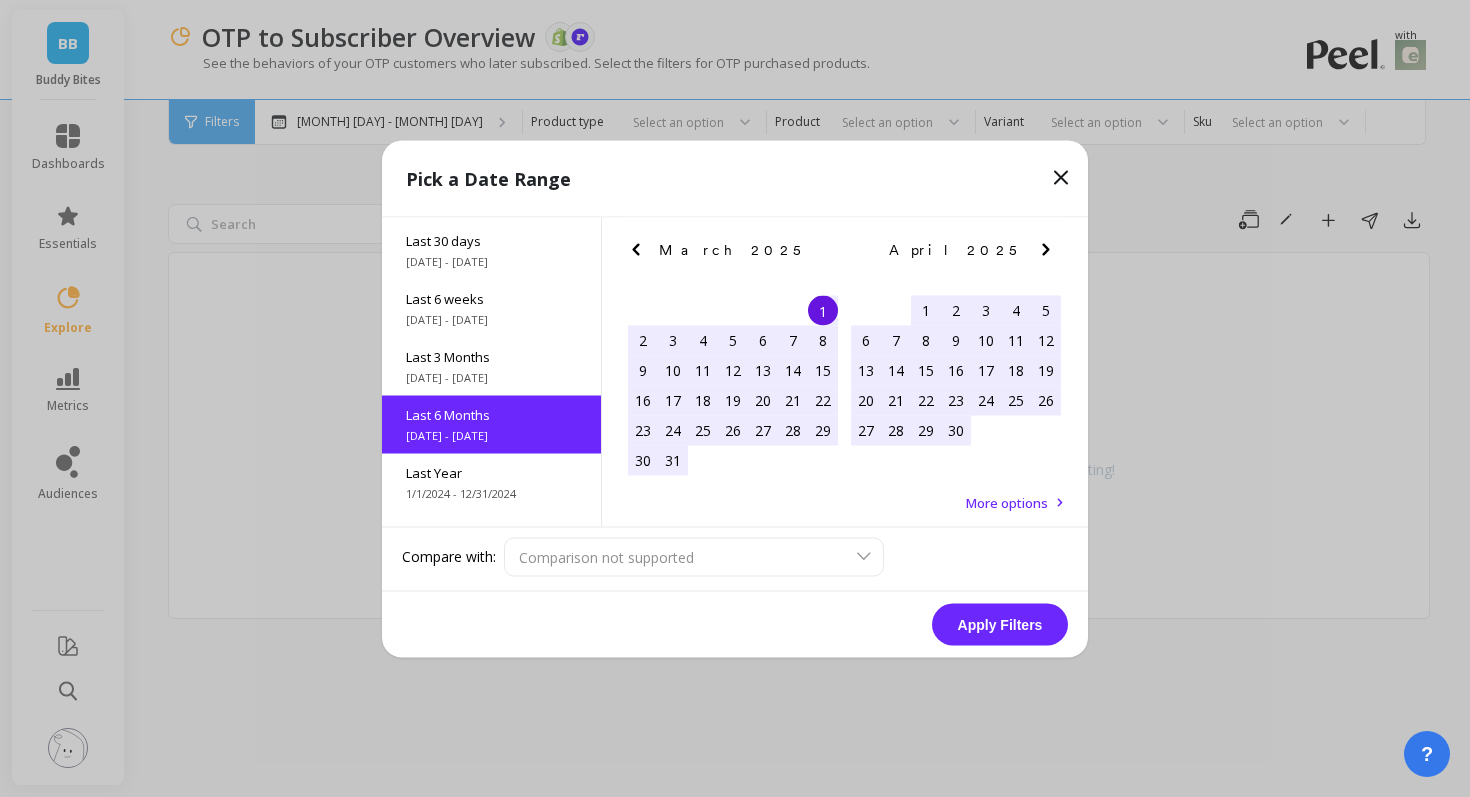 scroll, scrollTop: 222, scrollLeft: 0, axis: vertical 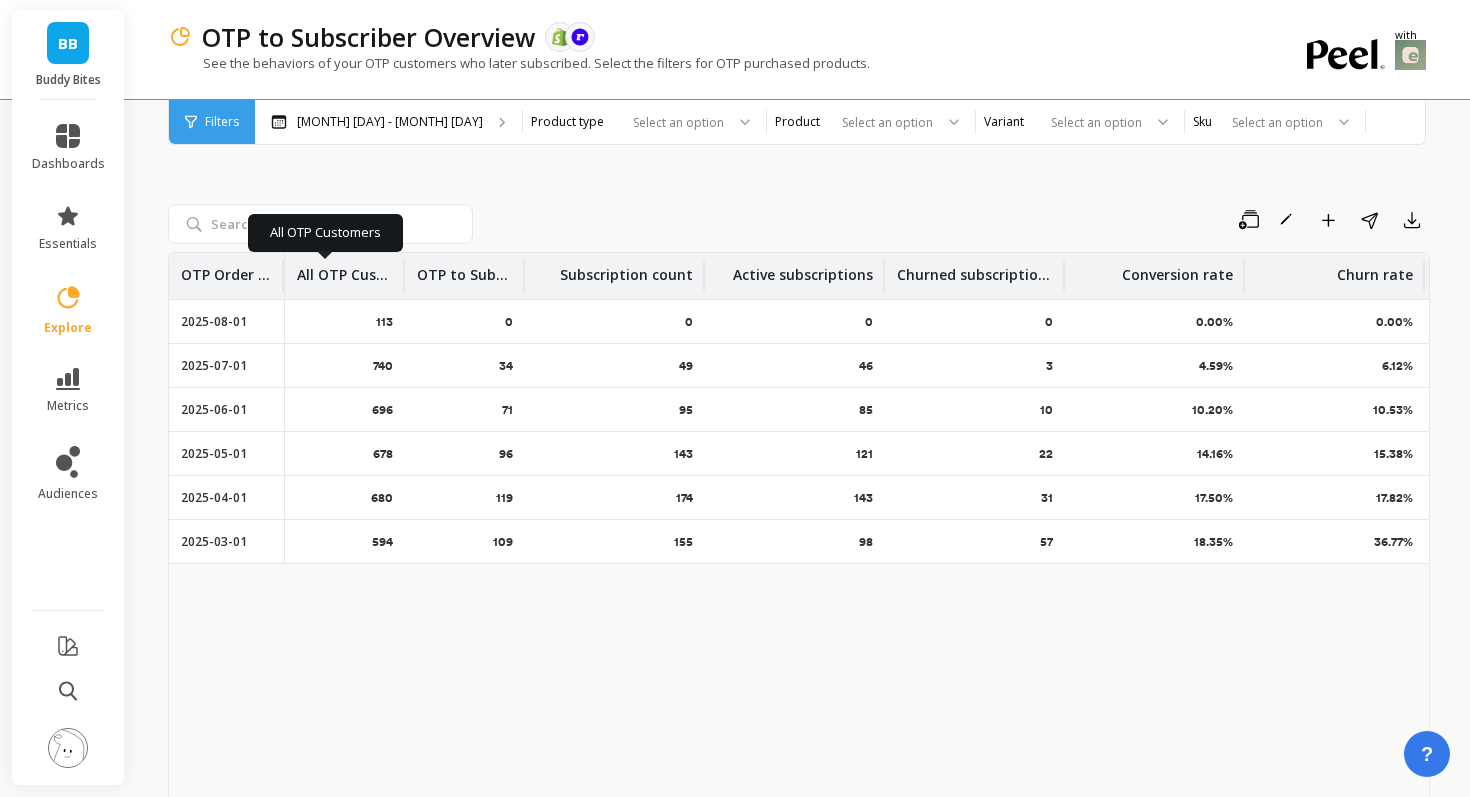 drag, startPoint x: 235, startPoint y: 284, endPoint x: 390, endPoint y: 288, distance: 155.0516 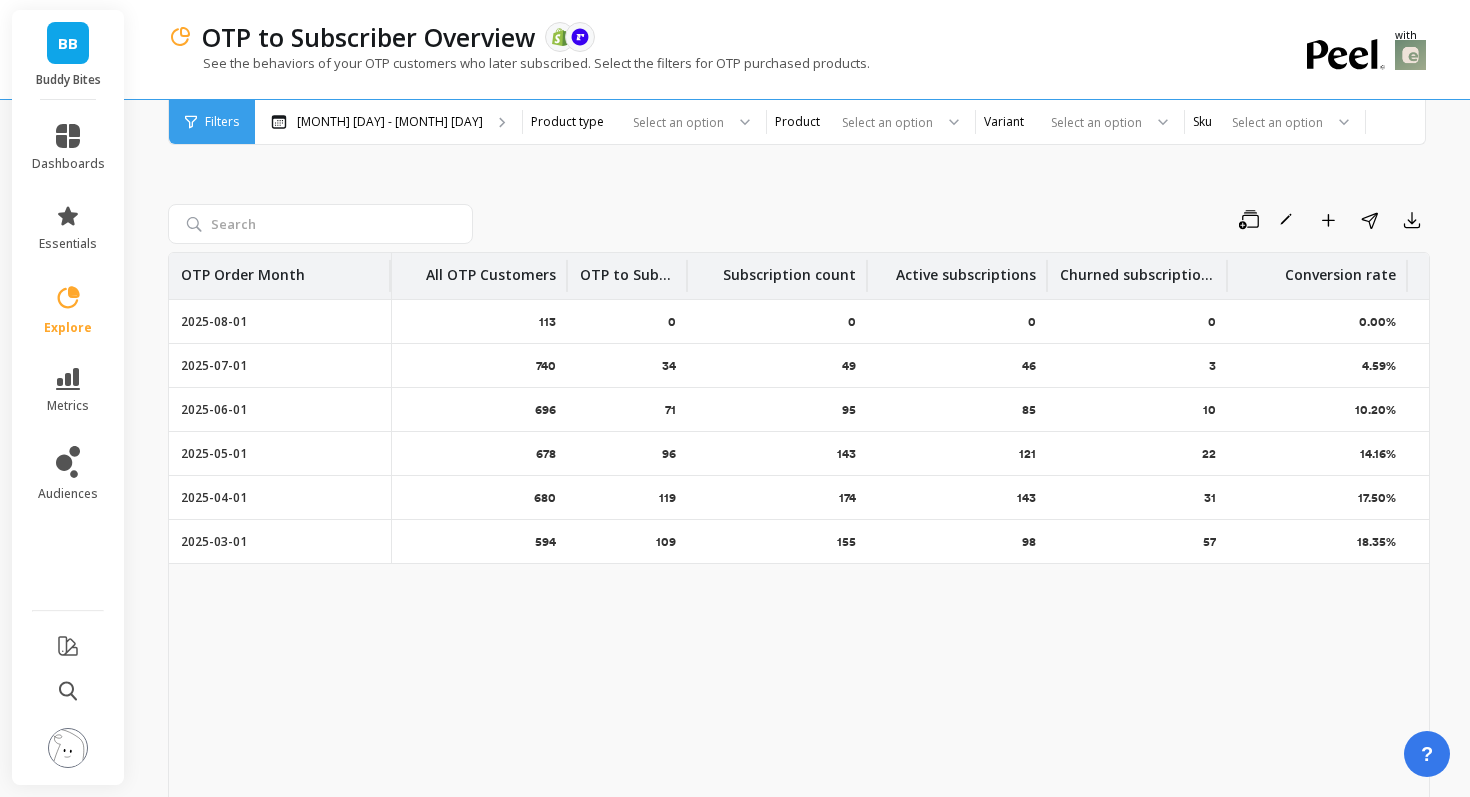 drag, startPoint x: 508, startPoint y: 274, endPoint x: 571, endPoint y: 274, distance: 63 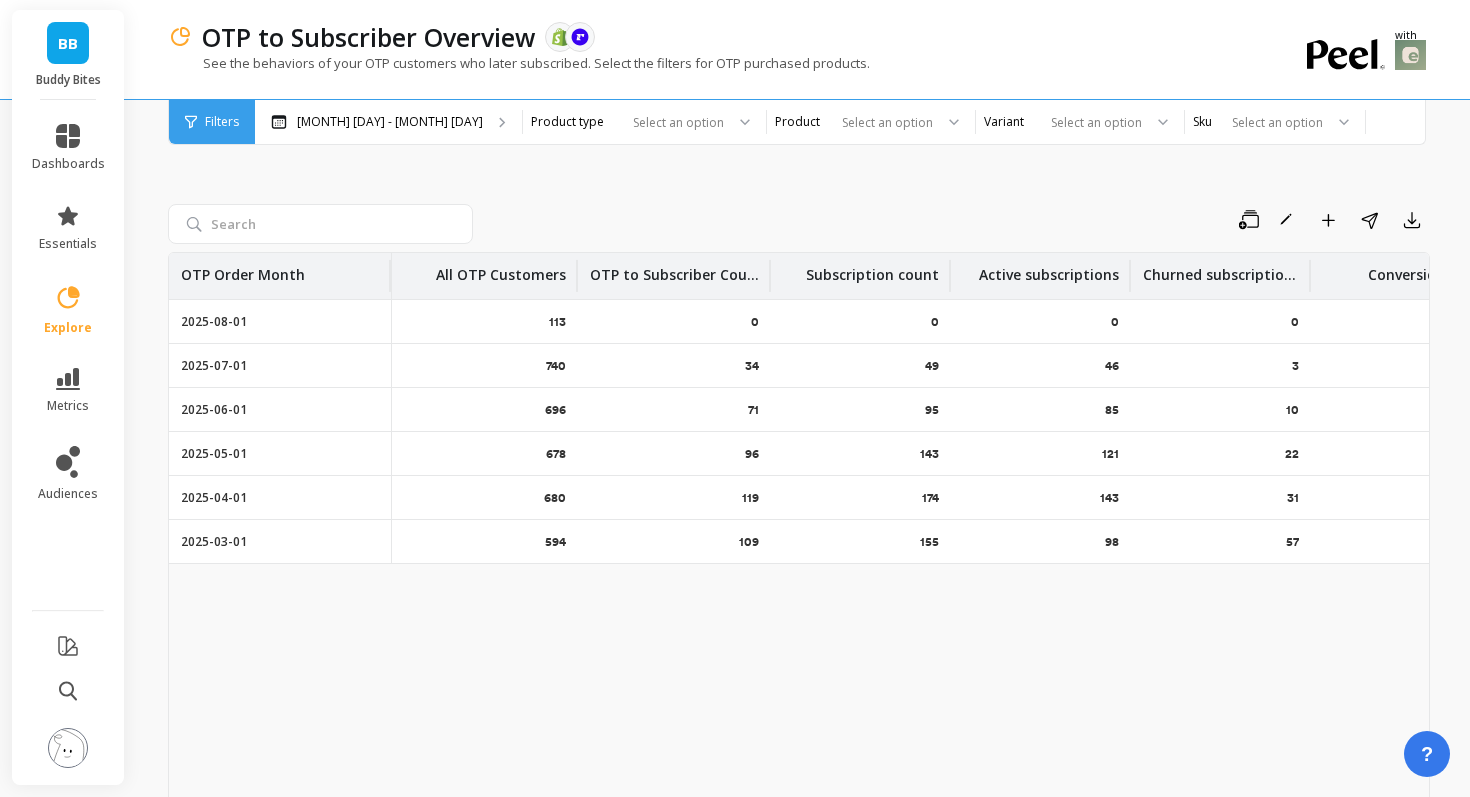 drag, startPoint x: 694, startPoint y: 267, endPoint x: 777, endPoint y: 267, distance: 83 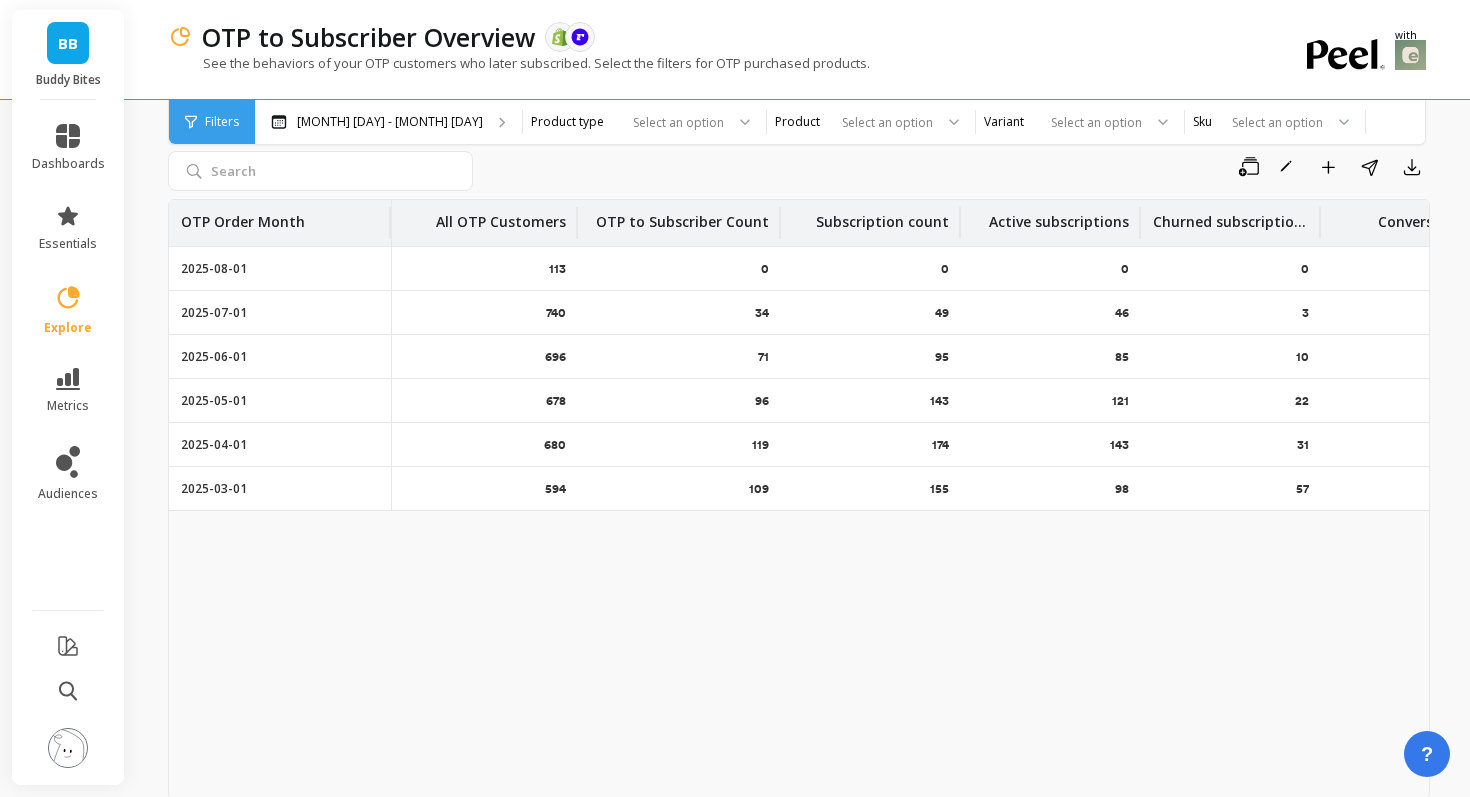scroll, scrollTop: 50, scrollLeft: 0, axis: vertical 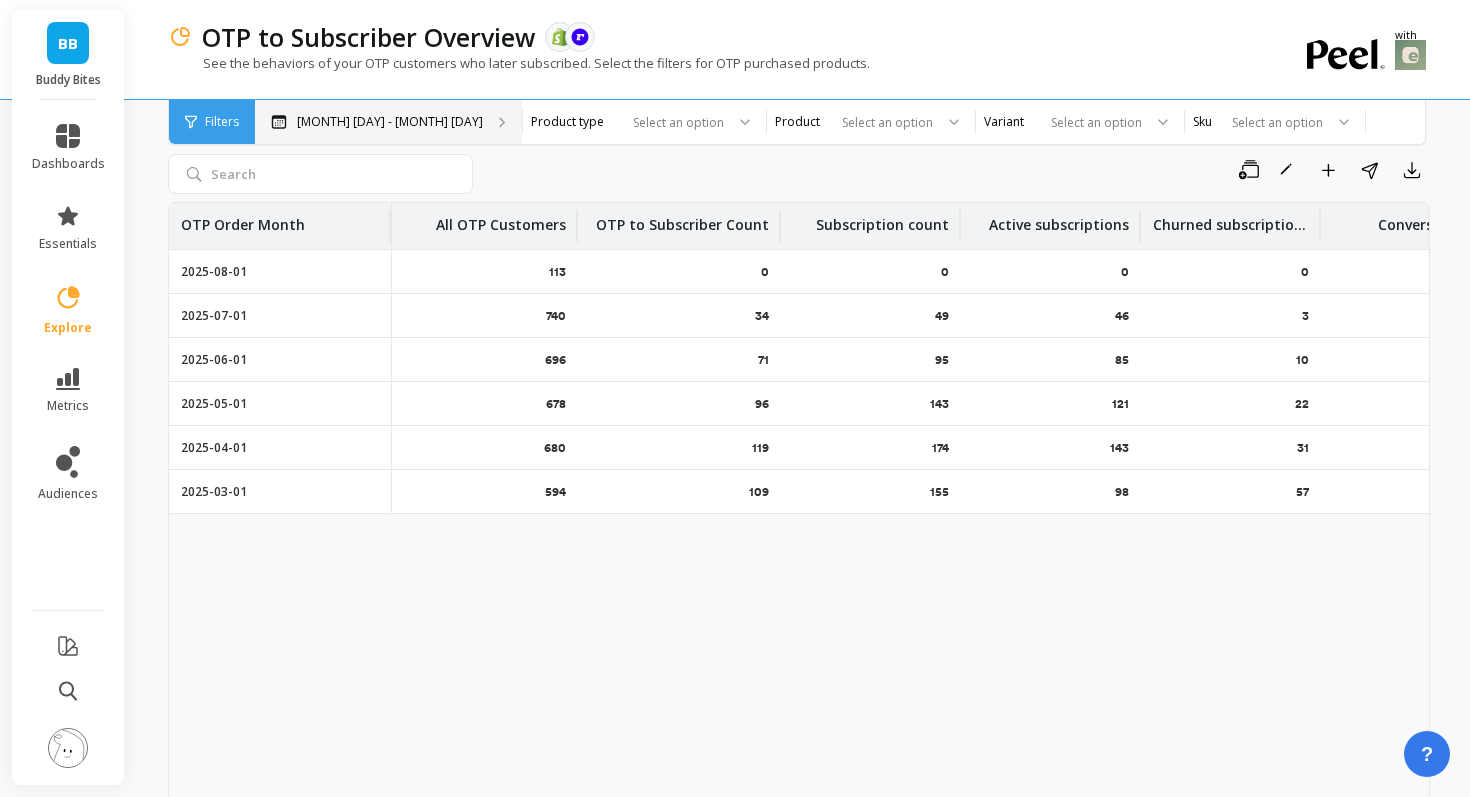 click on "Mar 1 - Aug 5" at bounding box center (390, 122) 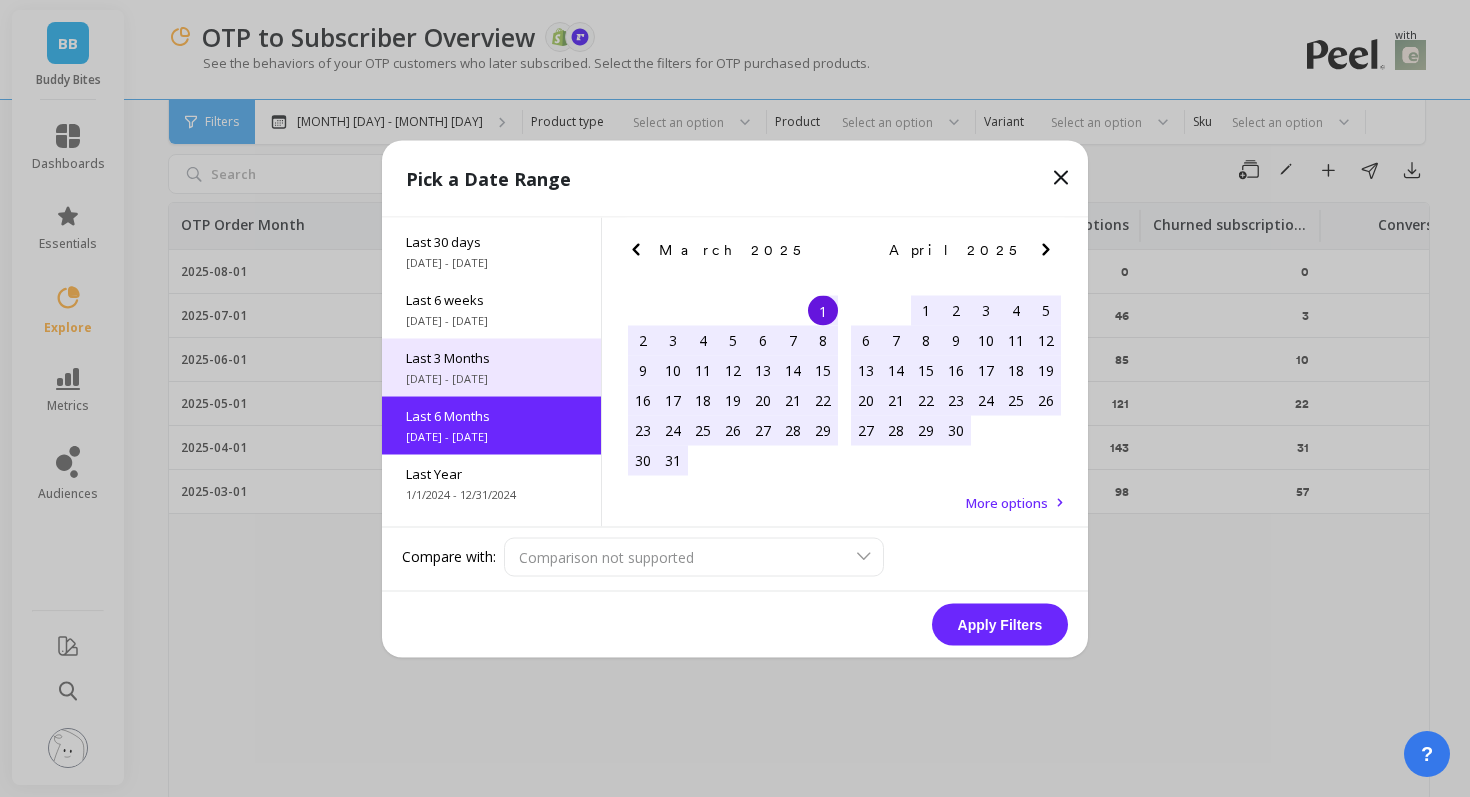 scroll, scrollTop: 222, scrollLeft: 0, axis: vertical 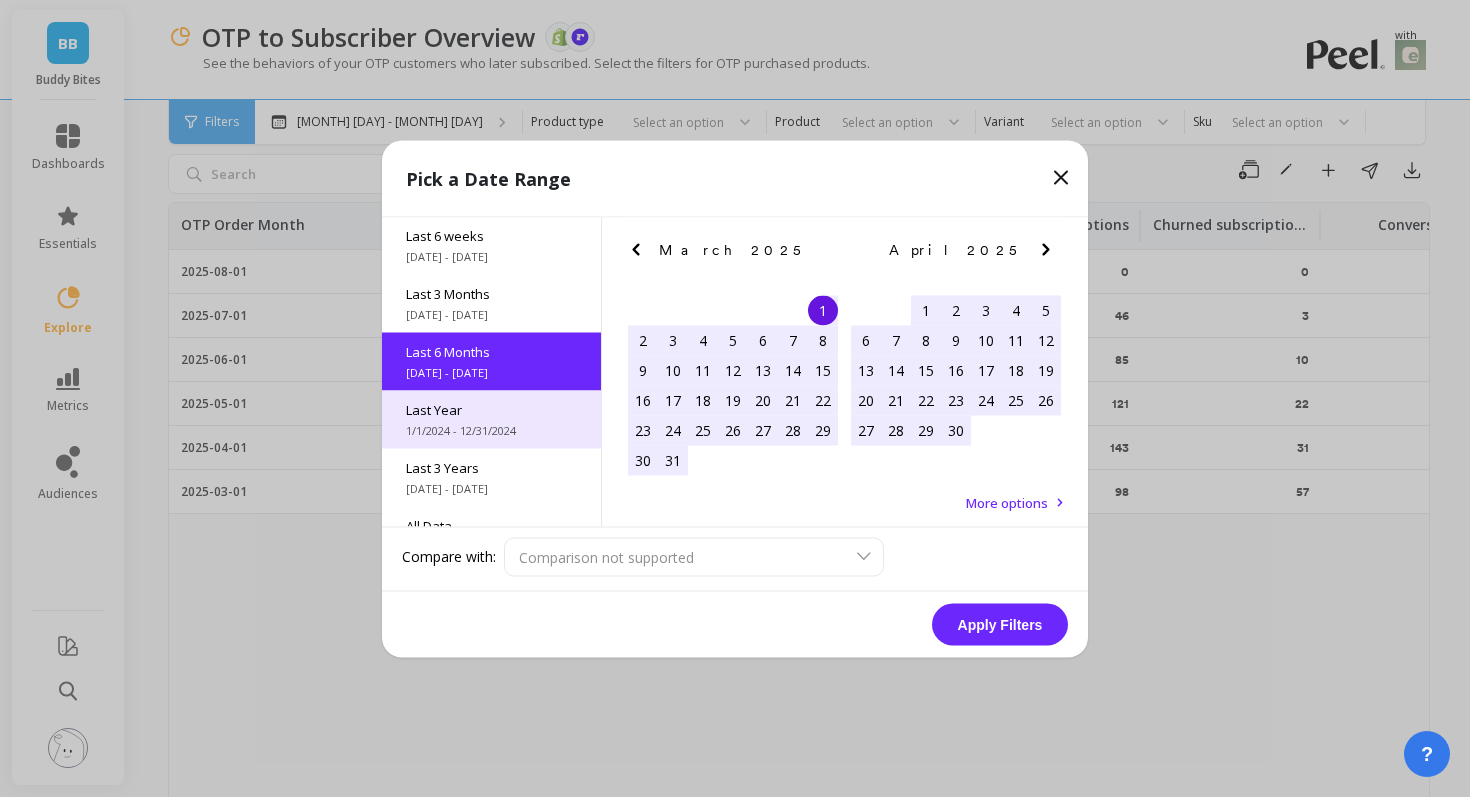 click on "1/1/2024 - 12/31/2024" at bounding box center [491, 430] 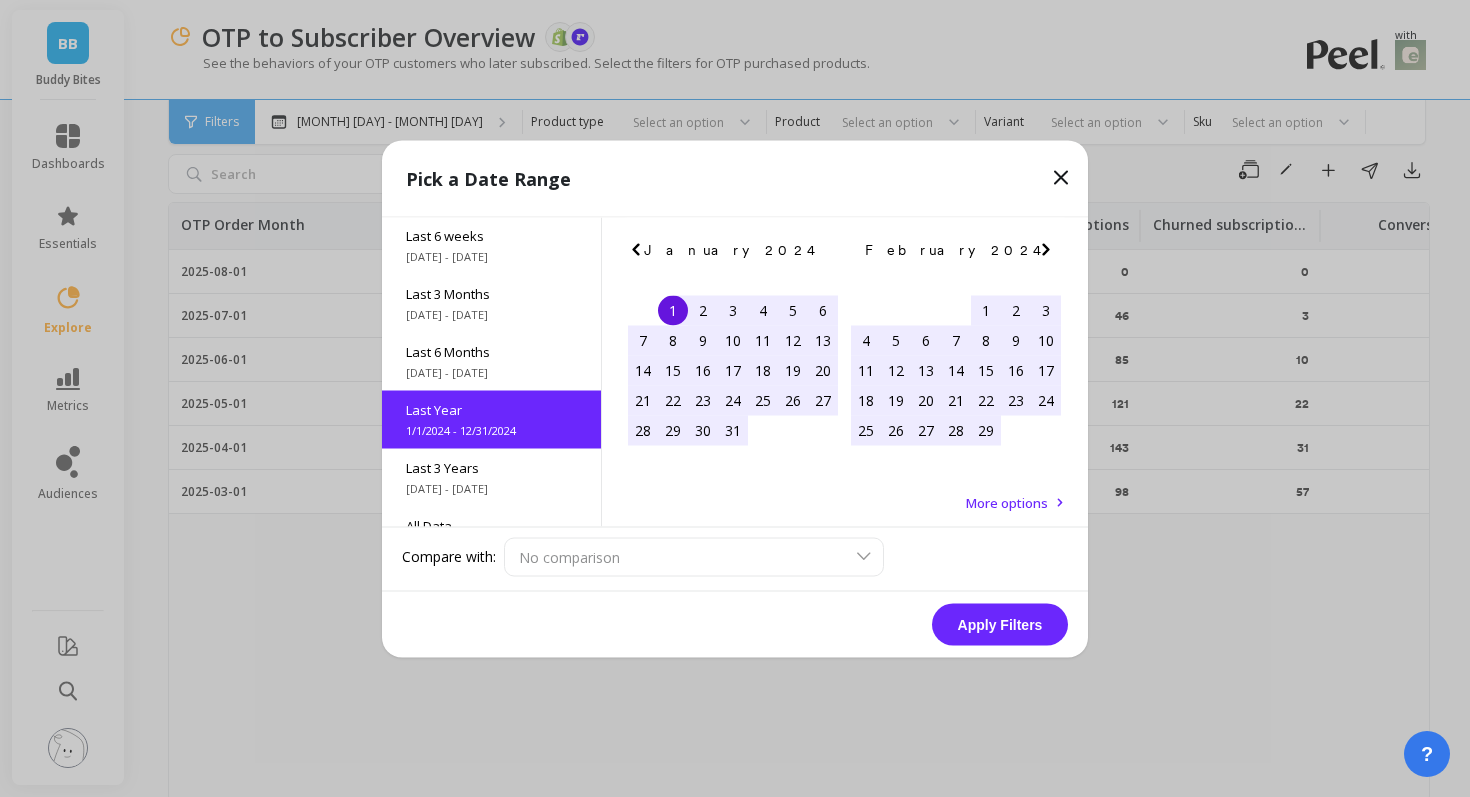 scroll, scrollTop: 268, scrollLeft: 0, axis: vertical 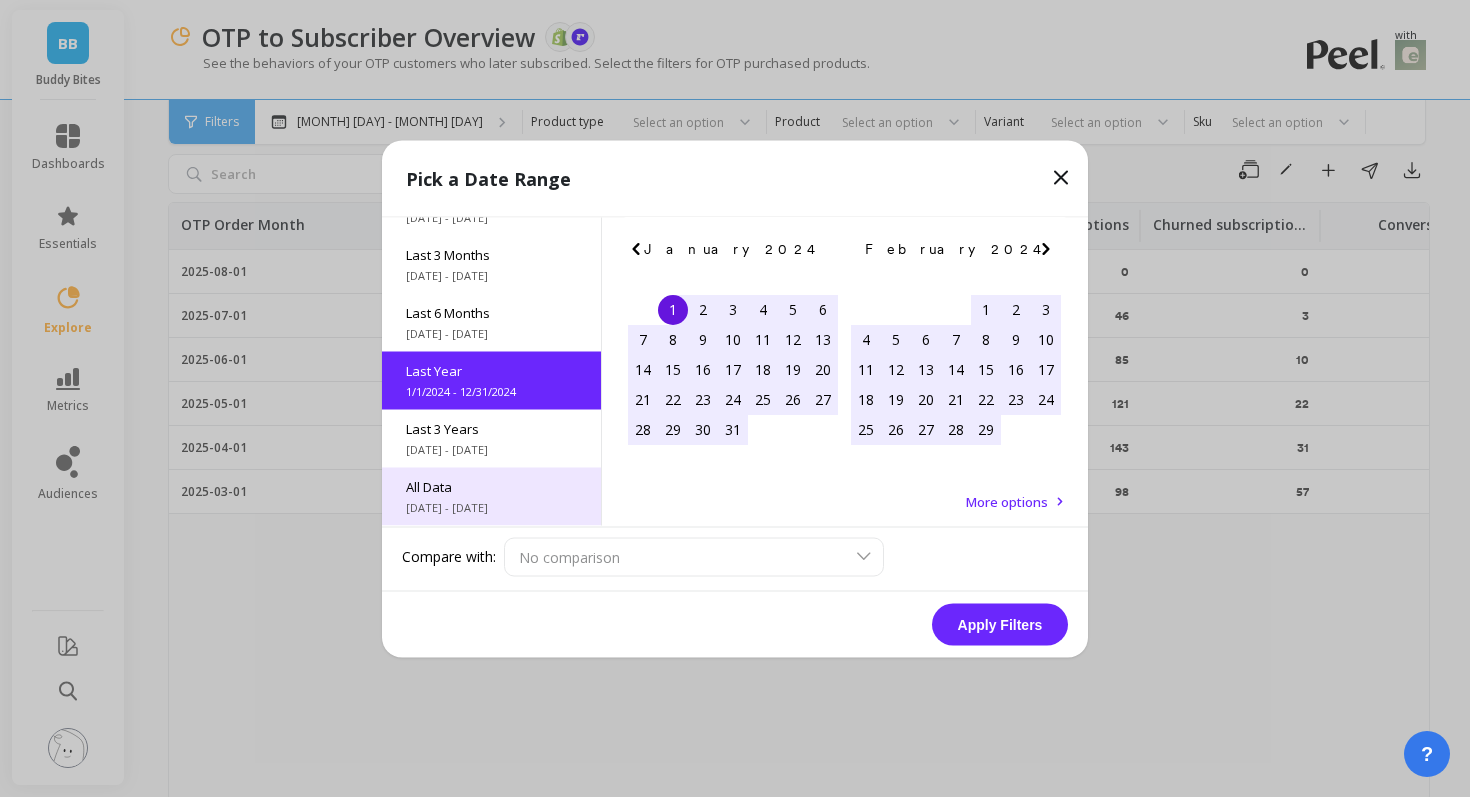 click on "8/1/2015 - 8/5/2025" at bounding box center (491, 507) 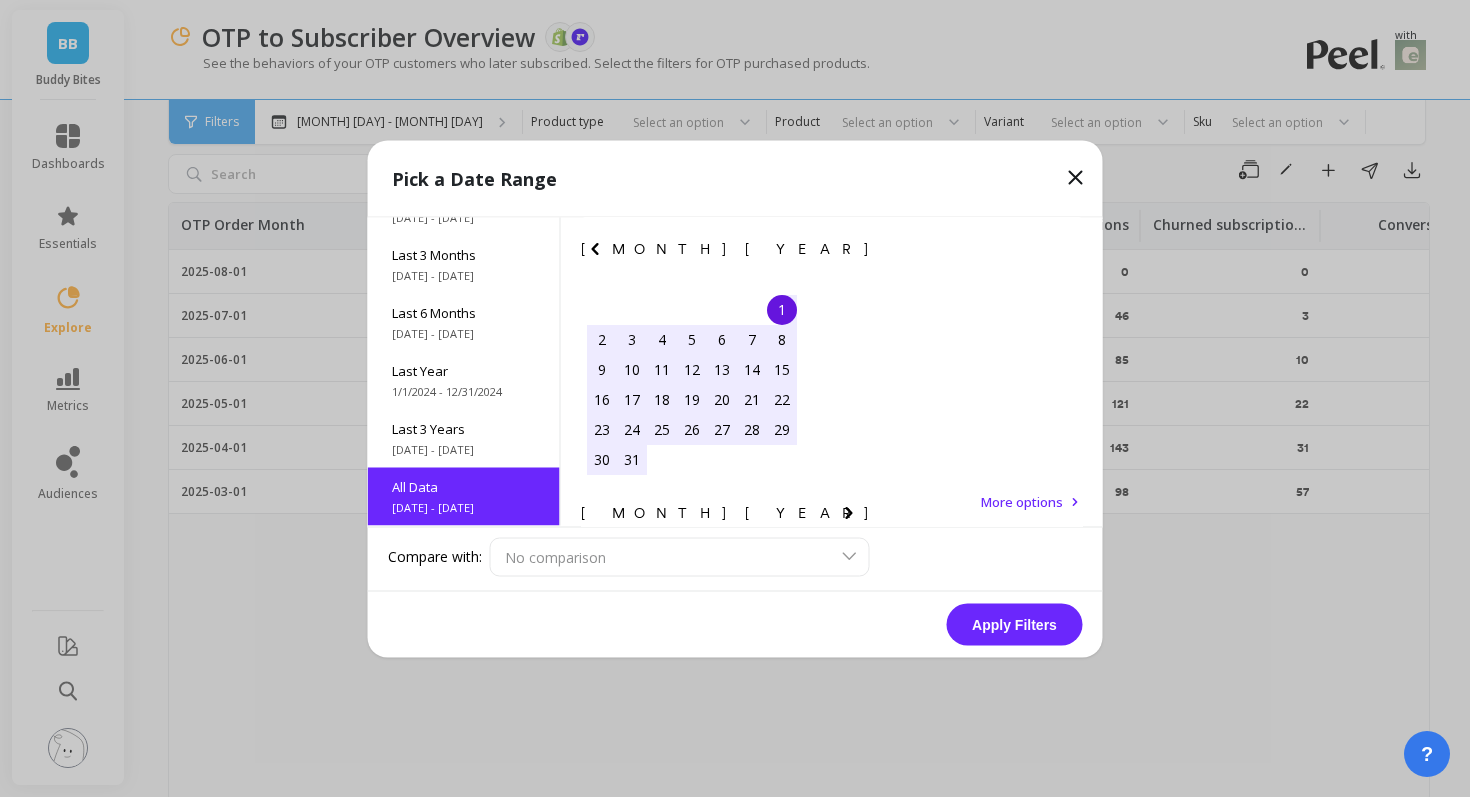 click on "Apply Filters" at bounding box center [1015, 624] 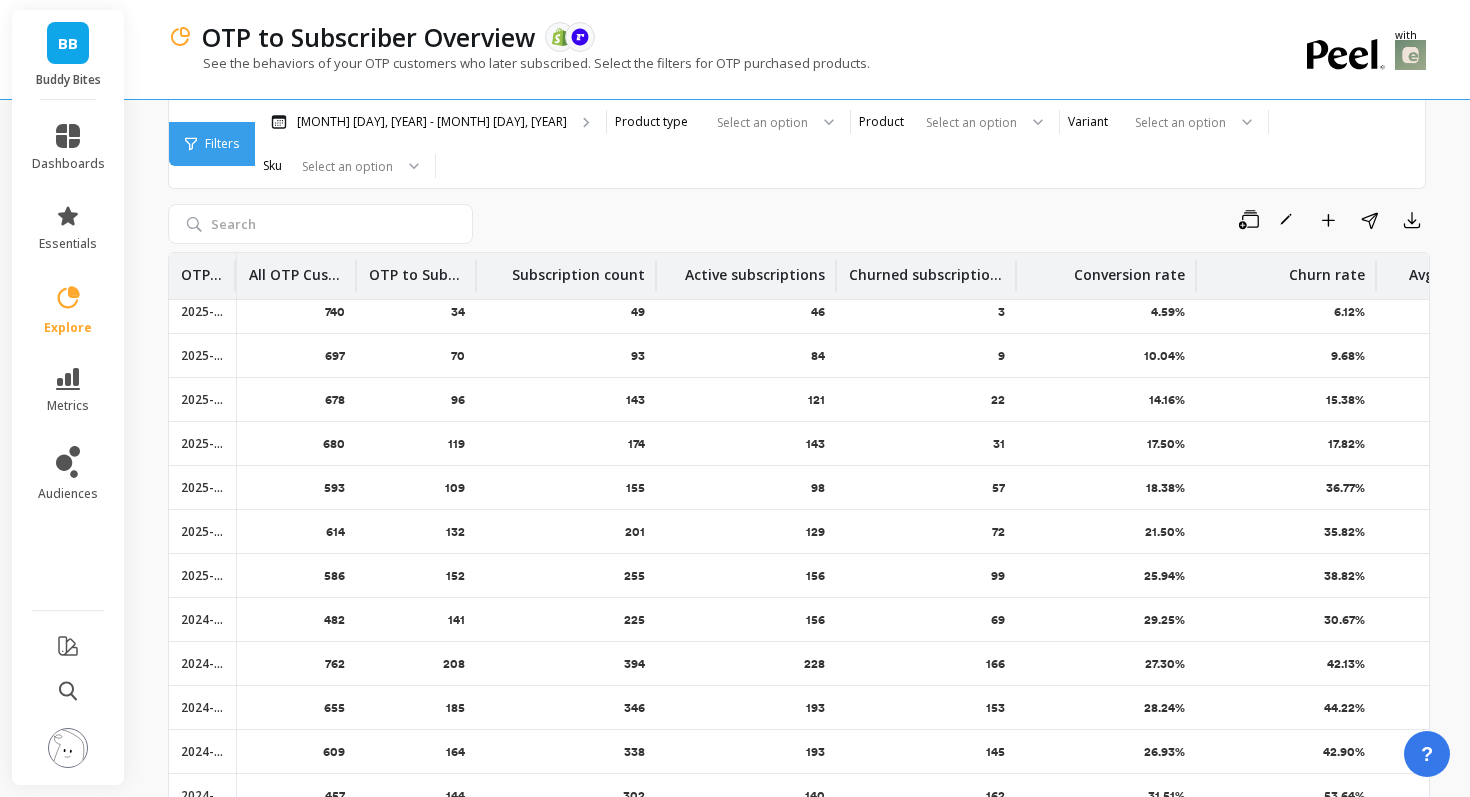 scroll, scrollTop: 59, scrollLeft: 0, axis: vertical 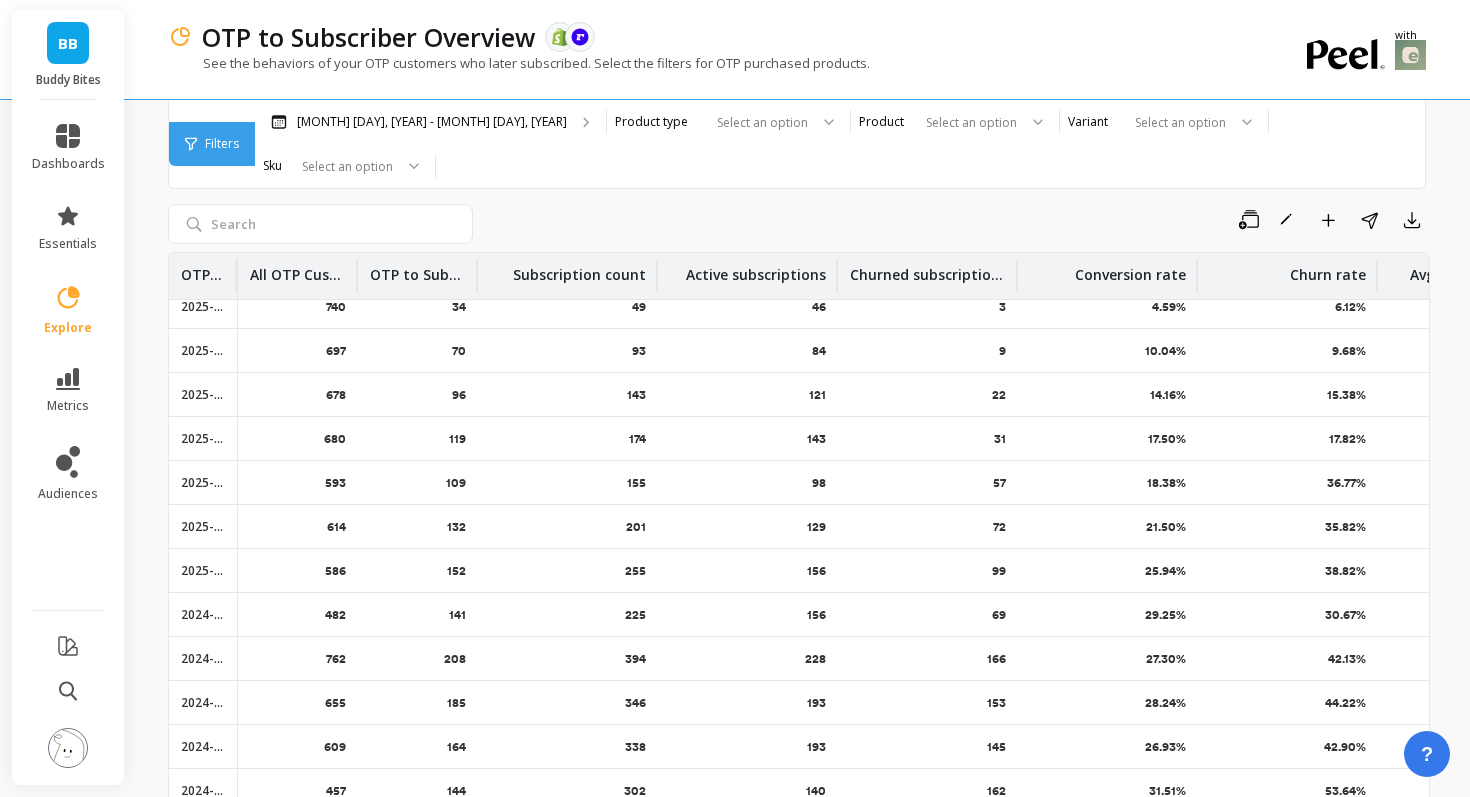 drag, startPoint x: 236, startPoint y: 267, endPoint x: 337, endPoint y: 265, distance: 101.0198 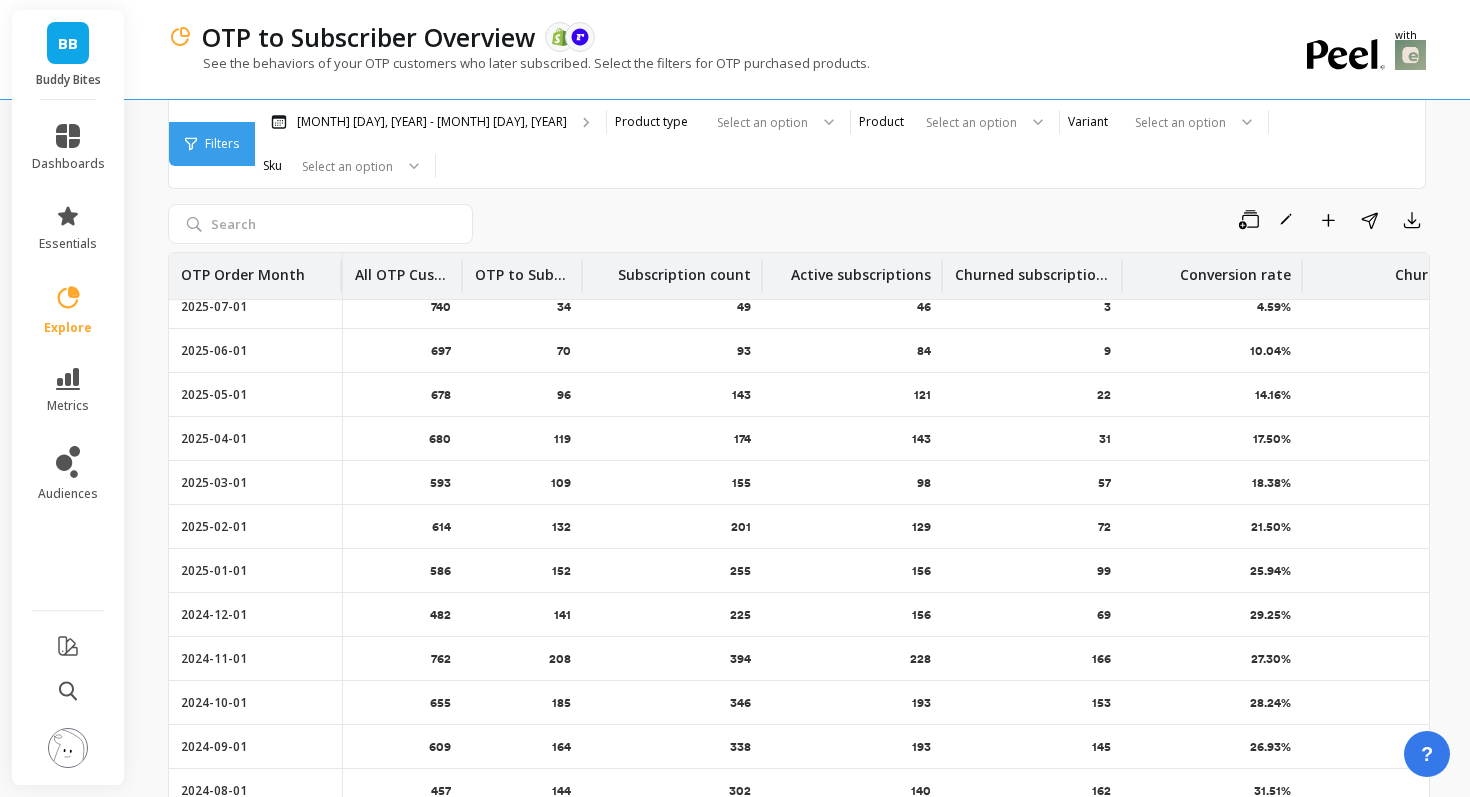 scroll, scrollTop: 65, scrollLeft: 0, axis: vertical 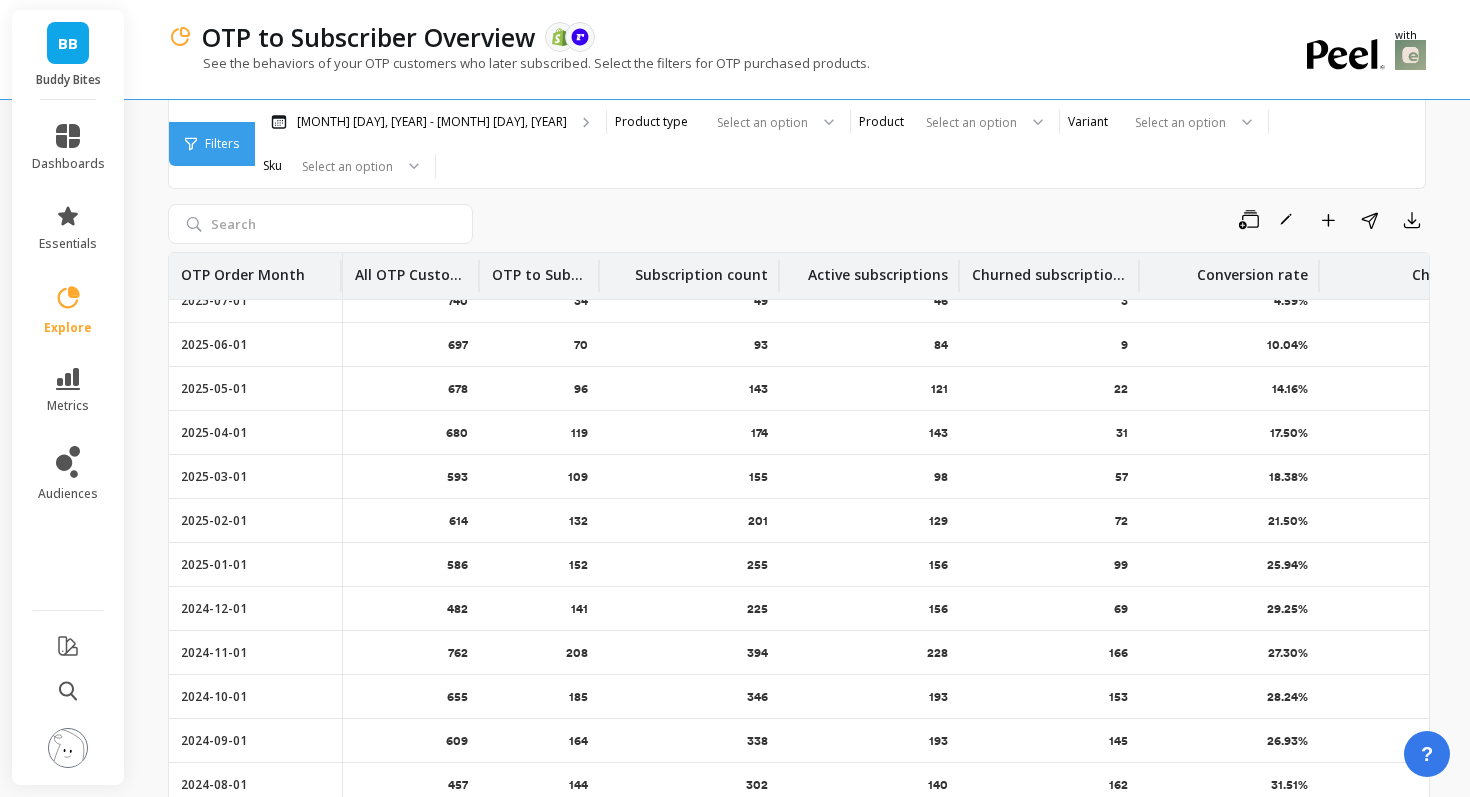 drag, startPoint x: 461, startPoint y: 267, endPoint x: 493, endPoint y: 271, distance: 32.24903 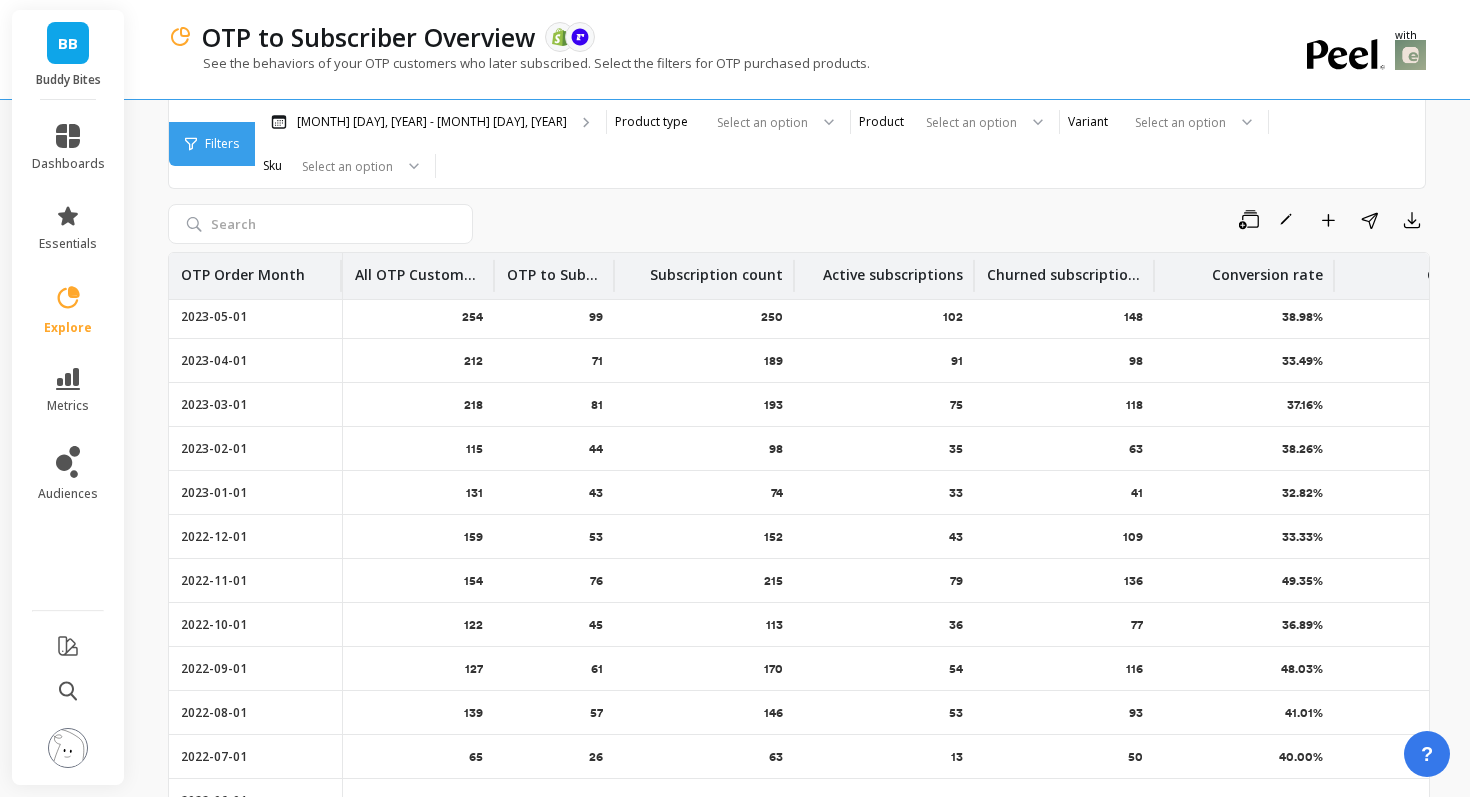 scroll, scrollTop: 1209, scrollLeft: 0, axis: vertical 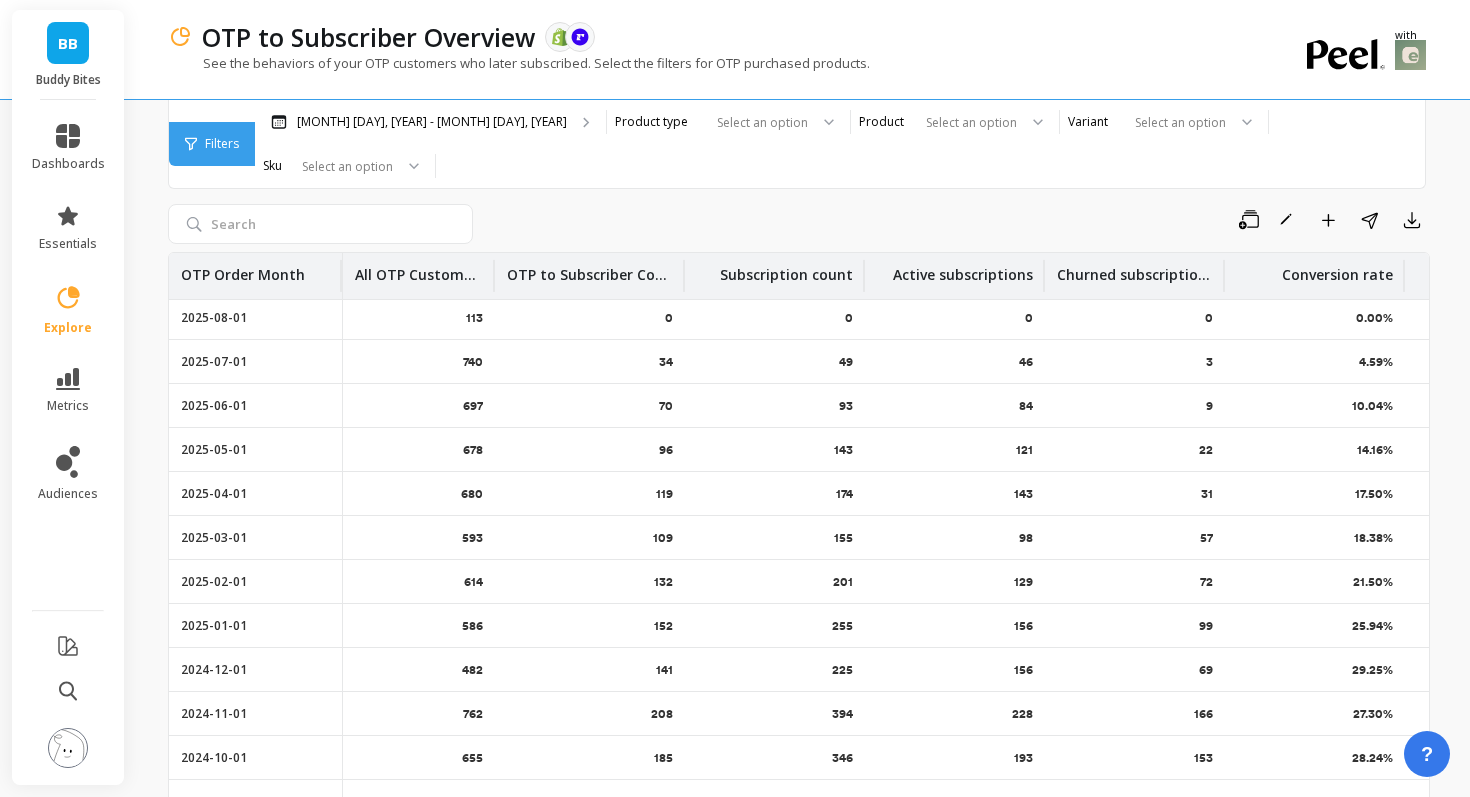 drag, startPoint x: 611, startPoint y: 267, endPoint x: 682, endPoint y: 267, distance: 71 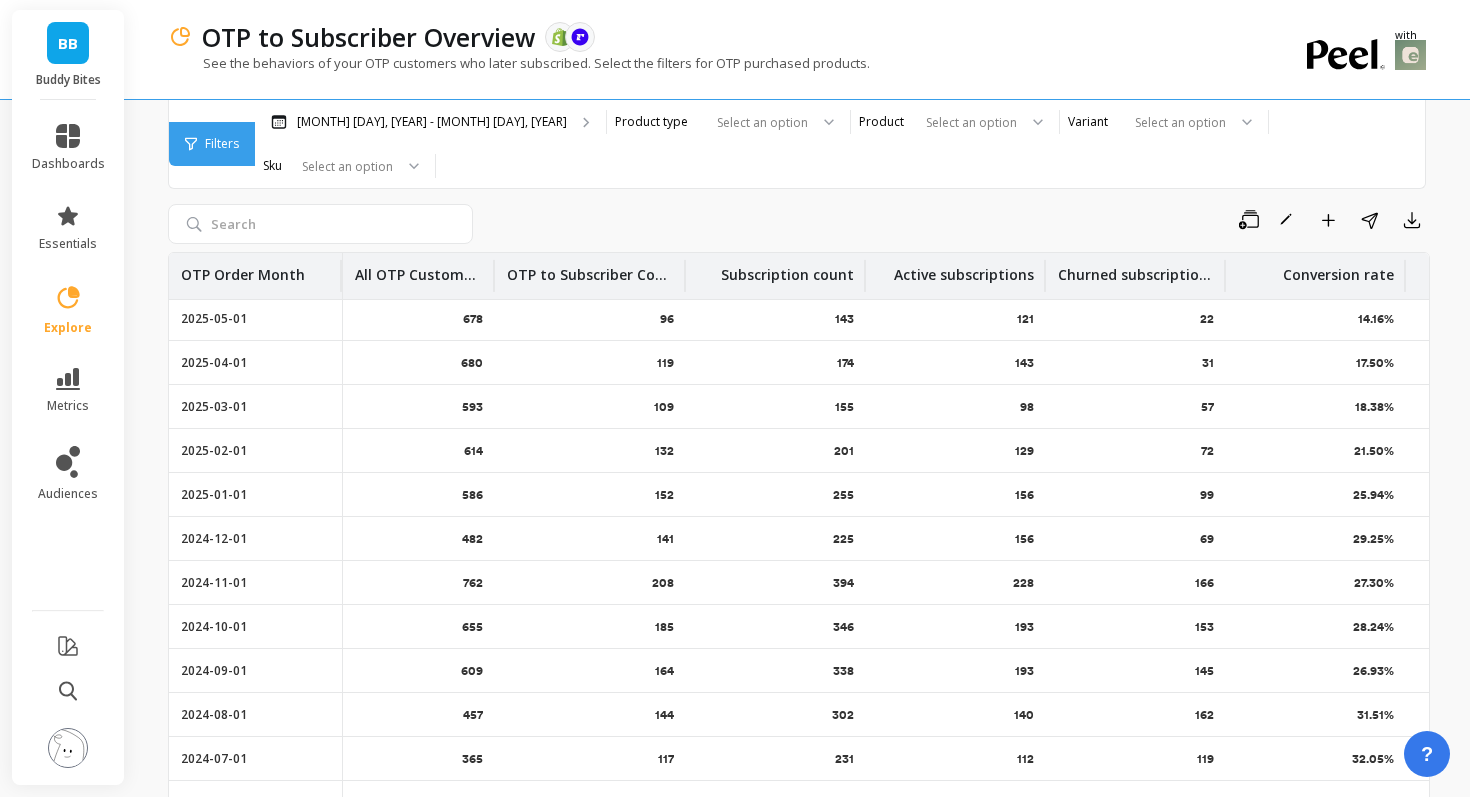 scroll, scrollTop: 0, scrollLeft: 0, axis: both 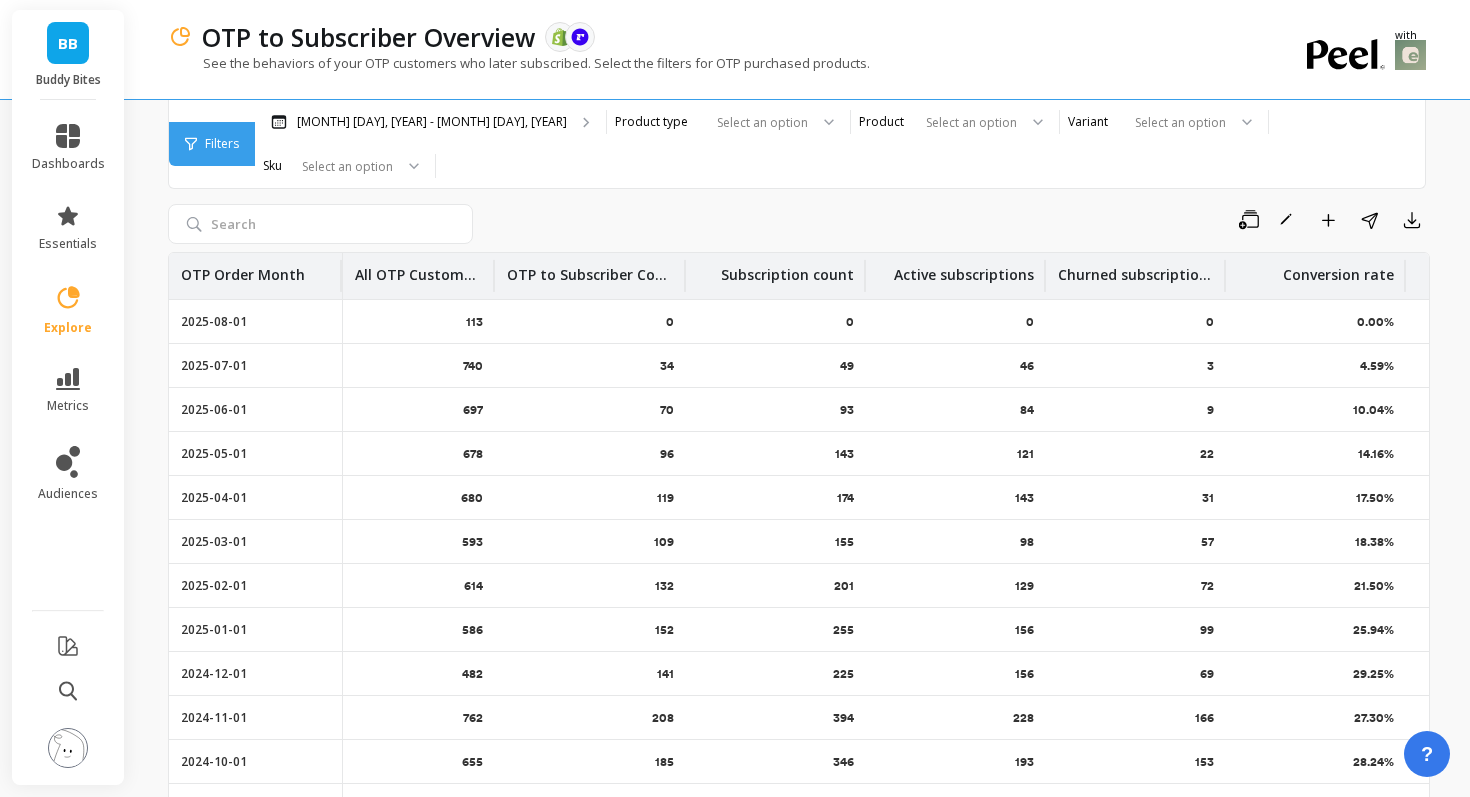 click on "Save Rename
Add to Dashboard
Share
Export OTP Order Month All OTP Customers OTP to Subscriber Count Subscription count Active subscriptions Churned subscriptions Conversion rate Churn rate Avg days to churn 2025-08-01 113 0 0 0 0 0.00% 0.00% - 2025-07-01 740 34 49 46 3 4.59% 6.12% 2 2025-06-01 697 70 93 84 9 10.04% 9.68% 8 2025-05-01 678 96 143 121 22 14.16% 15.38% 30 2025-04-01 680 119 174 143 31 17.50% 17.82% 29 2025-03-01 593 109 155 98 57 18.38% 36.77% 36 2025-02-01 614 132 201 129 72 21.50% 35.82% 40 2025-01-01 586 152 255 156 99 25.94% 38.82% 54 2024-12-01 482 141 225 156 69 29.25% 30.67% 76 2024-11-01 762 208 394 228 166 27.30% 42.13% 57 2024-10-01 655 185 346 193 153 28.24% 44.22% 65 2024-09-01 609 164 338 193 145 26.93% 42.90% 65 2024-08-01 457 144 302 140 162 31.51% 53.64% 88 2024-07-01 365 117 231 112 119 32.05% 51.52% 93 2024-06-01 281 79 184 102 82 28.11% 44.57% 91 2024-05-01 368 120 279 131 148 32.61% 53.05% 79 2024-04-01 321 100 243 114 129 31.15% 53.09% 102 2024-03-01 376 121" at bounding box center [799, 505] 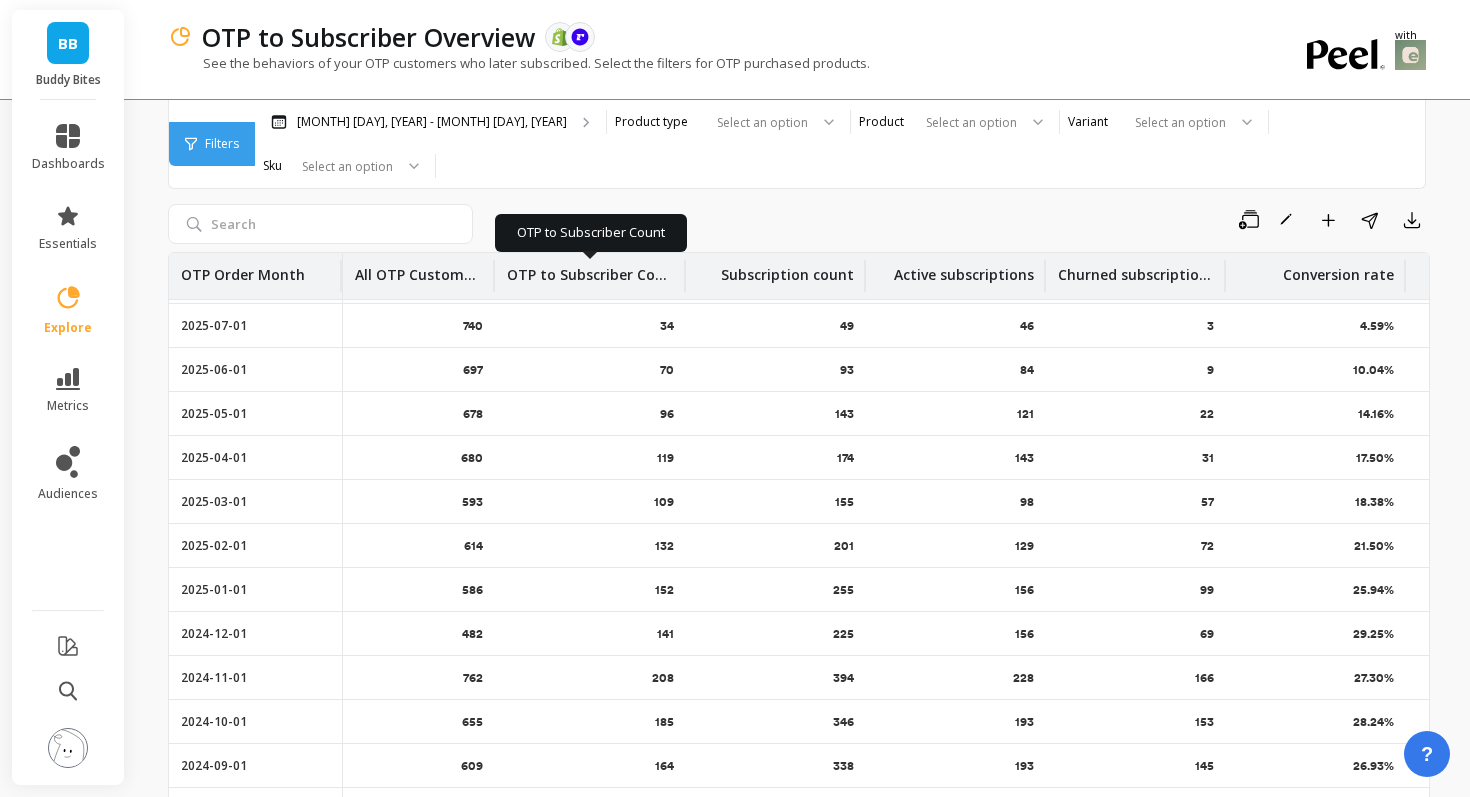 scroll, scrollTop: 0, scrollLeft: 0, axis: both 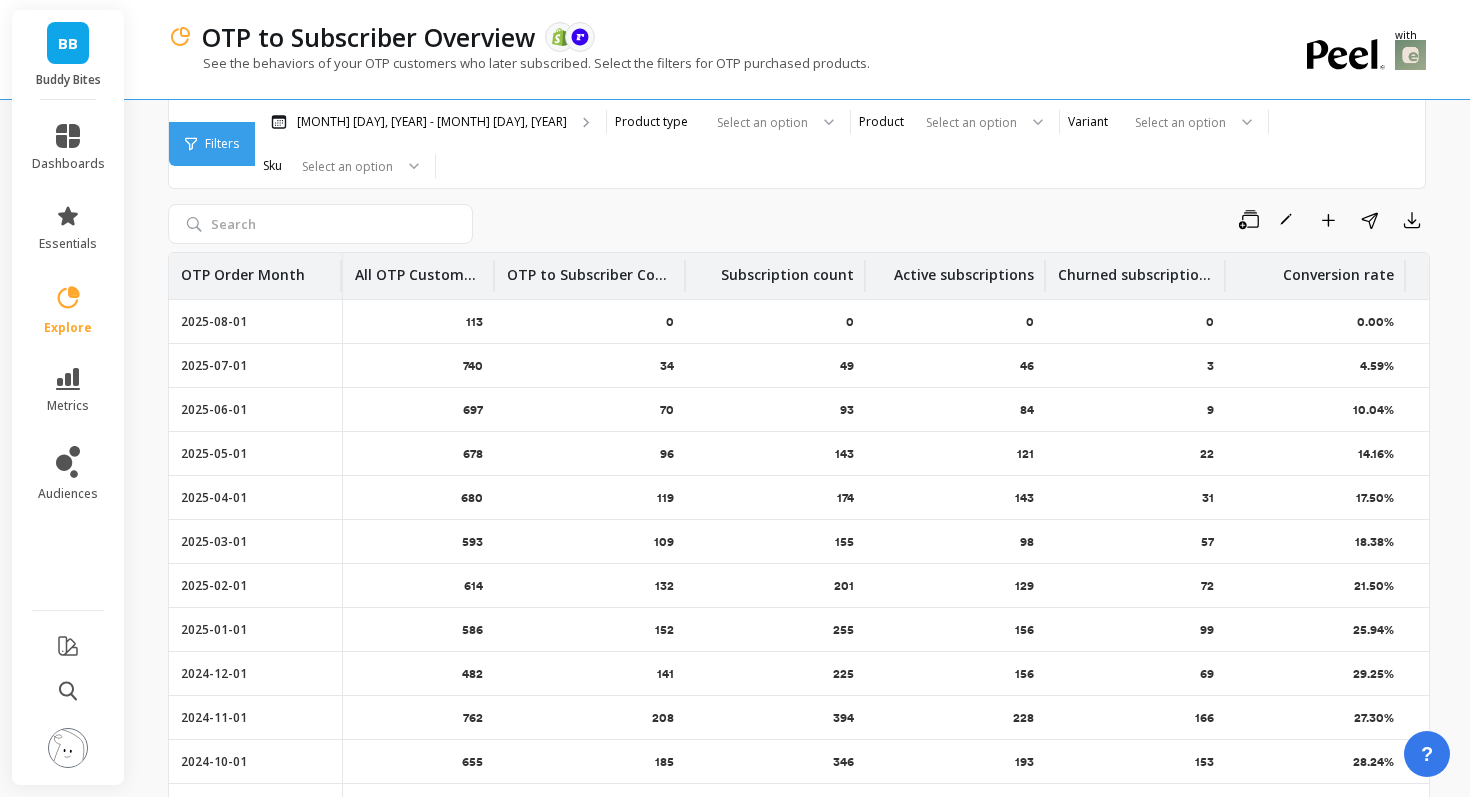 click on "Save Rename
Add to Dashboard
Share
Export OTP Order Month All OTP Customers OTP to Subscriber Count Subscription count Active subscriptions Churned subscriptions Conversion rate Churn rate Avg days to churn 2025-08-01 113 0 0 0 0 0.00% 0.00% - 2025-07-01 740 34 49 46 3 4.59% 6.12% 2 2025-06-01 697 70 93 84 9 10.04% 9.68% 8 2025-05-01 678 96 143 121 22 14.16% 15.38% 30 2025-04-01 680 119 174 143 31 17.50% 17.82% 29 2025-03-01 593 109 155 98 57 18.38% 36.77% 36 2025-02-01 614 132 201 129 72 21.50% 35.82% 40 2025-01-01 586 152 255 156 99 25.94% 38.82% 54 2024-12-01 482 141 225 156 69 29.25% 30.67% 76 2024-11-01 762 208 394 228 166 27.30% 42.13% 57 2024-10-01 655 185 346 193 153 28.24% 44.22% 65 2024-09-01 609 164 338 193 145 26.93% 42.90% 65 2024-08-01 457 144 302 140 162 31.51% 53.64% 88 2024-07-01 365 117 231 112 119 32.05% 51.52% 93 2024-06-01 281 79 184 102 82 28.11% 44.57% 91 2024-05-01 368 120 279 131 148 32.61% 53.05% 79 2024-04-01 321 100 243 114 129 31.15% 53.09% 102 2024-03-01 376 121" at bounding box center (799, 505) 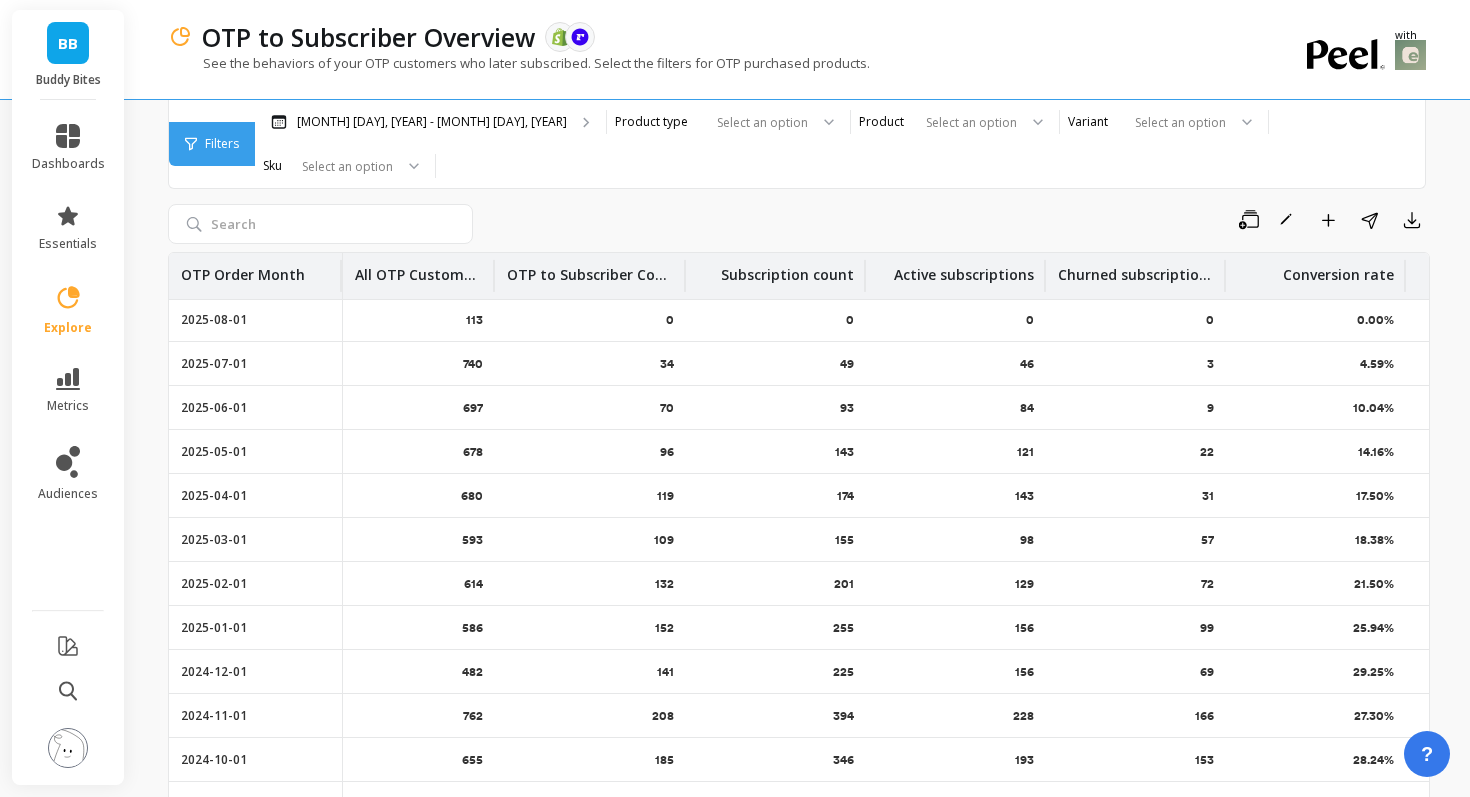 click on "Save Rename
Add to Dashboard
Share
Export" at bounding box center (955, 220) 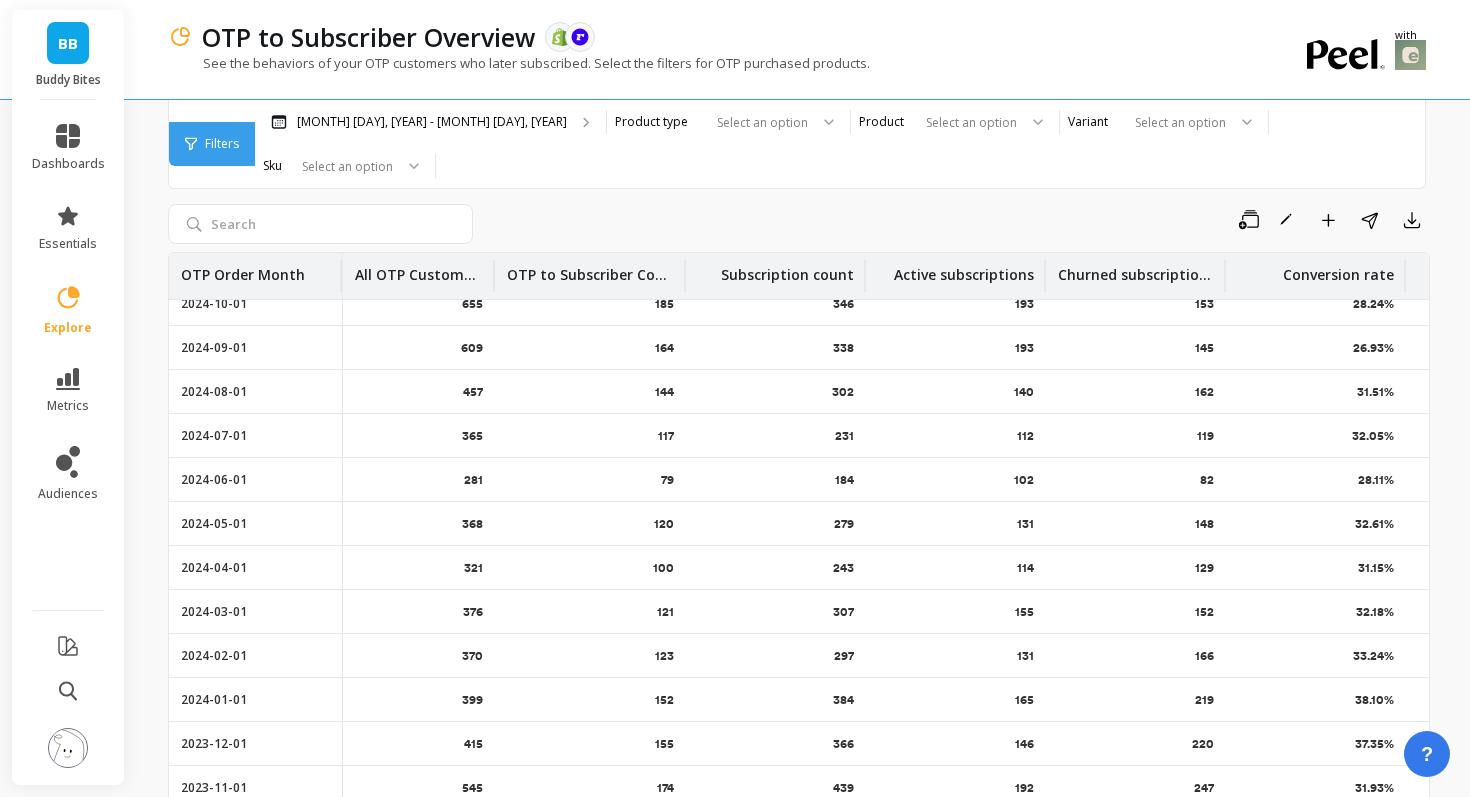 scroll, scrollTop: 460, scrollLeft: 0, axis: vertical 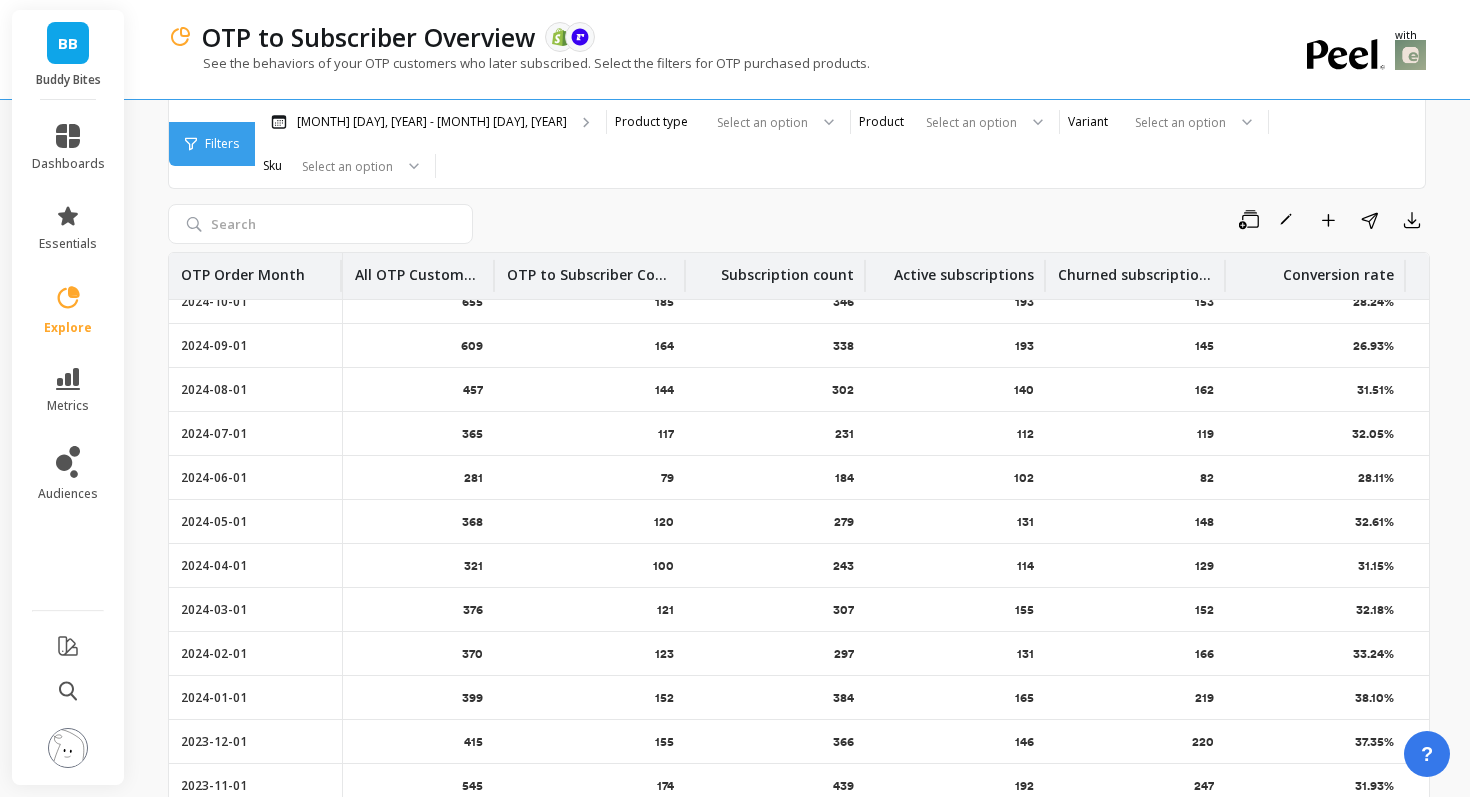 click on "Save Rename
Add to Dashboard
Share
Export" at bounding box center (955, 220) 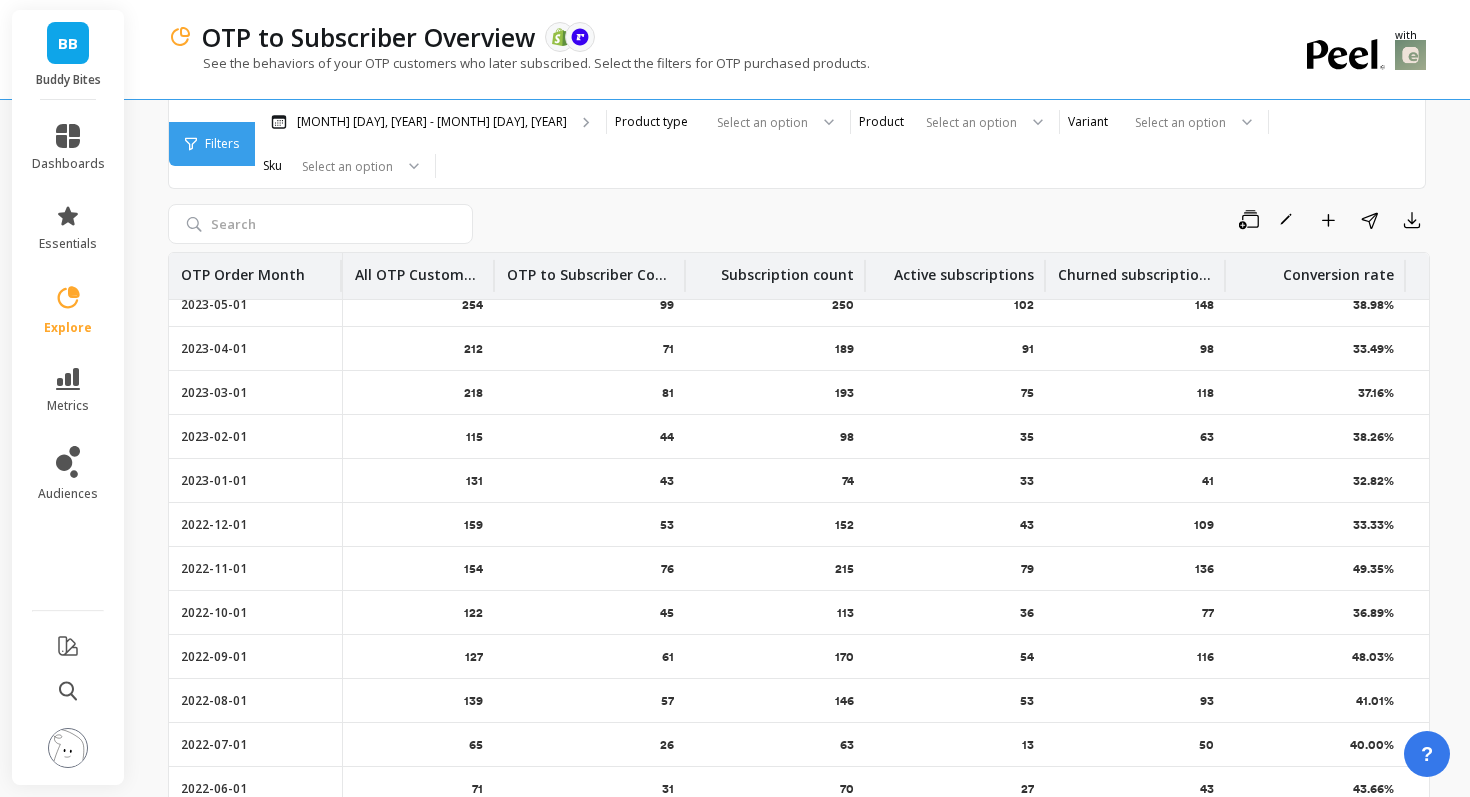 scroll, scrollTop: 1209, scrollLeft: 0, axis: vertical 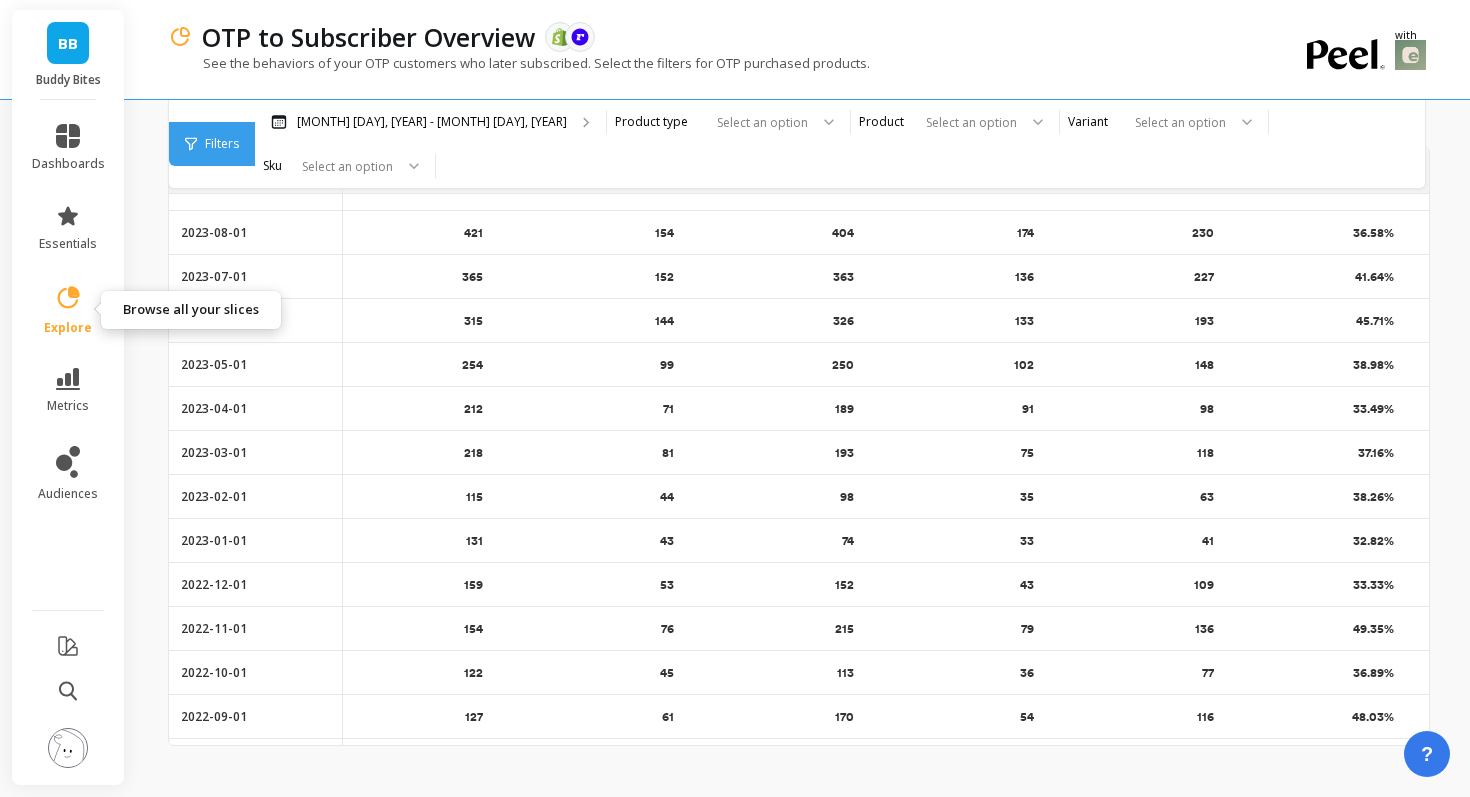 click 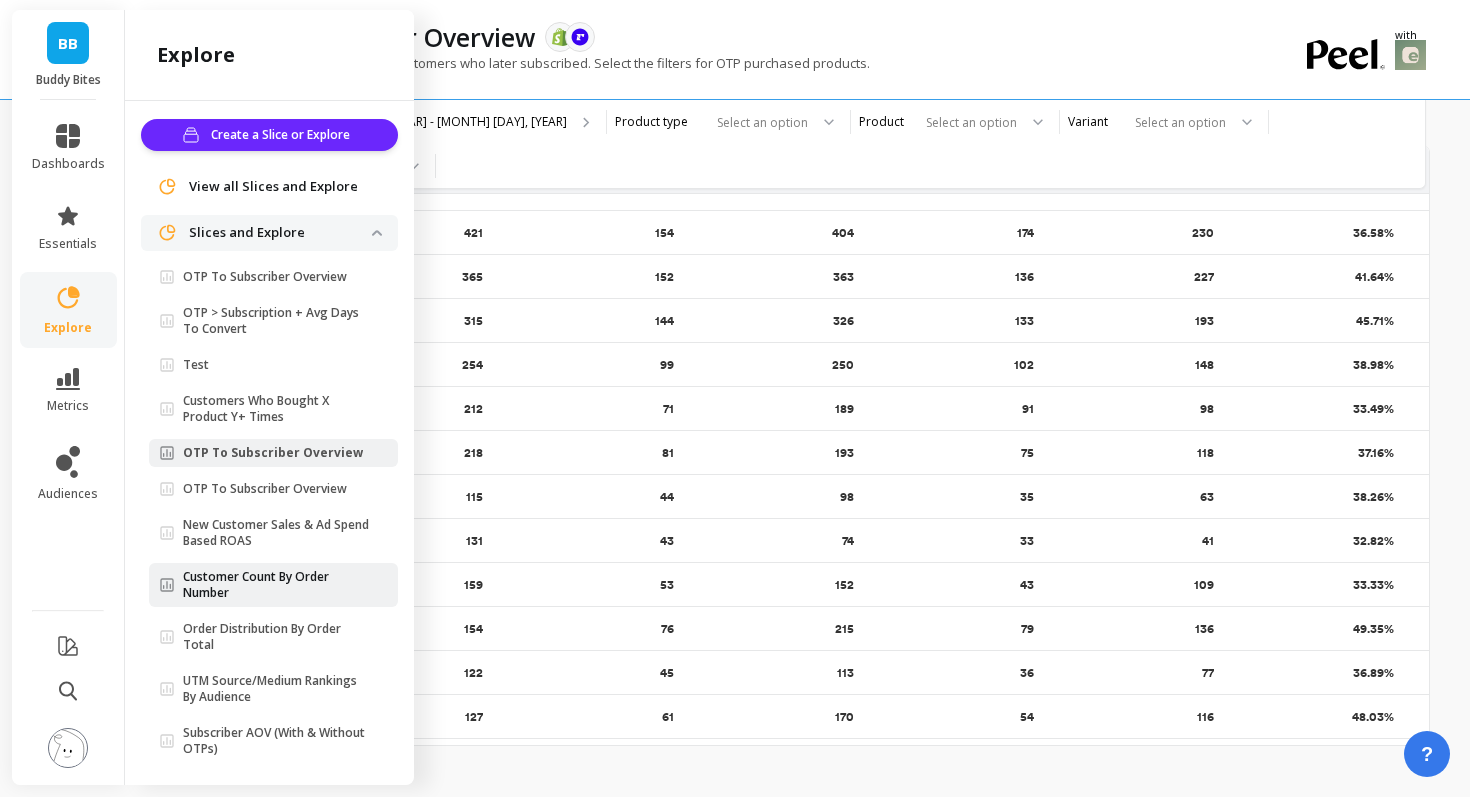 scroll, scrollTop: 0, scrollLeft: 0, axis: both 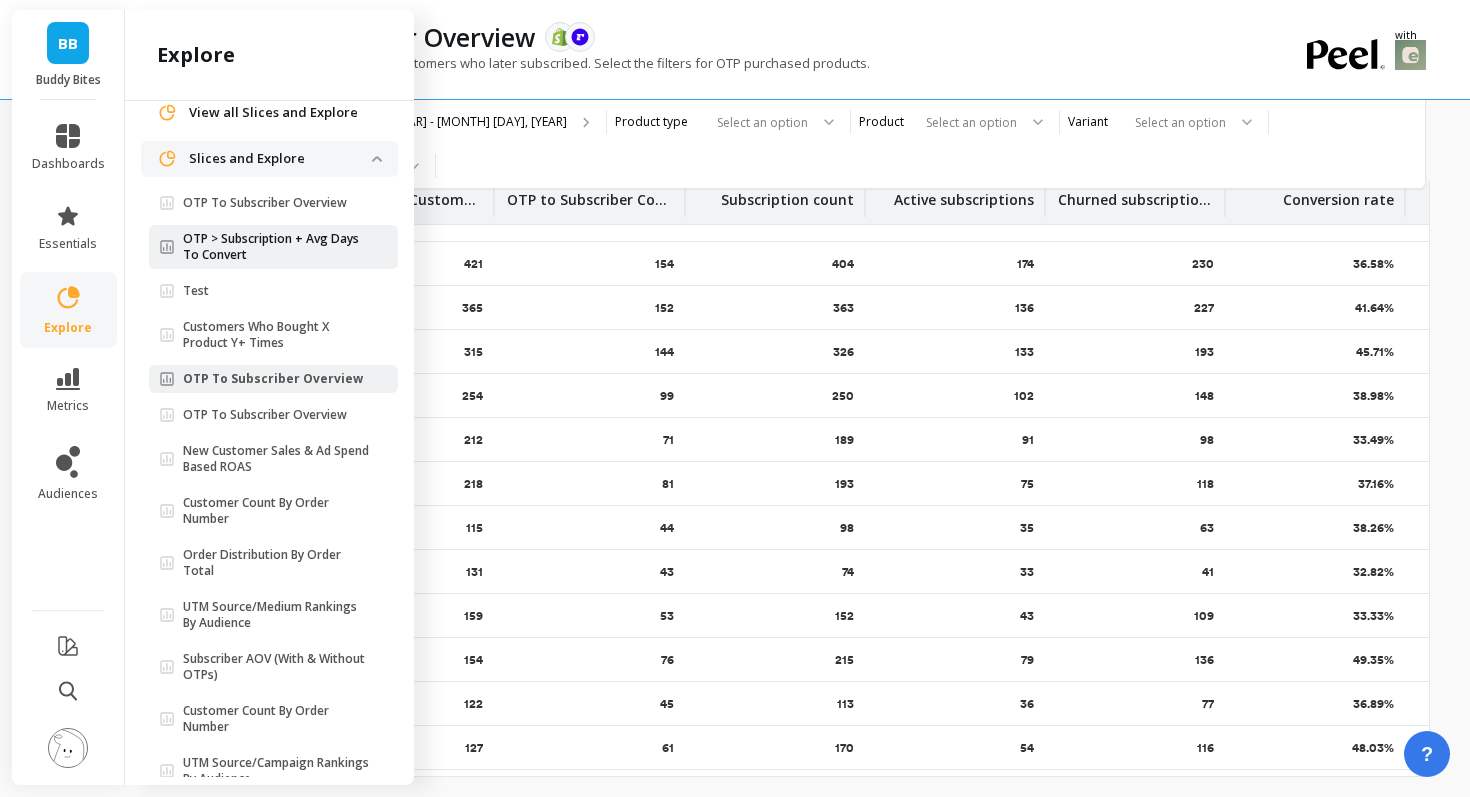click on "OTP > Subscription + Avg Days To Convert" at bounding box center (277, 247) 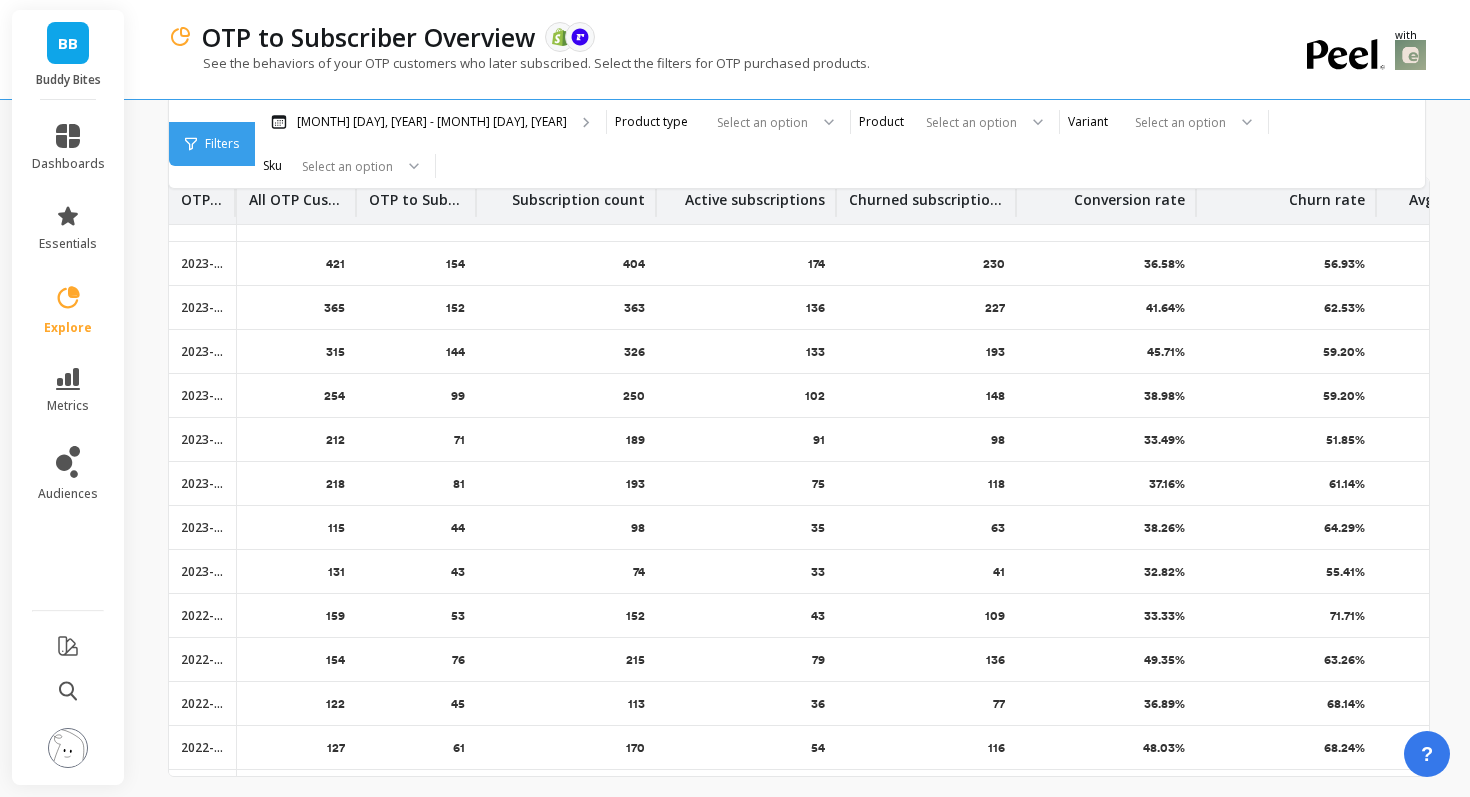 scroll, scrollTop: 0, scrollLeft: 0, axis: both 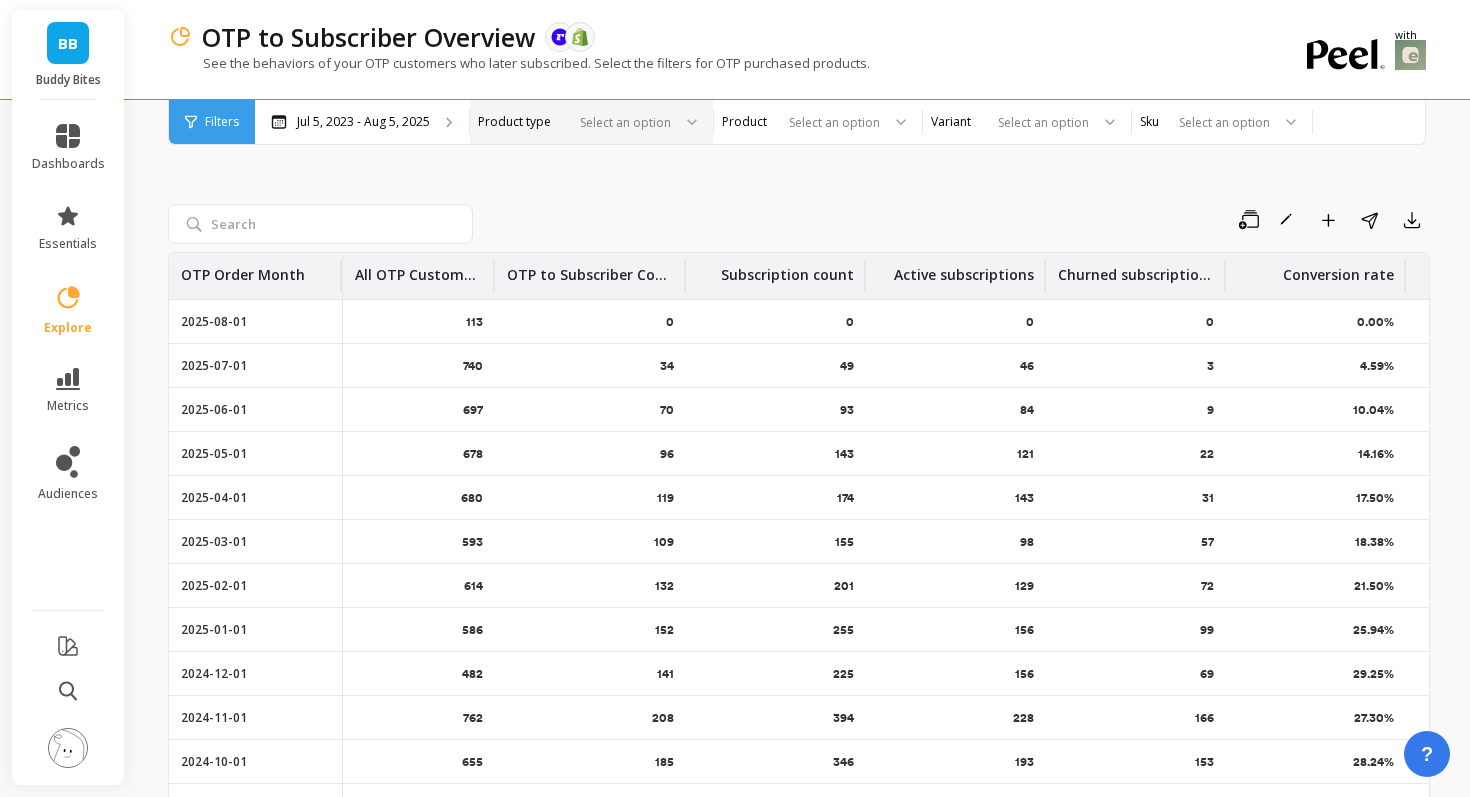click at bounding box center (573, 122) 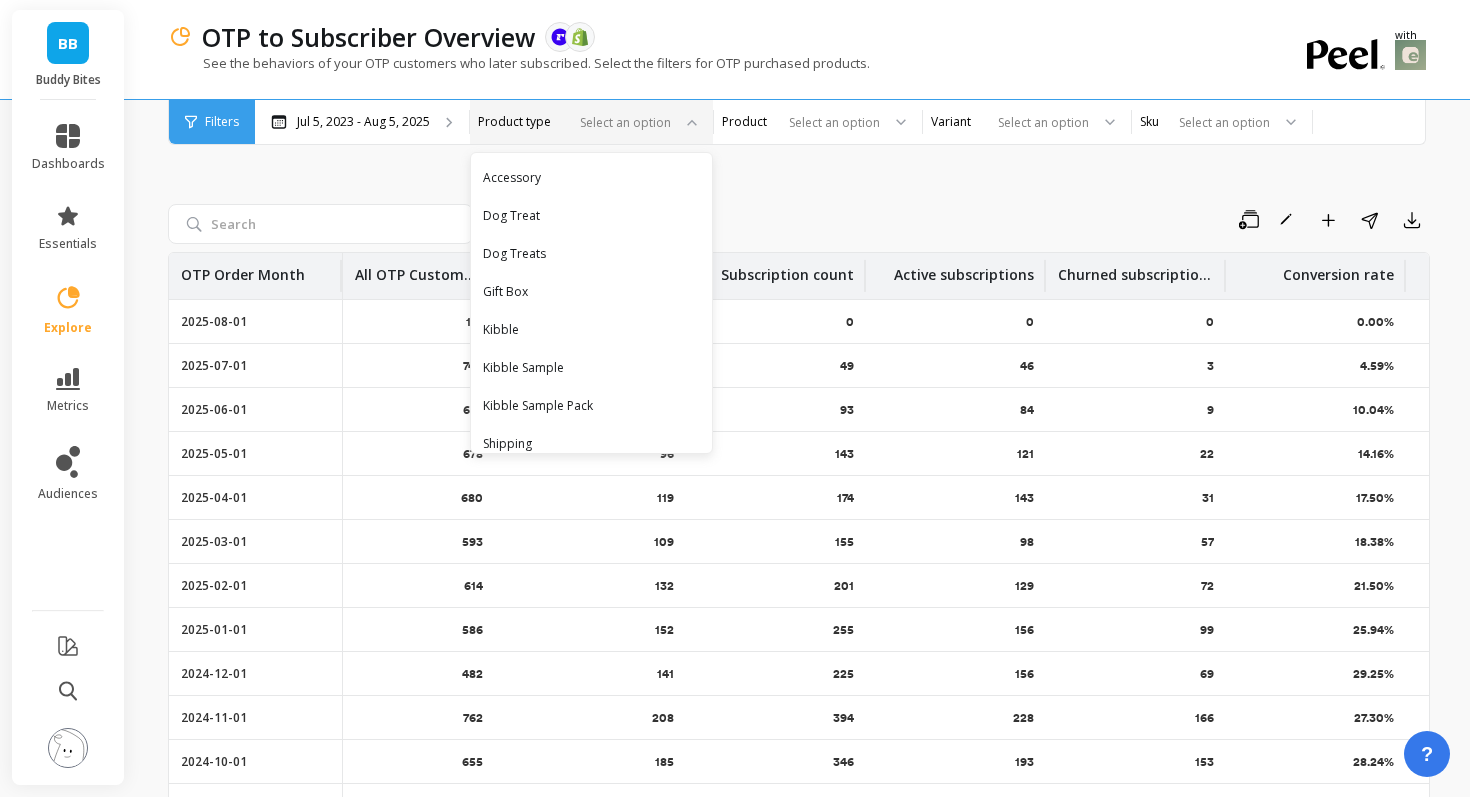 click on "Select an option" at bounding box center (579, 122) 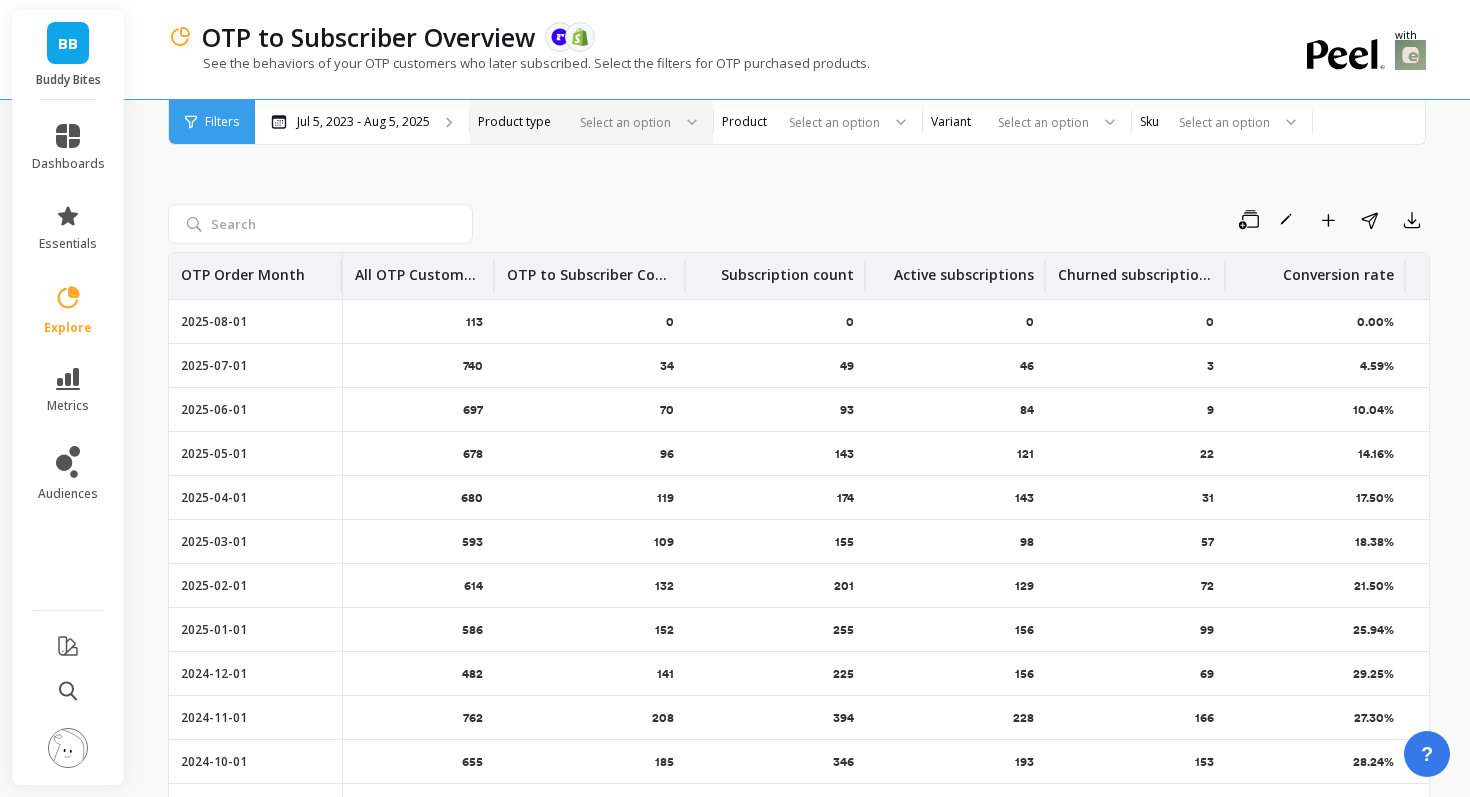 click on "Select an option" at bounding box center (579, 122) 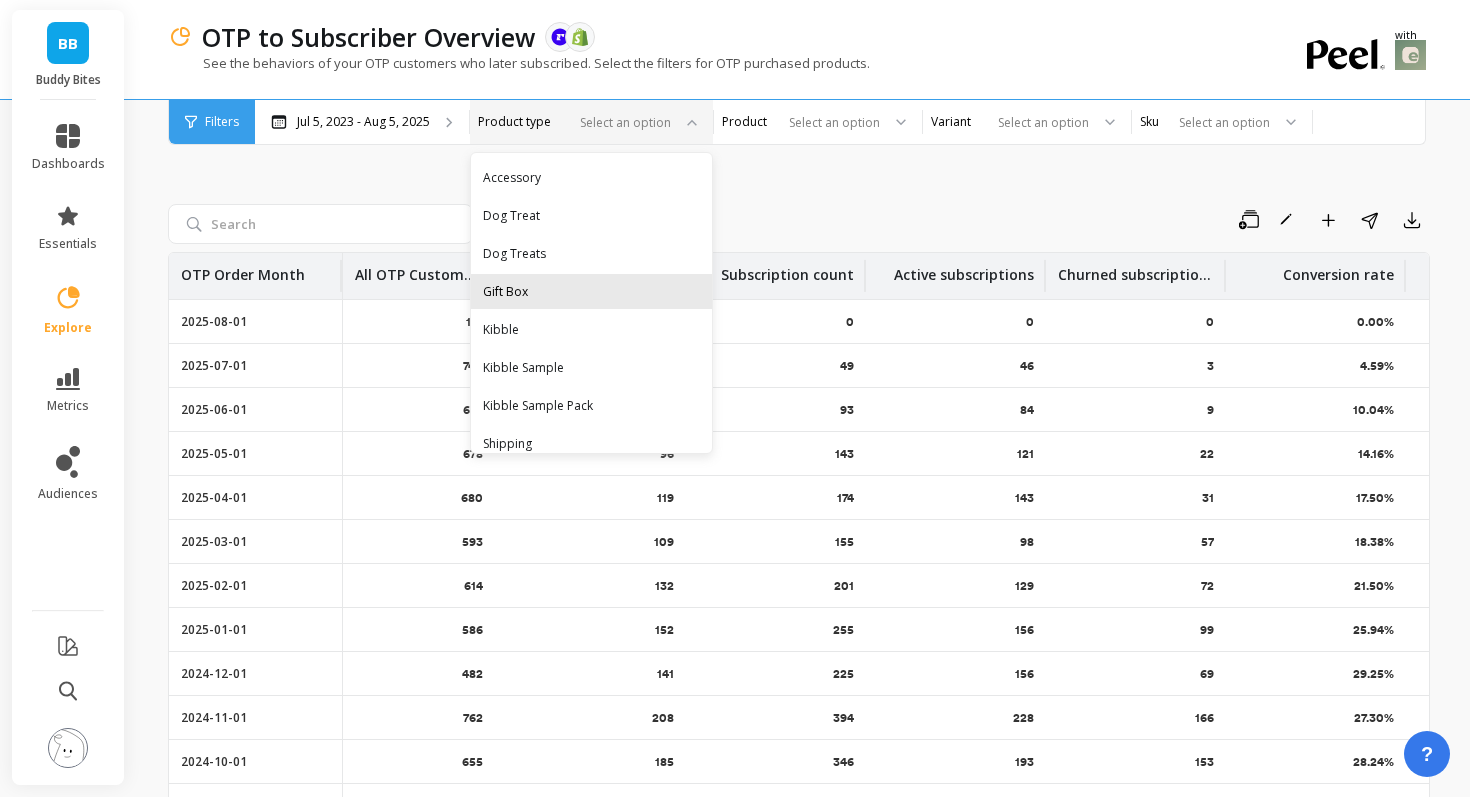 scroll, scrollTop: 15, scrollLeft: 0, axis: vertical 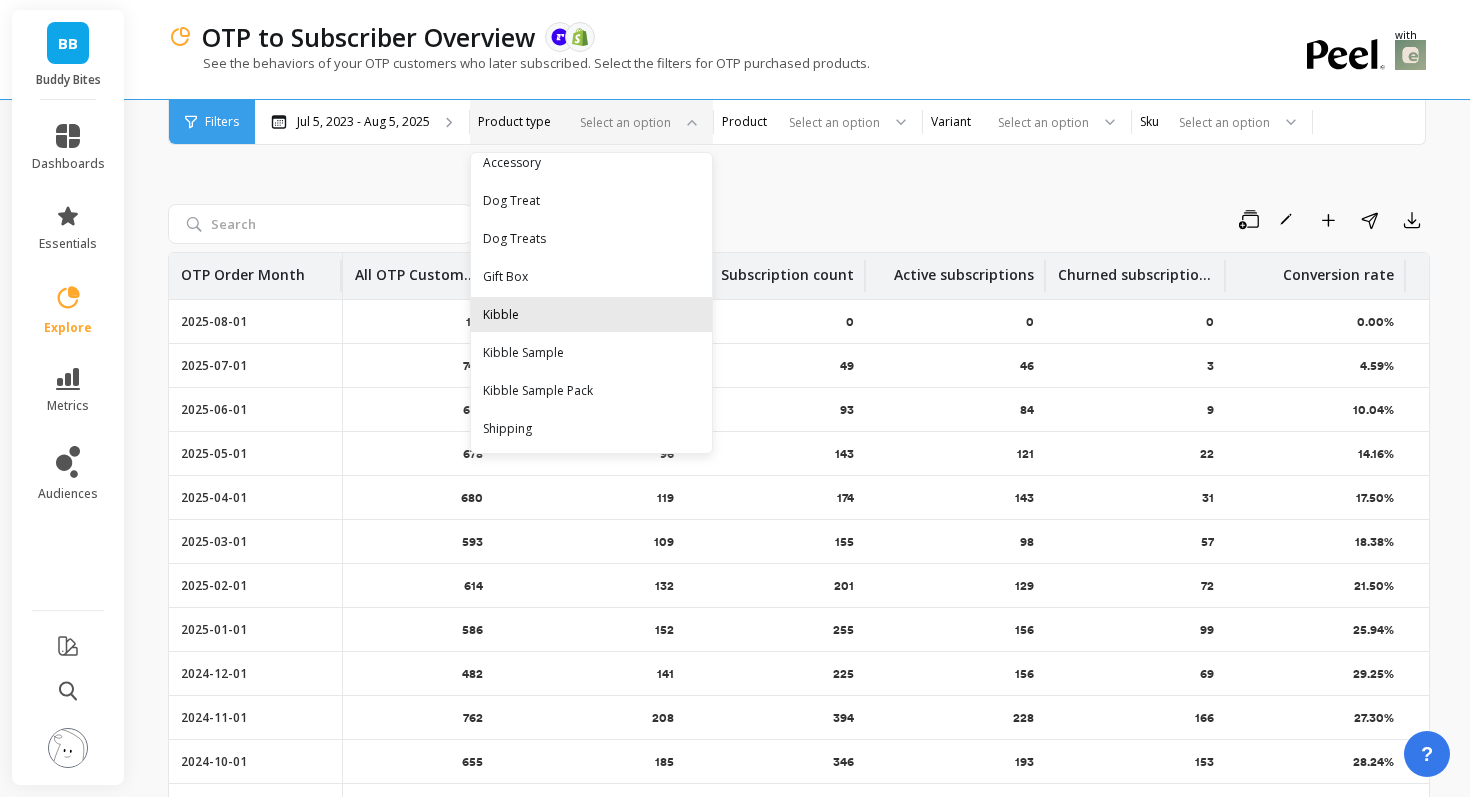 click on "Kibble" at bounding box center [591, 314] 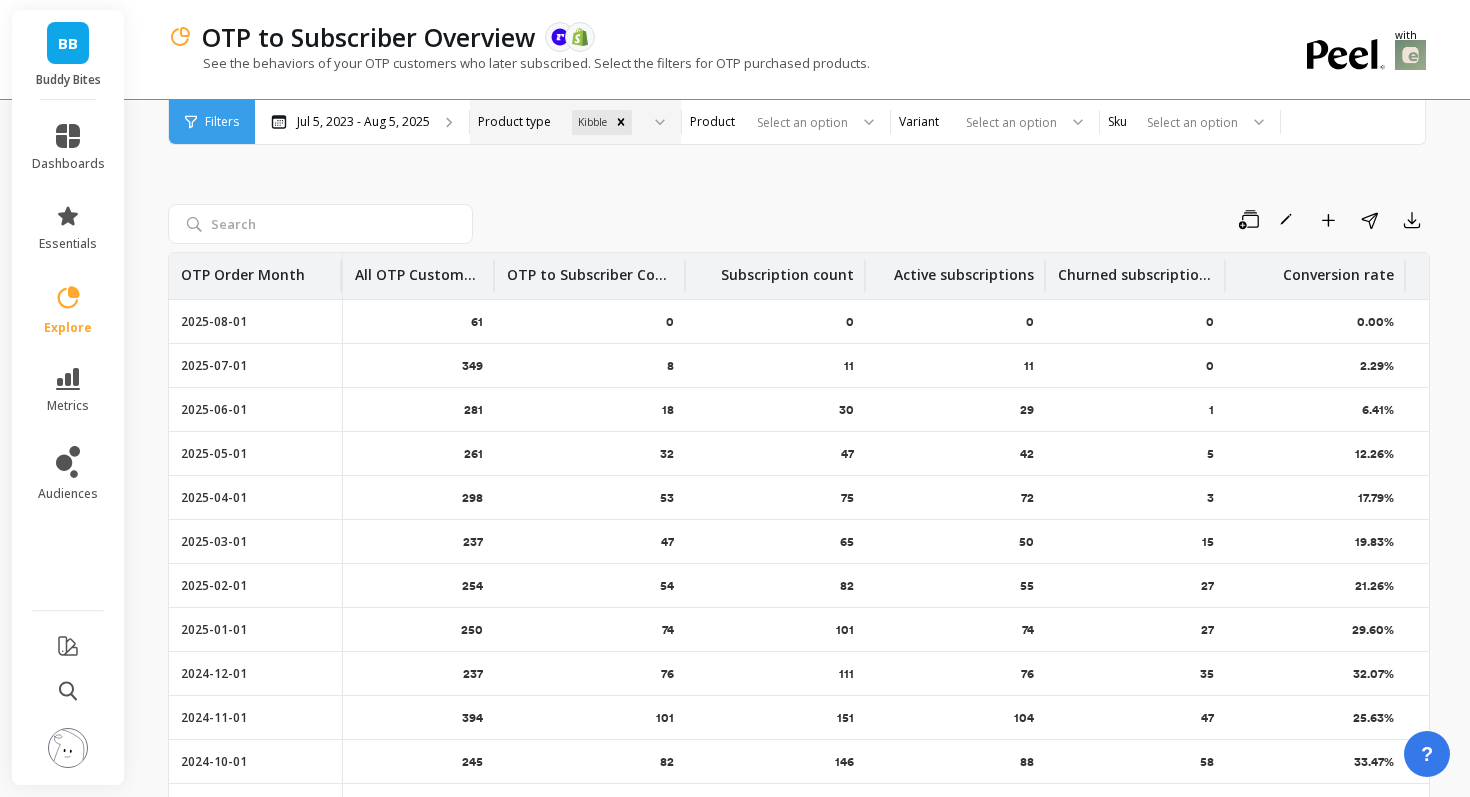 click on "Save Rename
Add to Dashboard
Share
Export OTP Order Month All OTP Customers OTP to Subscriber Count Subscription count Active subscriptions Churned subscriptions Conversion rate Churn rate Avg days to churn 2025-08-01 61 0 0 0 0 0.00% 0.00% - 2025-07-01 349 8 11 11 0 2.29% 0.00% - 2025-06-01 281 18 30 29 1 6.41% 3.33% 0 2025-05-01 261 32 47 42 5 12.26% 10.64% 28 2025-04-01 298 53 75 72 3 17.79% 4.00% 65 2025-03-01 237 47 65 50 15 19.83% 23.08% 36 2025-02-01 254 54 82 55 27 21.26% 32.93% 33 2025-01-01 250 74 101 74 27 29.60% 26.73% 63 2024-12-01 237 76 111 76 35 32.07% 31.53% 106 2024-11-01 394 101 151 104 47 25.63% 31.13% 68 2024-10-01 245 82 146 88 58 33.47% 39.73% 64 2024-09-01 207 70 161 92 69 33.82% 42.86% 51 2024-08-01 216 68 99 68 31 31.48% 31.31% 100 2024-07-01 200 59 94 60 34 29.50% 36.17% 121 2024-06-01 159 44 84 55 29 27.67% 34.52% 79 2024-05-01 206 59 108 50 58 28.64% 53.70% 98 2024-04-01 171 53 95 55 40 30.99% 42.11% 123 2024-03-01 186 65 116 66 50 34.95% 43.10% 162 2024-02-01 63" at bounding box center (799, 505) 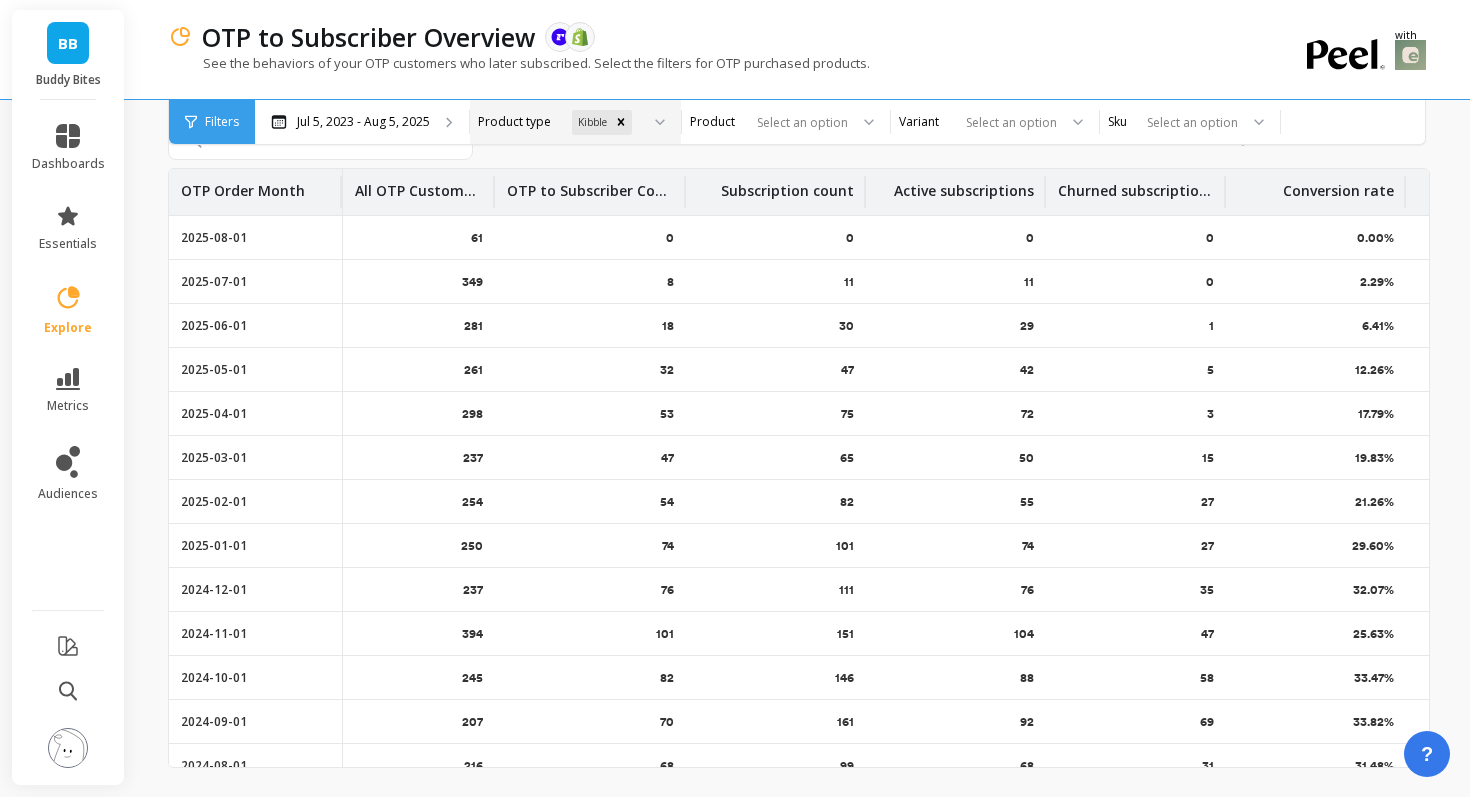 scroll, scrollTop: 79, scrollLeft: 0, axis: vertical 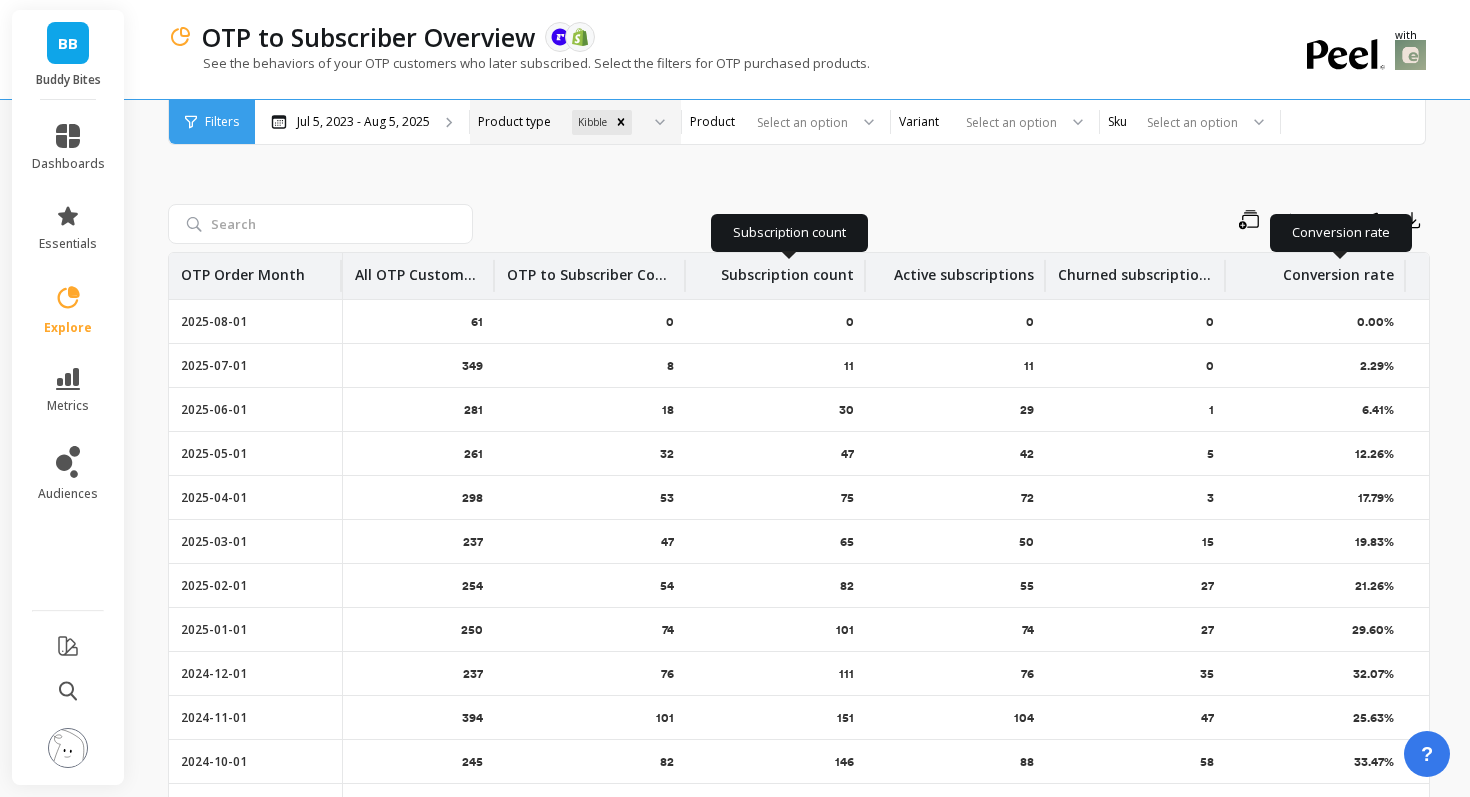 click on "Subscription count" at bounding box center [787, 269] 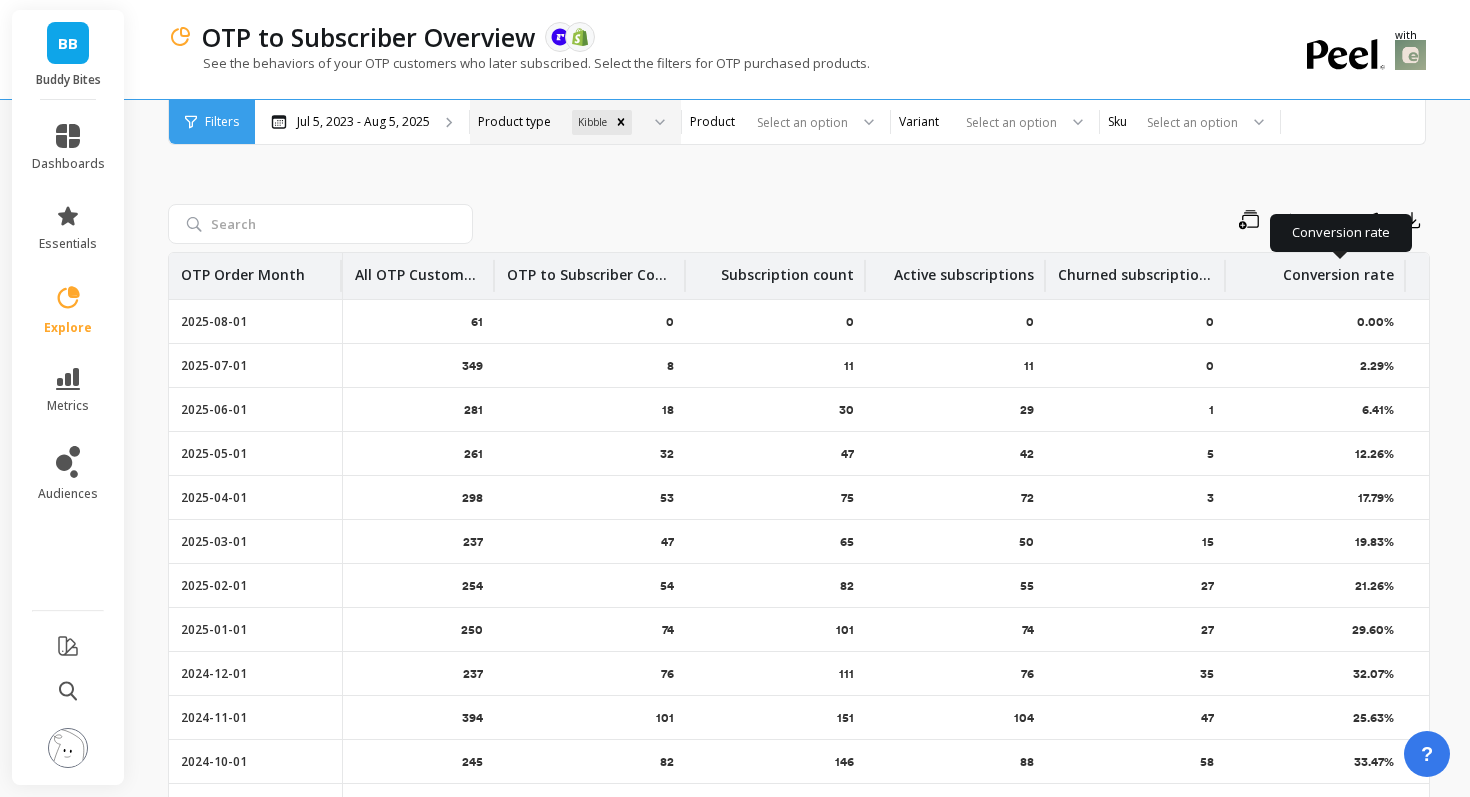 click on "Save Rename
Add to Dashboard
Share
Export OTP Order Month All OTP Customers OTP to Subscriber Count Subscription count Active subscriptions Churned subscriptions Conversion rate Churn rate Avg days to churn 2025-08-01 61 0 0 0 0 0.00% 0.00% - 2025-07-01 349 8 11 11 0 2.29% 0.00% - 2025-06-01 281 18 30 29 1 6.41% 3.33% 0 2025-05-01 261 32 47 42 5 12.26% 10.64% 28 2025-04-01 298 53 75 72 3 17.79% 4.00% 65 2025-03-01 237 47 65 50 15 19.83% 23.08% 36 2025-02-01 254 54 82 55 27 21.26% 32.93% 33 2025-01-01 250 74 101 74 27 29.60% 26.73% 63 2024-12-01 237 76 111 76 35 32.07% 31.53% 106 2024-11-01 394 101 151 104 47 25.63% 31.13% 68 2024-10-01 245 82 146 88 58 33.47% 39.73% 64 2024-09-01 207 70 161 92 69 33.82% 42.86% 51 2024-08-01 216 68 99 68 31 31.48% 31.31% 100 2024-07-01 200 59 94 60 34 29.50% 36.17% 121 2024-06-01 159 44 84 55 29 27.67% 34.52% 79 2024-05-01 206 59 108 50 58 28.64% 53.70% 98 2024-04-01 171 53 95 55 40 30.99% 42.11% 123 2024-03-01 186 65 116 66 50 34.95% 43.10% 162 2024-02-01 63" at bounding box center [799, 505] 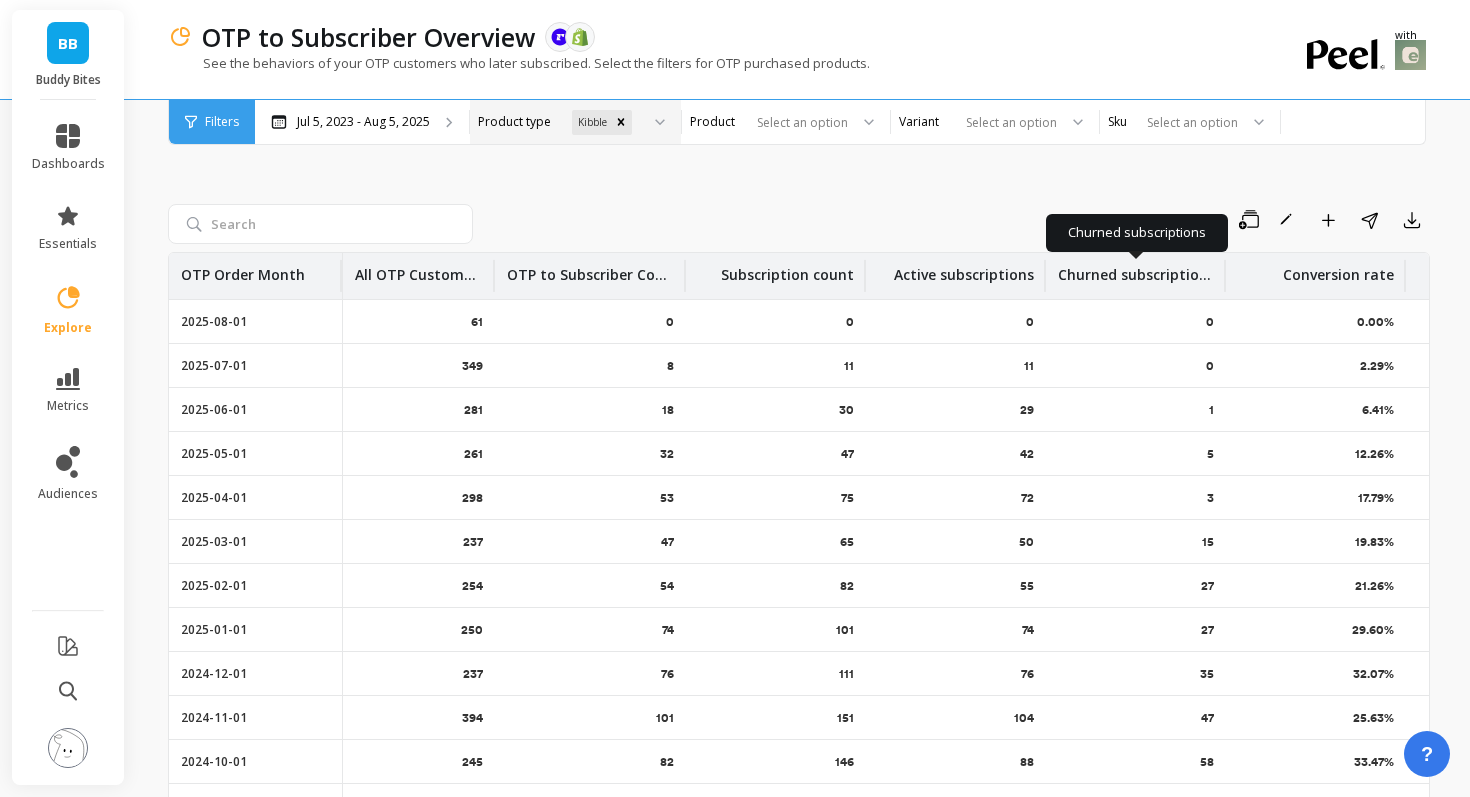 click on "Churned subscriptions" at bounding box center (1136, 269) 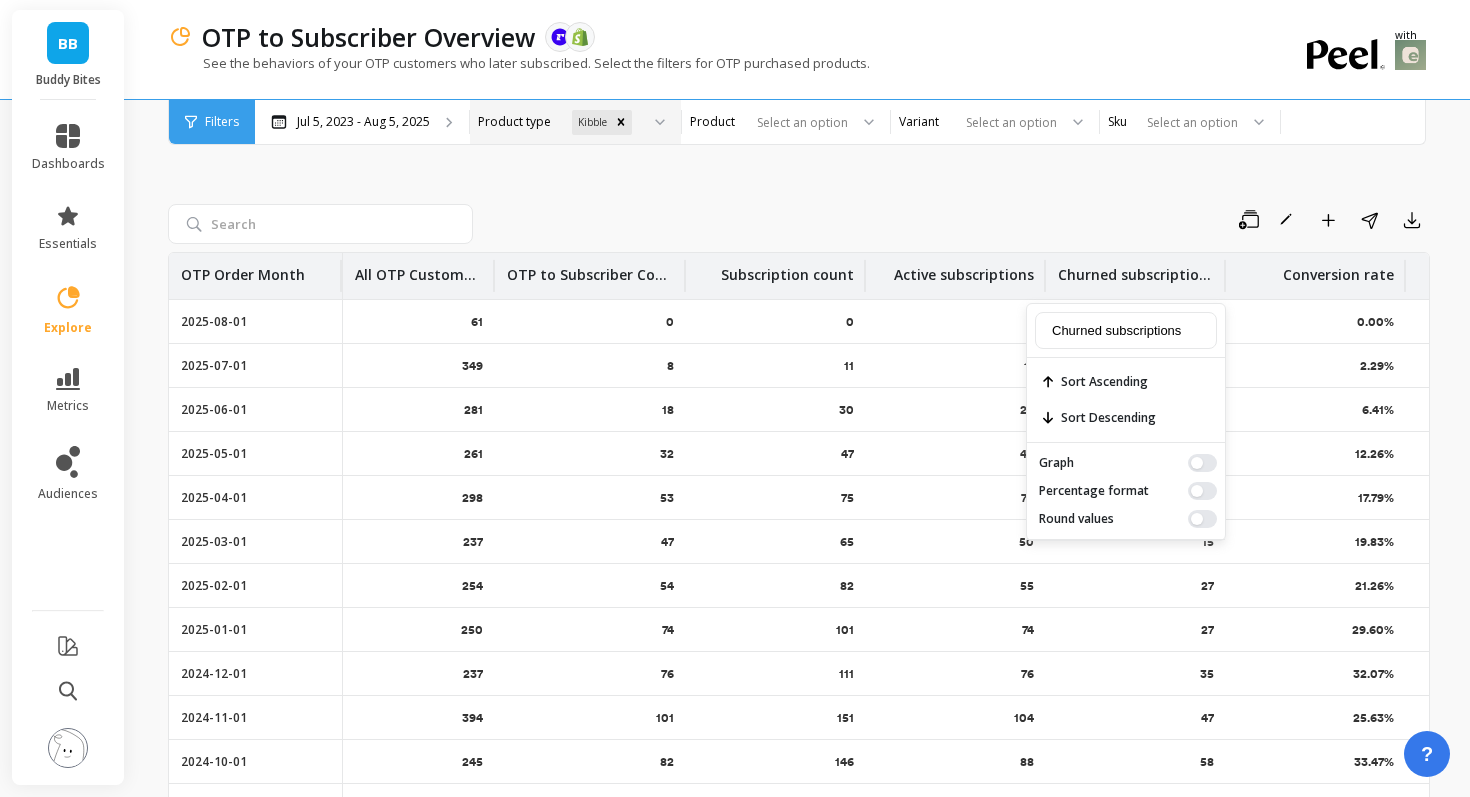 click on "Save Rename
Add to Dashboard
Share
Export" at bounding box center [955, 220] 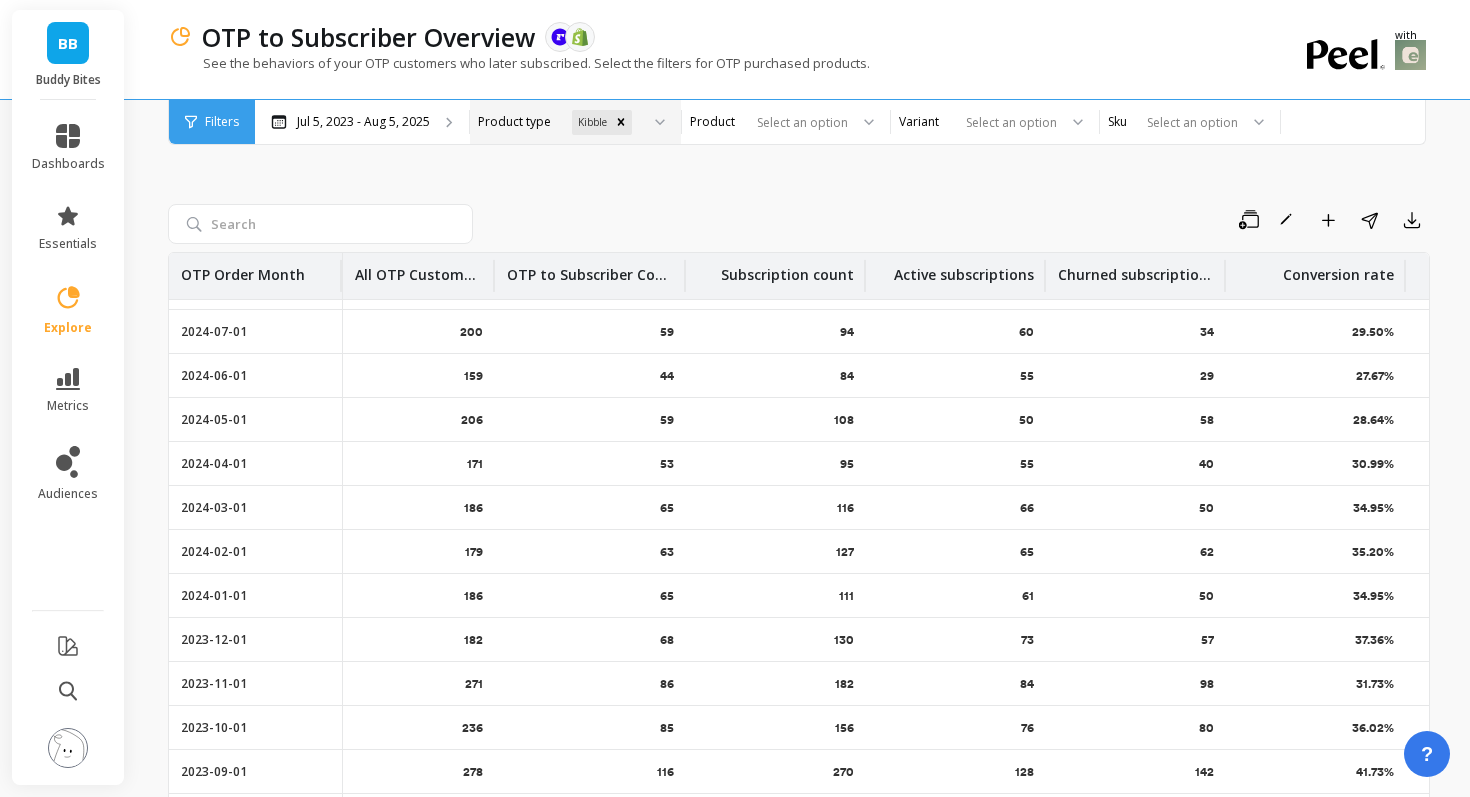 scroll, scrollTop: 0, scrollLeft: 0, axis: both 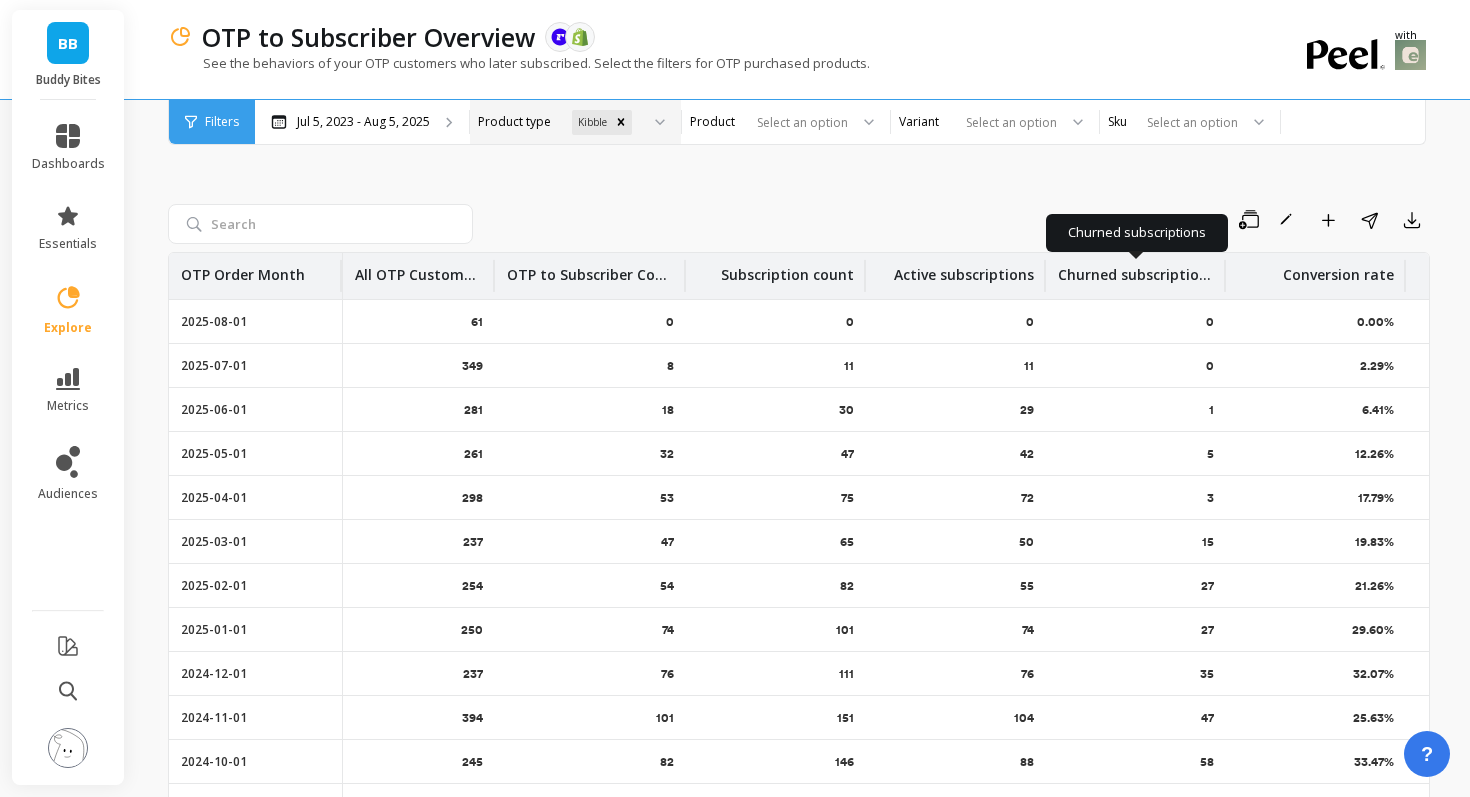 click on "Churned subscriptions" at bounding box center (1136, 269) 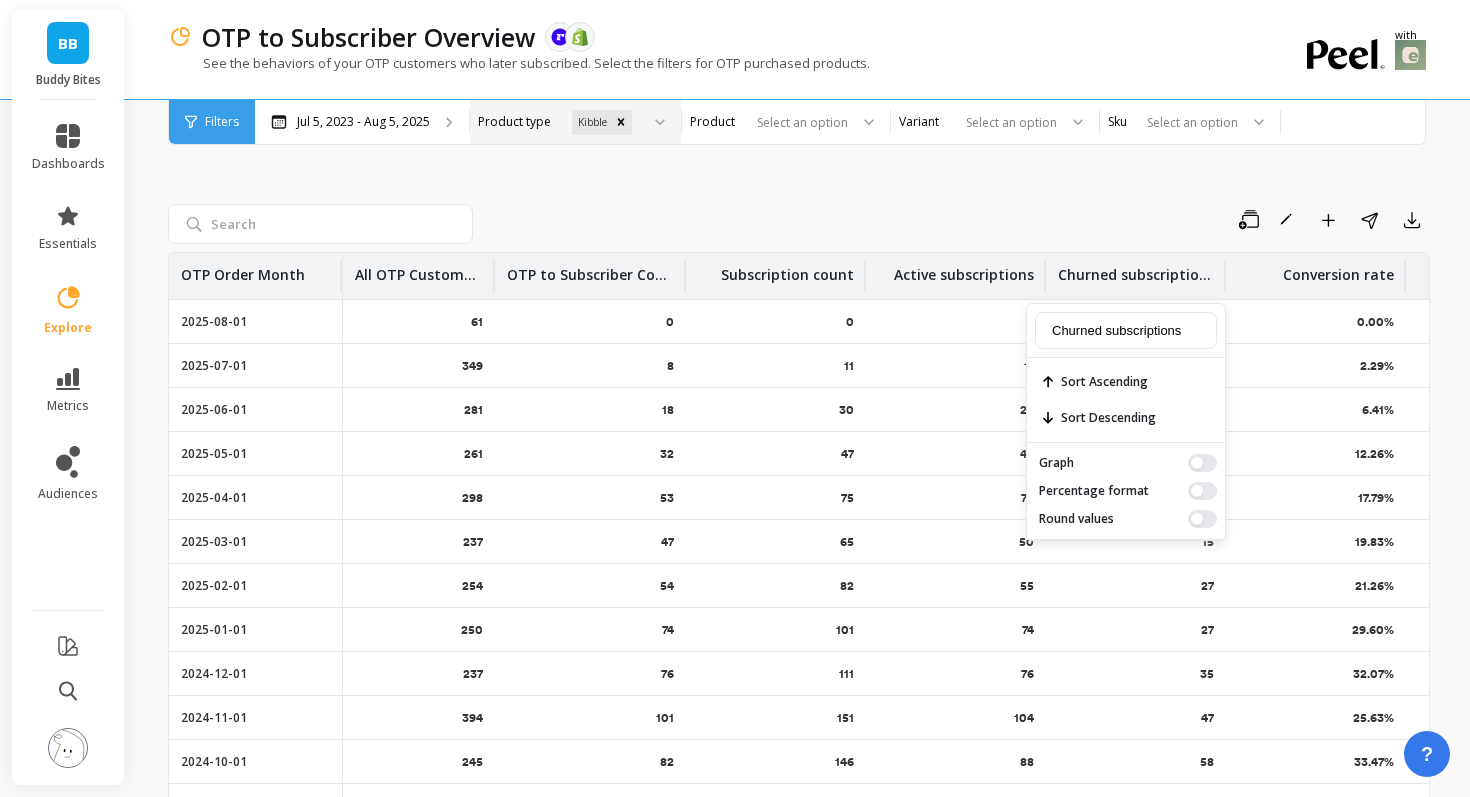 click on "Save Rename
Add to Dashboard
Share
Export OTP Order Month All OTP Customers OTP to Subscriber Count Subscription count Active subscriptions Churned subscriptions Churned subscriptions Sort Ascending Sort Descending Graph Percentage format Round values Conversion rate Churn rate Avg days to churn 2025-08-01 61 0 0 0 0 0.00% 0.00% - 2025-07-01 349 8 11 11 0 2.29% 0.00% - 2025-06-01 281 18 30 29 1 6.41% 3.33% 0 2025-05-01 261 32 47 42 5 12.26% 10.64% 28 2025-04-01 298 53 75 72 3 17.79% 4.00% 65 2025-03-01 237 47 65 50 15 19.83% 23.08% 36 2025-02-01 254 54 82 55 27 21.26% 32.93% 33 2025-01-01 250 74 101 74 27 29.60% 26.73% 63 2024-12-01 237 76 111 76 35 32.07% 31.53% 106 2024-11-01 394 101 151 104 47 25.63% 31.13% 68 2024-10-01 245 82 146 88 58 33.47% 39.73% 64 2024-09-01 207 70 161 92 69 33.82% 42.86% 51 2024-08-01 216 68 99 68 31 31.48% 31.31% 100 2024-07-01 200 59 94 60 34 29.50% 36.17% 121 2024-06-01 159 44 84 55 29 27.67% 34.52% 79 2024-05-01 206 59 108 50 58 28.64% 53.70% 98 2024-04-01 171" at bounding box center (799, 505) 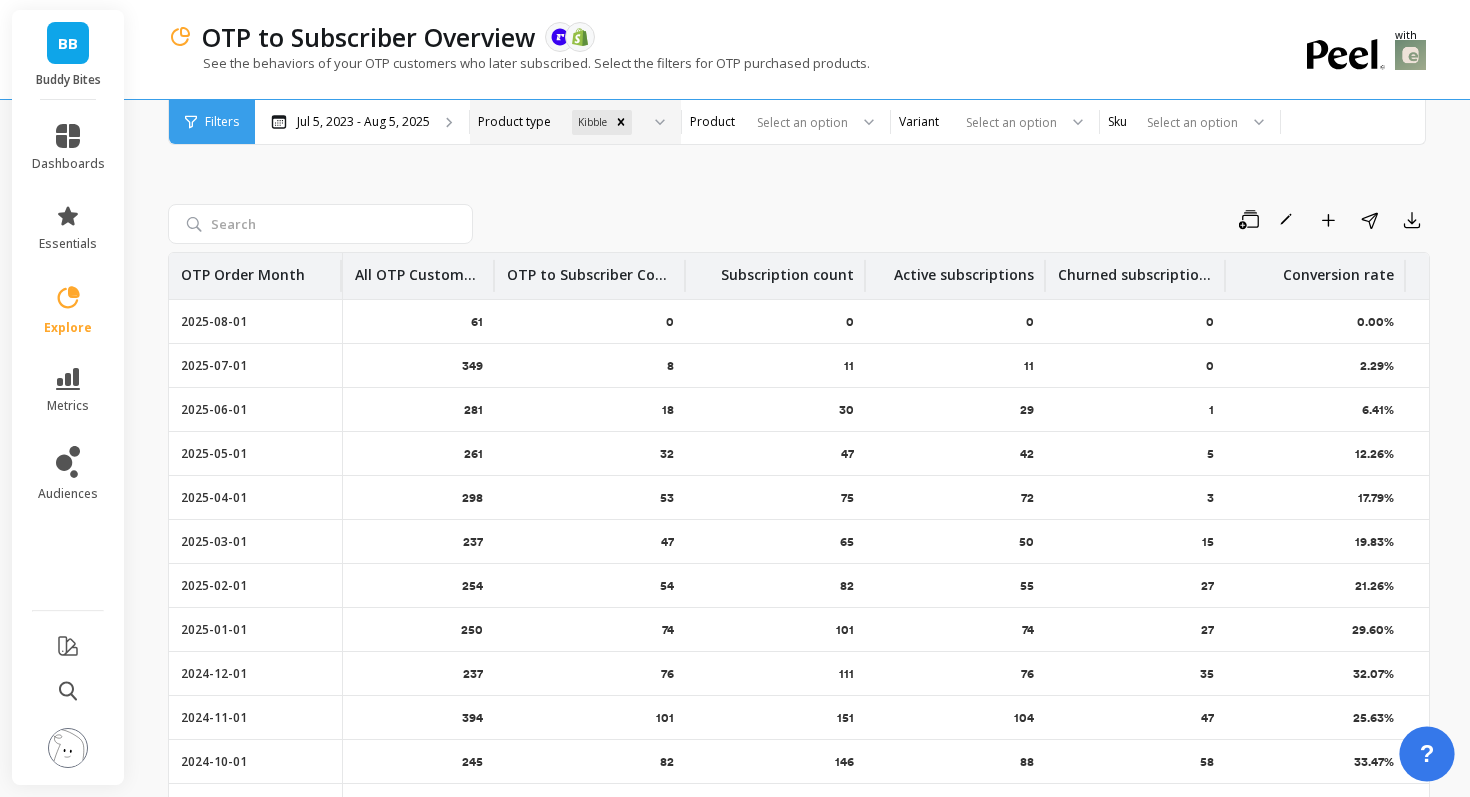 click on "?" at bounding box center [1427, 754] 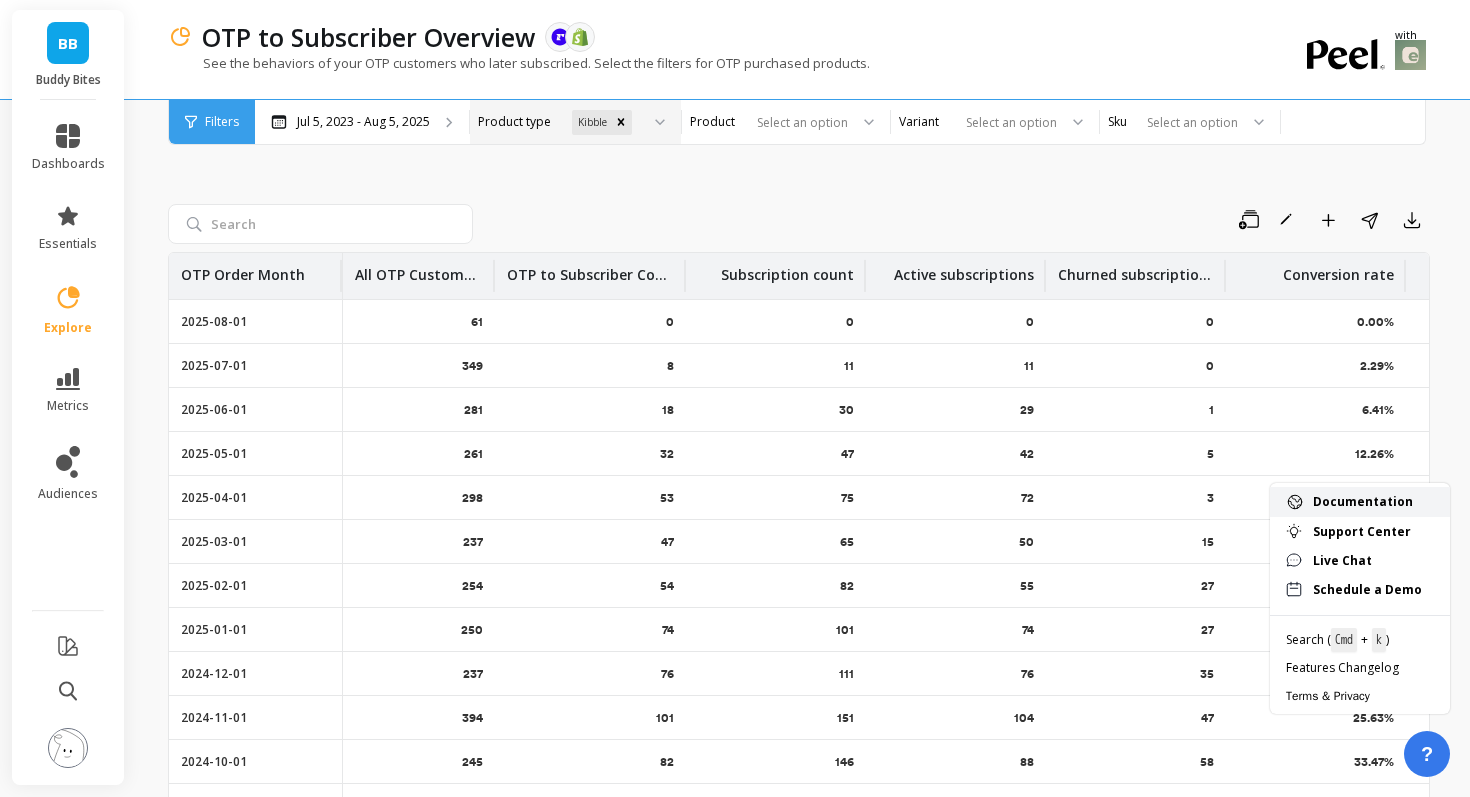 click on "Documentation" at bounding box center (1373, 502) 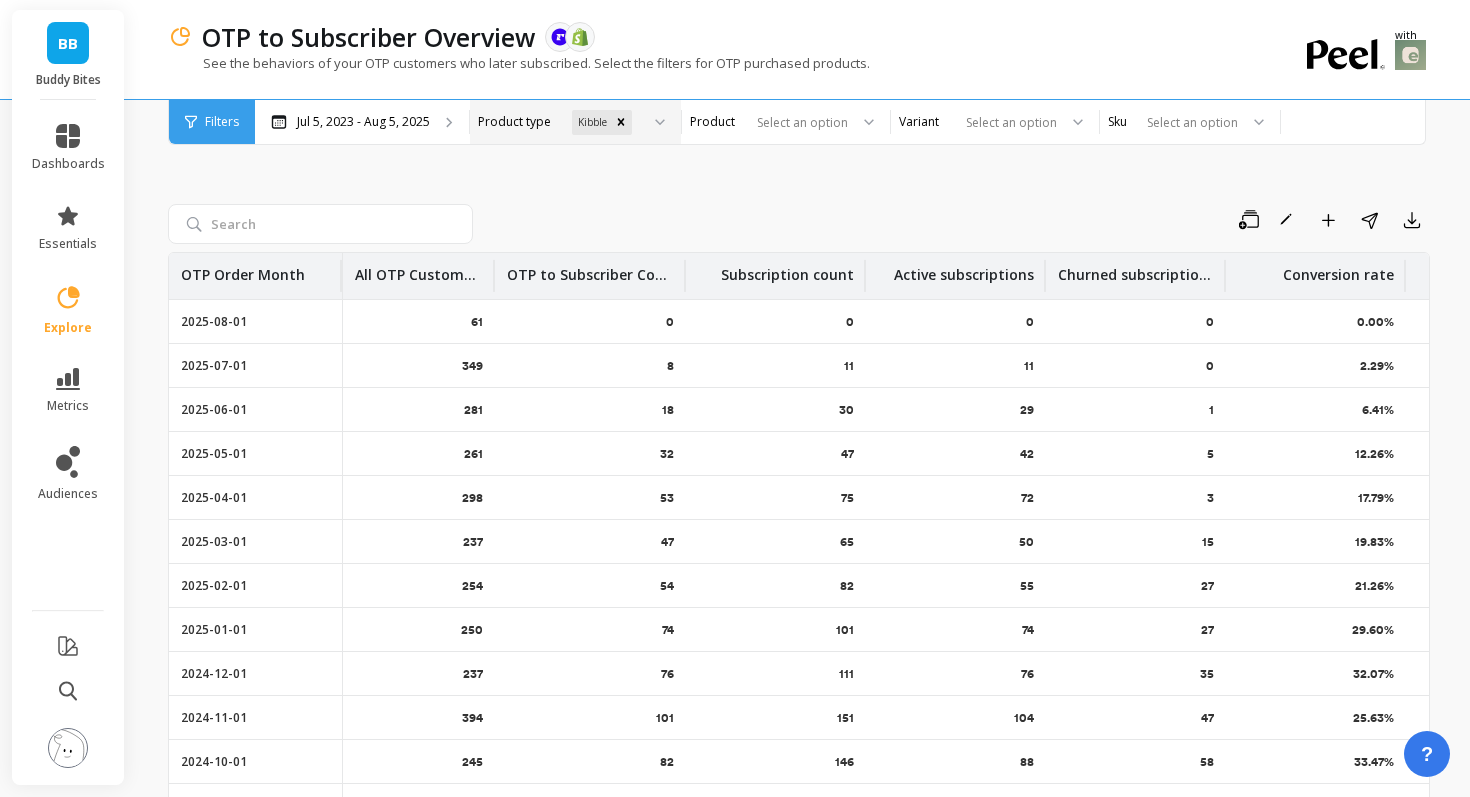 click on "Save Rename
Add to Dashboard
Share
Export OTP Order Month All OTP Customers OTP to Subscriber Count Subscription count Active subscriptions Churned subscriptions Conversion rate Churn rate Avg days to churn 2025-08-01 61 0 0 0 0 0.00% 0.00% - 2025-07-01 349 8 11 11 0 2.29% 0.00% - 2025-06-01 281 18 30 29 1 6.41% 3.33% 0 2025-05-01 261 32 47 42 5 12.26% 10.64% 28 2025-04-01 298 53 75 72 3 17.79% 4.00% 65 2025-03-01 237 47 65 50 15 19.83% 23.08% 36 2025-02-01 254 54 82 55 27 21.26% 32.93% 33 2025-01-01 250 74 101 74 27 29.60% 26.73% 63 2024-12-01 237 76 111 76 35 32.07% 31.53% 106 2024-11-01 394 101 151 104 47 25.63% 31.13% 68 2024-10-01 245 82 146 88 58 33.47% 39.73% 64 2024-09-01 207 70 161 92 69 33.82% 42.86% 51 2024-08-01 216 68 99 68 31 31.48% 31.31% 100 2024-07-01 200 59 94 60 34 29.50% 36.17% 121 2024-06-01 159 44 84 55 29 27.67% 34.52% 79 2024-05-01 206 59 108 50 58 28.64% 53.70% 98 2024-04-01 171 53 95 55 40 30.99% 42.11% 123 2024-03-01 186 65 116 66 50 34.95% 43.10% 162 2024-02-01 63" at bounding box center [799, 505] 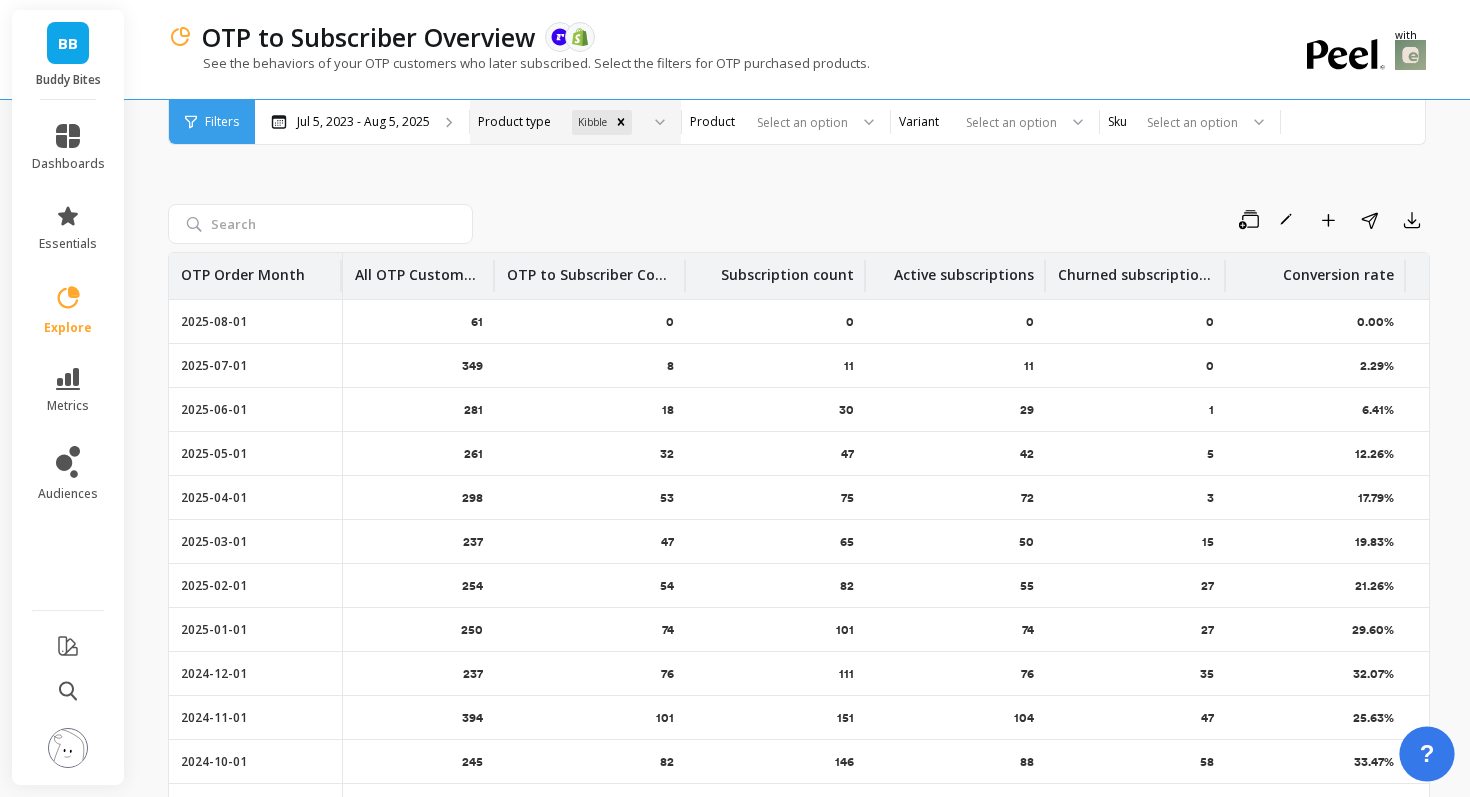 click on "?" at bounding box center [1427, 754] 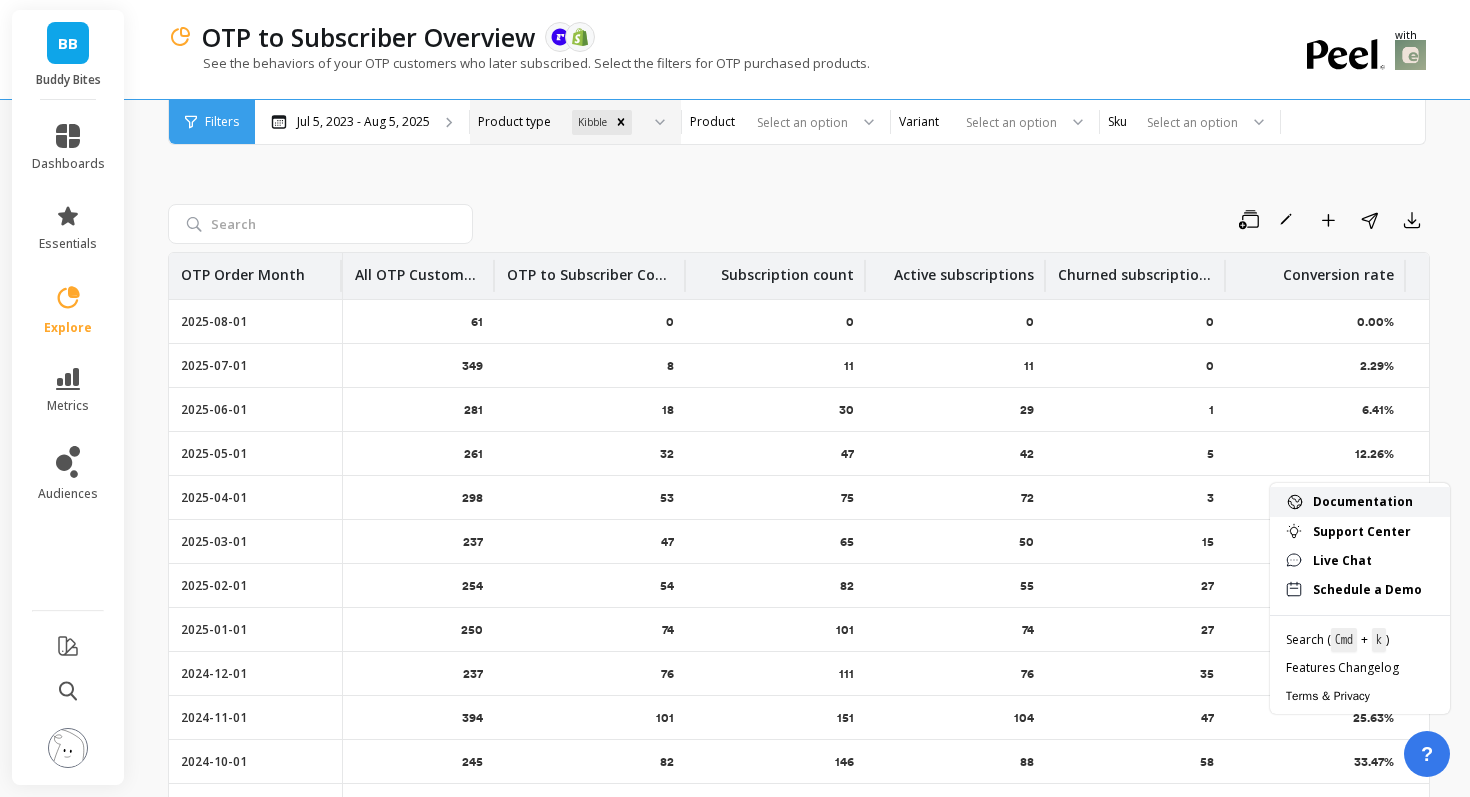 click on "Documentation" at bounding box center (1373, 502) 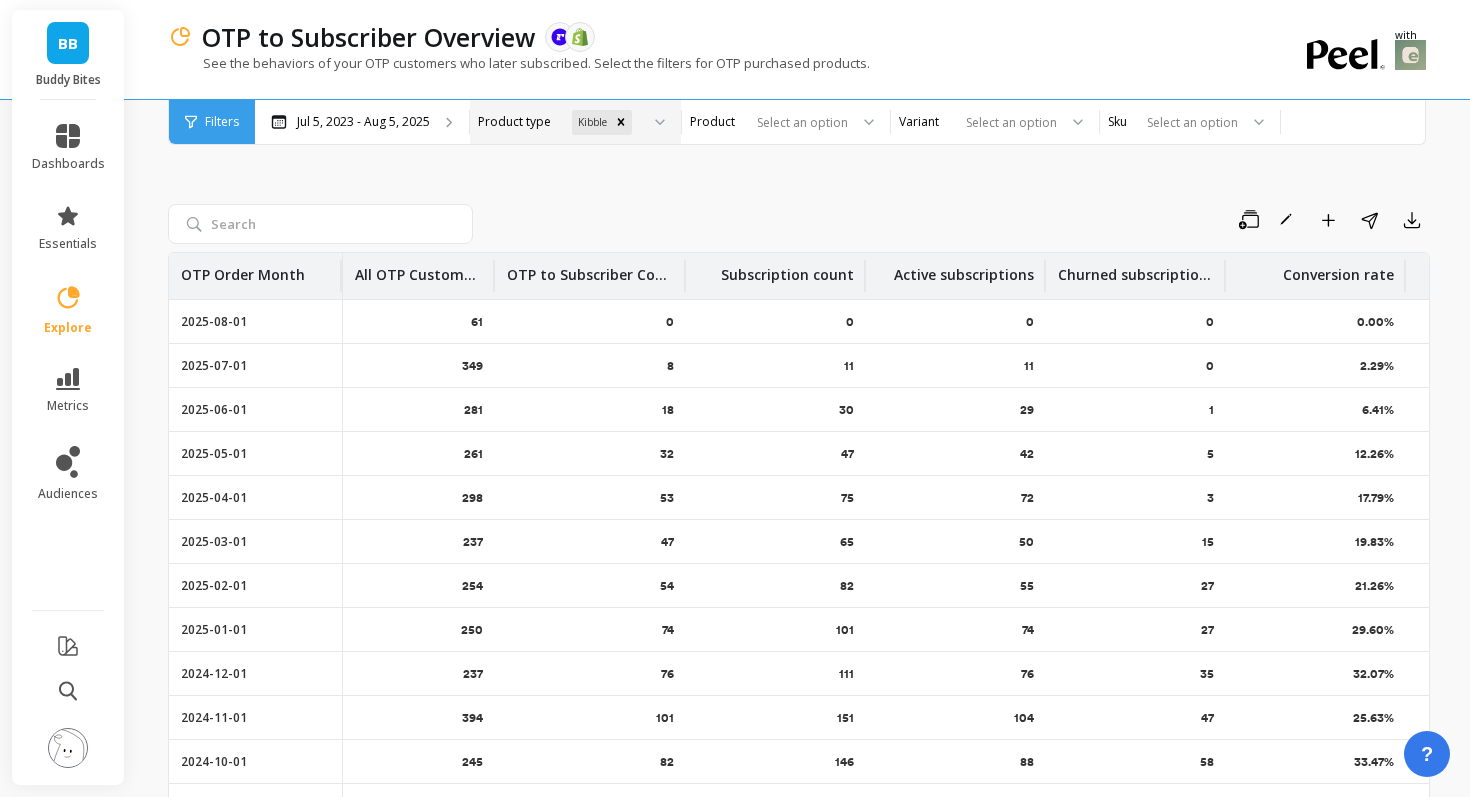 click on "Save Rename
Add to Dashboard
Share
Export OTP Order Month All OTP Customers OTP to Subscriber Count Subscription count Active subscriptions Churned subscriptions Conversion rate Churn rate Avg days to churn 2025-08-01 61 0 0 0 0 0.00% 0.00% - 2025-07-01 349 8 11 11 0 2.29% 0.00% - 2025-06-01 281 18 30 29 1 6.41% 3.33% 0 2025-05-01 261 32 47 42 5 12.26% 10.64% 28 2025-04-01 298 53 75 72 3 17.79% 4.00% 65 2025-03-01 237 47 65 50 15 19.83% 23.08% 36 2025-02-01 254 54 82 55 27 21.26% 32.93% 33 2025-01-01 250 74 101 74 27 29.60% 26.73% 63 2024-12-01 237 76 111 76 35 32.07% 31.53% 106 2024-11-01 394 101 151 104 47 25.63% 31.13% 68 2024-10-01 245 82 146 88 58 33.47% 39.73% 64 2024-09-01 207 70 161 92 69 33.82% 42.86% 51 2024-08-01 216 68 99 68 31 31.48% 31.31% 100 2024-07-01 200 59 94 60 34 29.50% 36.17% 121 2024-06-01 159 44 84 55 29 27.67% 34.52% 79 2024-05-01 206 59 108 50 58 28.64% 53.70% 98 2024-04-01 171 53 95 55 40 30.99% 42.11% 123 2024-03-01 186 65 116 66 50 34.95% 43.10% 162 2024-02-01 63" at bounding box center (799, 505) 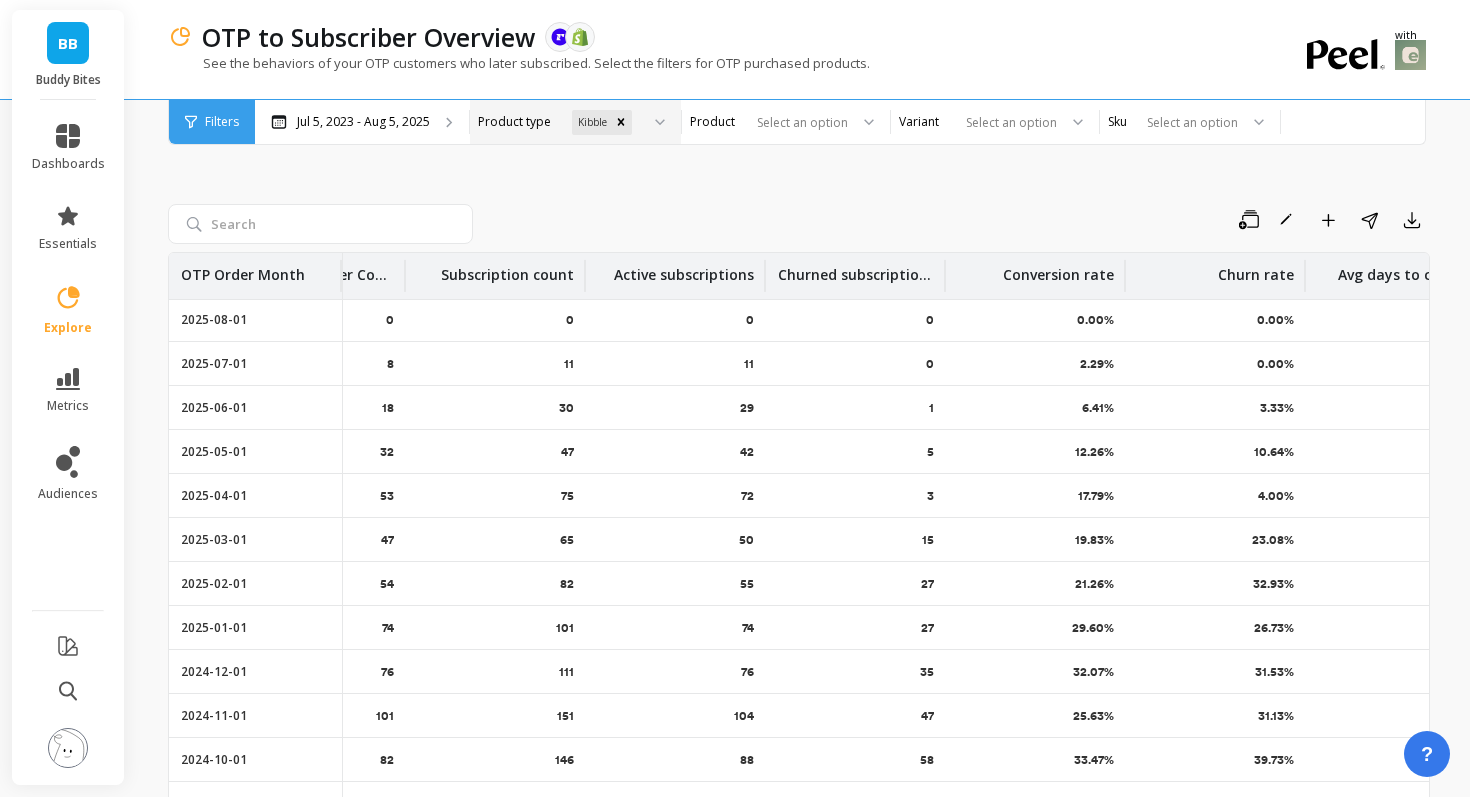 scroll, scrollTop: 2, scrollLeft: 337, axis: both 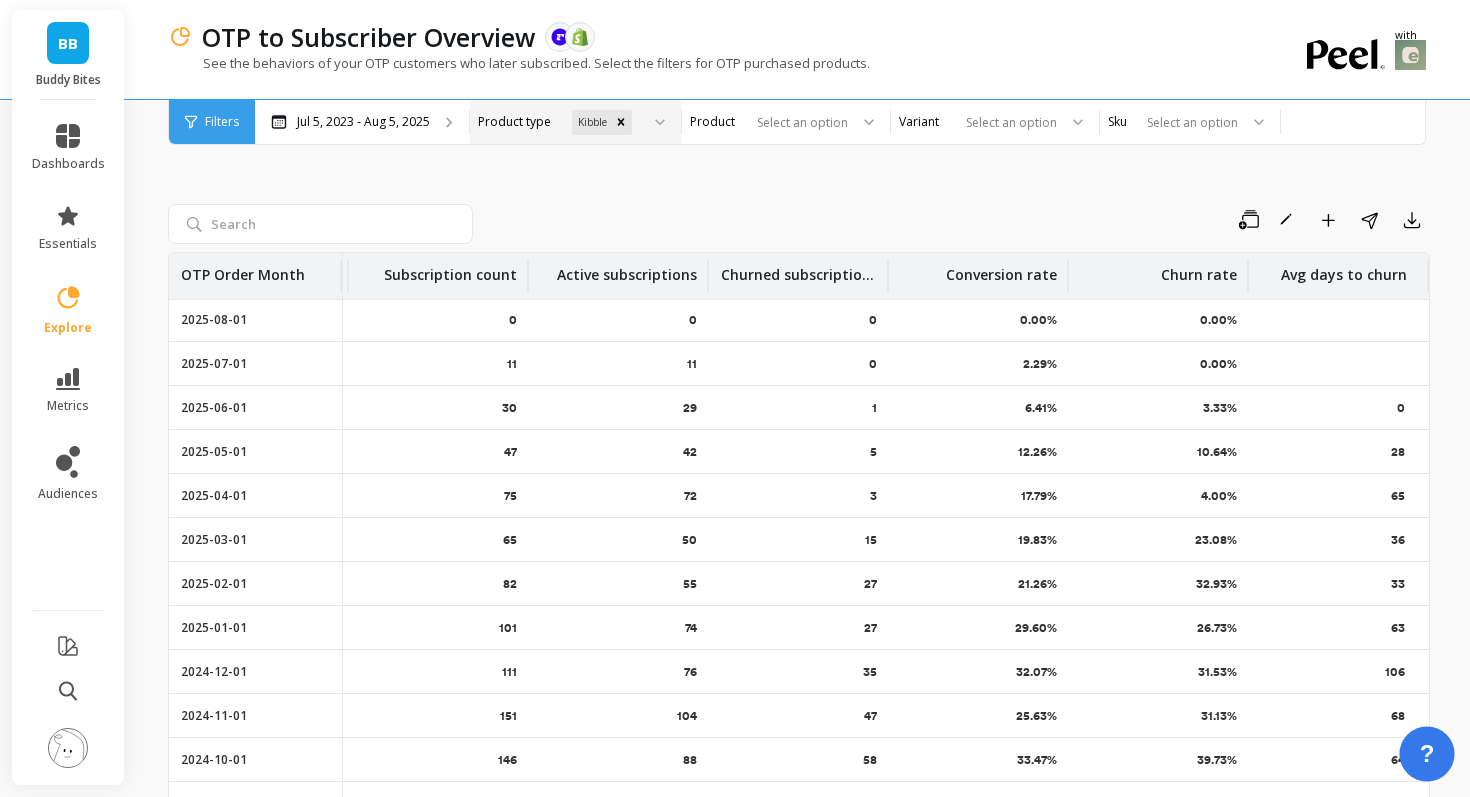click on "?" at bounding box center (1427, 754) 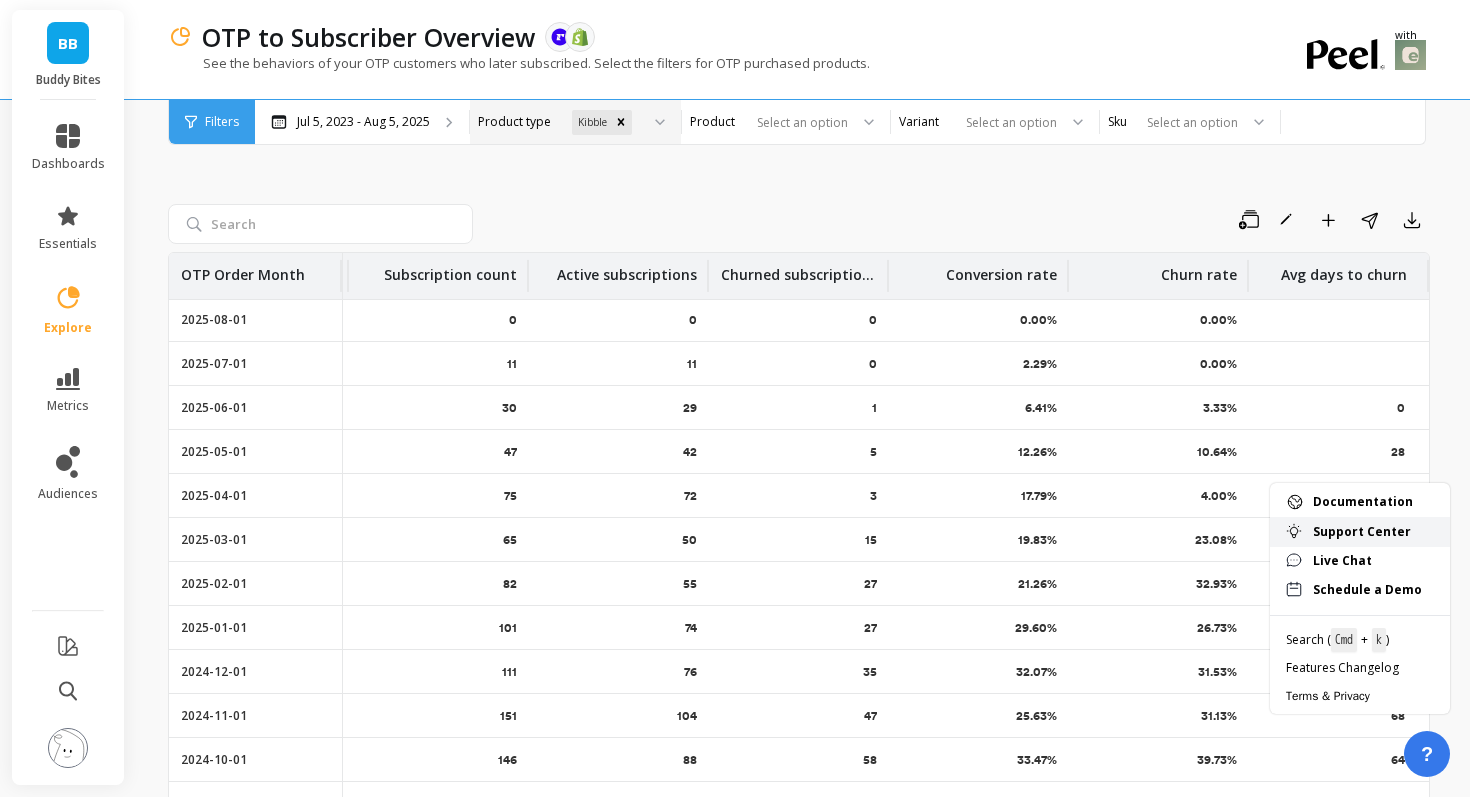 click on "Support Center" at bounding box center (1360, 532) 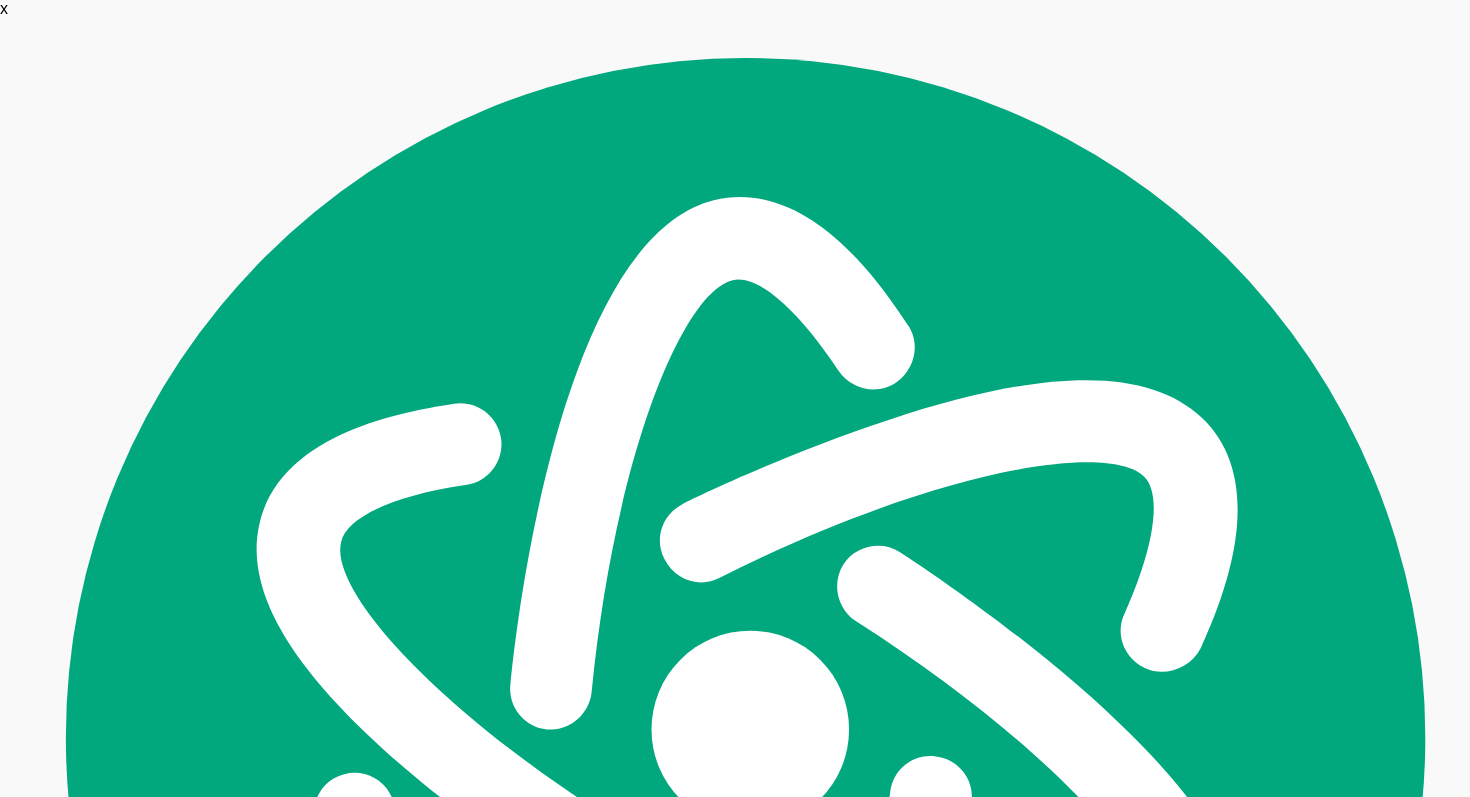 scroll, scrollTop: 0, scrollLeft: 0, axis: both 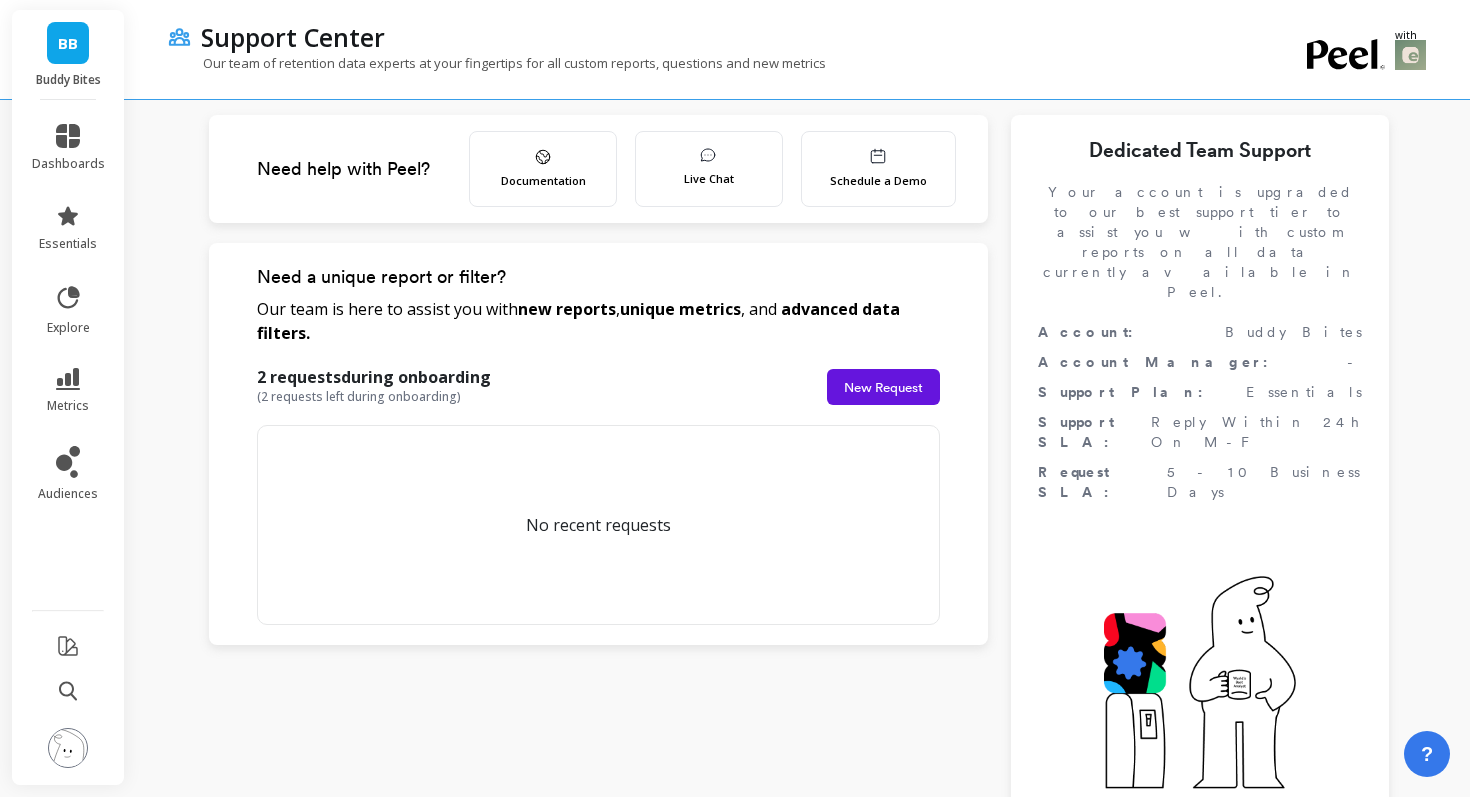 click on "Live Chat" at bounding box center [709, 169] 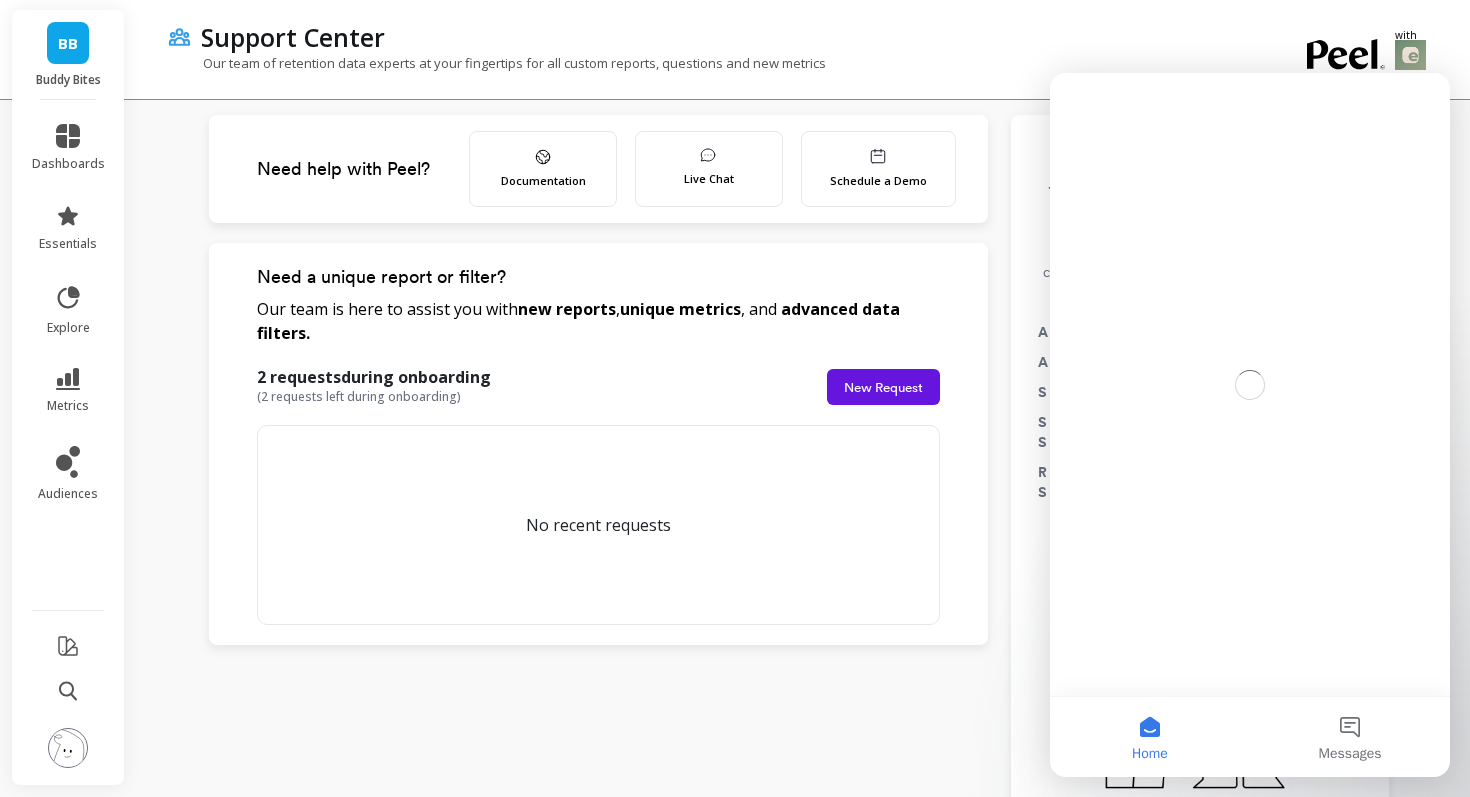 scroll, scrollTop: 0, scrollLeft: 0, axis: both 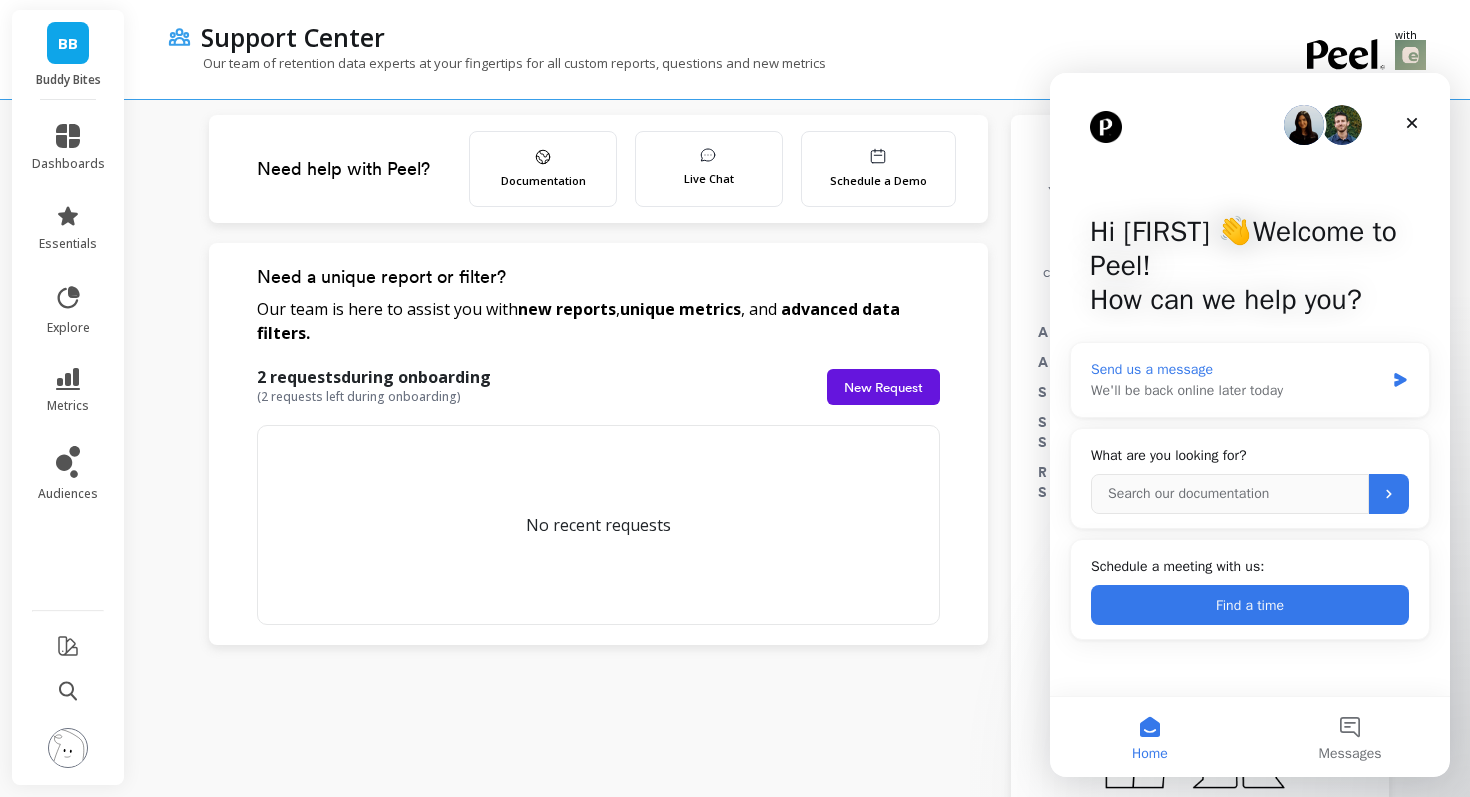 click on "We'll be back online later today" at bounding box center [1237, 390] 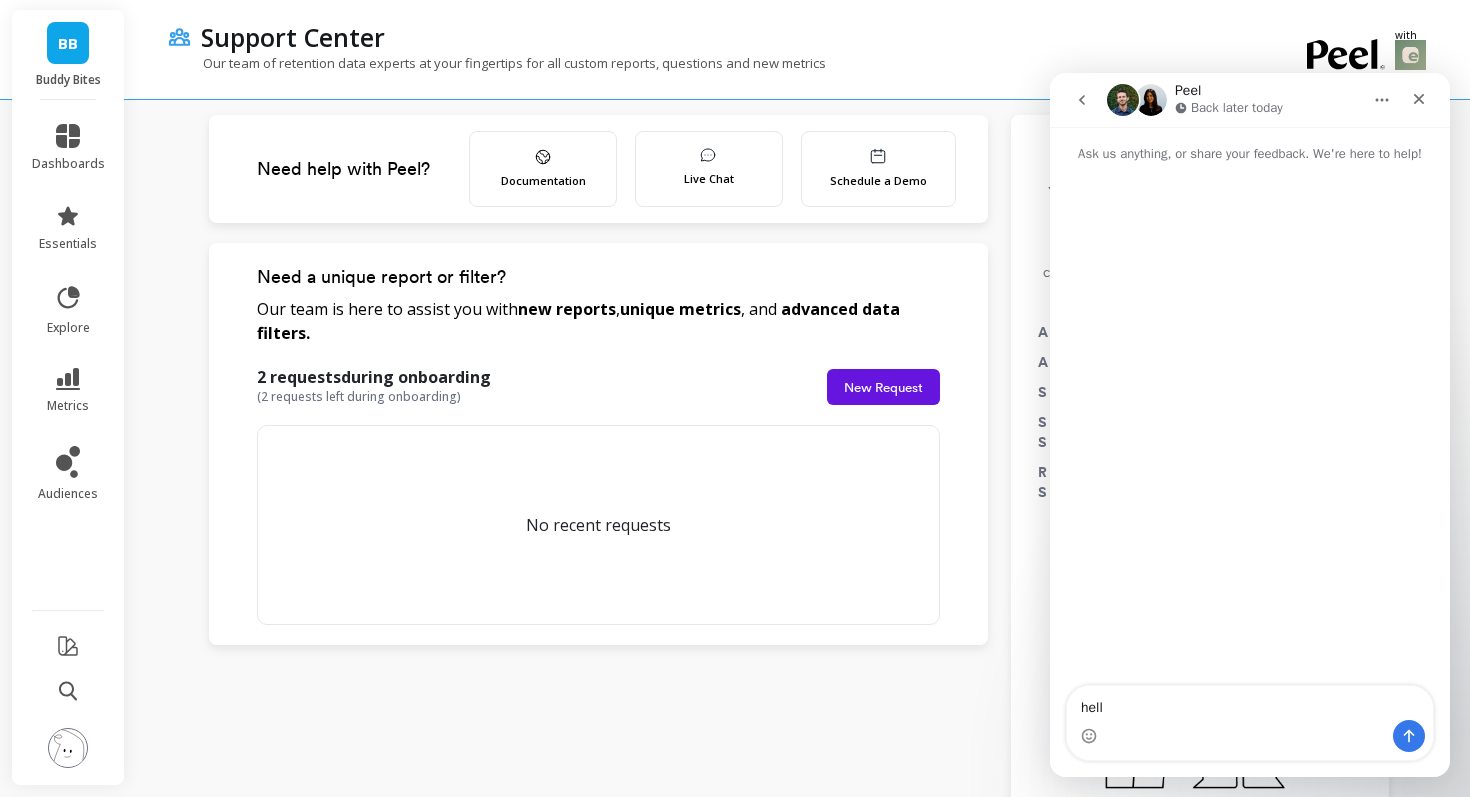 type on "hello" 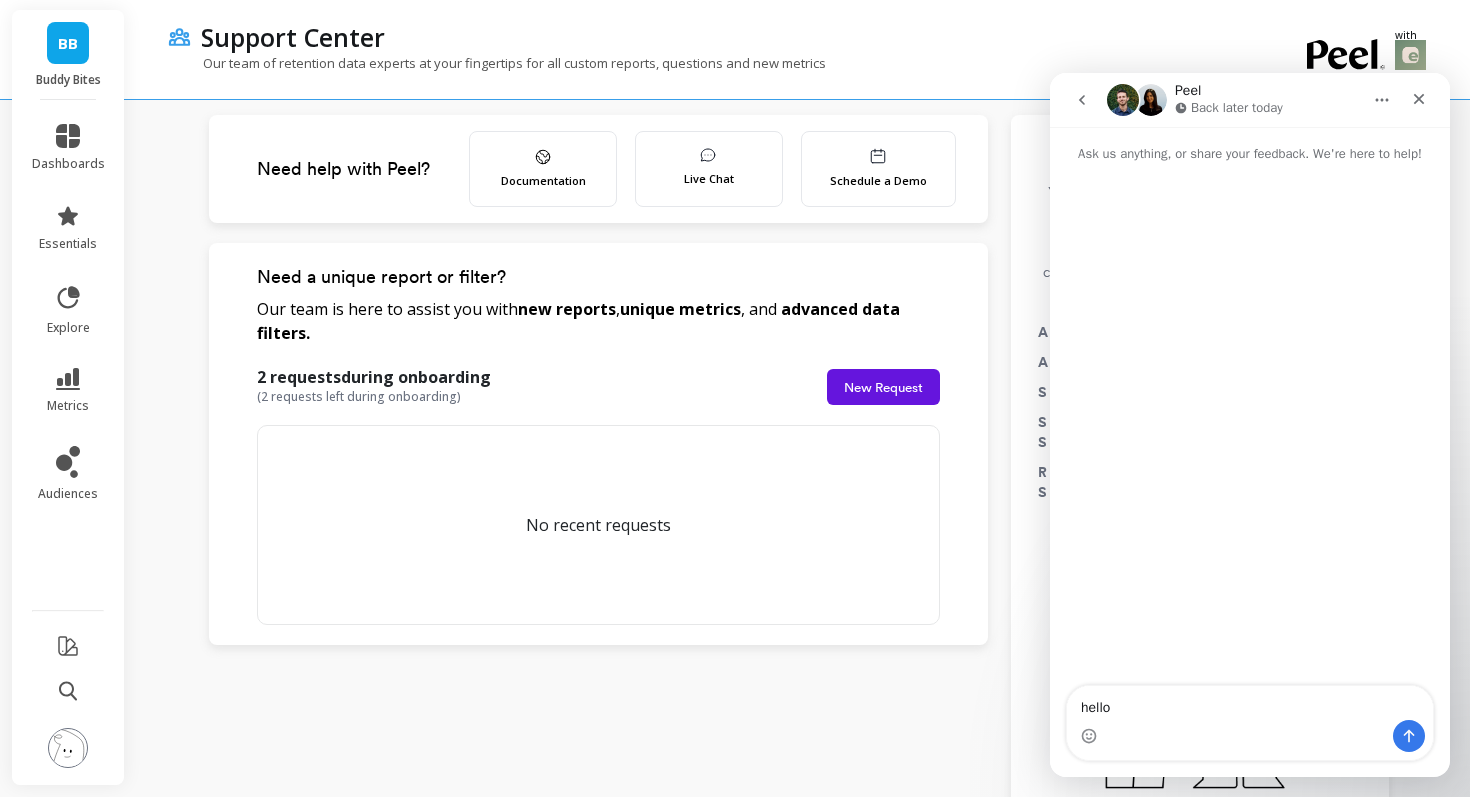 type 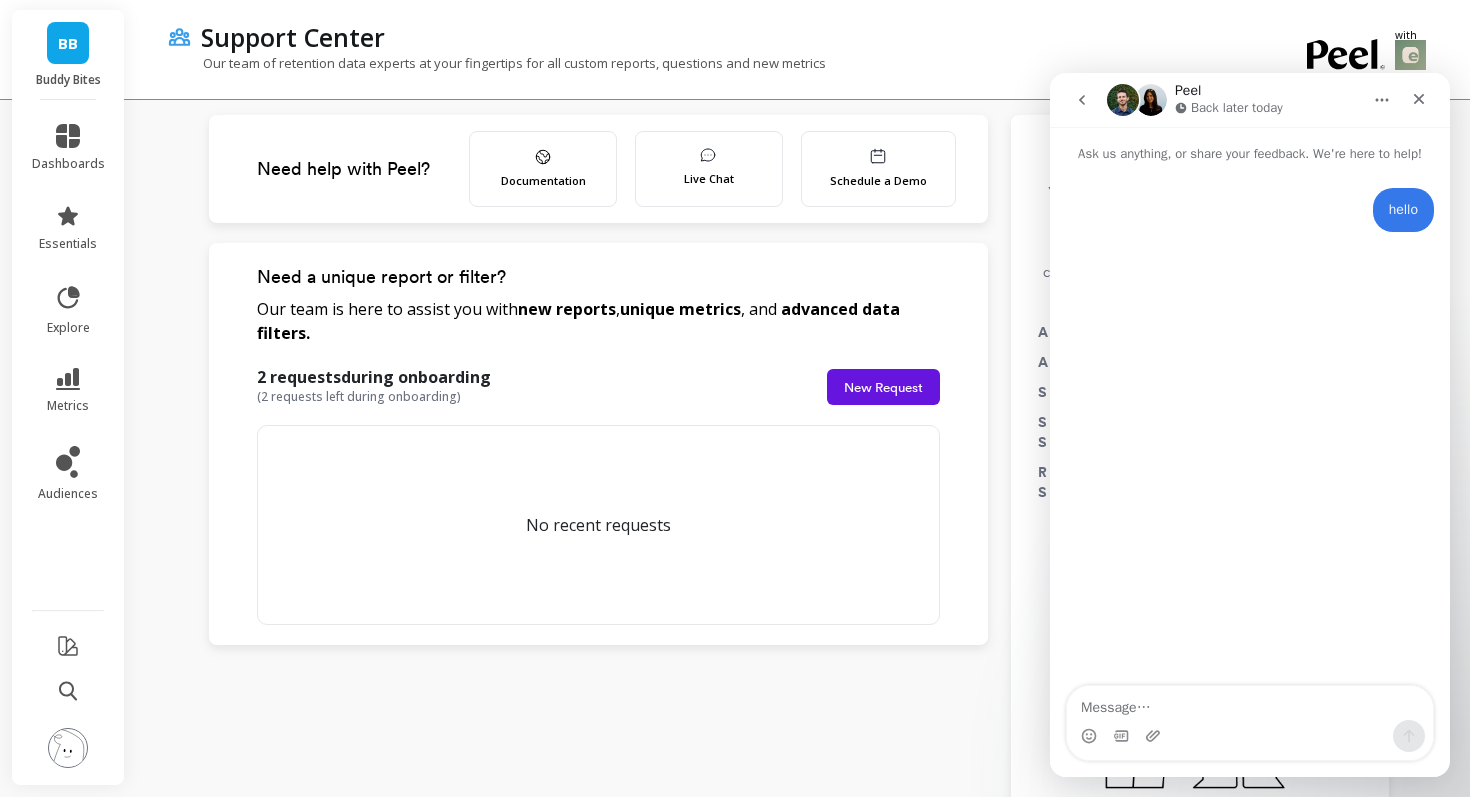 click on "Need help with Peel? Documentation Live Chat Schedule a Demo Need a unique report or filter? Our team is here to assist you with  new reports ,  unique metrics , and   advanced data filters. 2   requests  during onboarding ( 2   requests   left during onboarding ) New Request No recent requests Dedicated Team Support Your account is upgraded to our best support tier to assist you with custom reports on all data currently available in Peel. Account: Buddy Bites Account Manager: - Support Plan: Essentials Support SLA: Reply within 24h on M-F Request SLA: 5 - 10 business days" at bounding box center (799, 413) 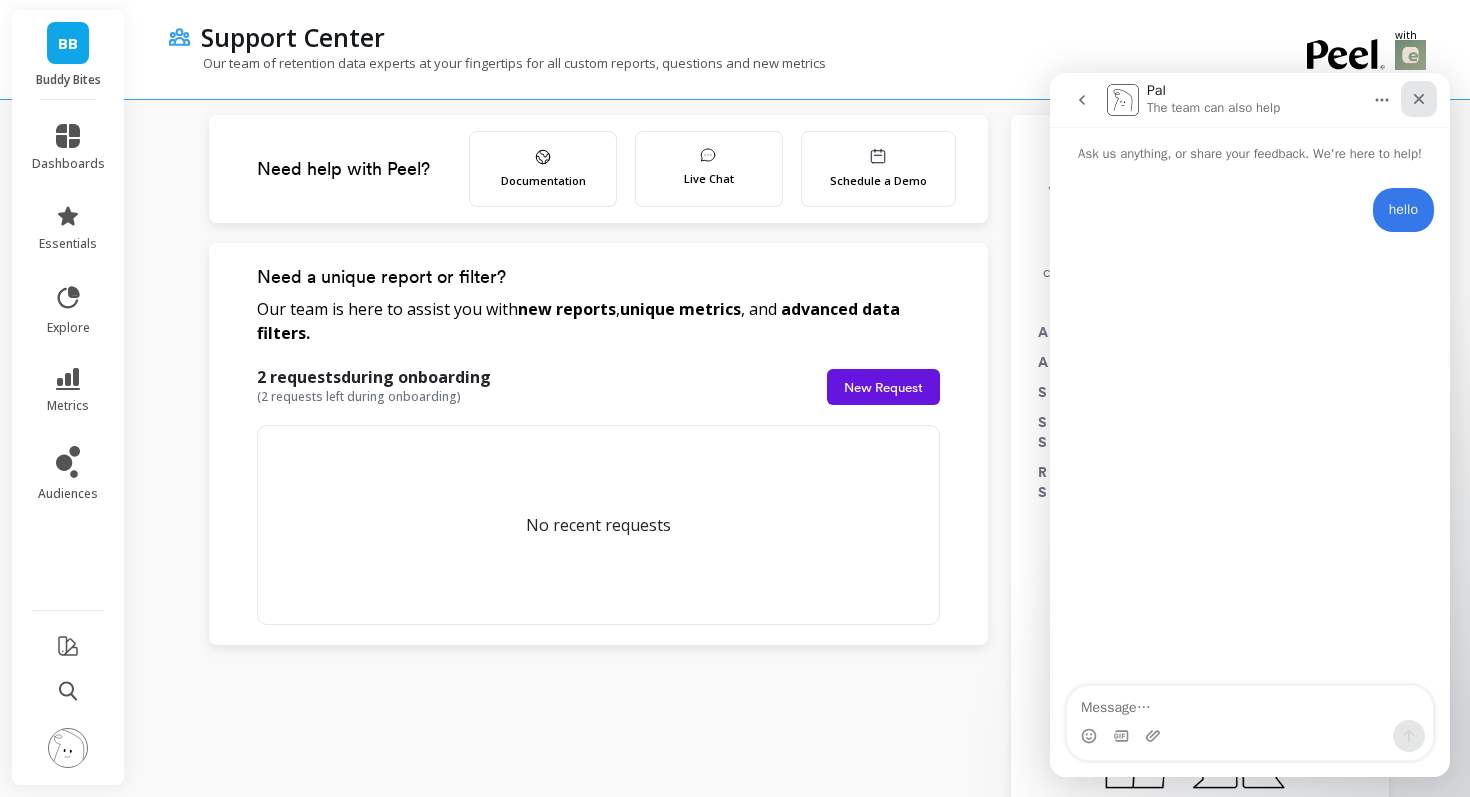 click 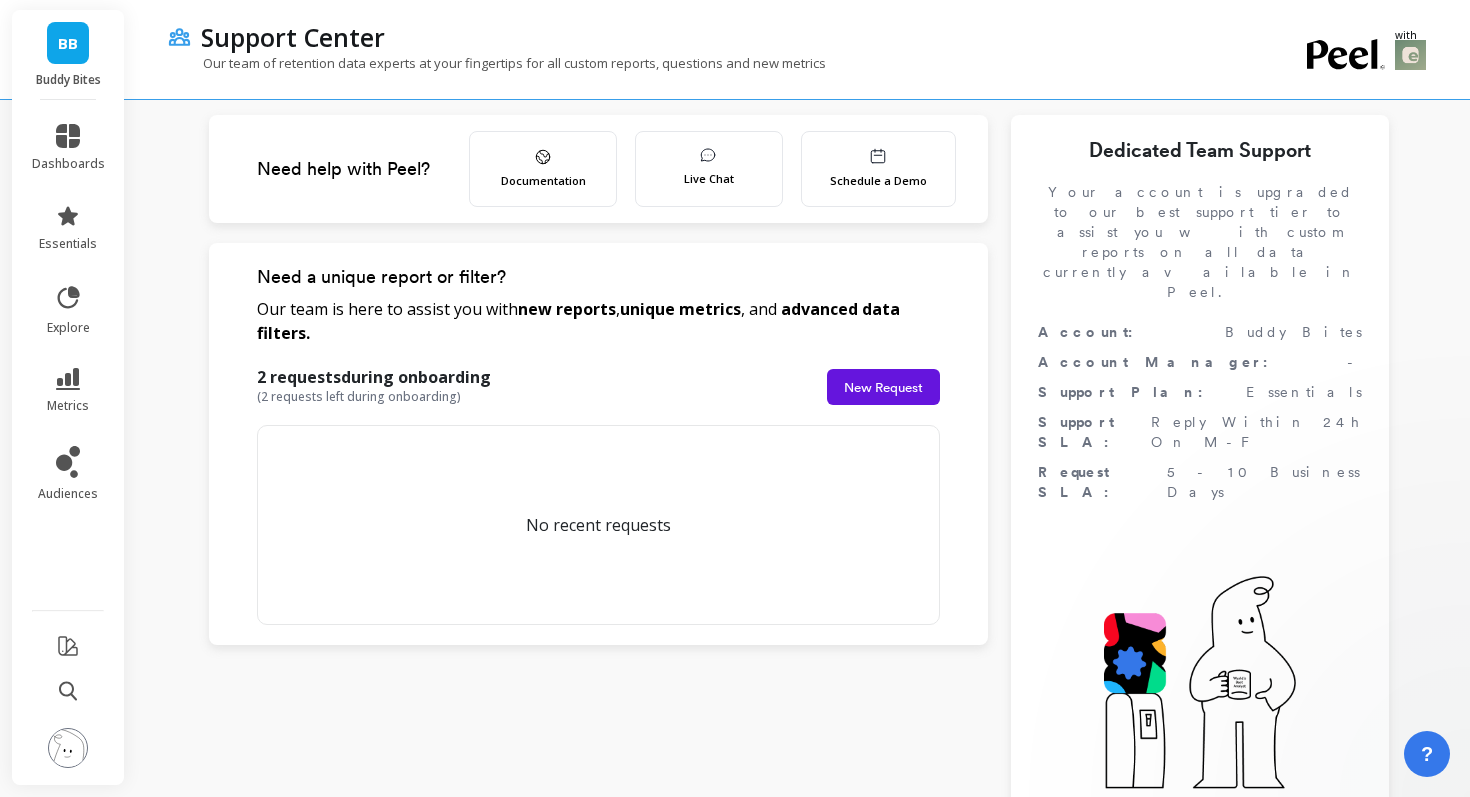 scroll, scrollTop: 0, scrollLeft: 0, axis: both 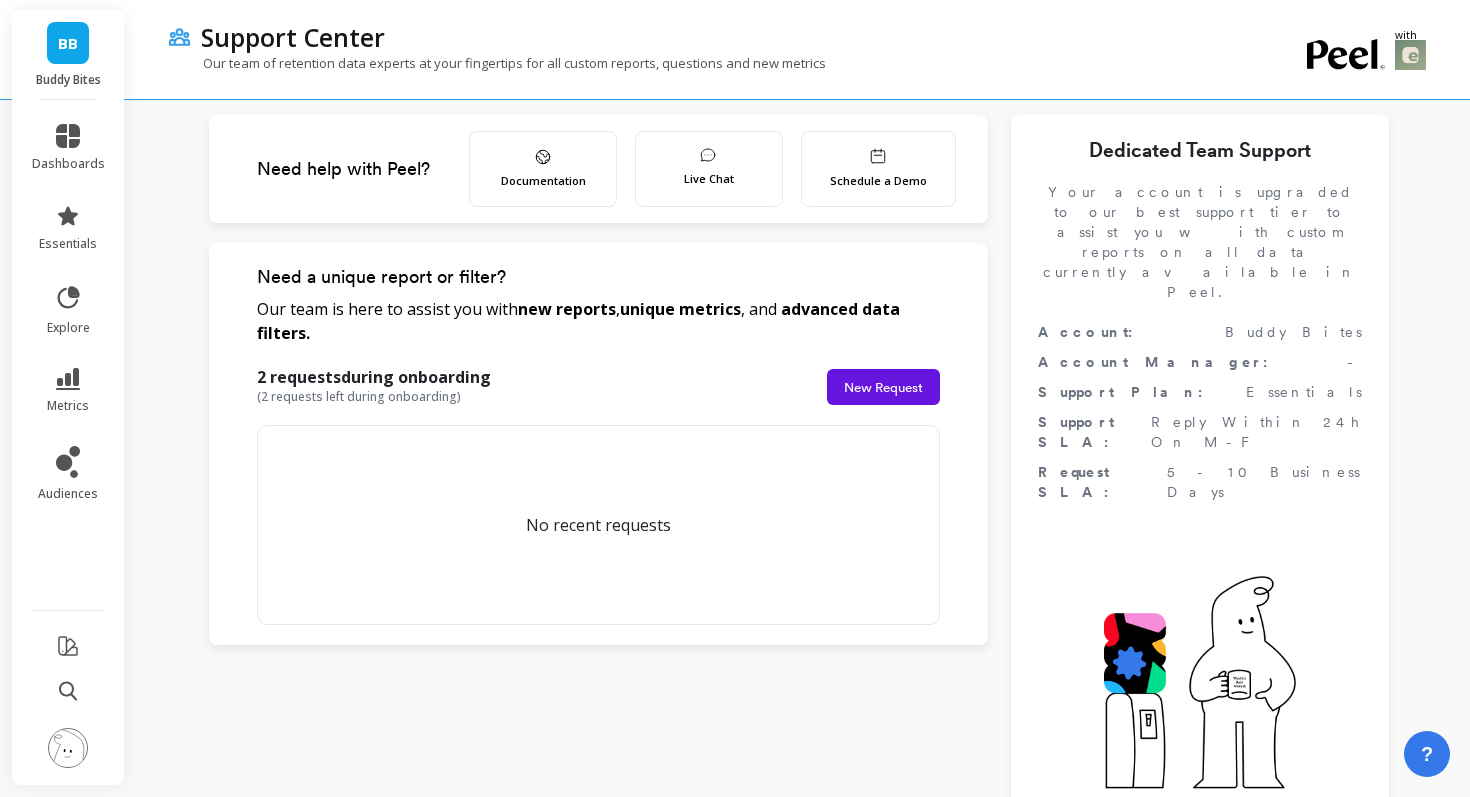 click at bounding box center (68, 748) 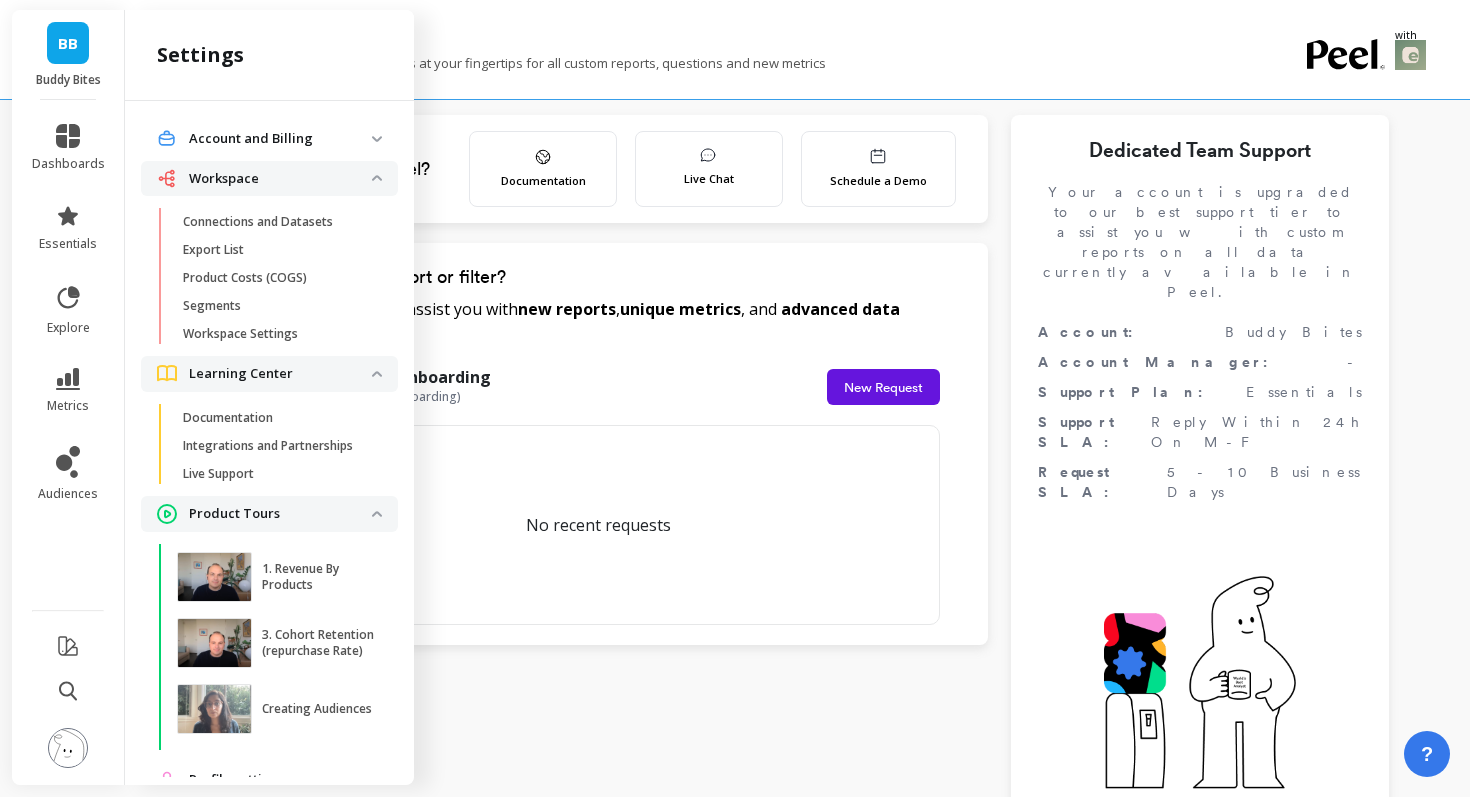 click on "BB" at bounding box center (68, 43) 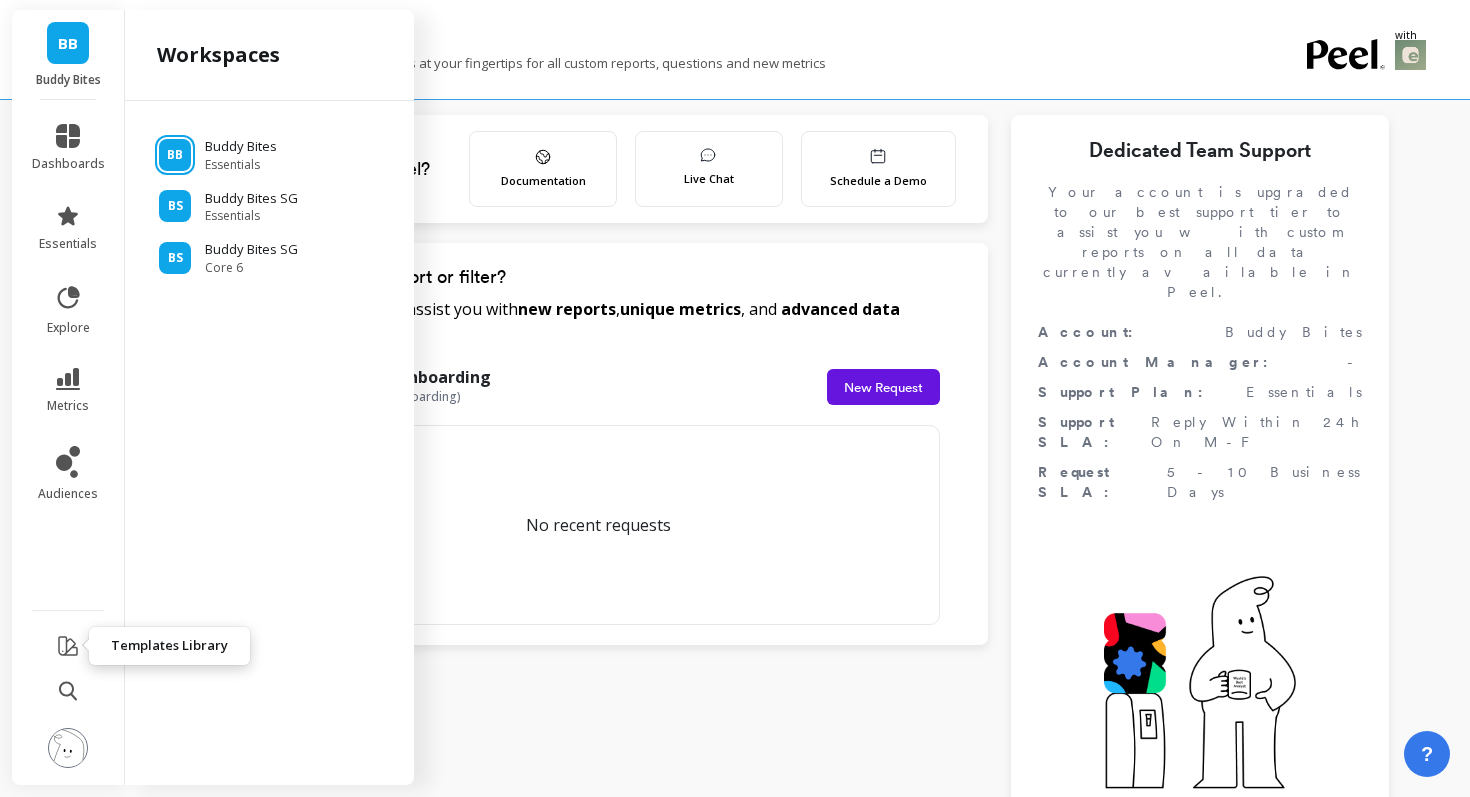 click 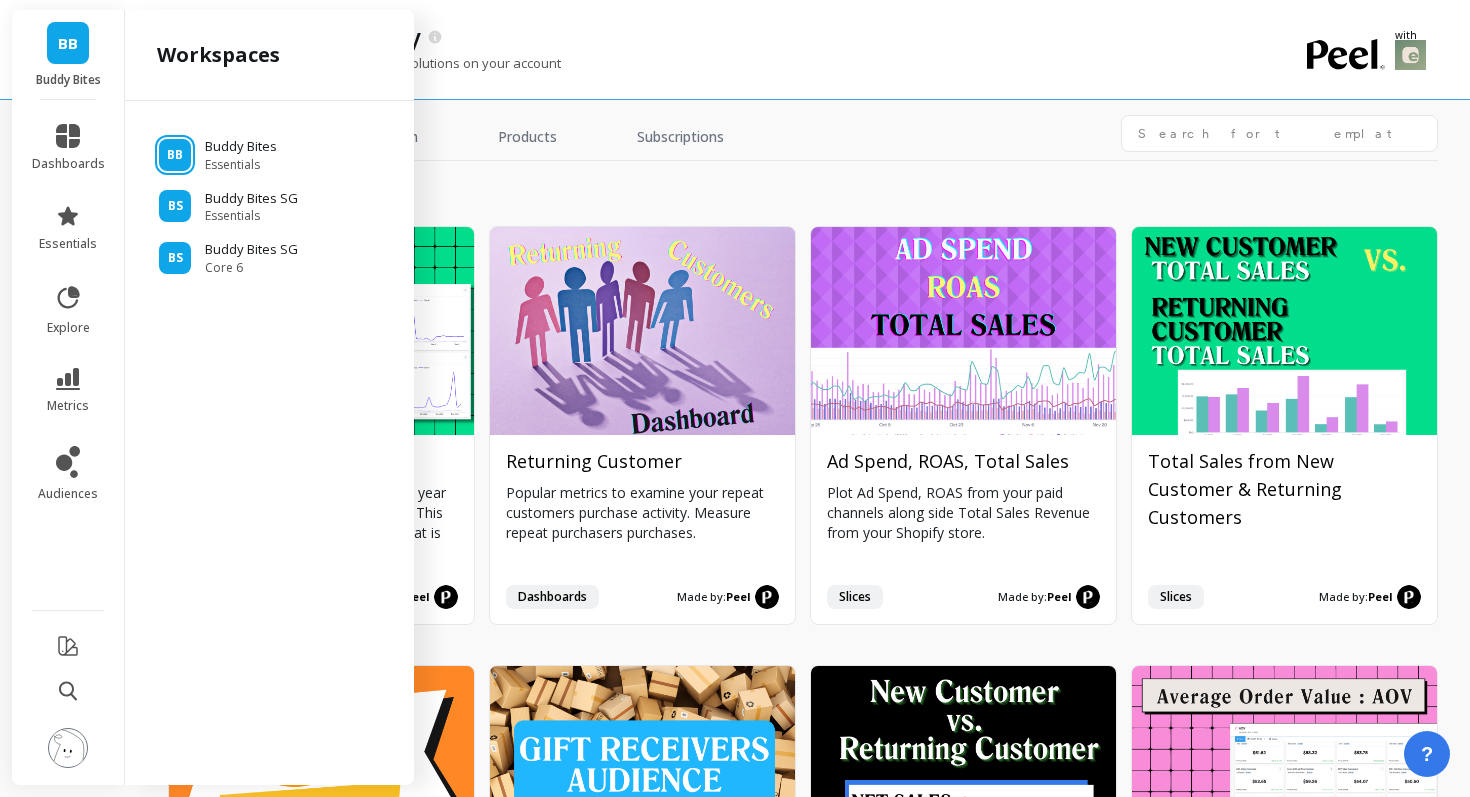 click at bounding box center (68, 748) 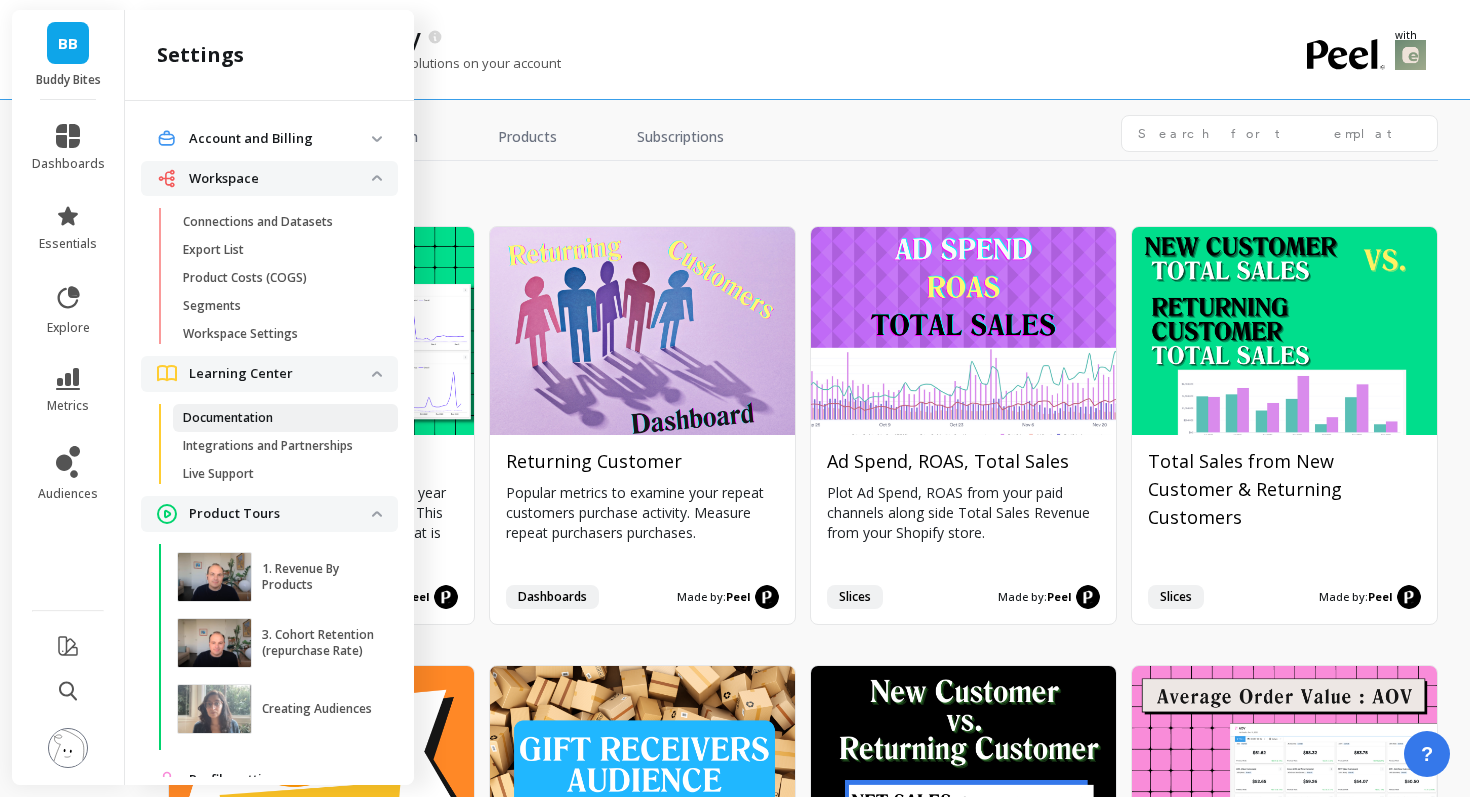 scroll, scrollTop: 76, scrollLeft: 0, axis: vertical 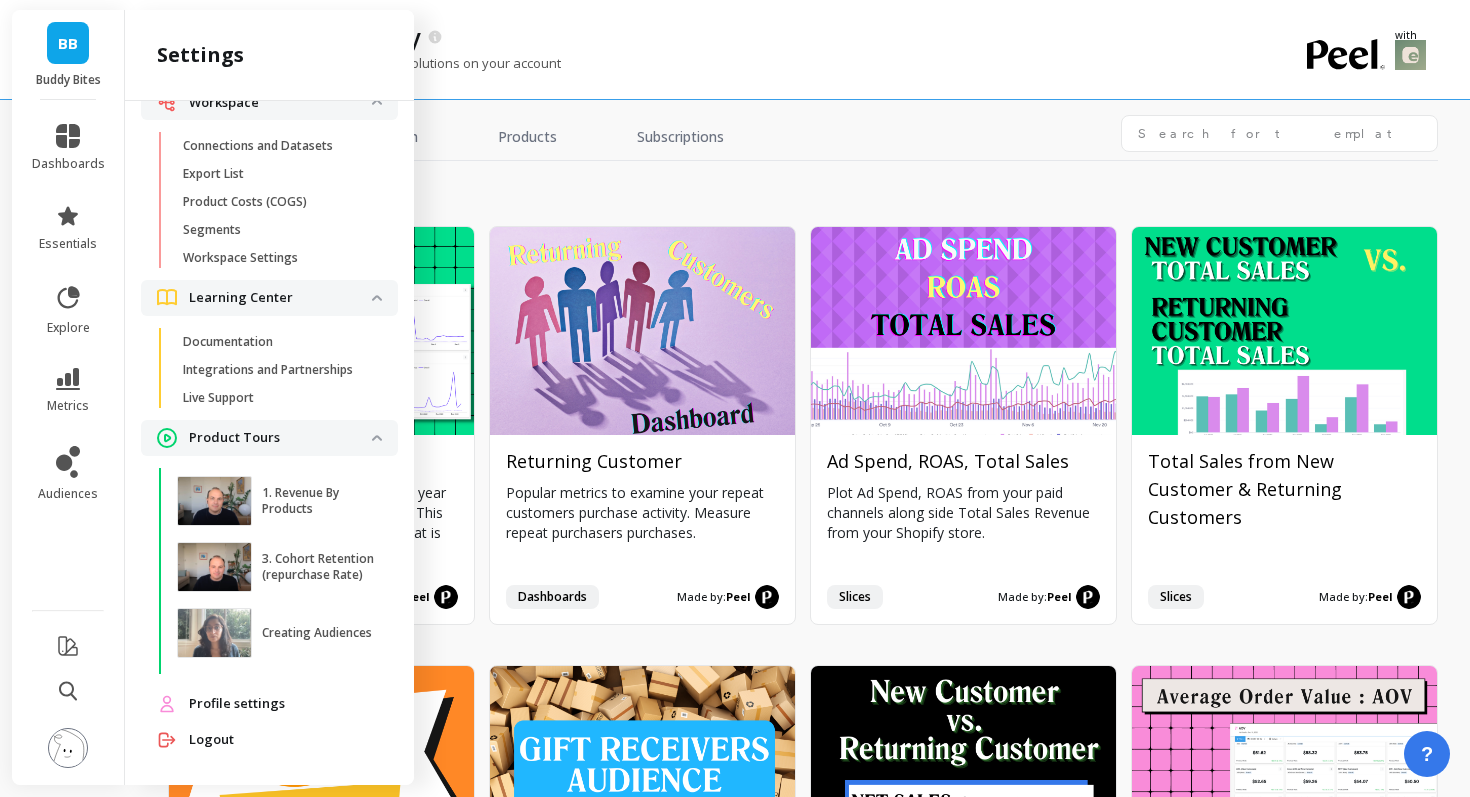 click on "All Templates Growth Products Subscriptions growth Install Year over Year Compare this year's analysis to last year across a bunch of popular analysis. This features our comparison feature that is available on all linear metrics! dashboards Made by:  Peel   Install Returning Customer Popular metrics to examine your repeat customers purchase activity. Measure repeat purchasers purchases. dashboards Made by:  Peel   Install Ad Spend, ROAS, Total Sales Plot Ad Spend, ROAS from your paid channels along side Total Sales Revenue from your Shopify store. slices Made by:  Peel   Install Total Sales from New Customer & Returning Customers slices Made by:  Peel   Install Amazon Dashboard Summary of popular analysis from Amazon data. dashboards Made by:  Peel   Install Gift Receivers Audience for Direct Mail audiences Made by:  Peel   Install New & Returning Customer Sales  - Net Sales + Shipping New & Returning Customer Sales (using Net Sales + Shipping ) & order counts. slices Made by:  Peel   Install AOV dashboards" at bounding box center [803, 406] 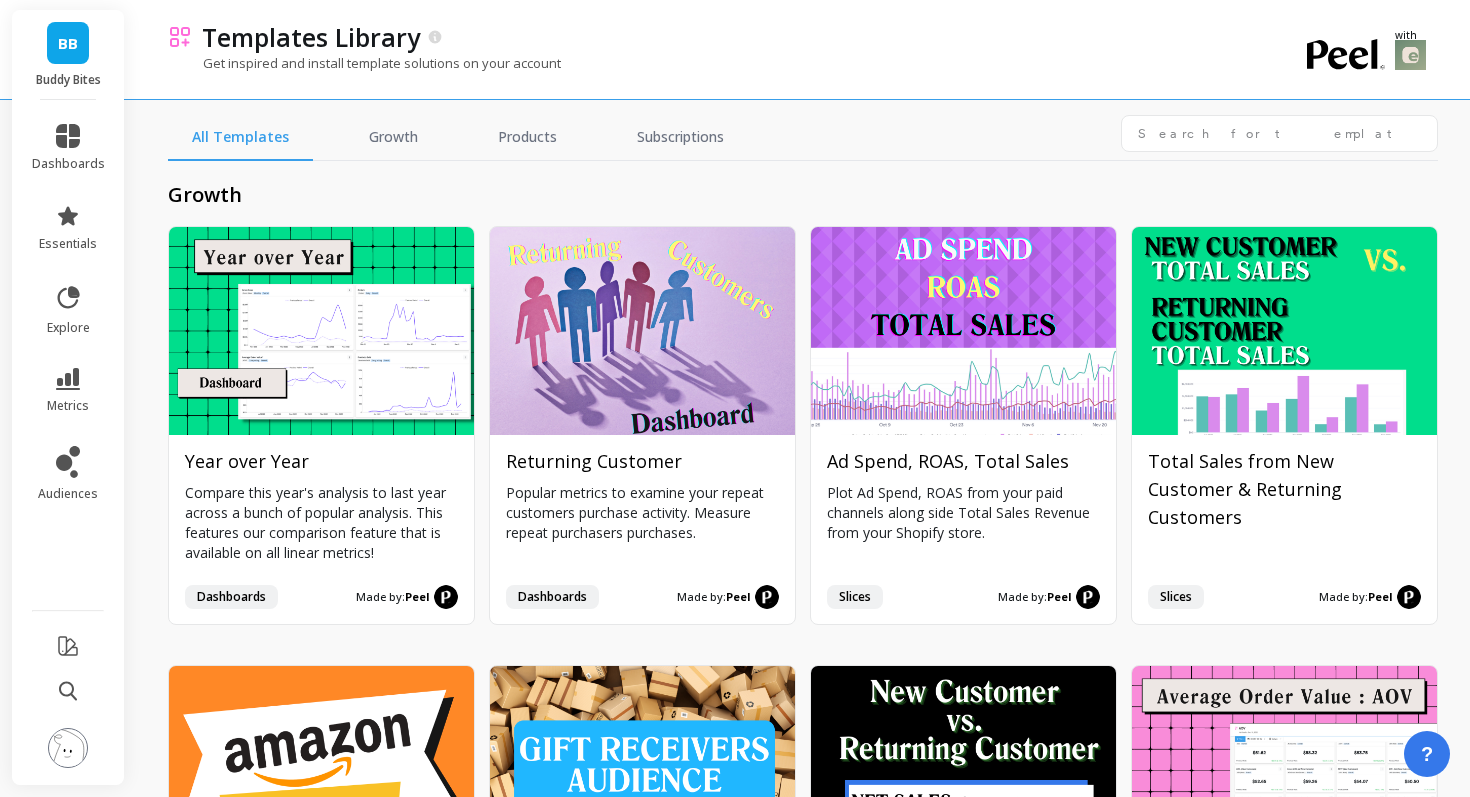 scroll, scrollTop: 0, scrollLeft: 0, axis: both 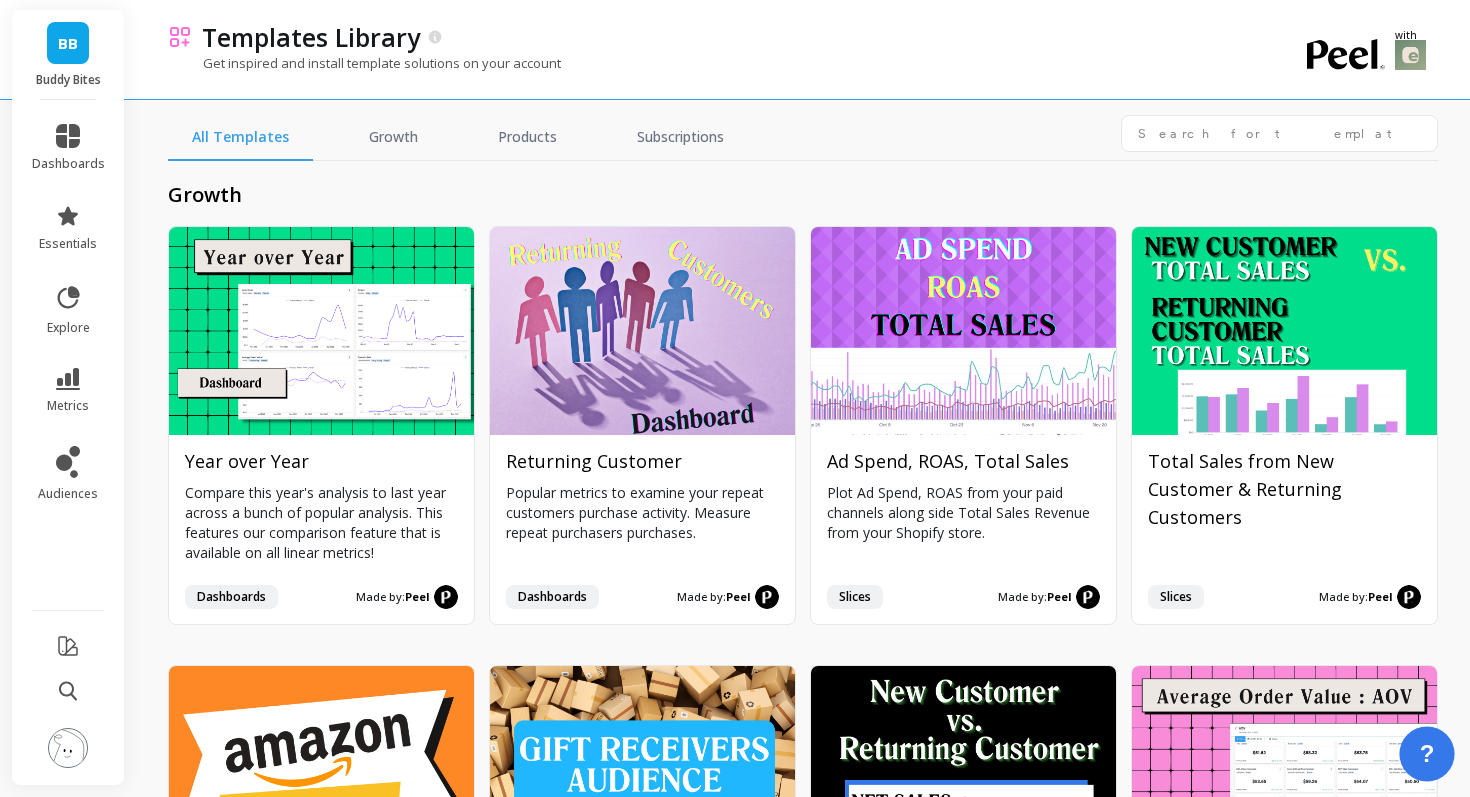 click on "?" at bounding box center (1427, 754) 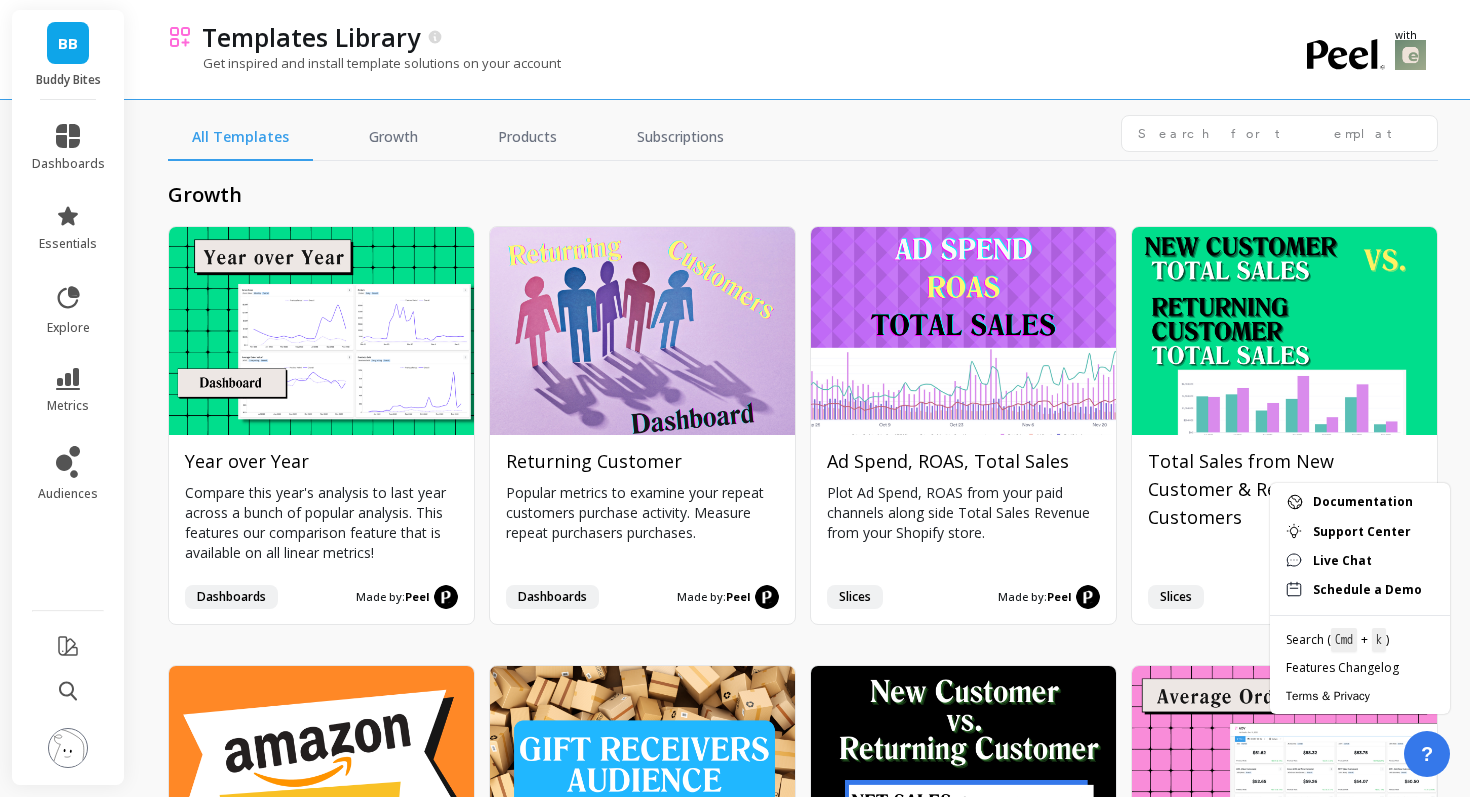 click on "BB" at bounding box center [68, 43] 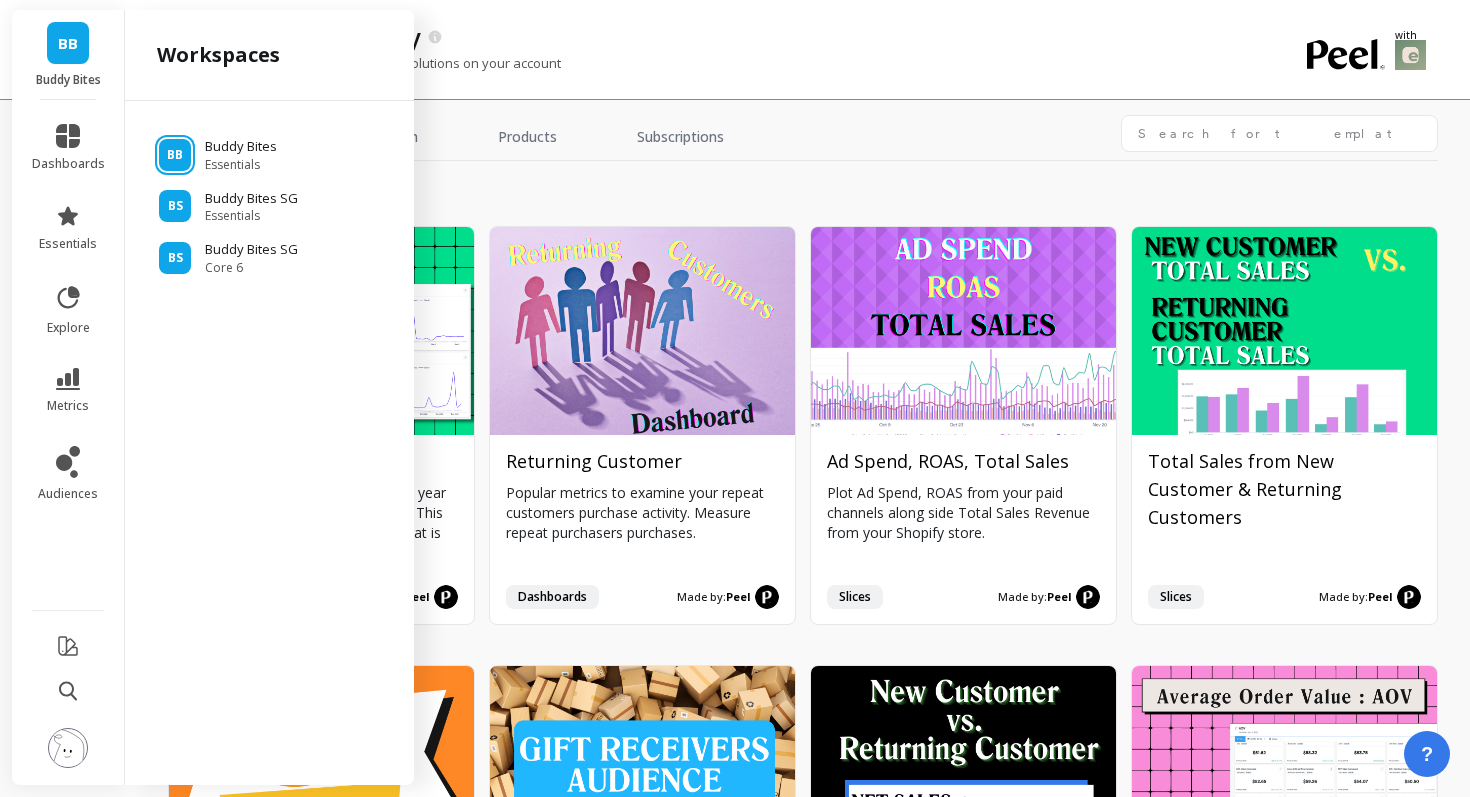 click at bounding box center [68, 647] 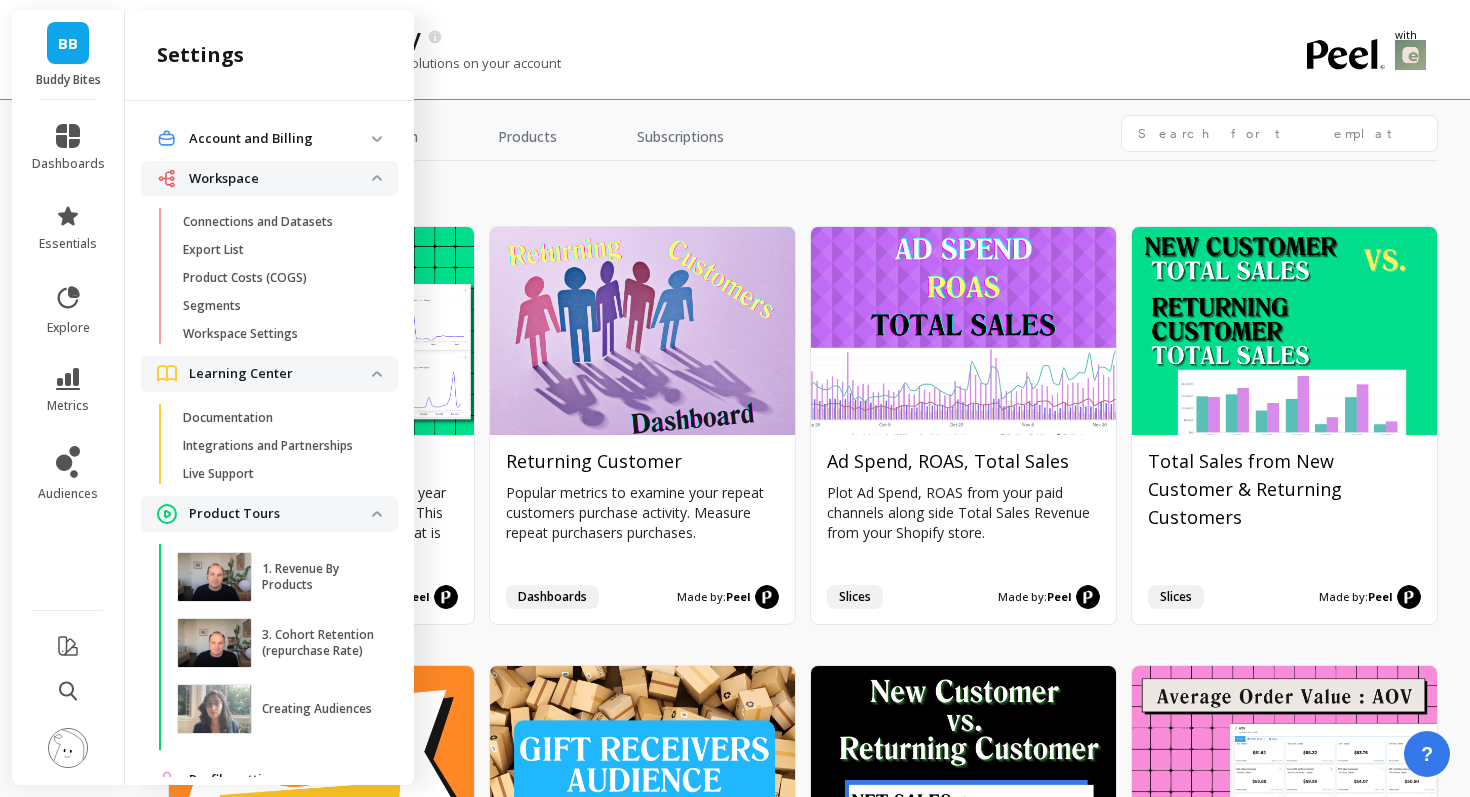 scroll, scrollTop: 76, scrollLeft: 0, axis: vertical 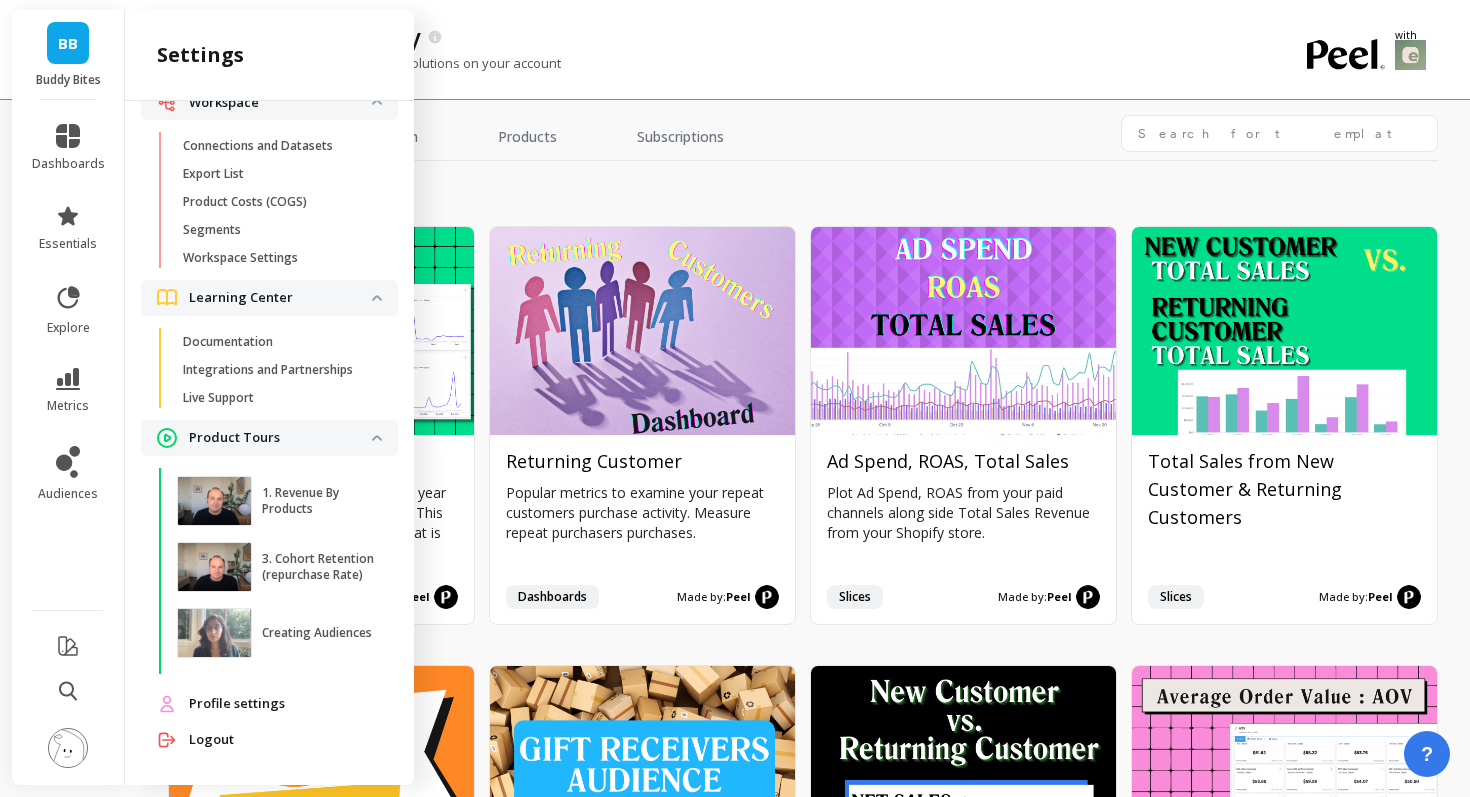 click on "Profile settings" at bounding box center [237, 704] 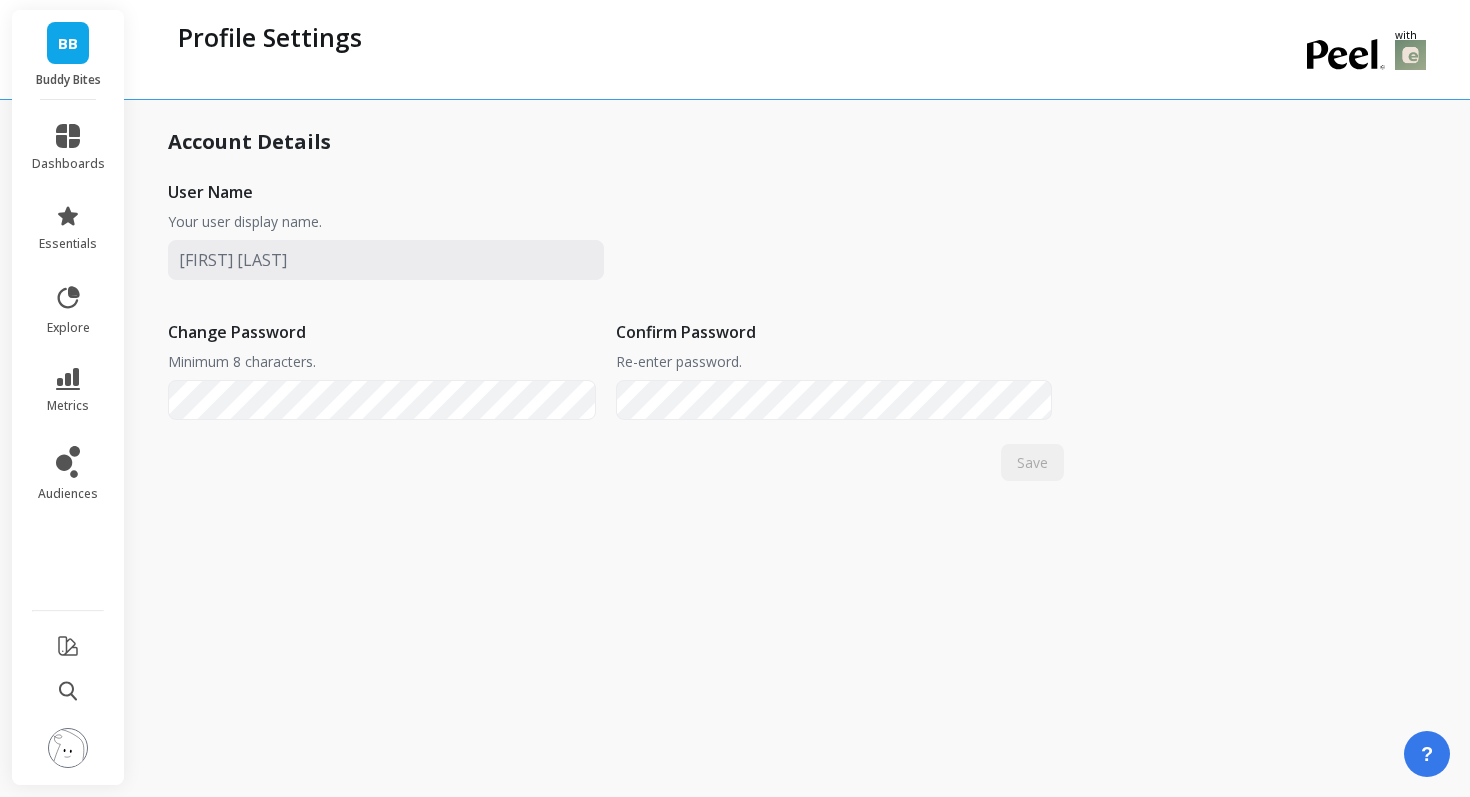 click at bounding box center (68, 748) 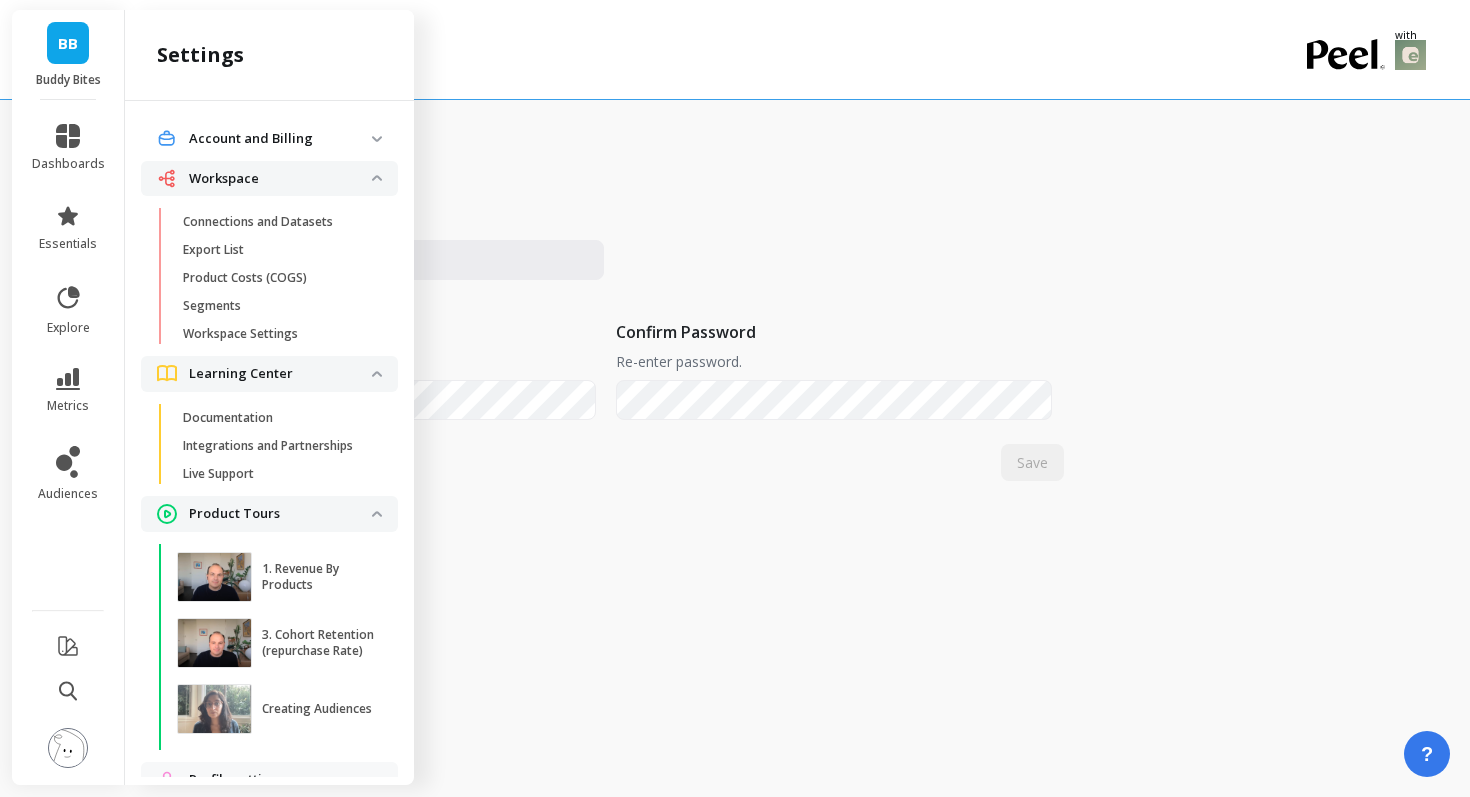 scroll, scrollTop: 76, scrollLeft: 0, axis: vertical 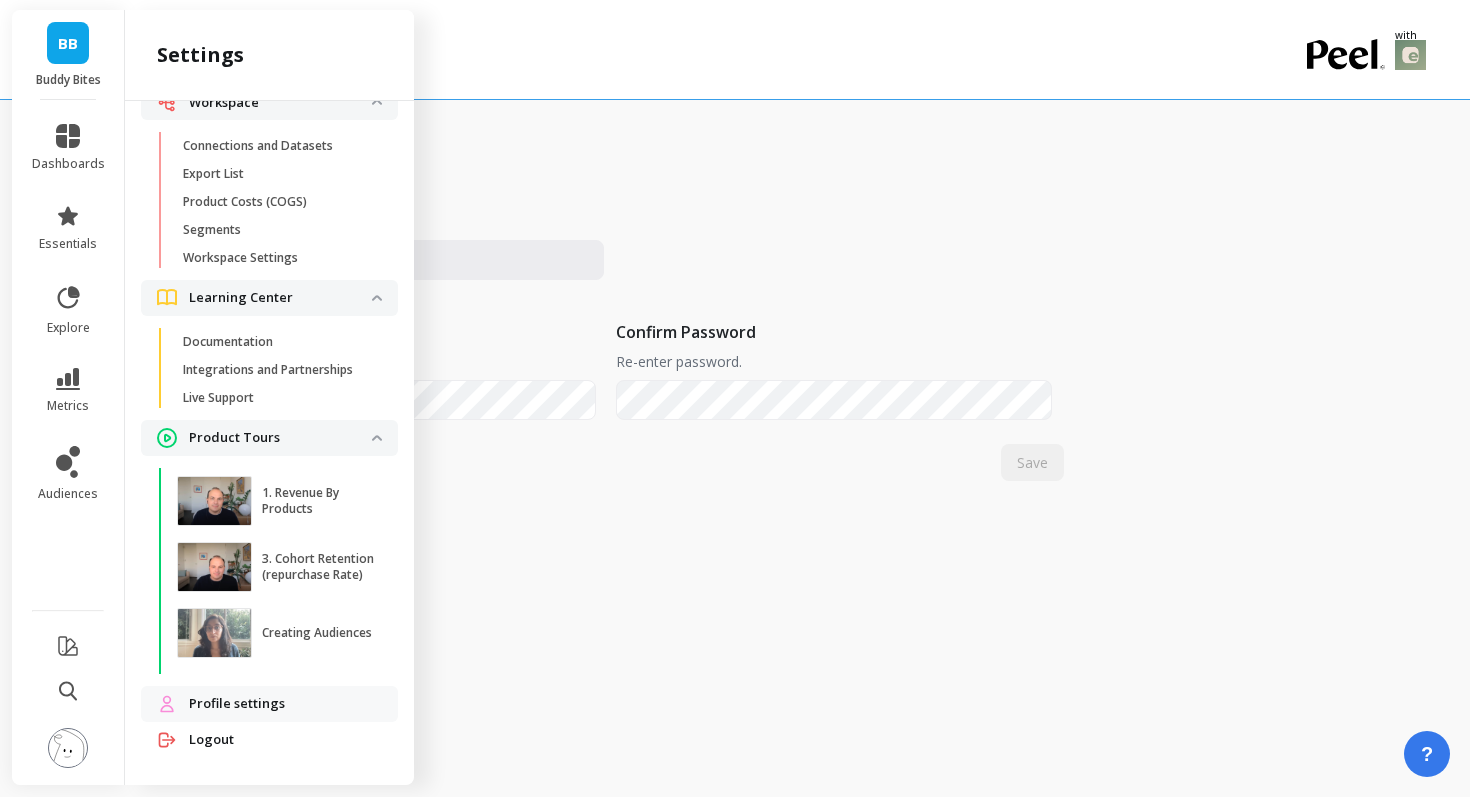 click on "Logout" at bounding box center (211, 740) 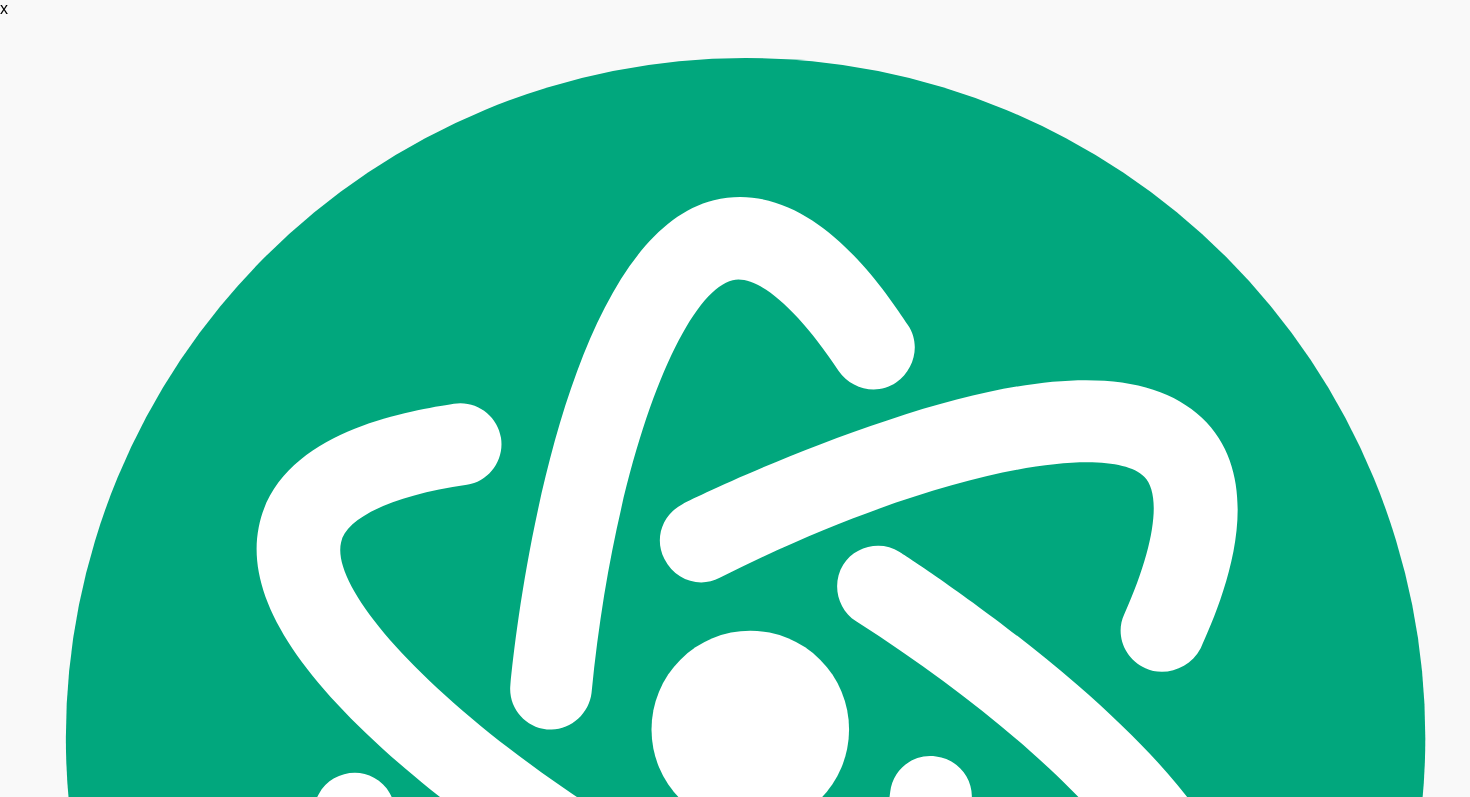 scroll, scrollTop: 0, scrollLeft: 0, axis: both 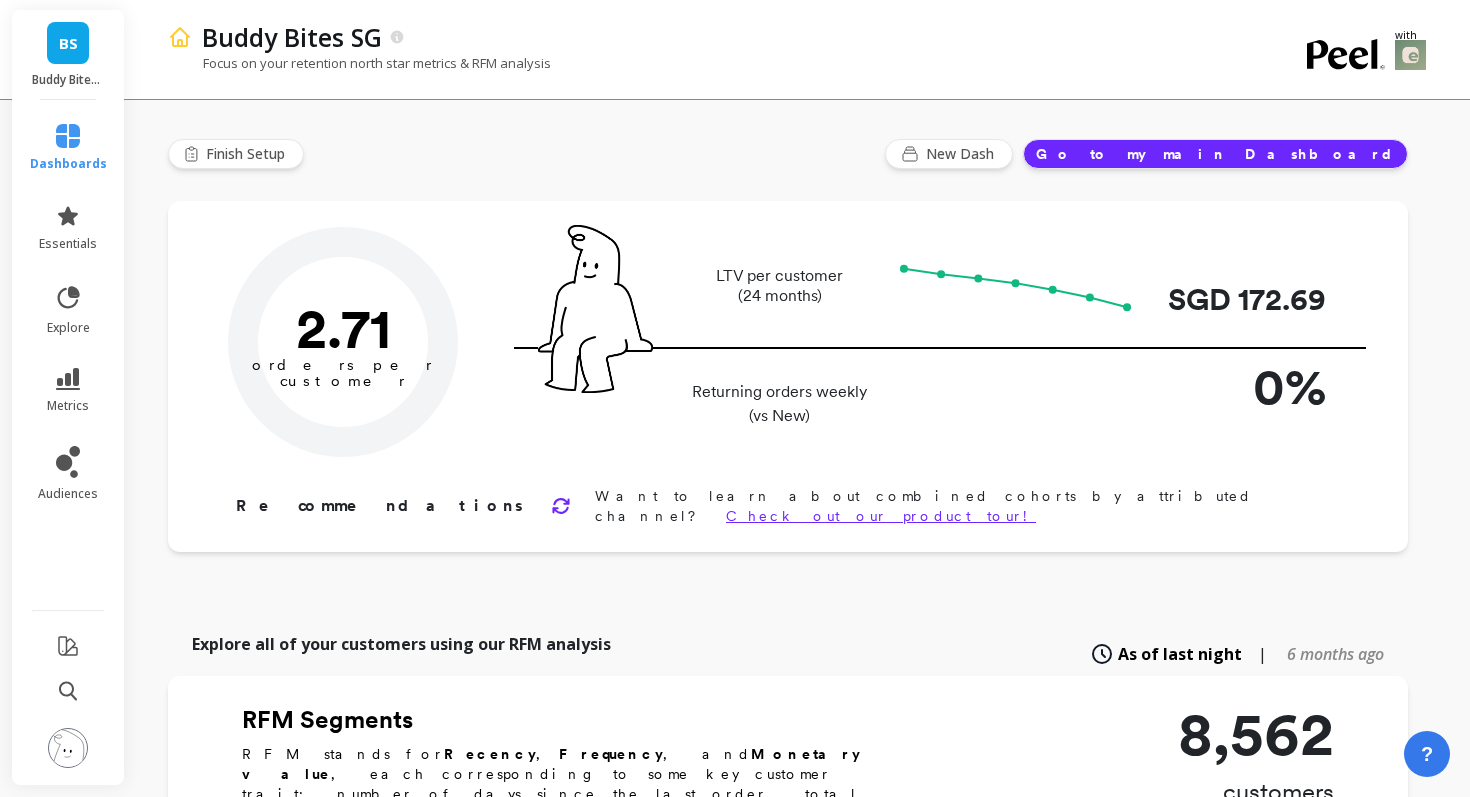 type on "Champions" 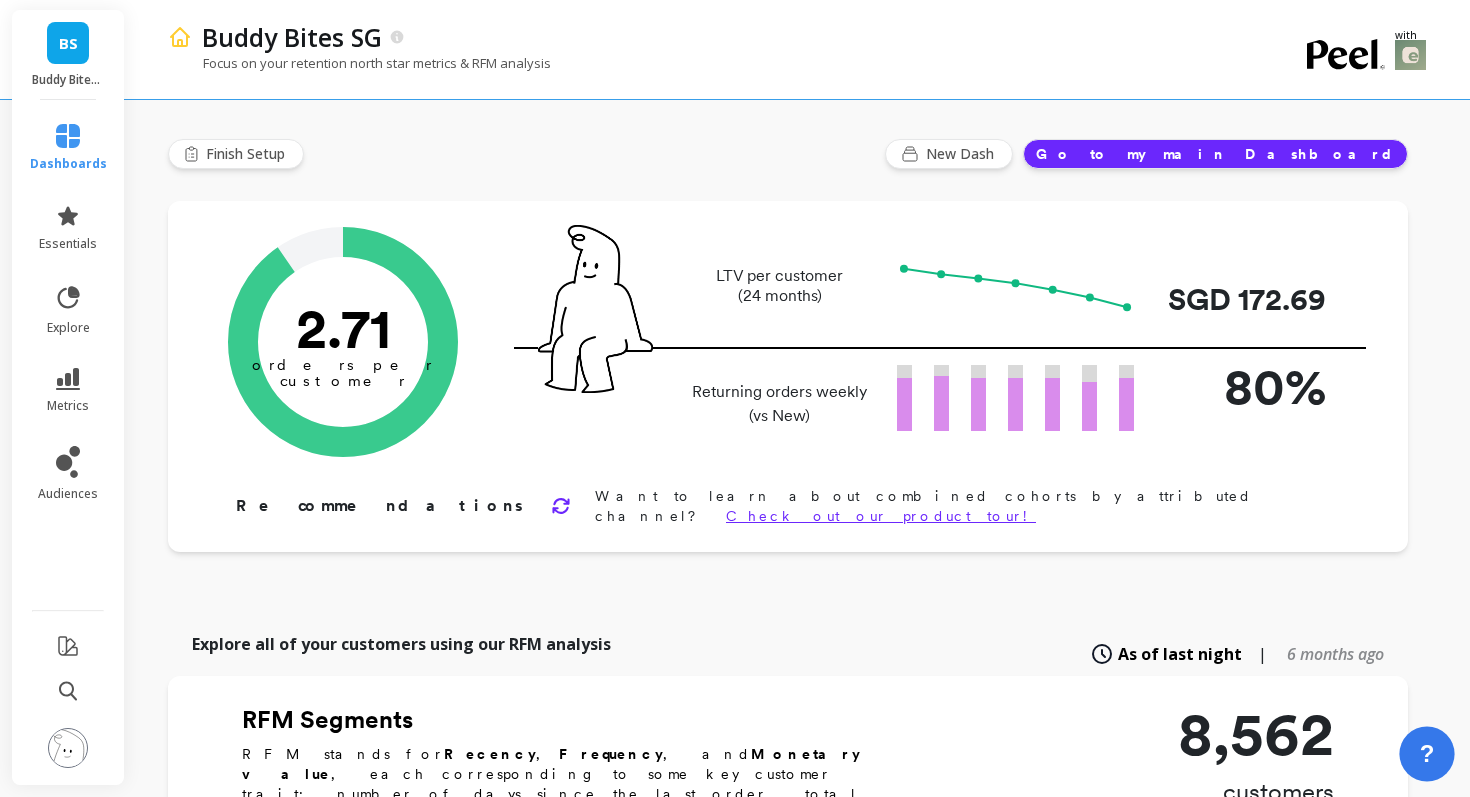 click on "?" at bounding box center [1427, 754] 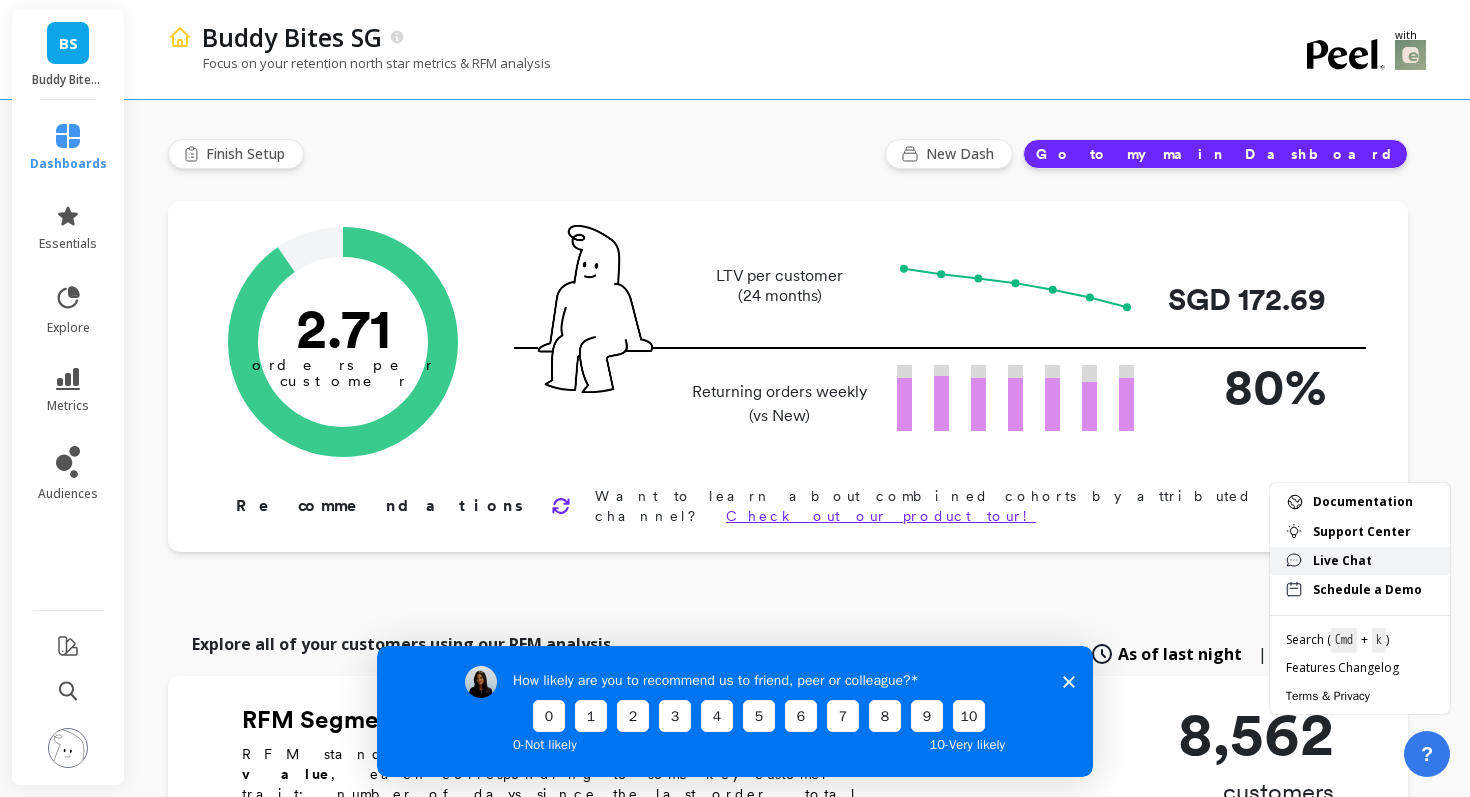 scroll, scrollTop: 0, scrollLeft: 0, axis: both 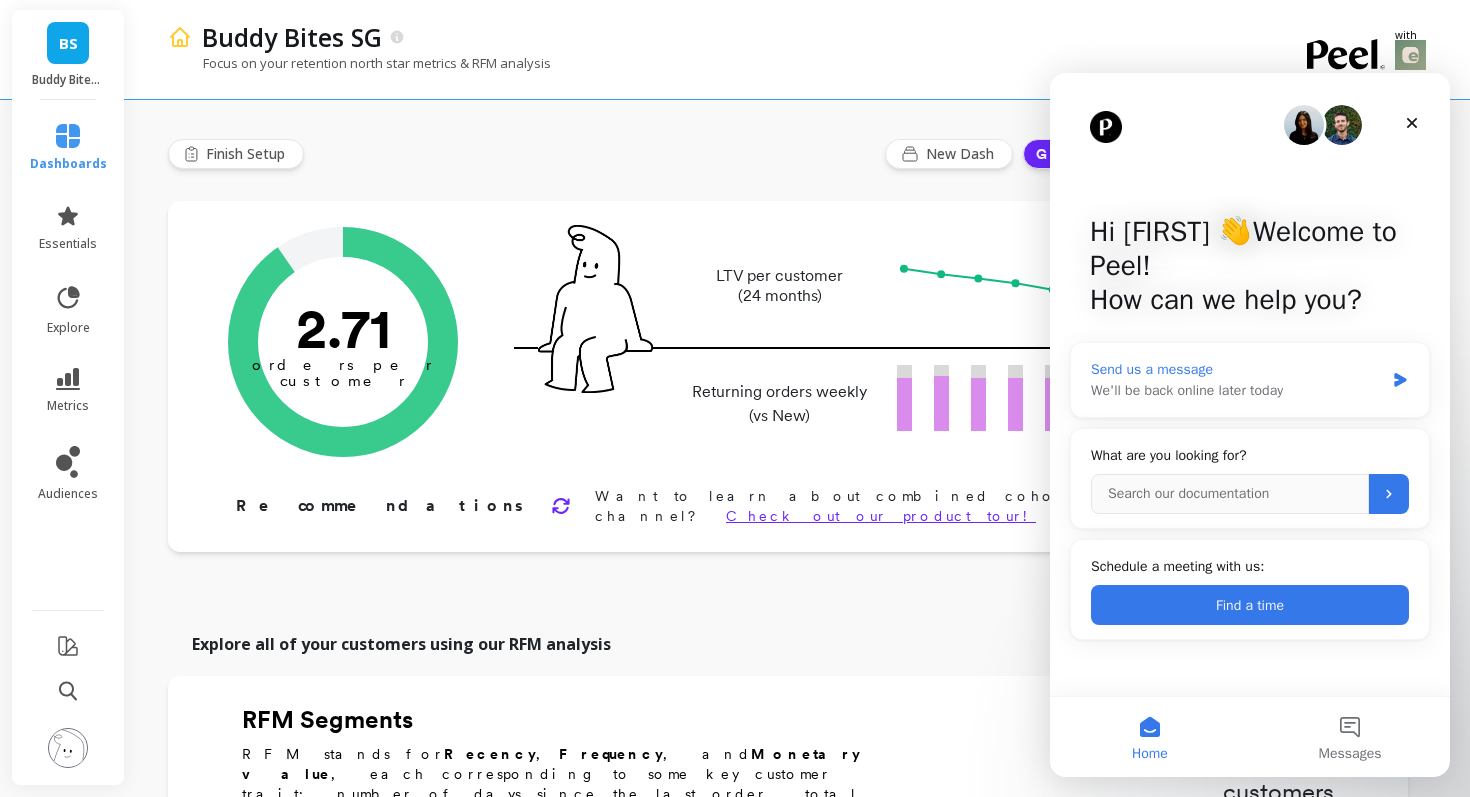 click on "We'll be back online later today" at bounding box center [1237, 390] 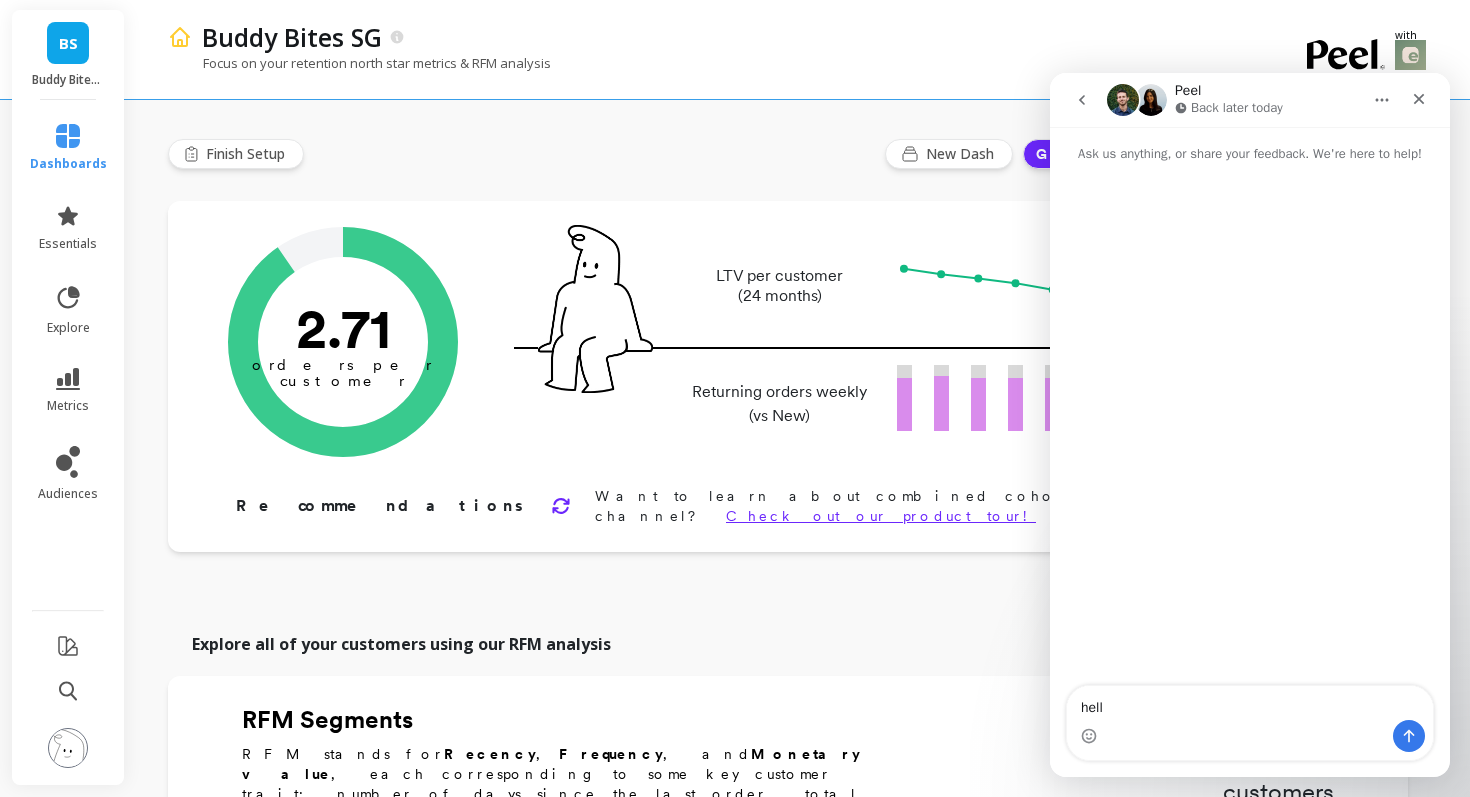 type on "hello" 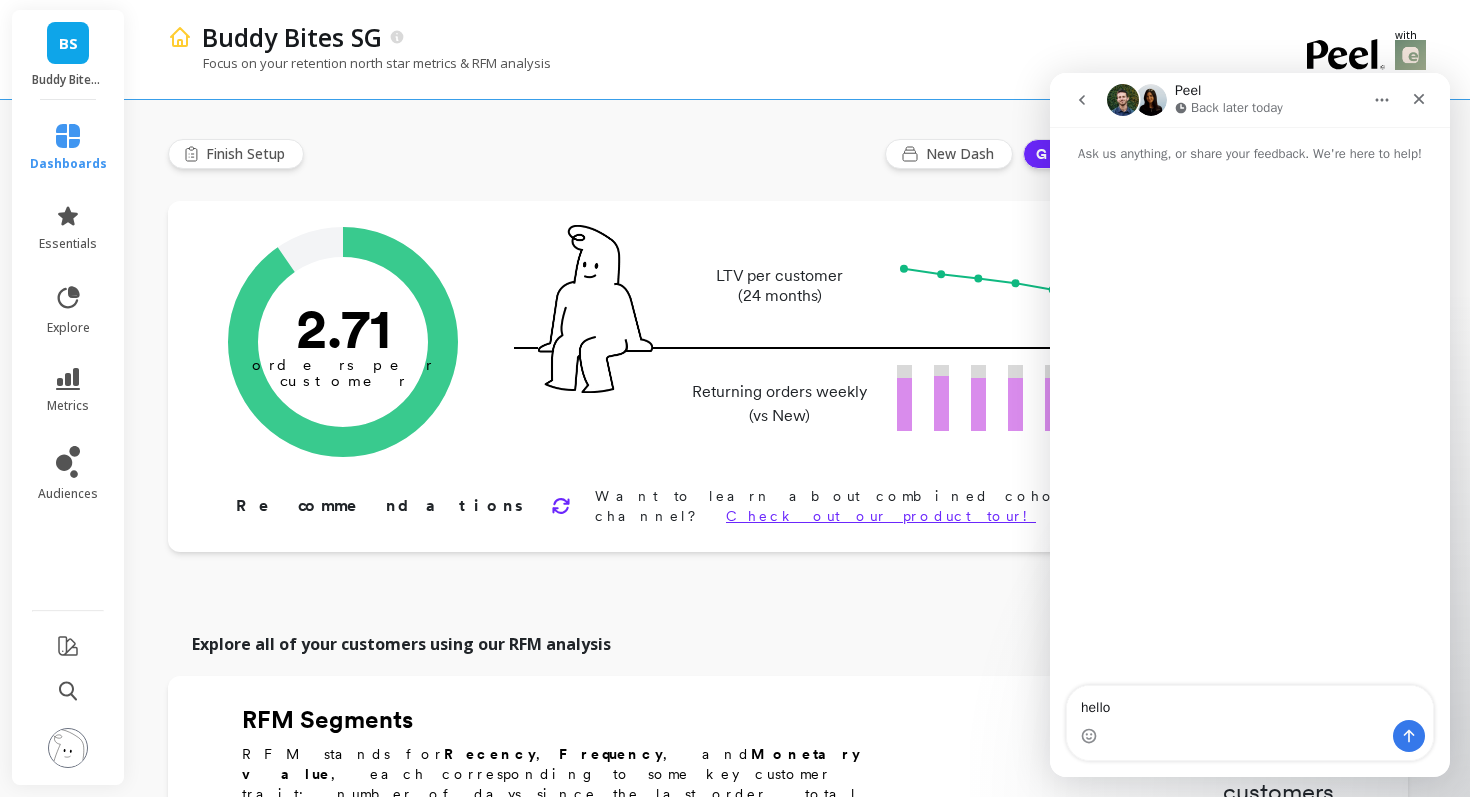 type 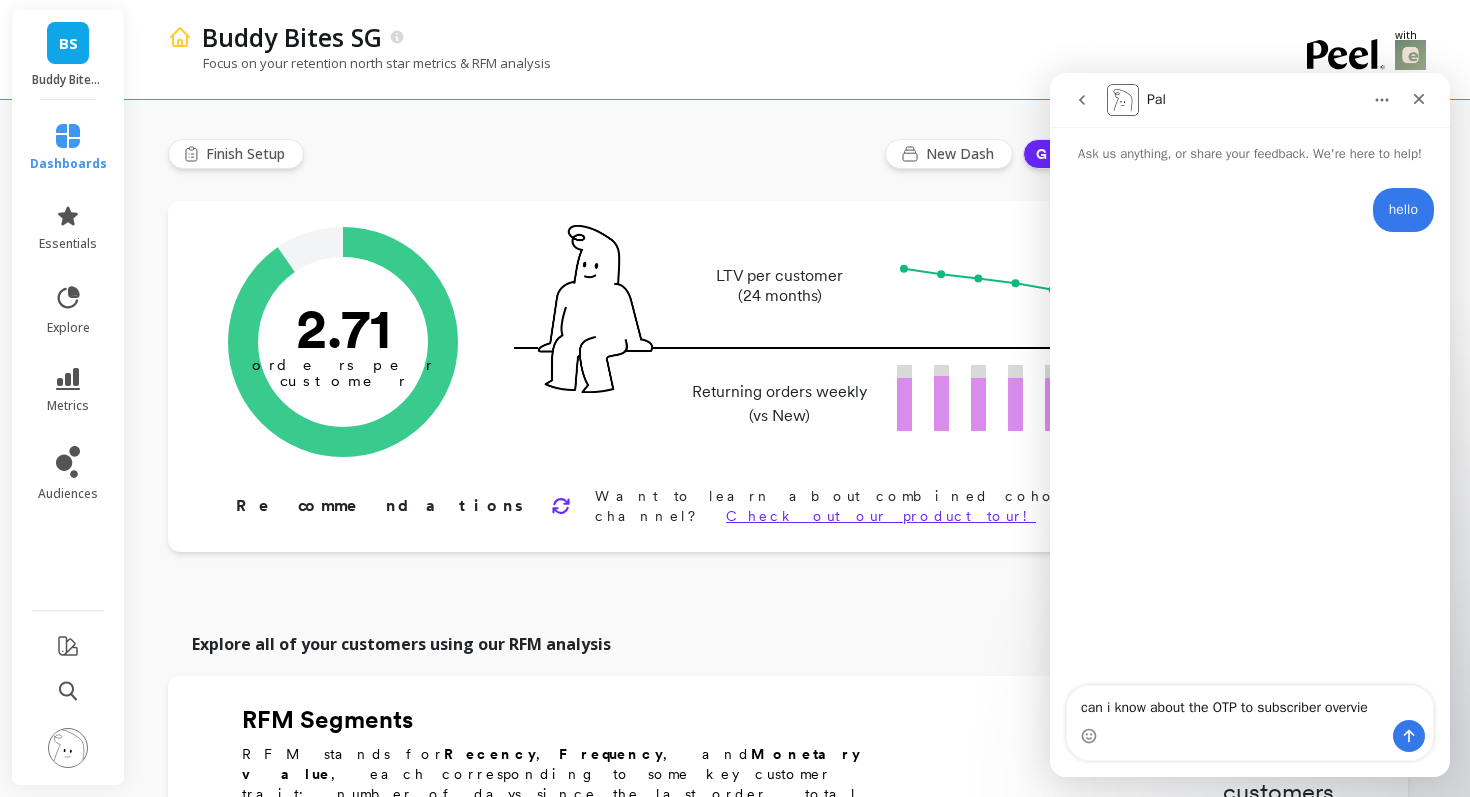 type on "can i know about the OTP to subscriber overview" 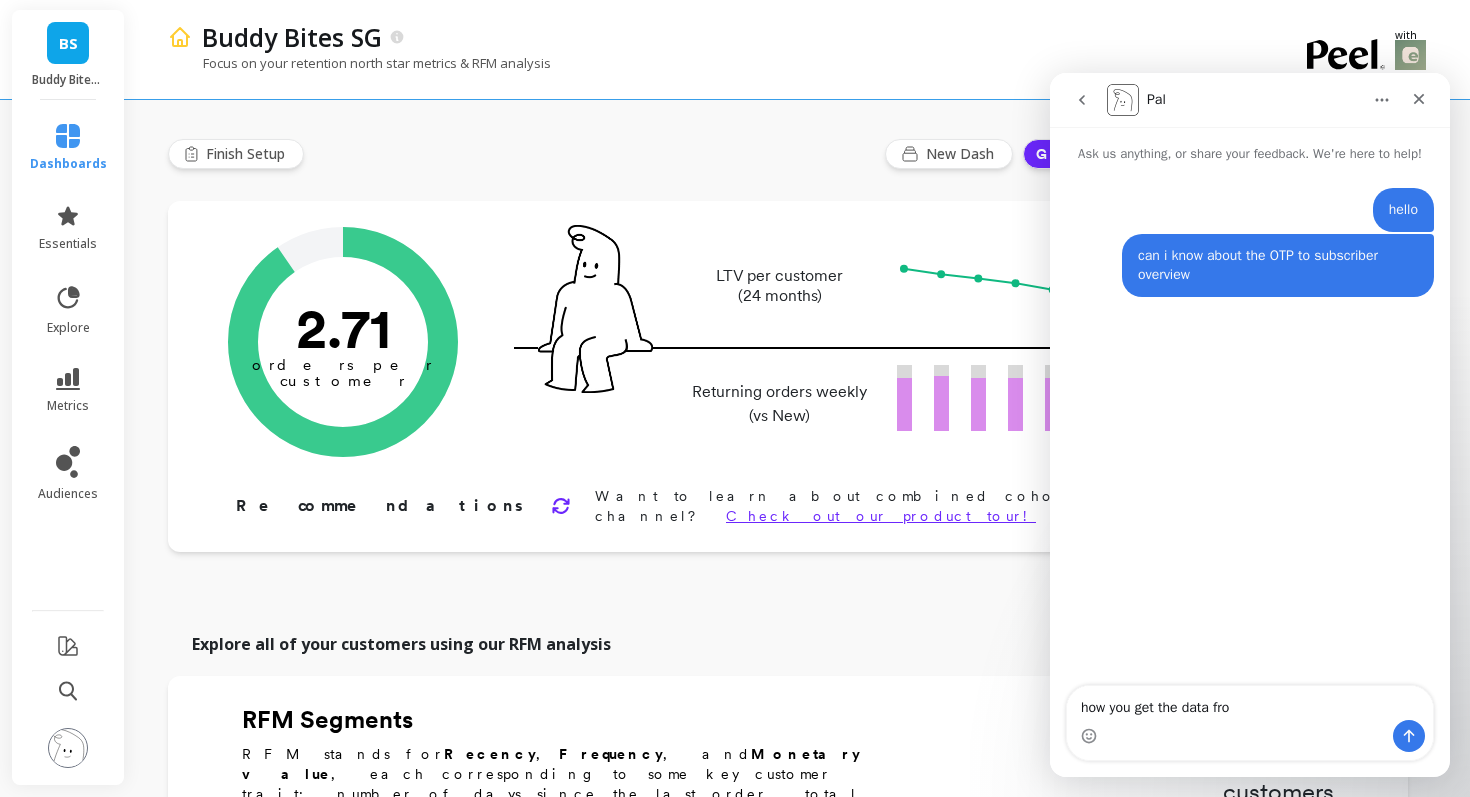 type on "how you get the data from" 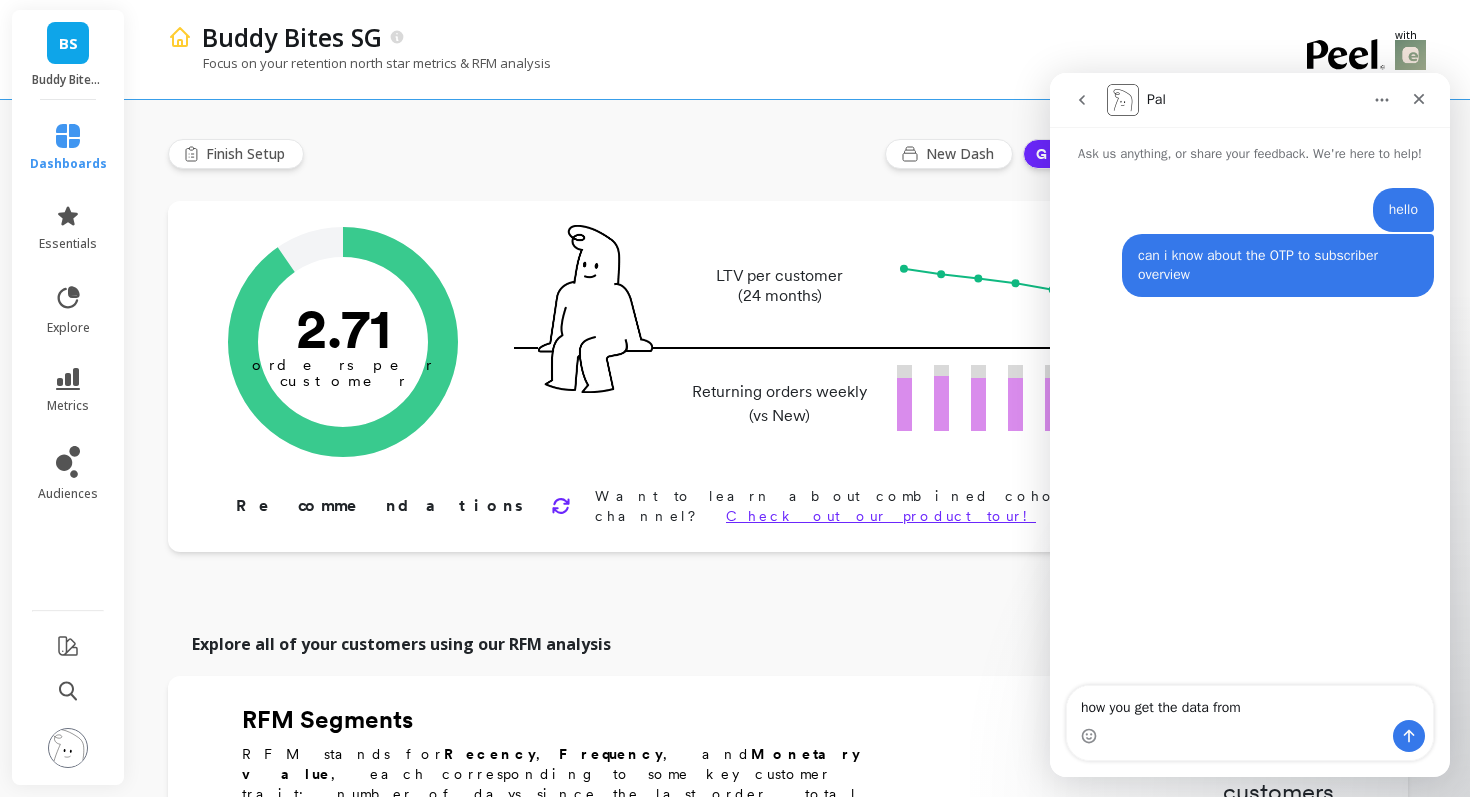 type 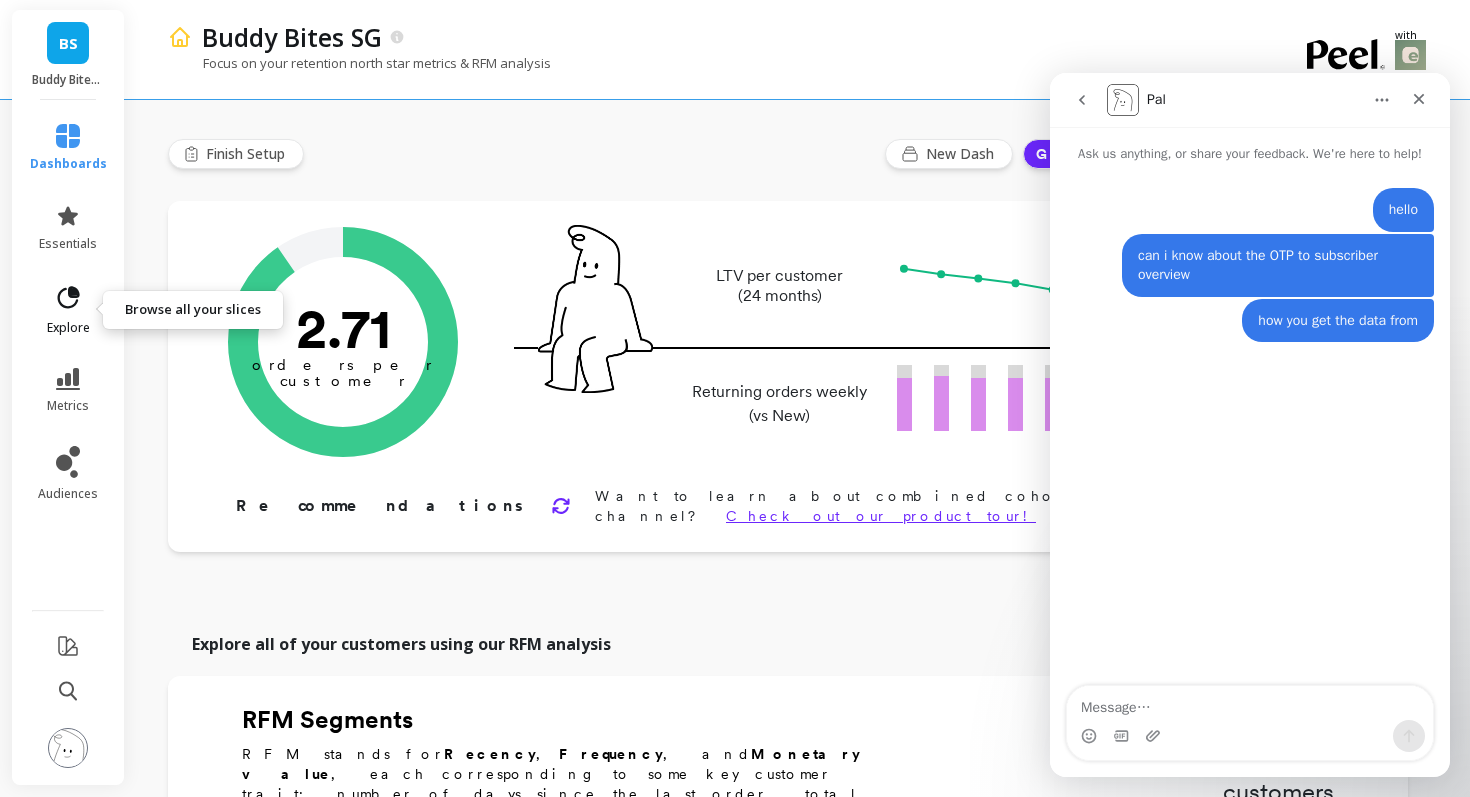 click 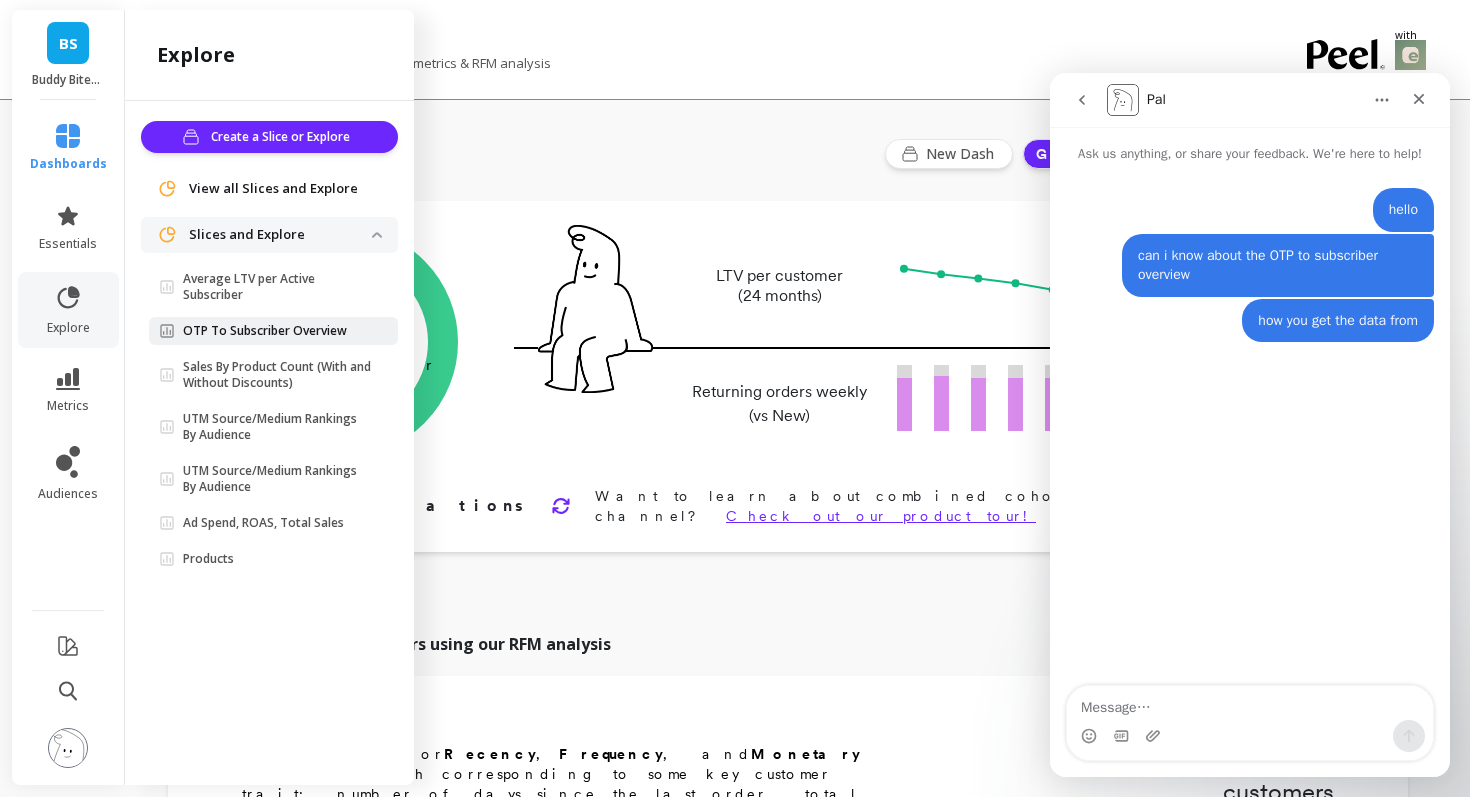 click on "OTP To Subscriber Overview" at bounding box center [273, 331] 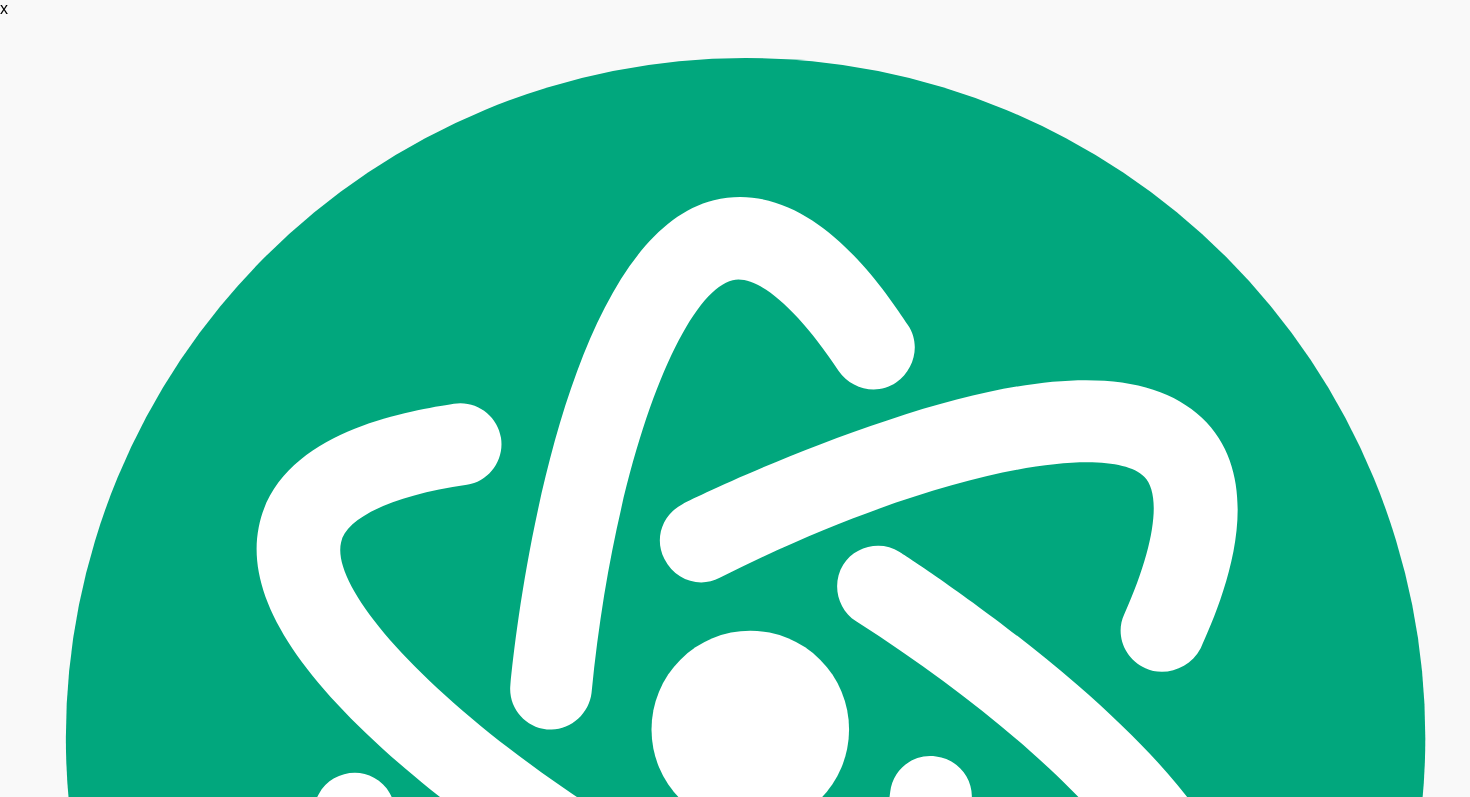 scroll, scrollTop: 0, scrollLeft: 0, axis: both 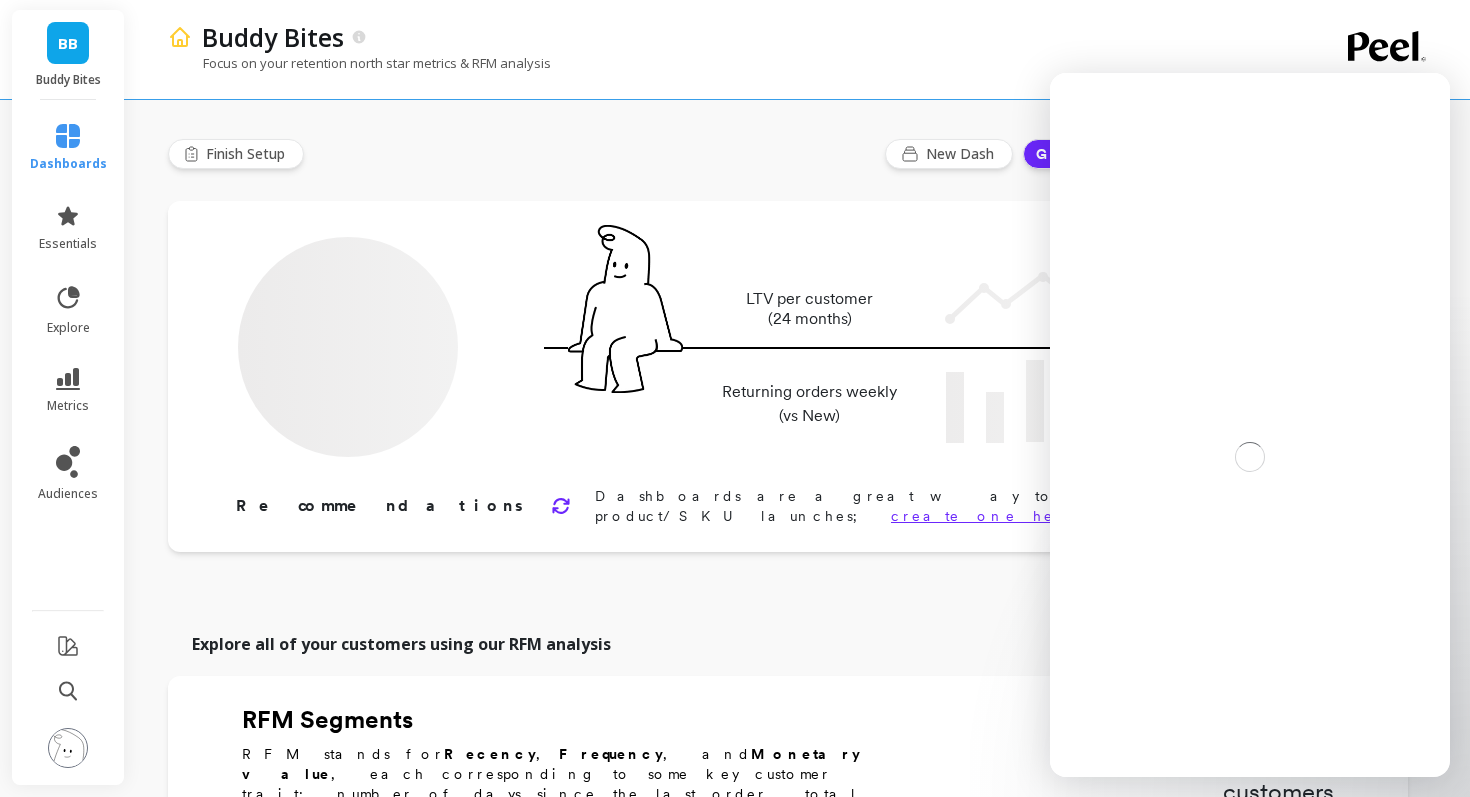 type on "Champions" 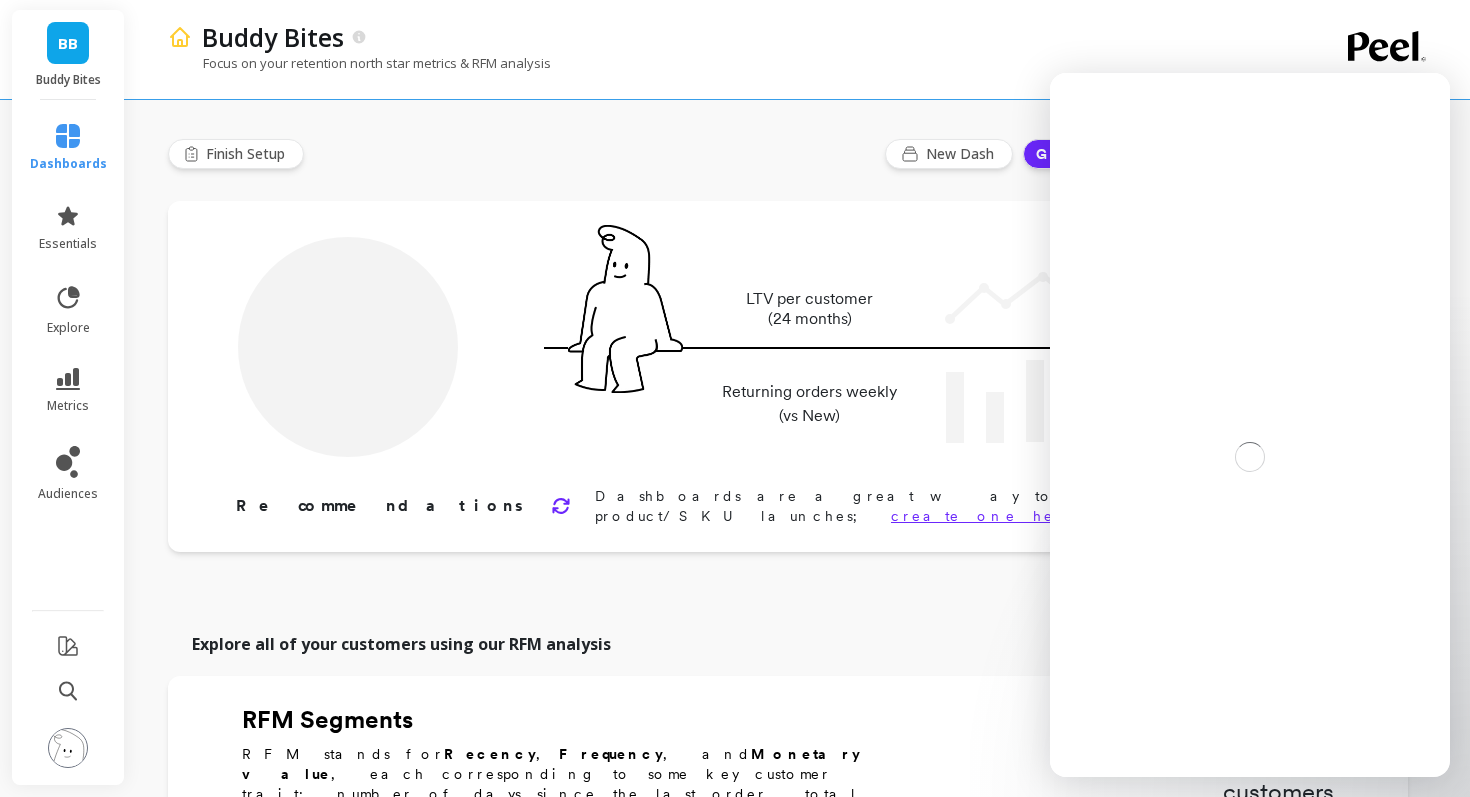 type on "1695" 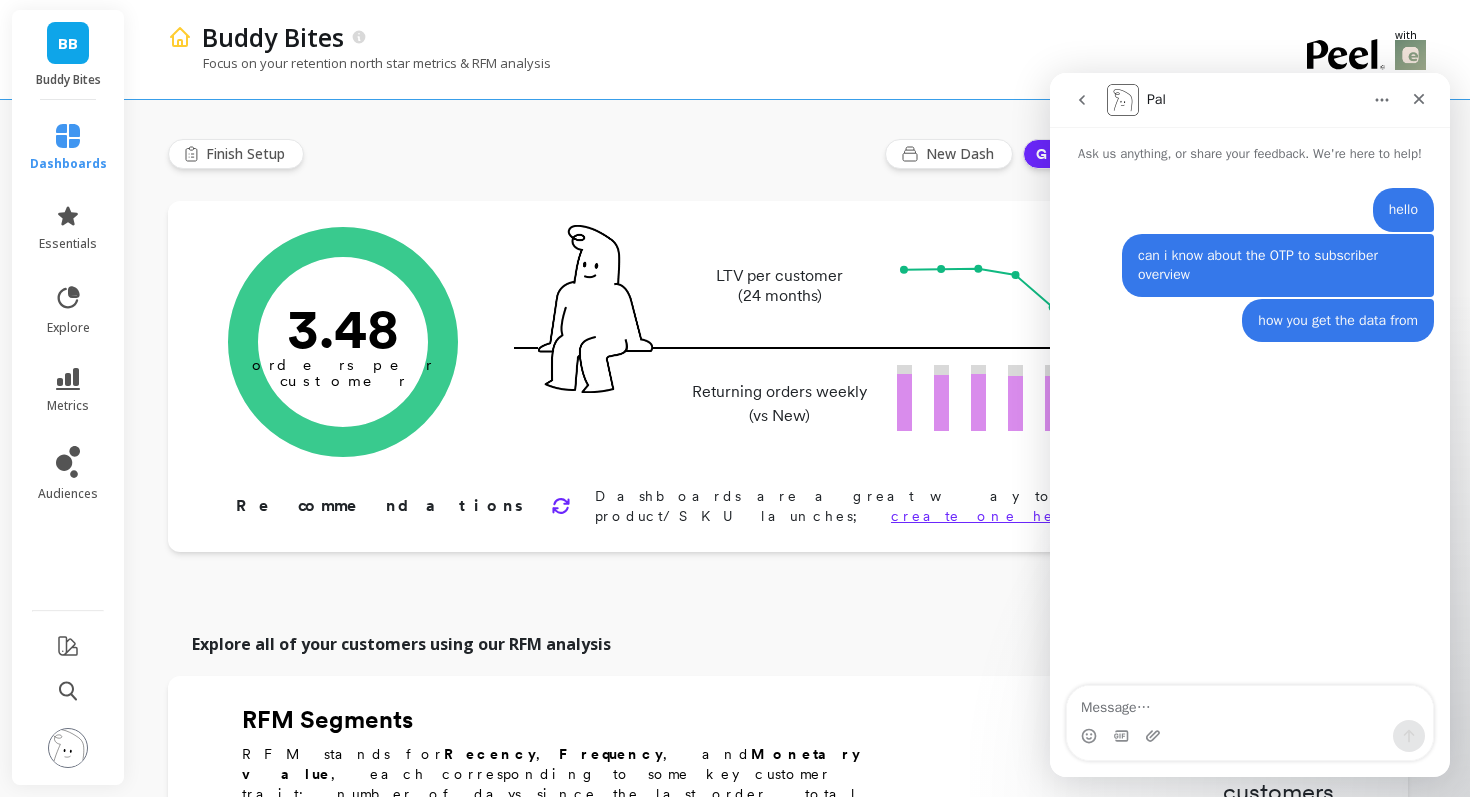 click 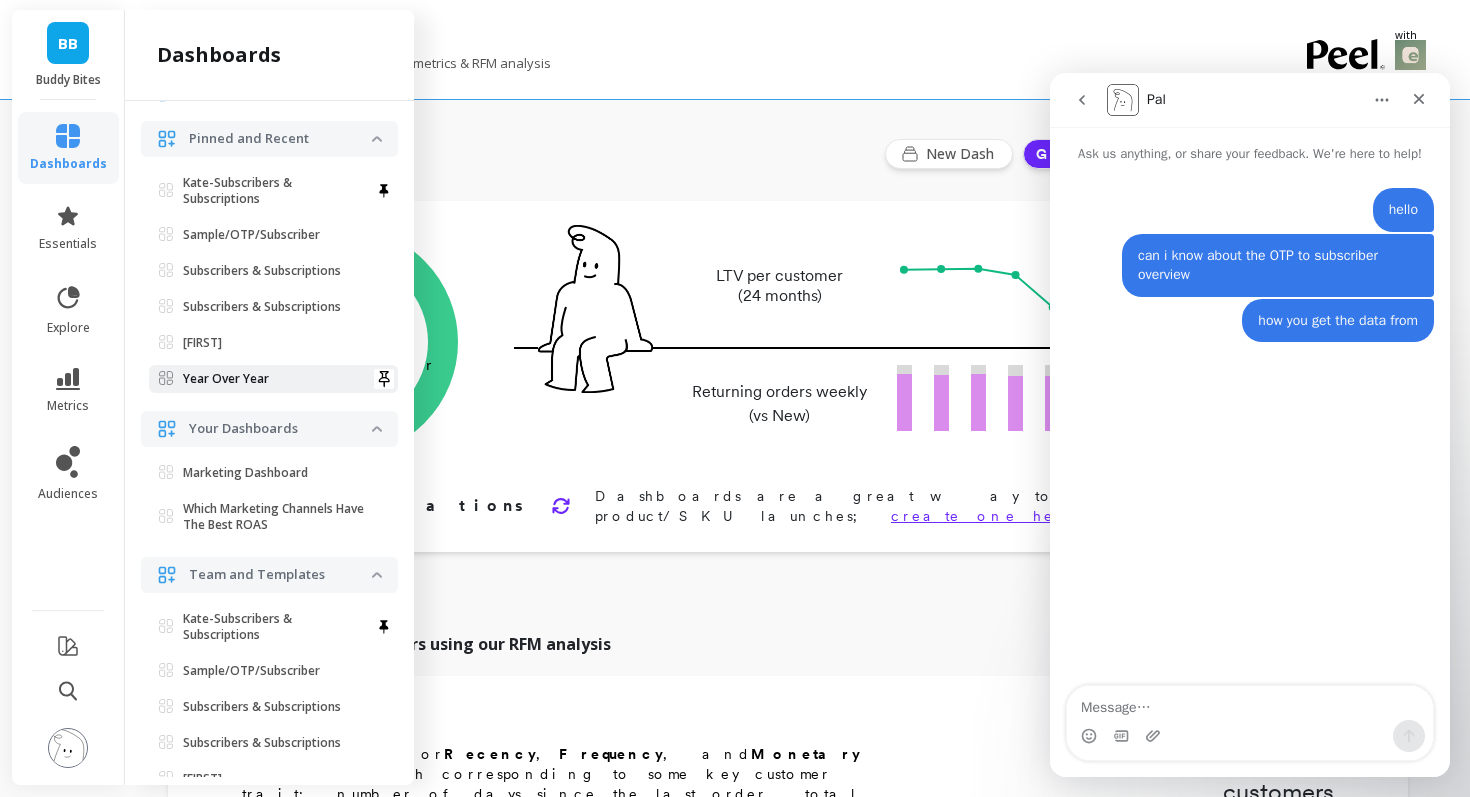 scroll, scrollTop: 222, scrollLeft: 0, axis: vertical 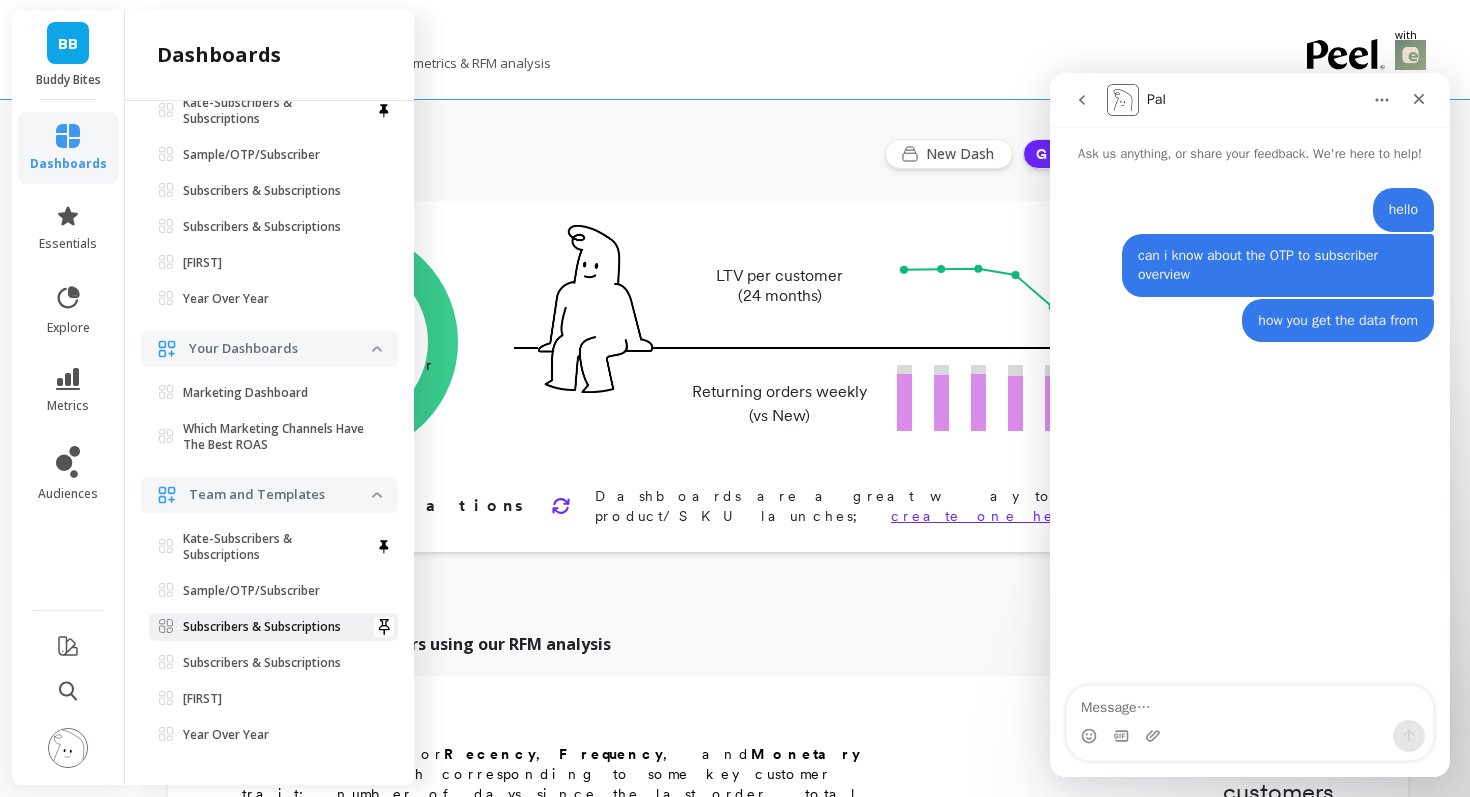 click on "Subscribers & Subscriptions" at bounding box center (262, 627) 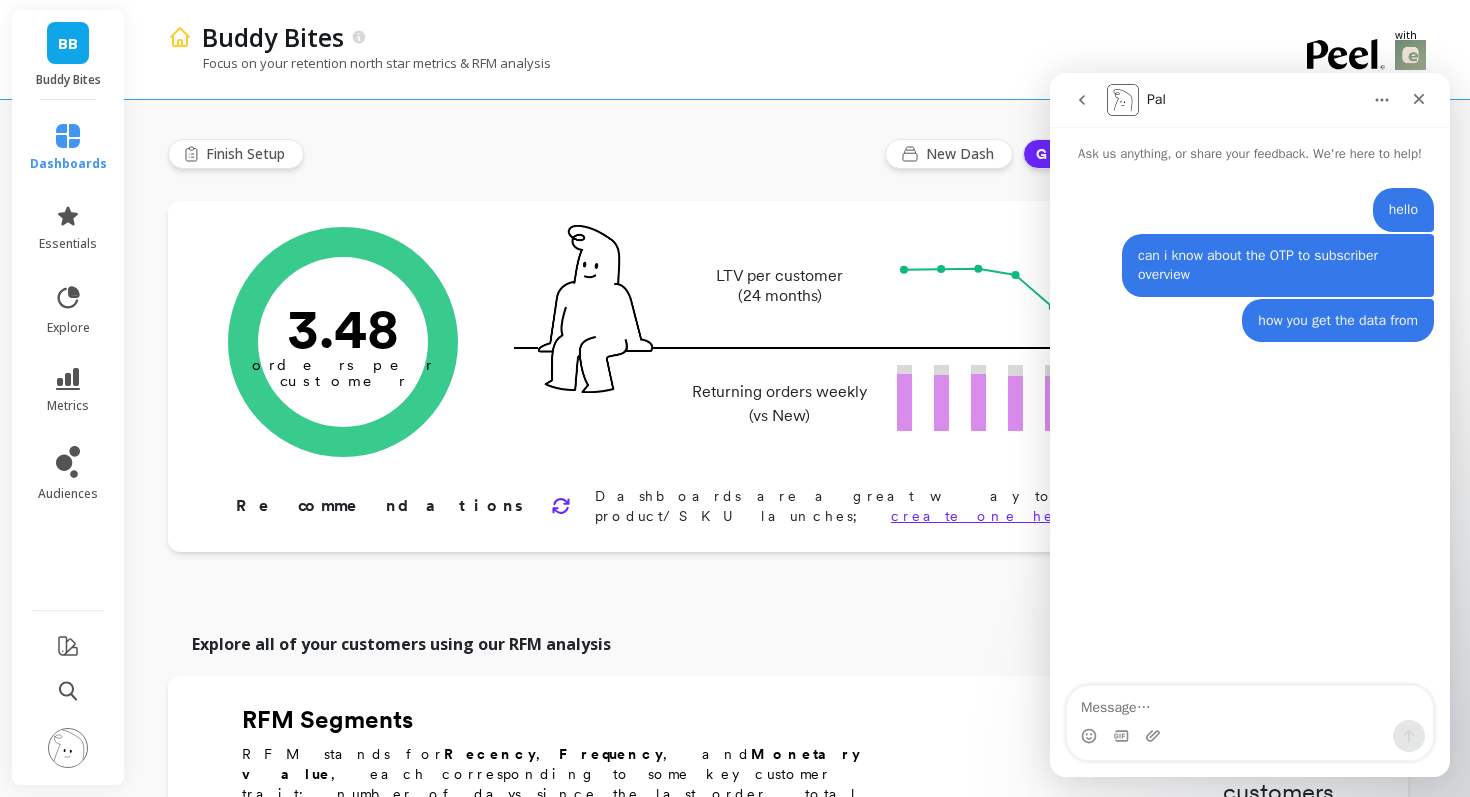 scroll, scrollTop: 0, scrollLeft: 0, axis: both 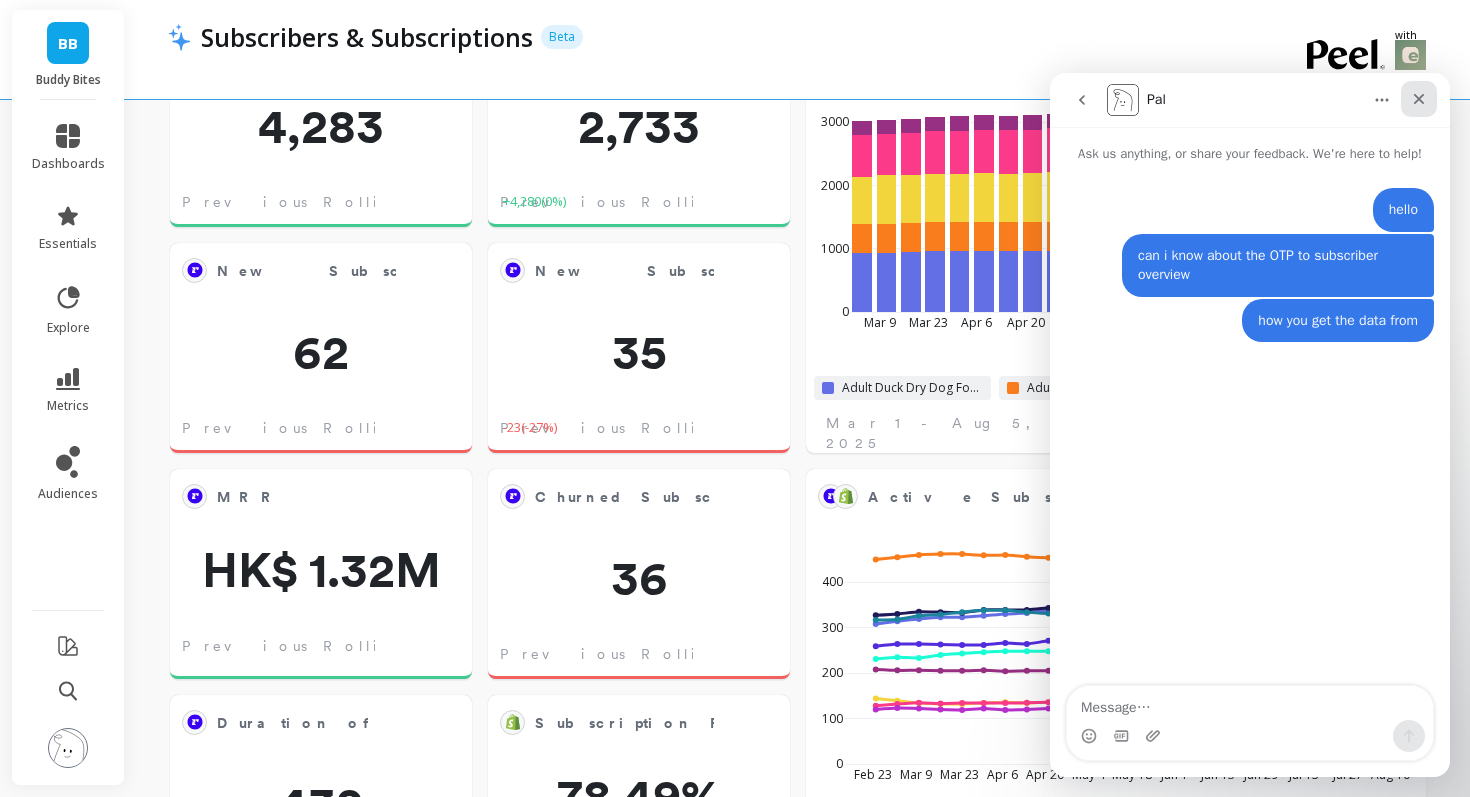 click 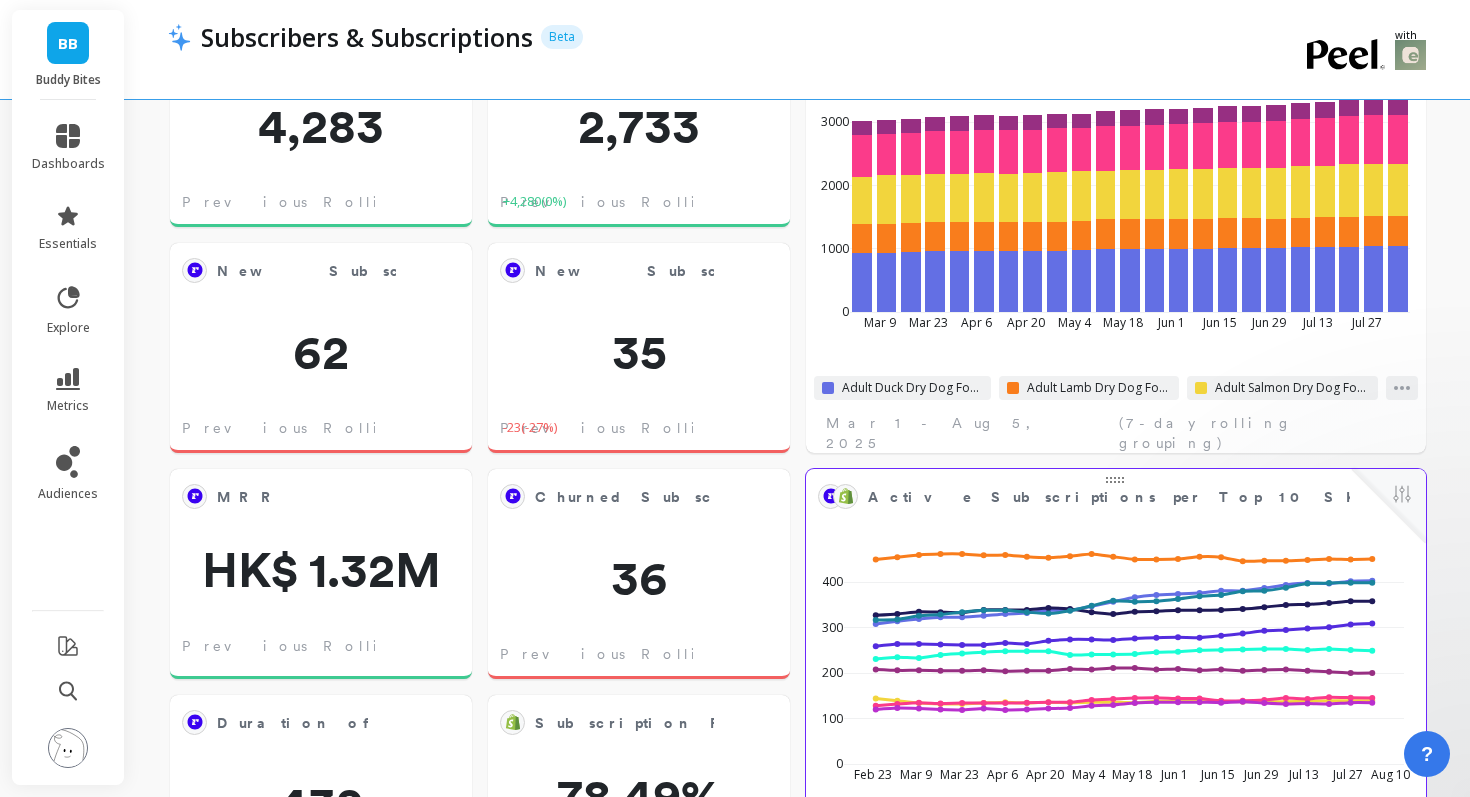 scroll, scrollTop: 0, scrollLeft: 0, axis: both 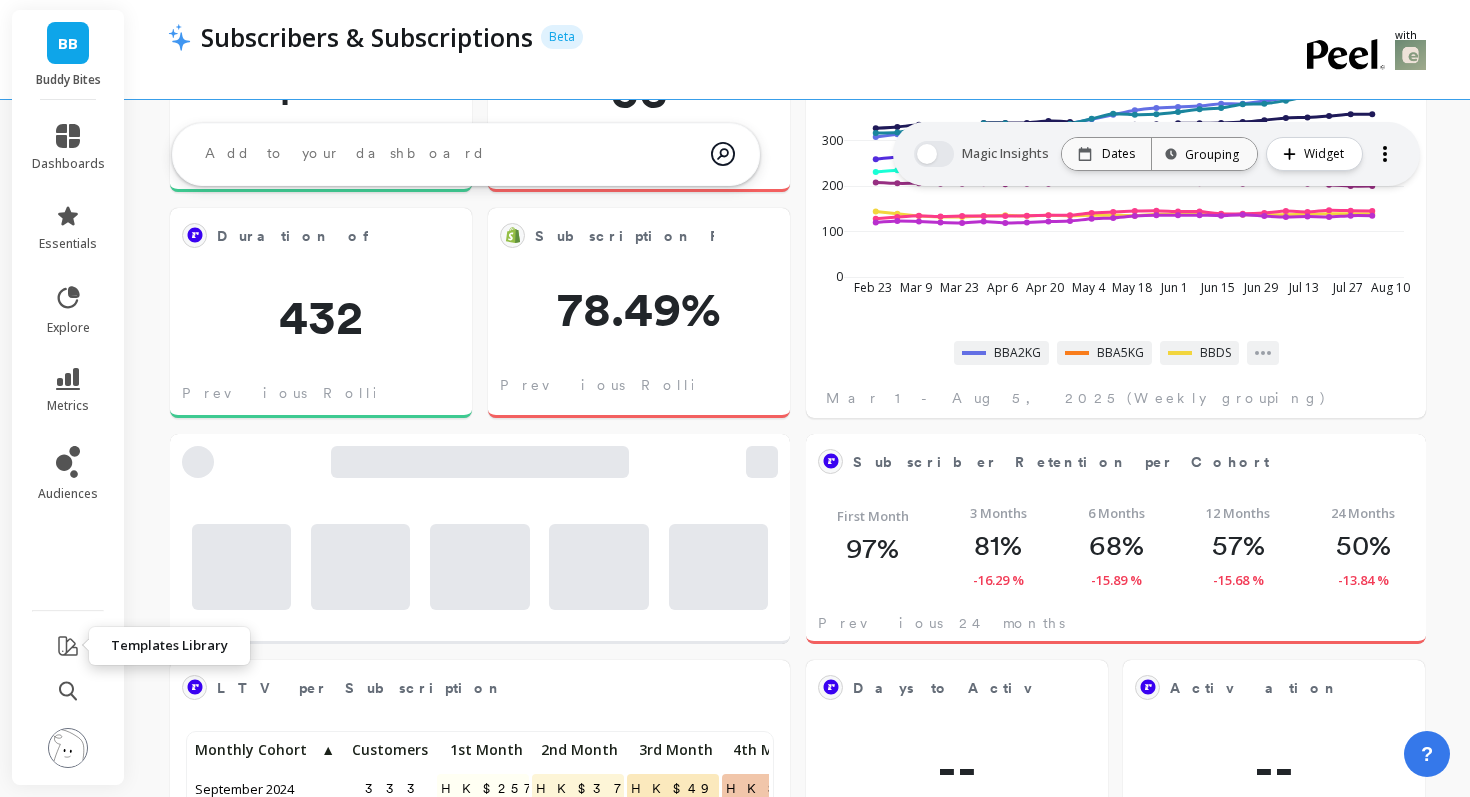 click 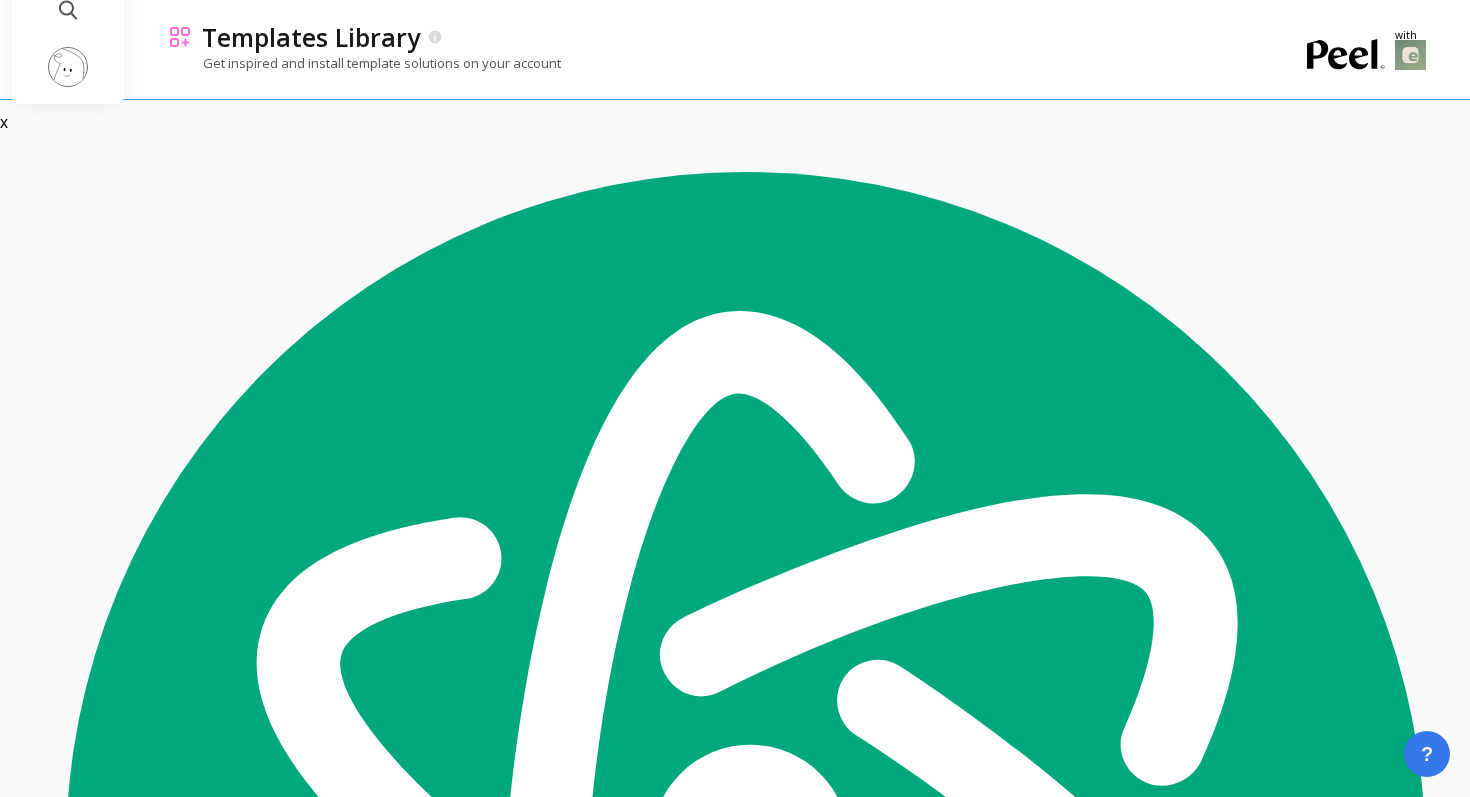 scroll, scrollTop: 0, scrollLeft: 0, axis: both 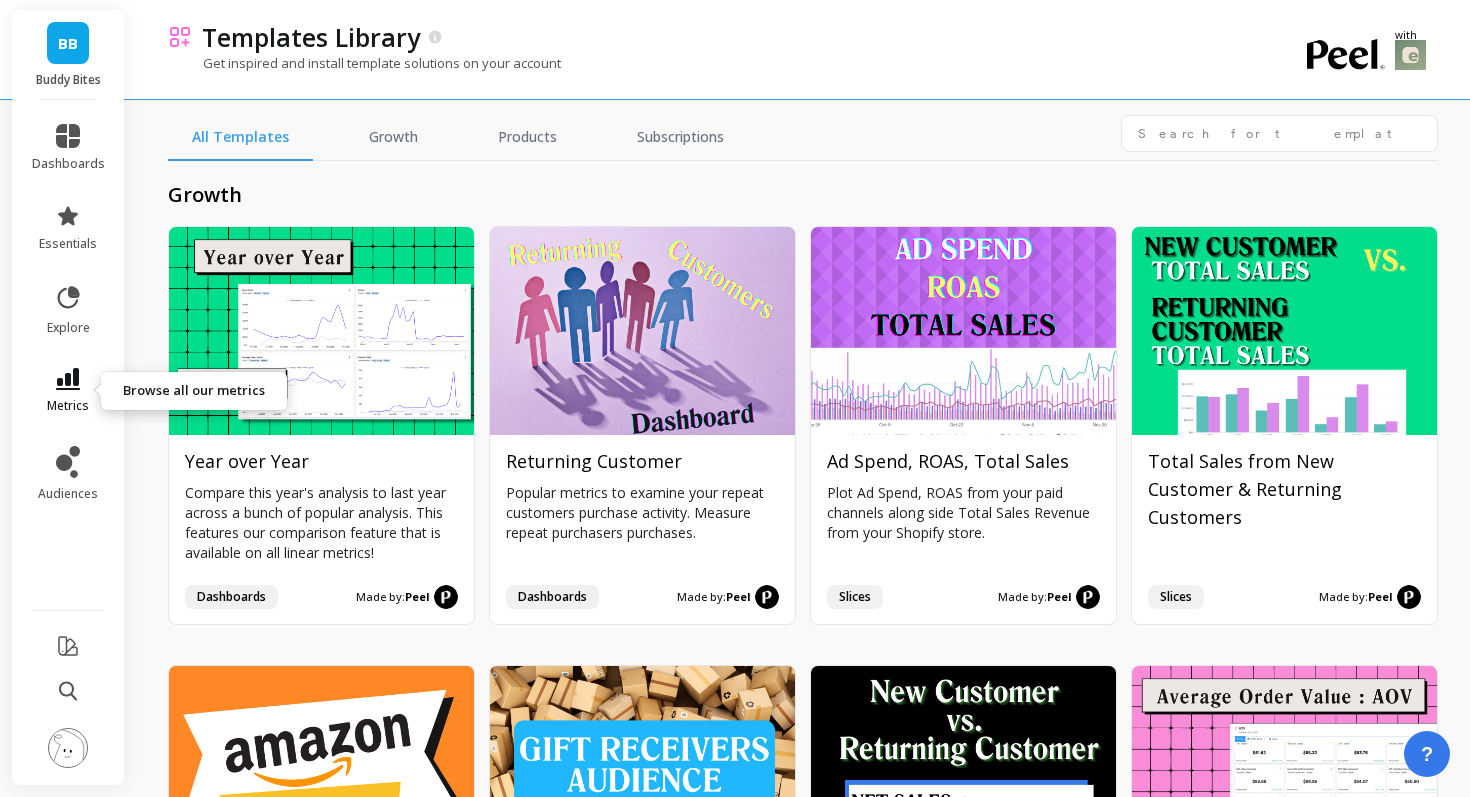 click on "metrics" at bounding box center (68, 391) 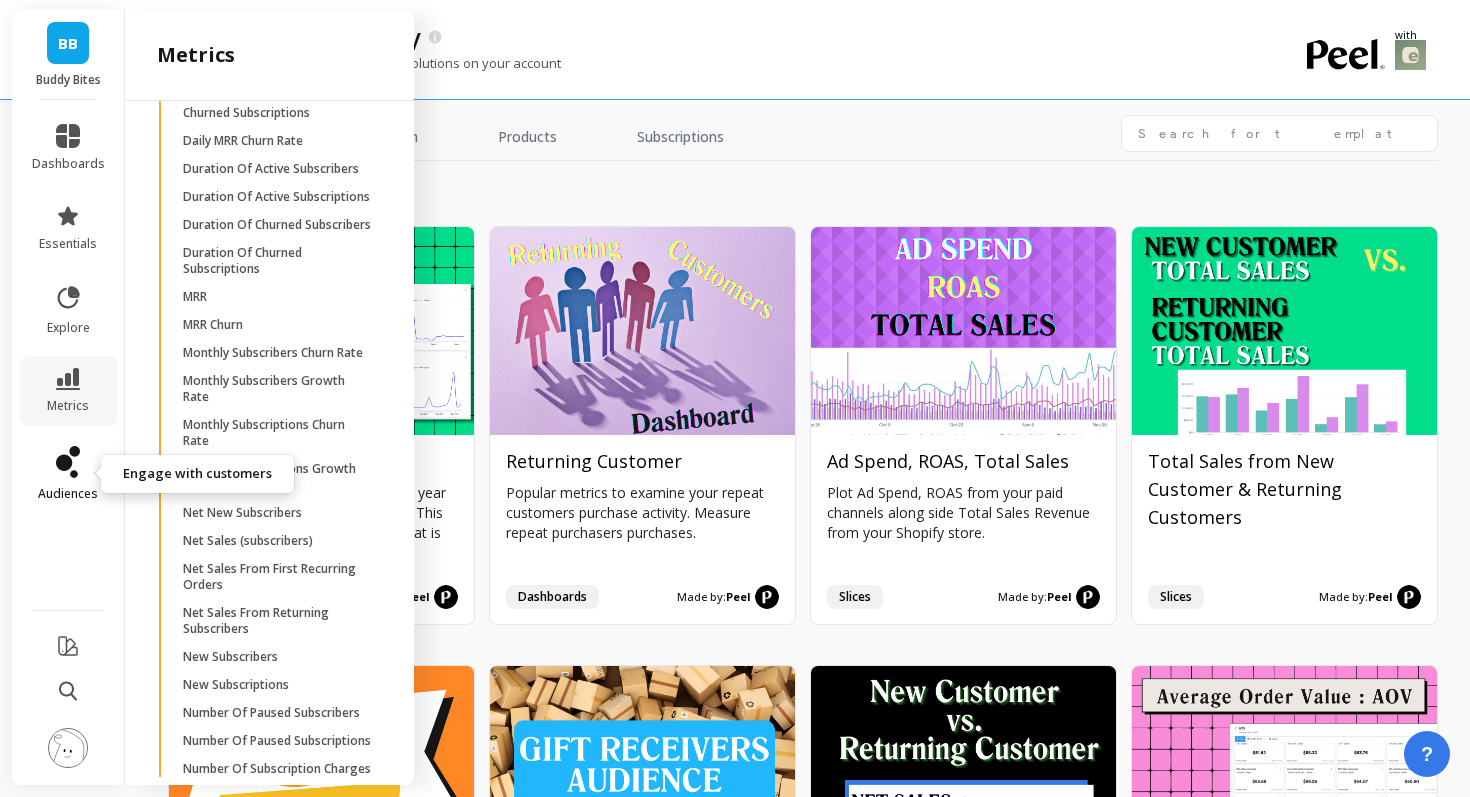 click 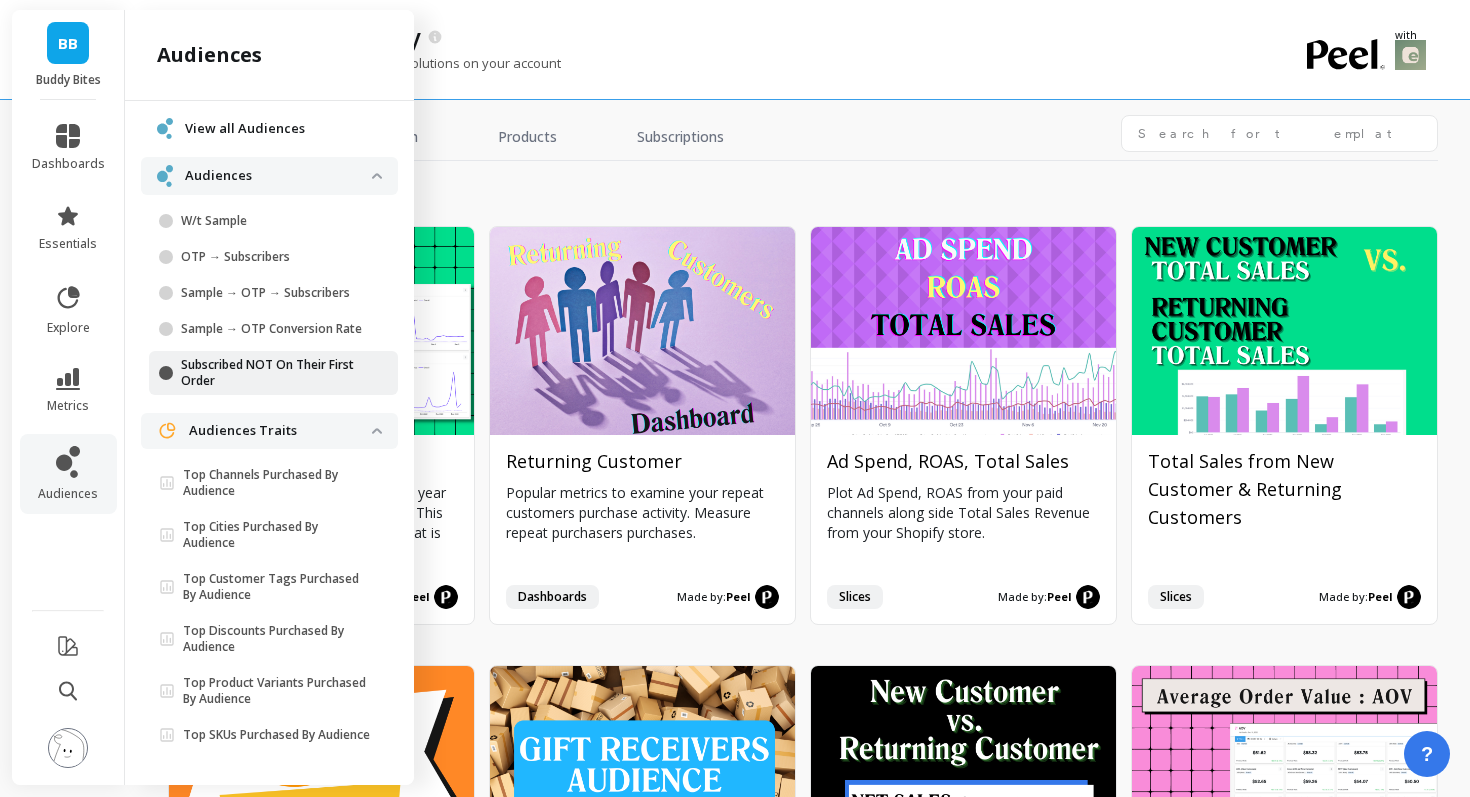 scroll, scrollTop: 0, scrollLeft: 0, axis: both 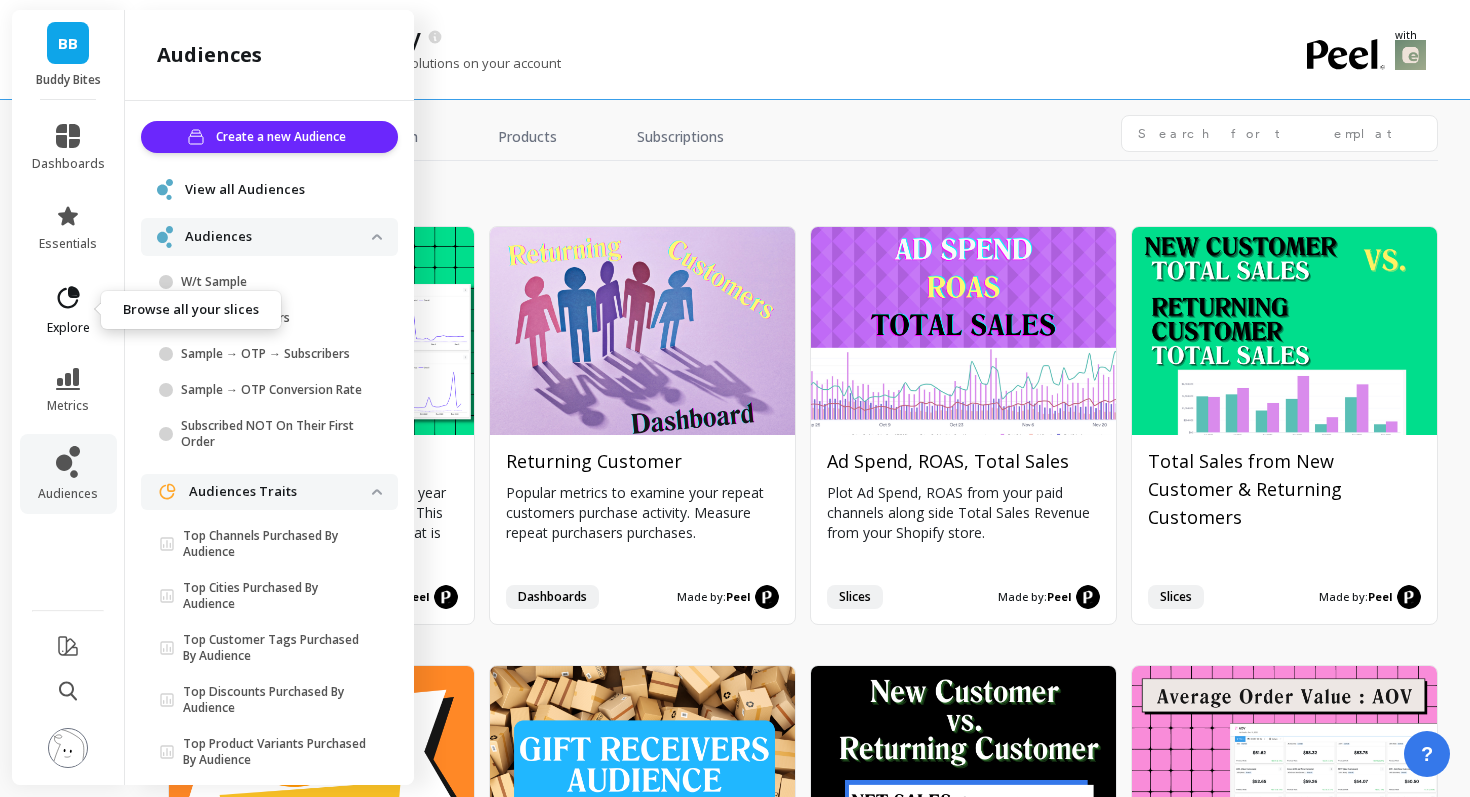 click on "explore" at bounding box center (68, 310) 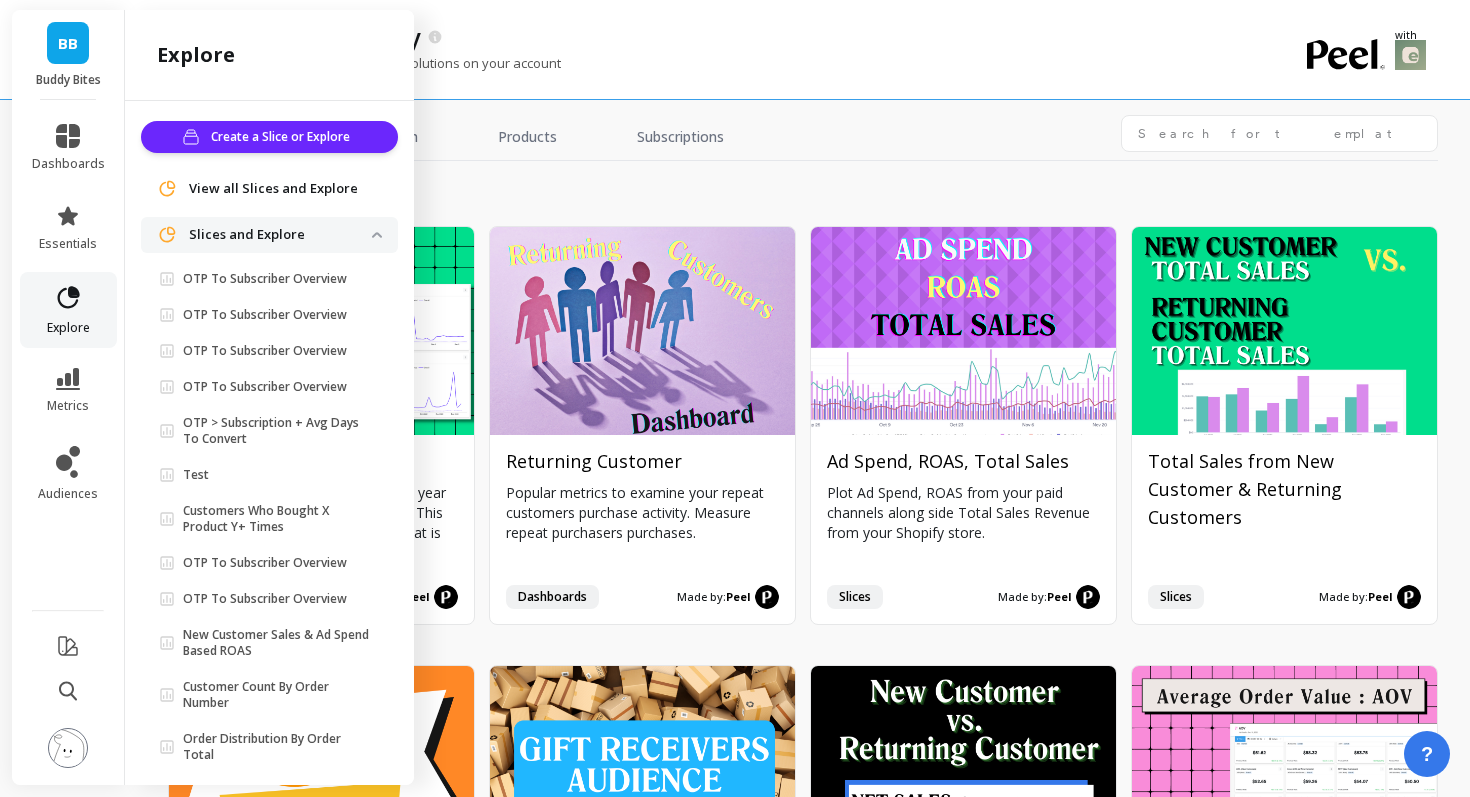 scroll, scrollTop: 72, scrollLeft: 0, axis: vertical 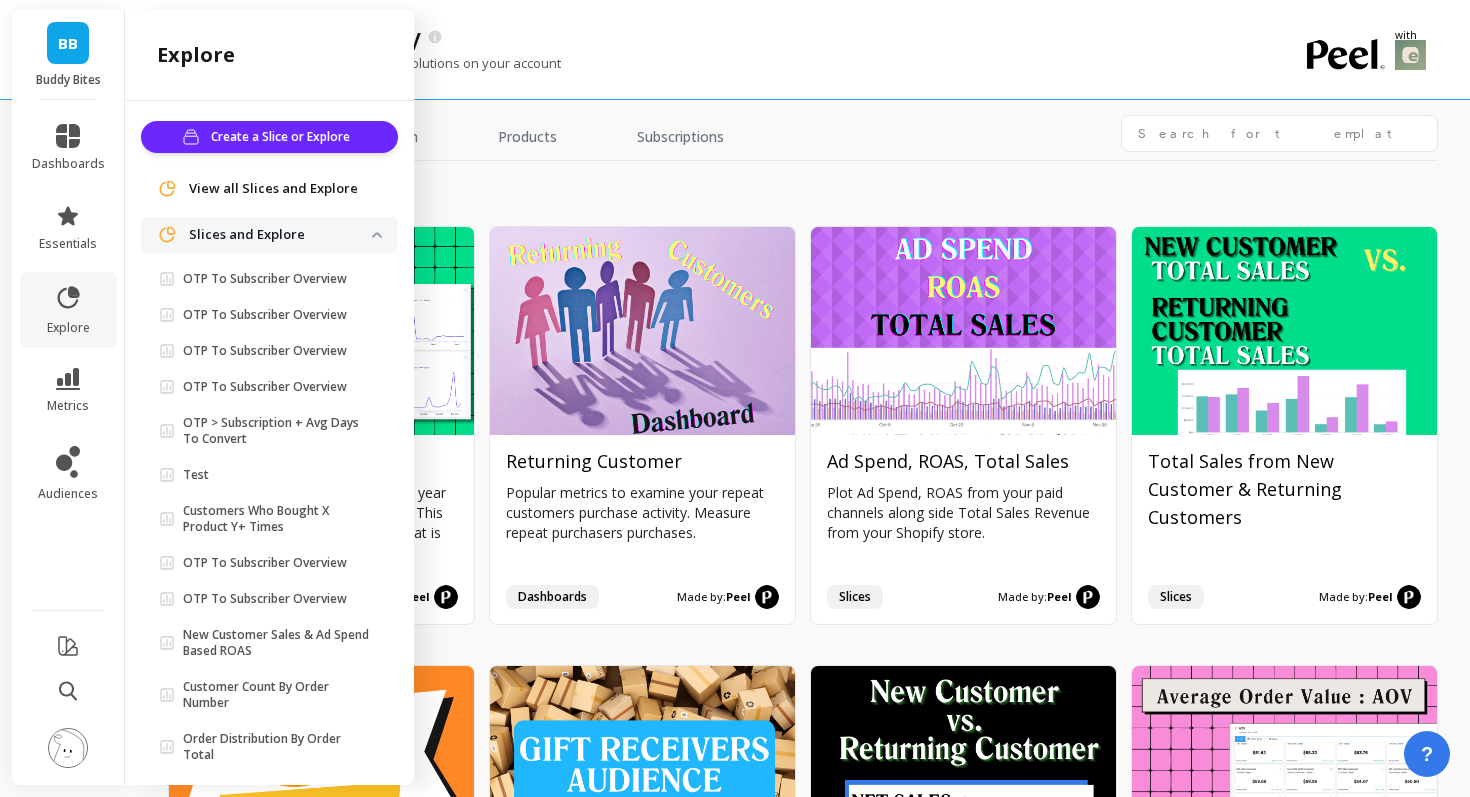 click on "Slices and Explore" at bounding box center (280, 235) 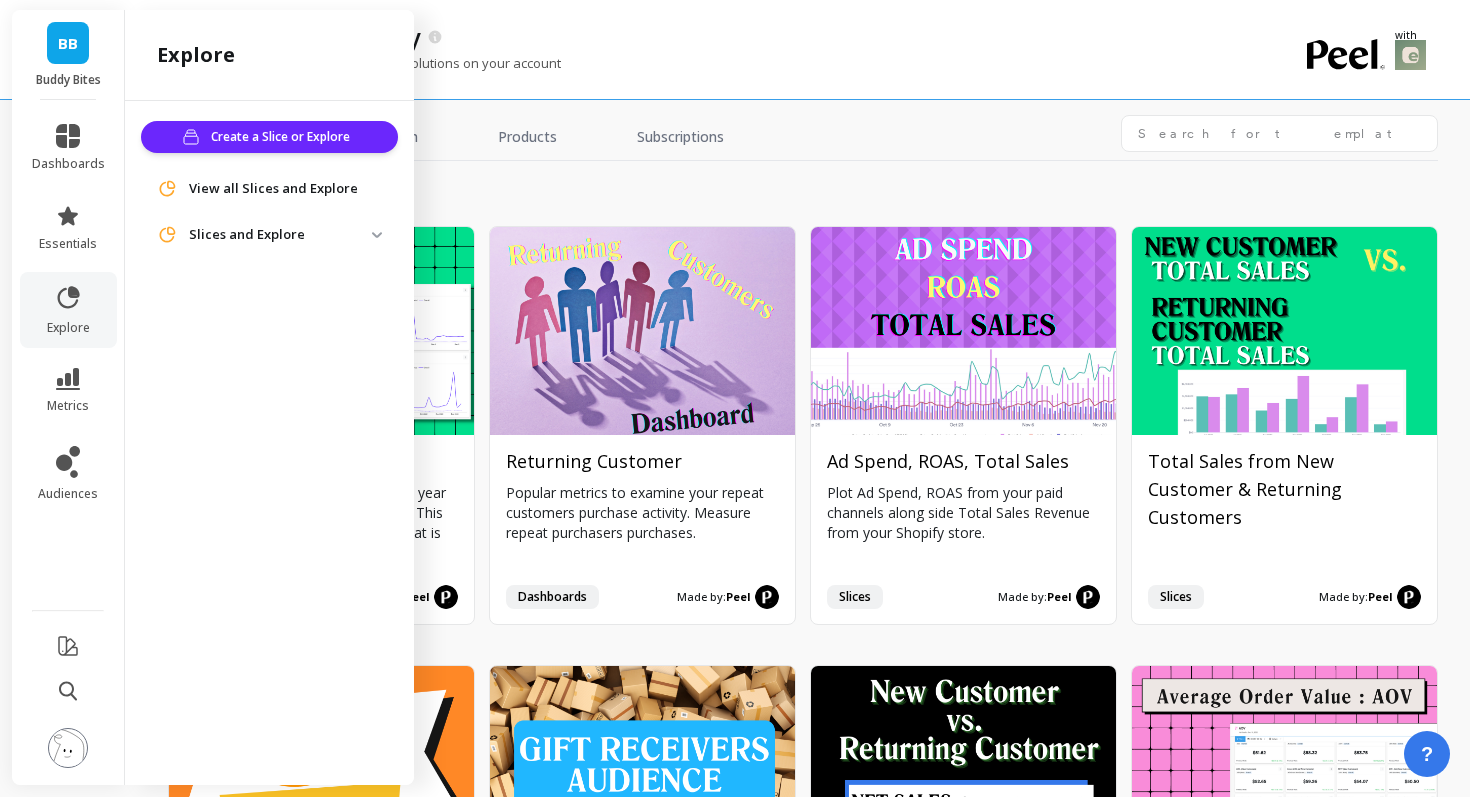 click on "Slices and Explore" at bounding box center (280, 235) 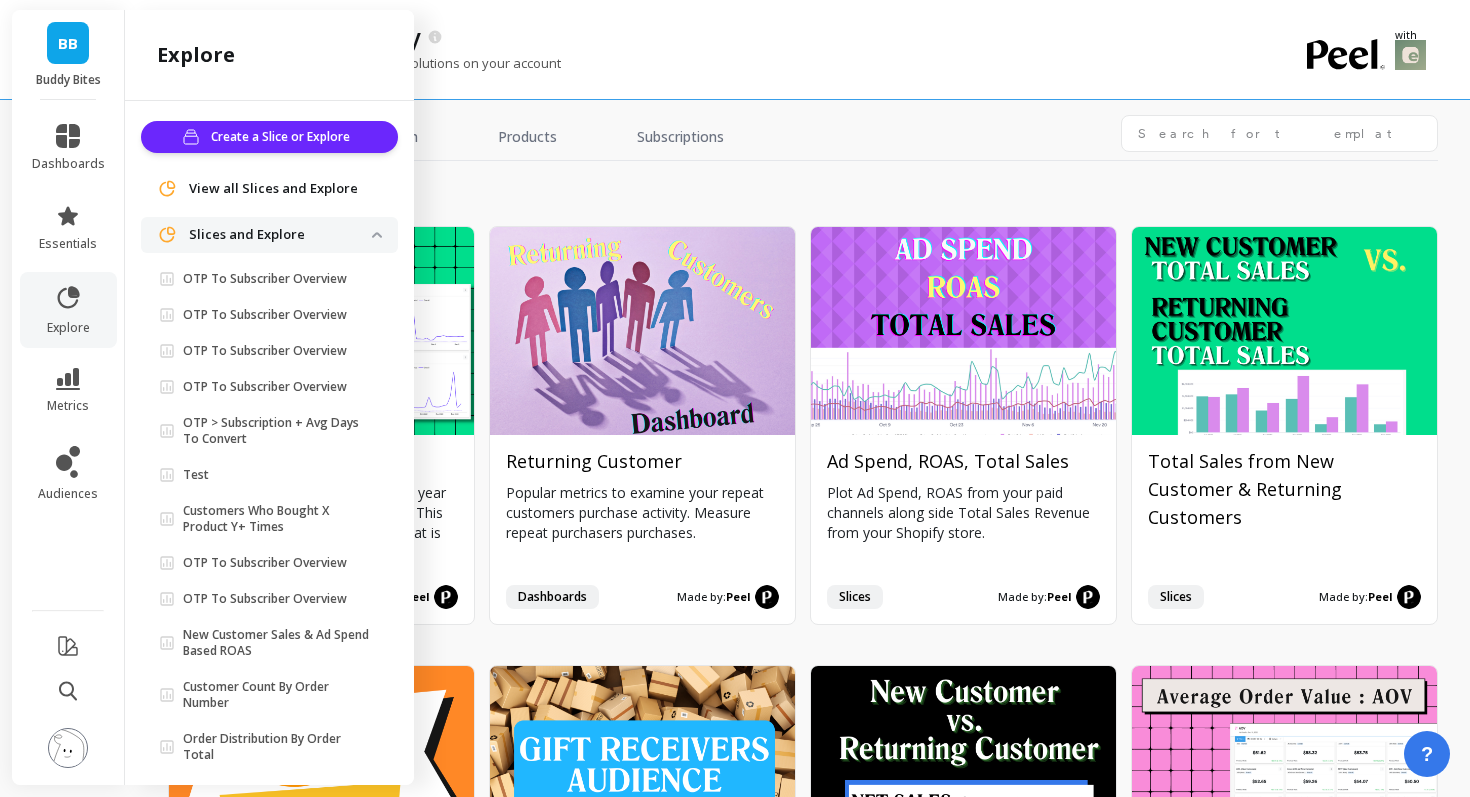 click on "View all Slices and Explore" at bounding box center [273, 189] 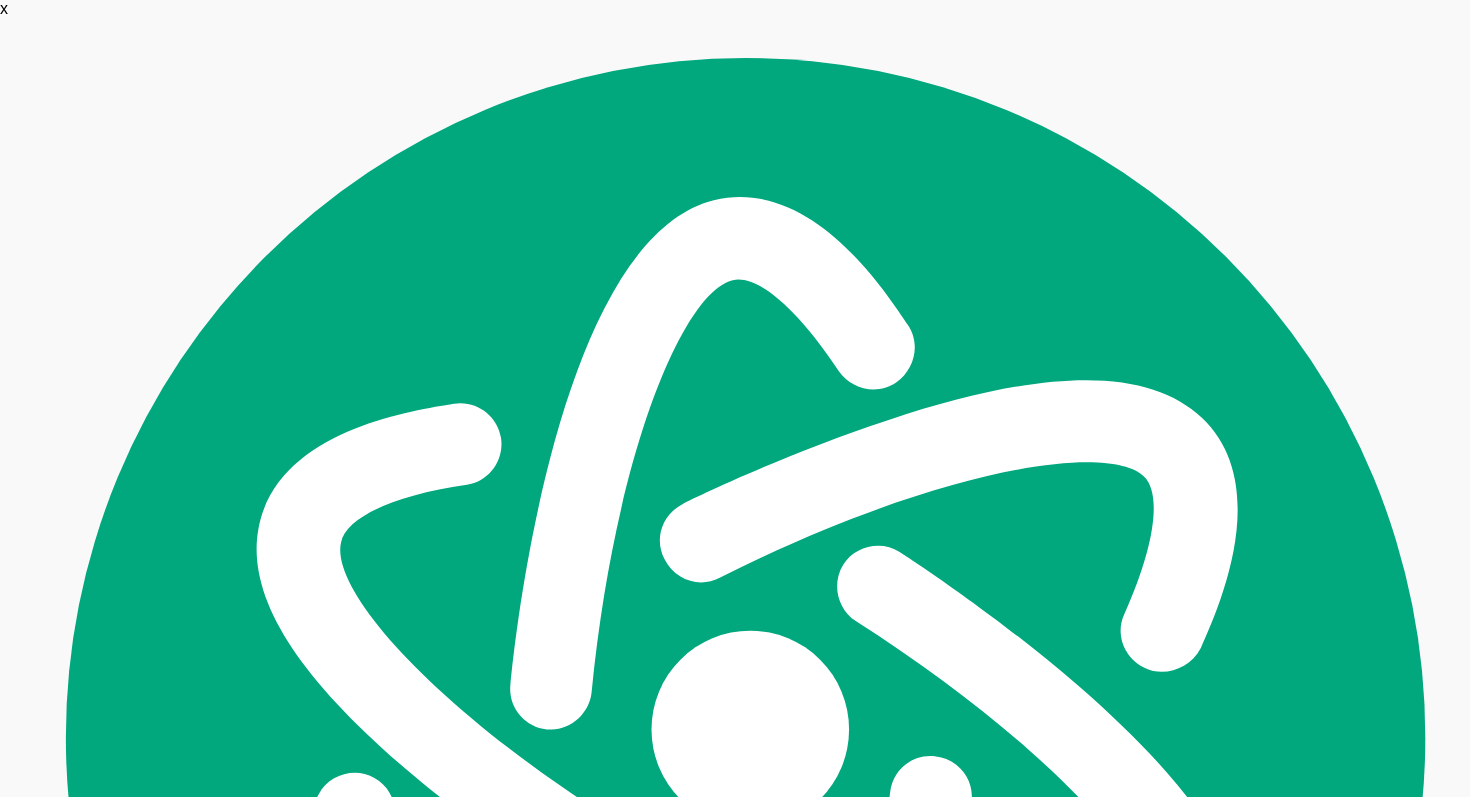 scroll, scrollTop: 0, scrollLeft: 0, axis: both 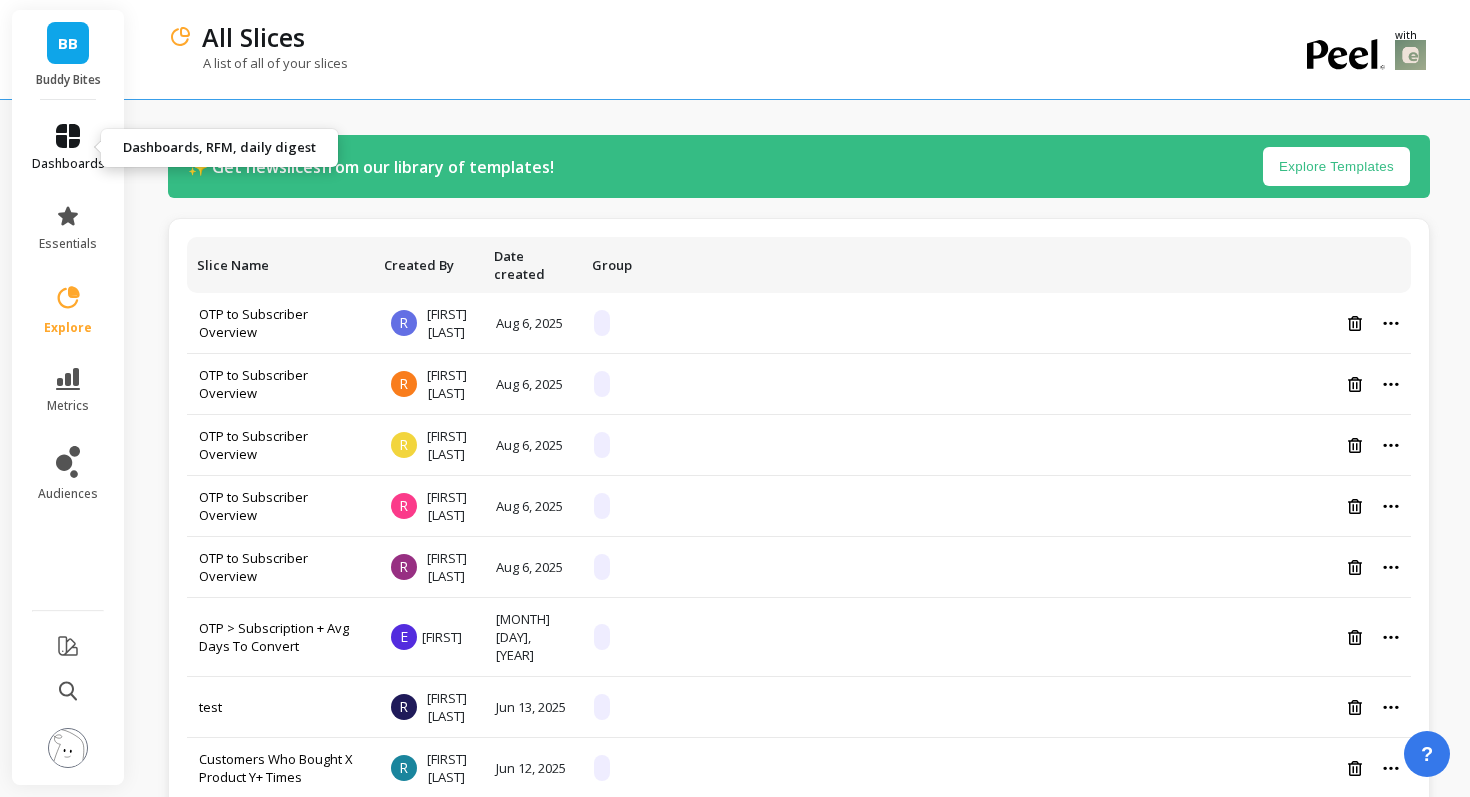click 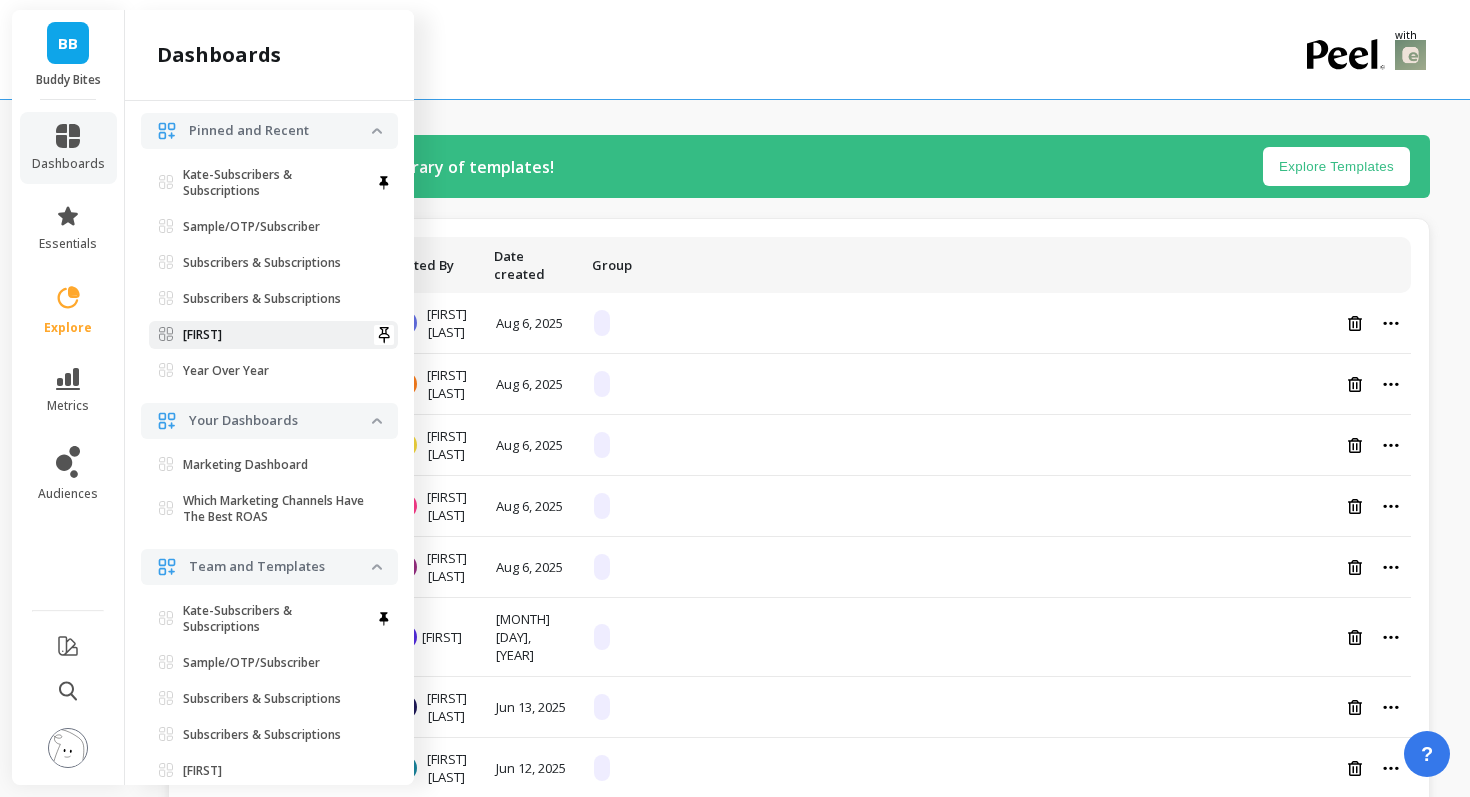 scroll, scrollTop: 0, scrollLeft: 0, axis: both 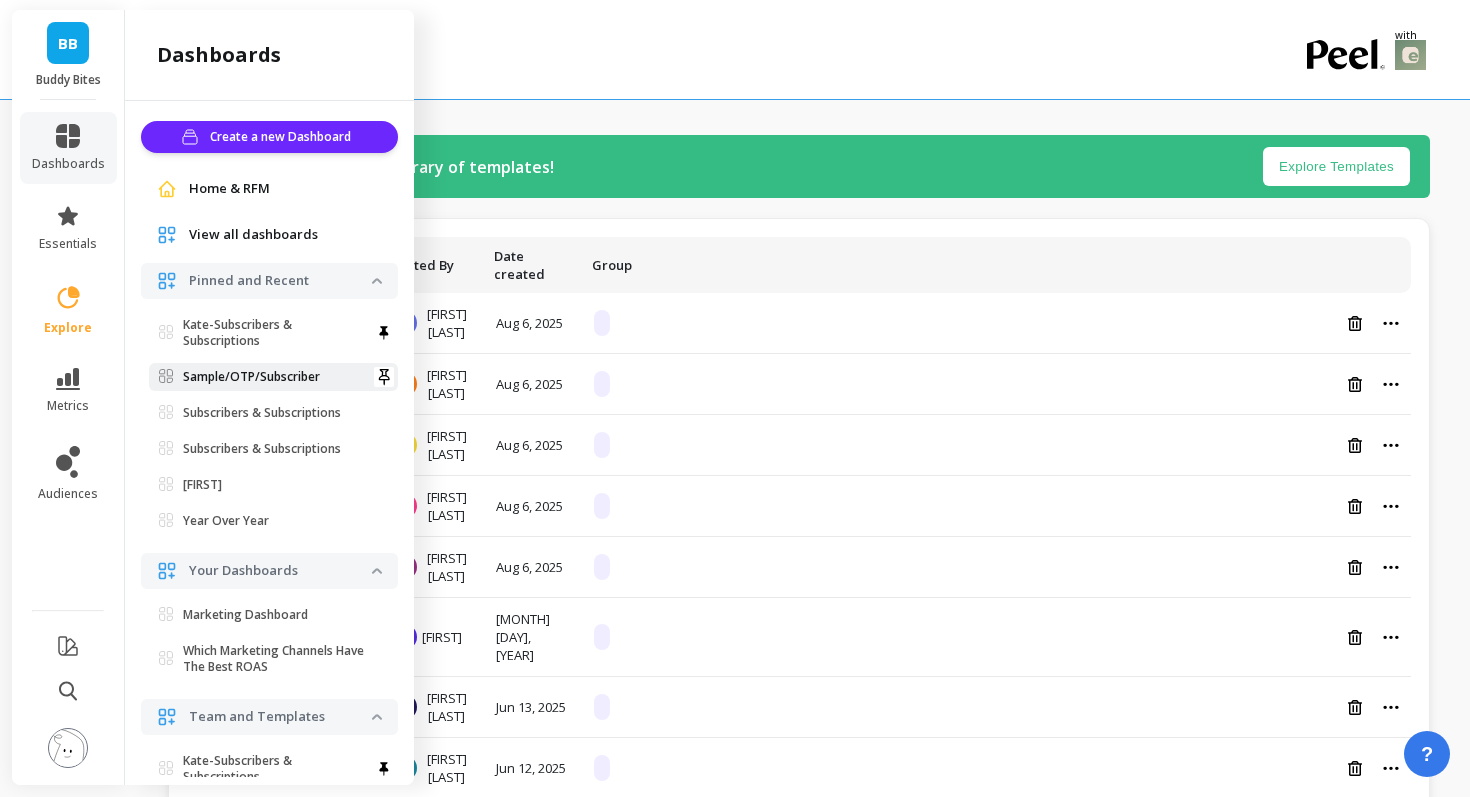 click on "Sample/OTP/Subscriber" at bounding box center (251, 377) 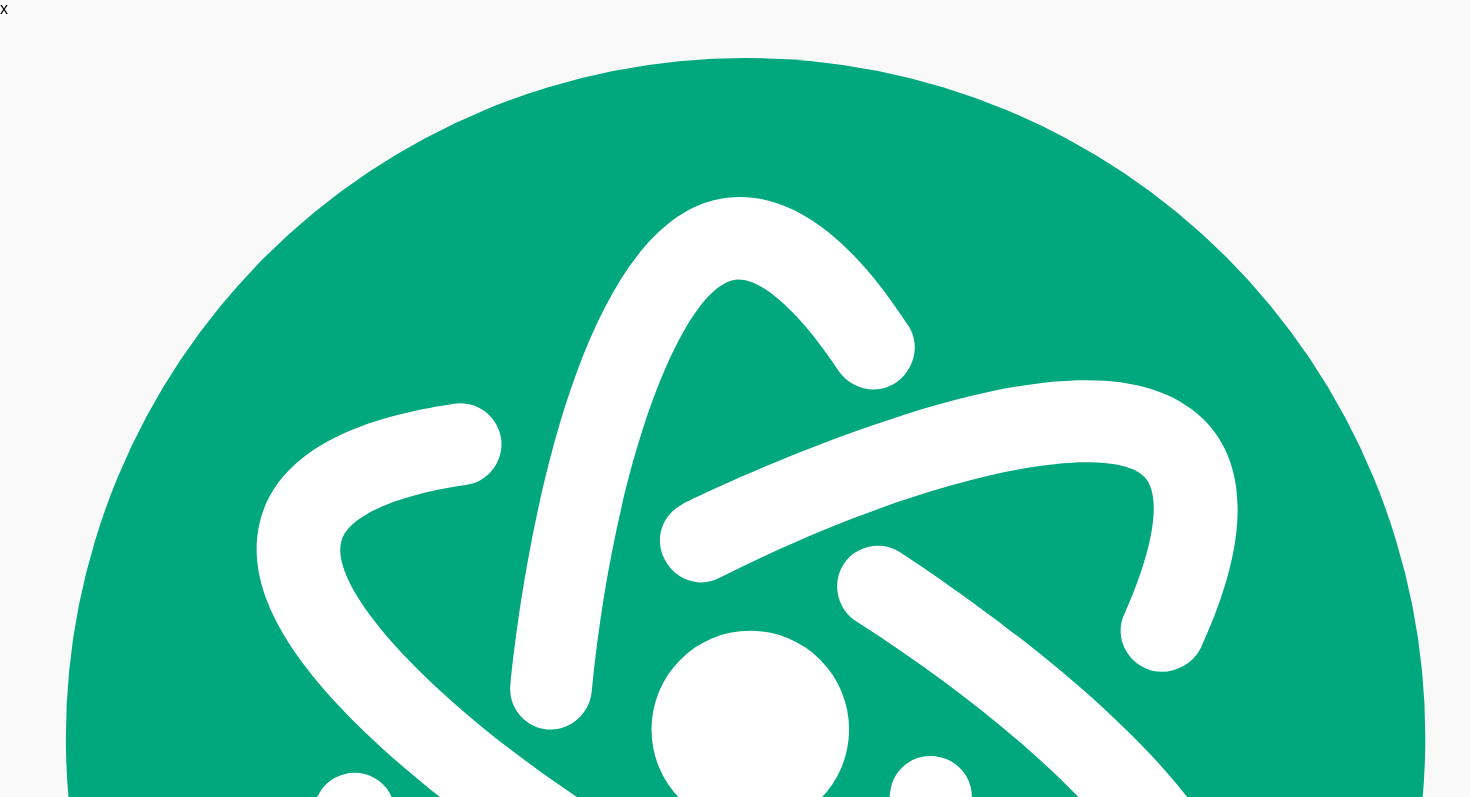 scroll, scrollTop: 0, scrollLeft: 0, axis: both 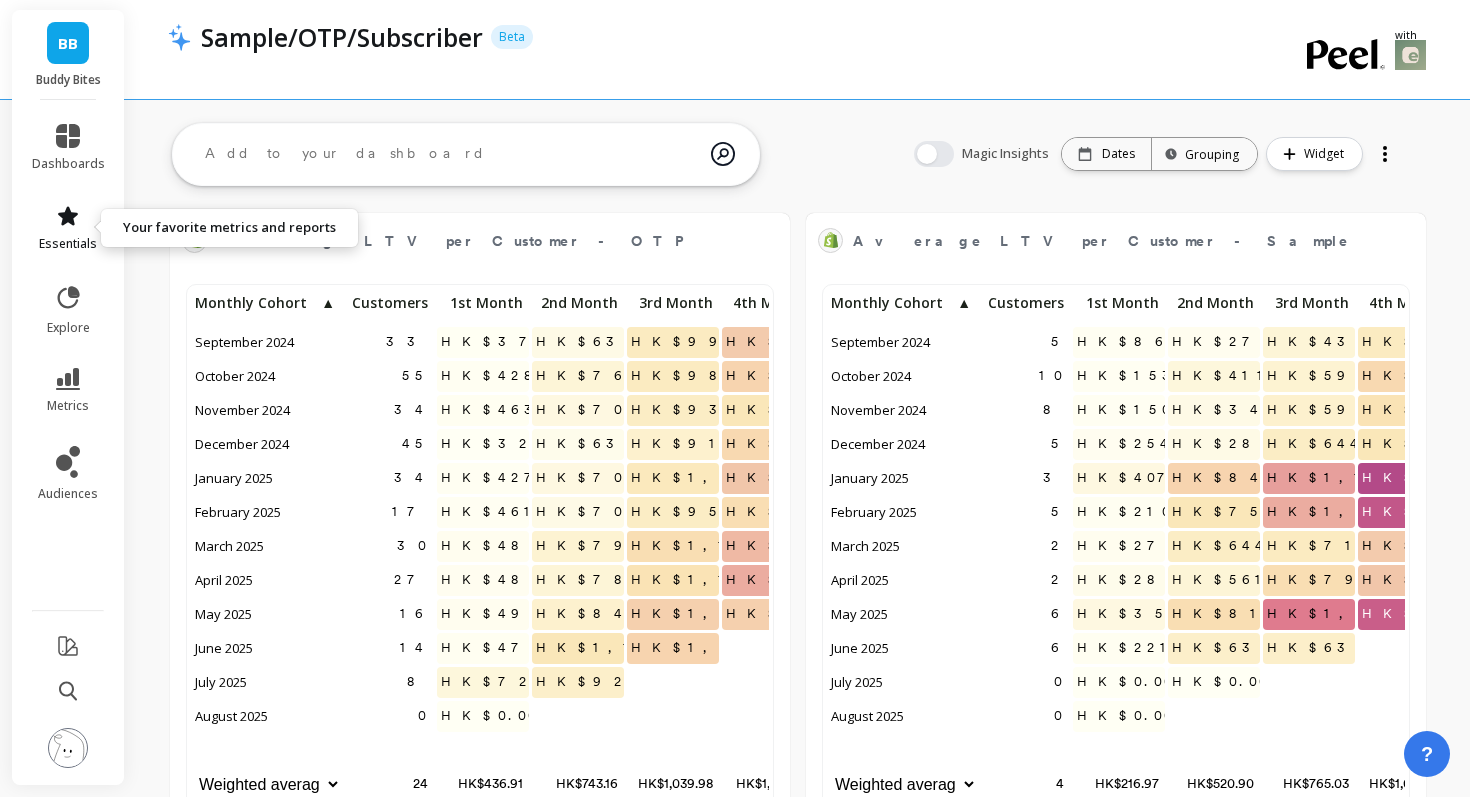 click 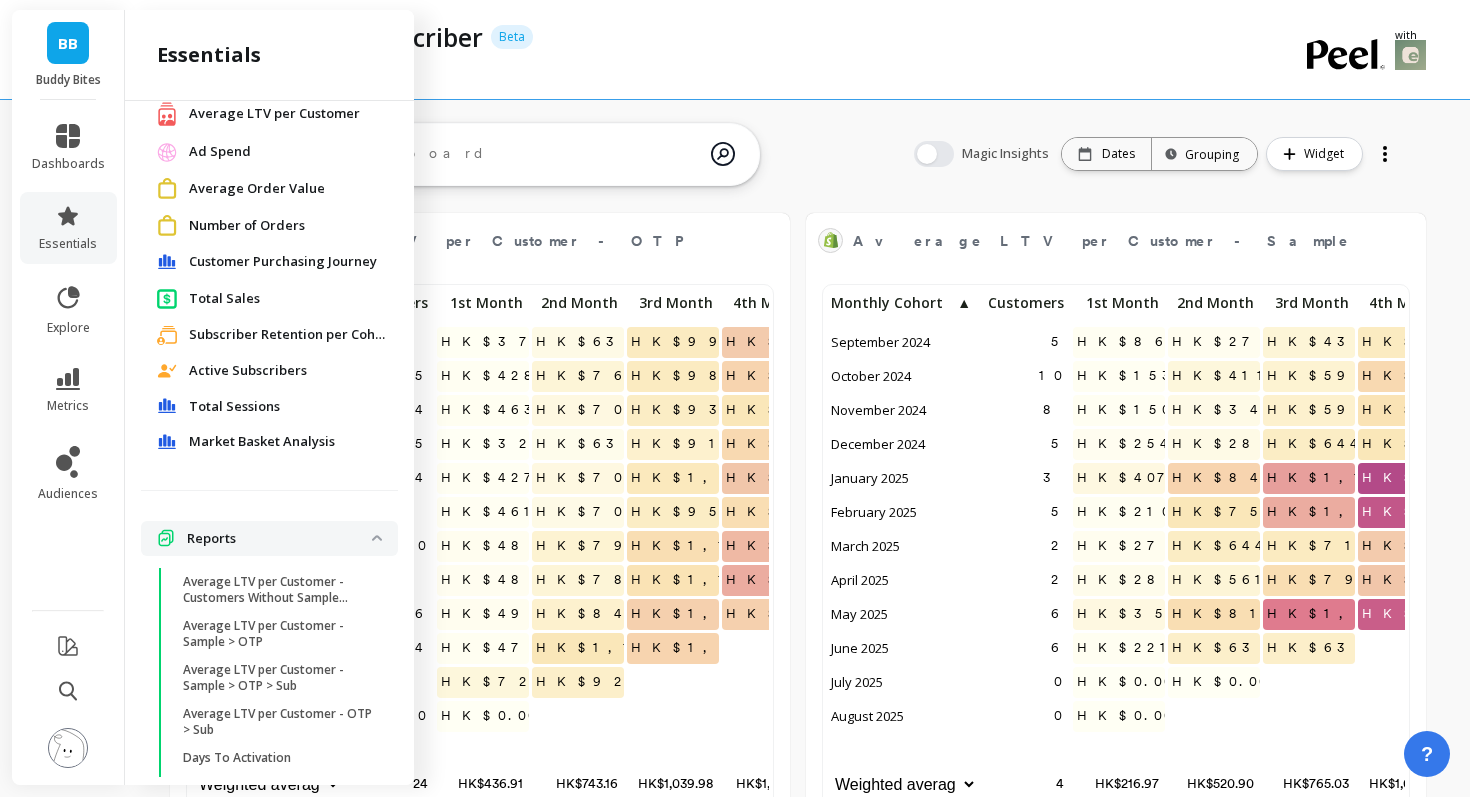 scroll, scrollTop: 239, scrollLeft: 0, axis: vertical 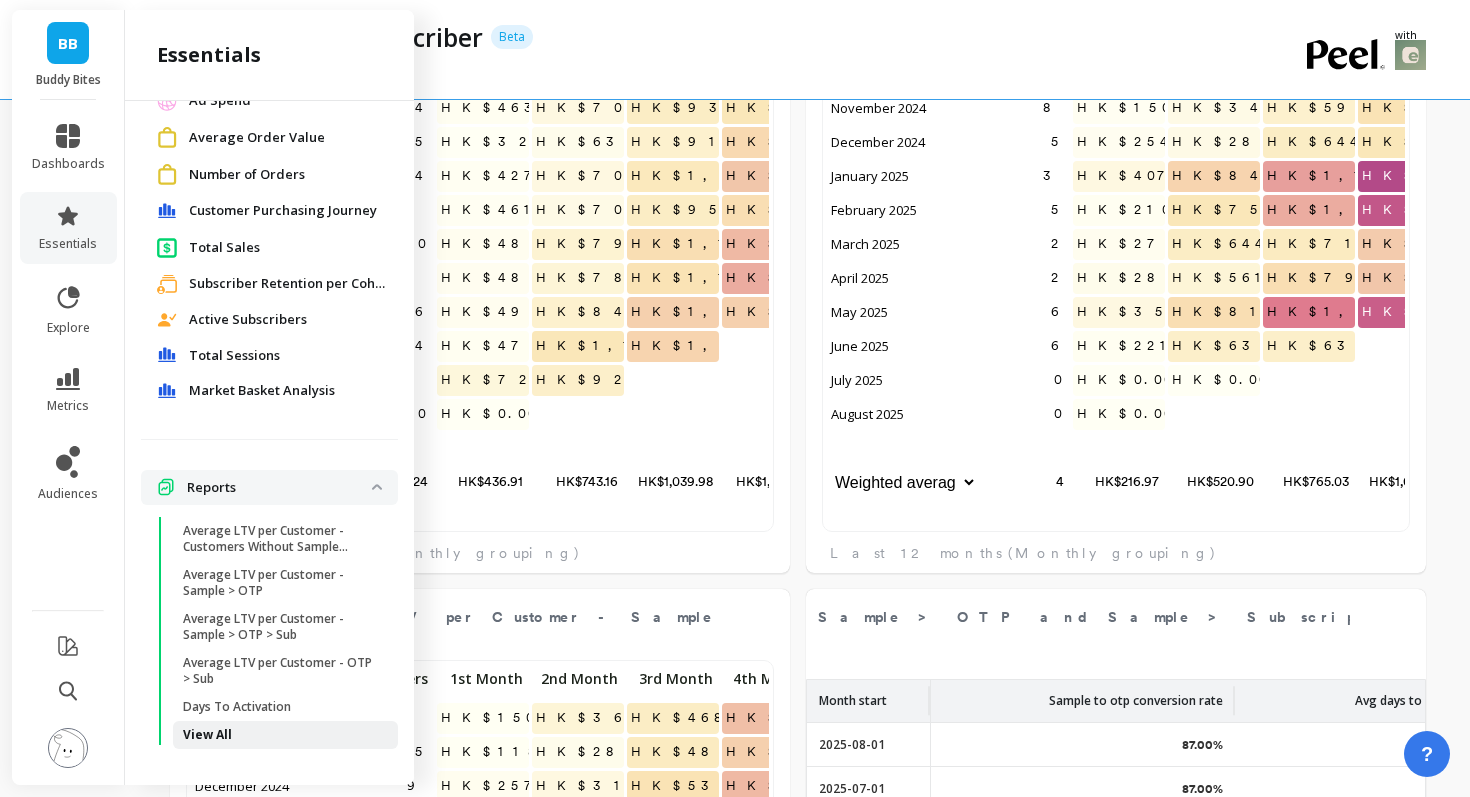 click on "View All" at bounding box center (207, 735) 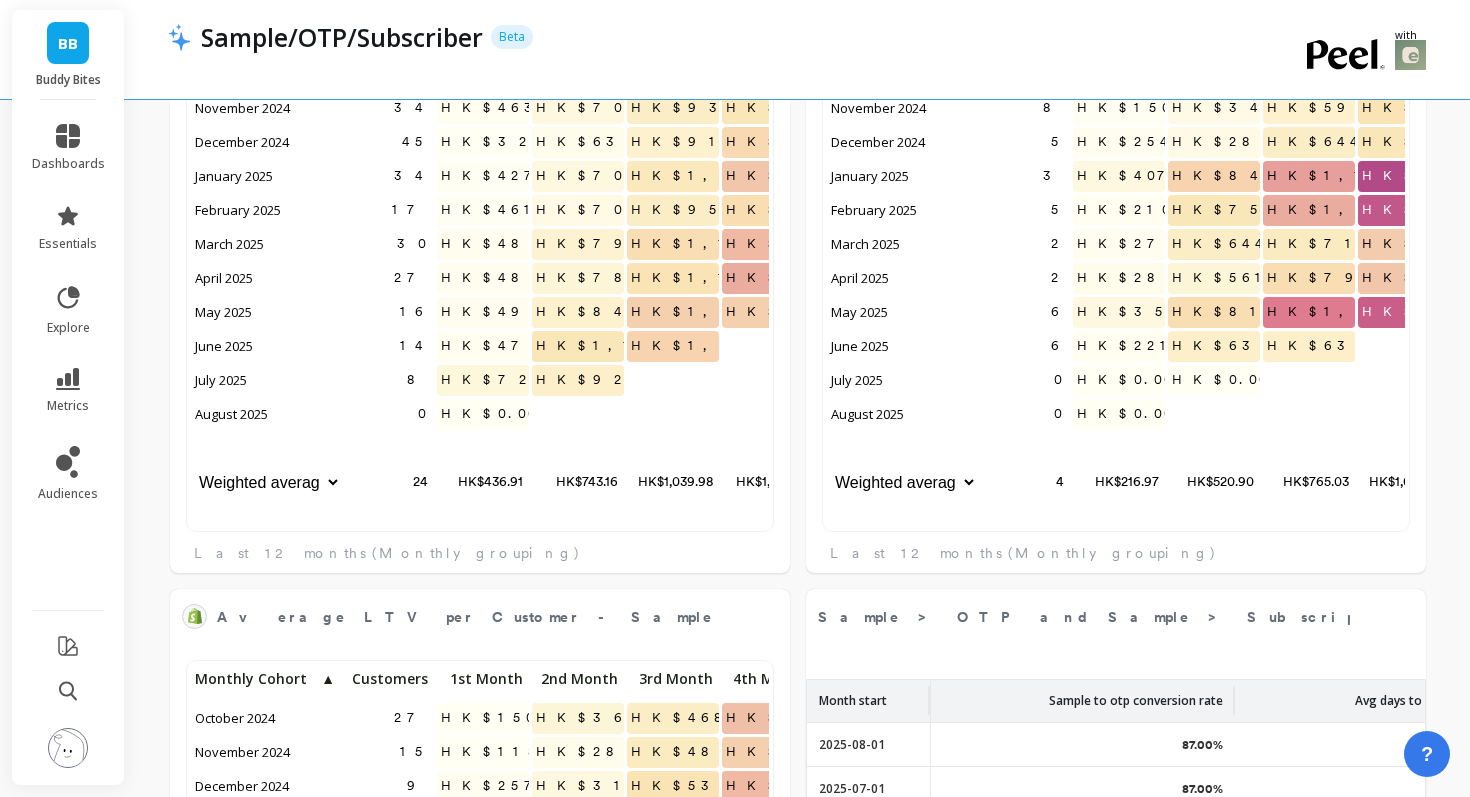 scroll, scrollTop: 0, scrollLeft: 0, axis: both 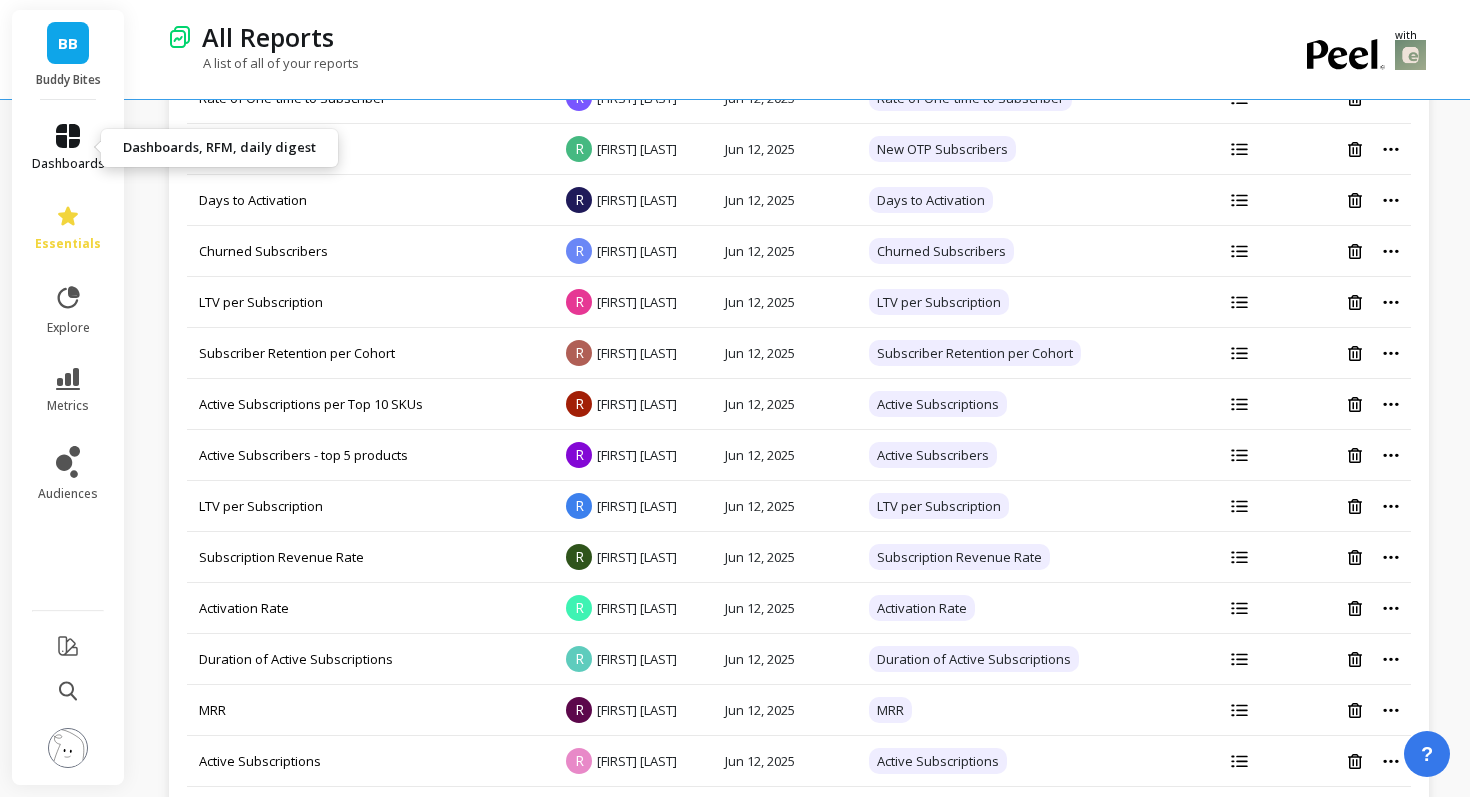 click 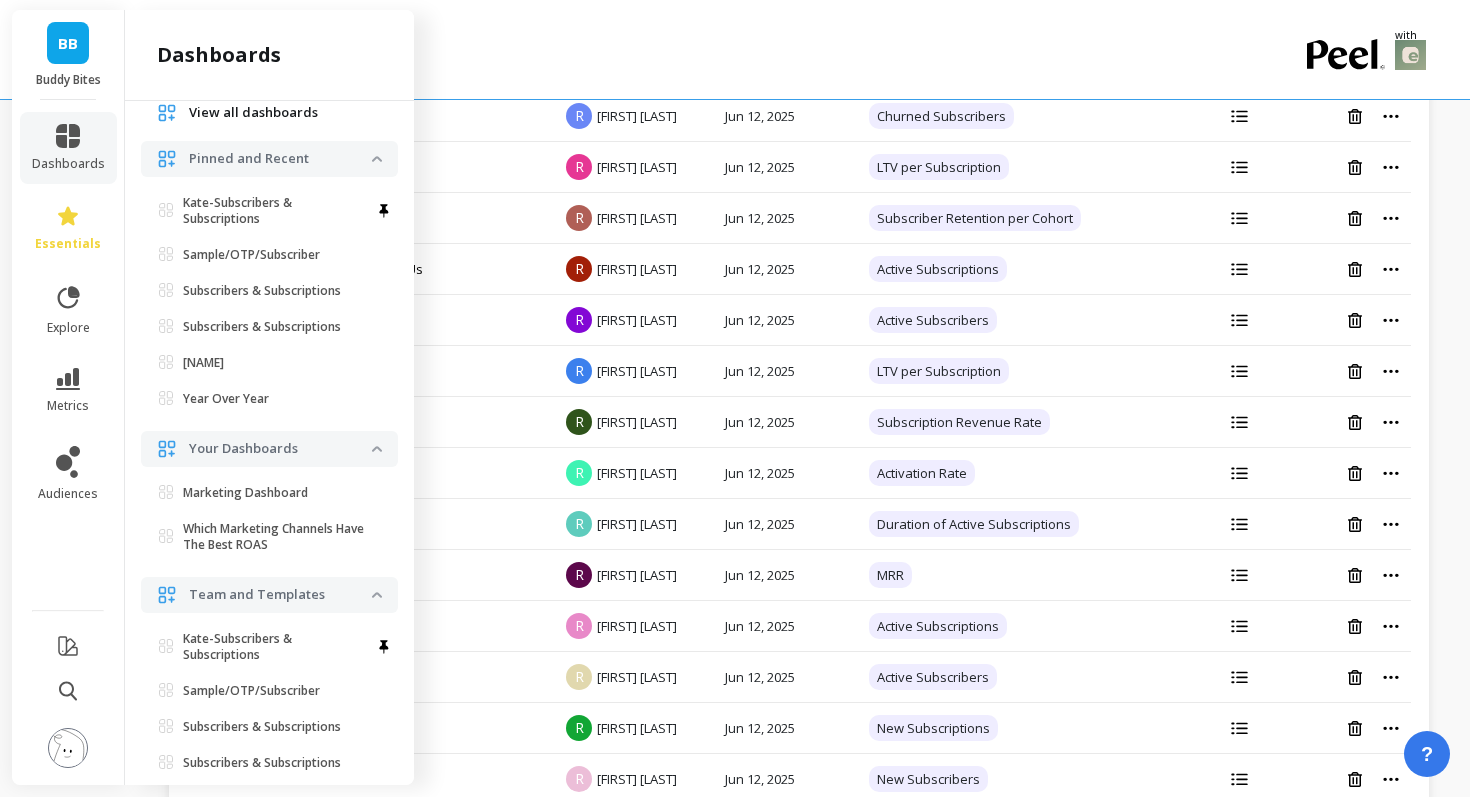scroll, scrollTop: 0, scrollLeft: 0, axis: both 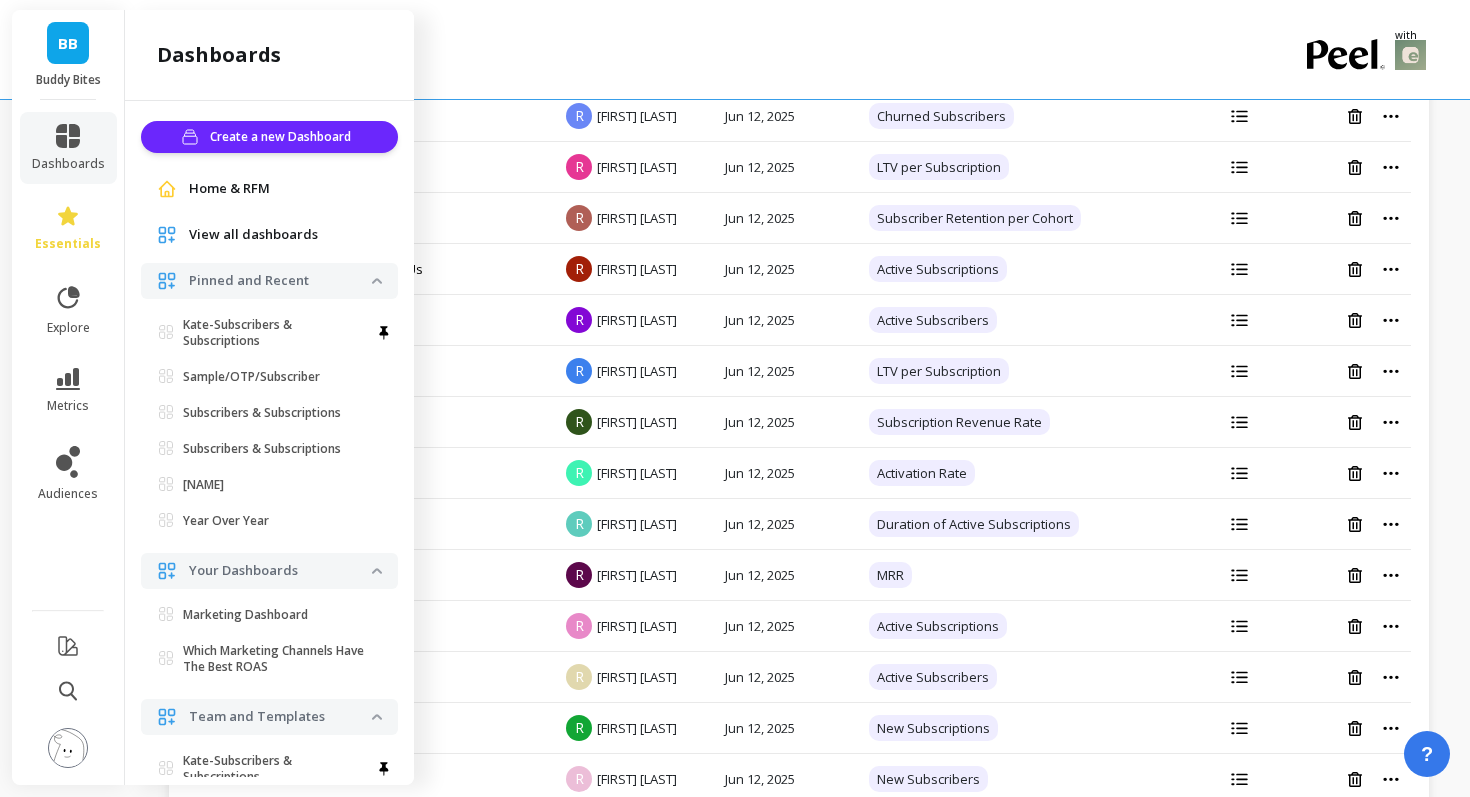 click on "View all dashboards" at bounding box center [253, 235] 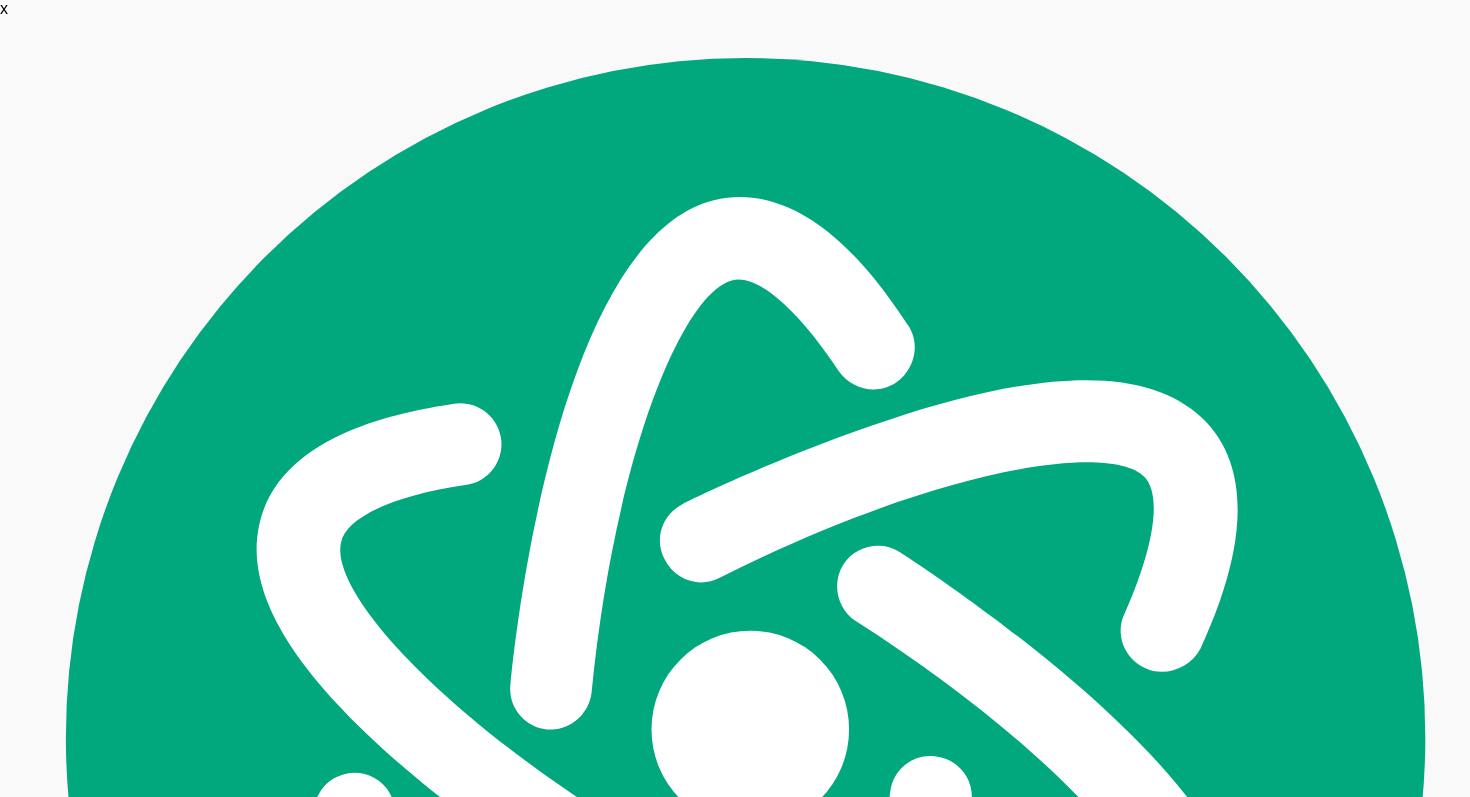 scroll, scrollTop: 0, scrollLeft: 0, axis: both 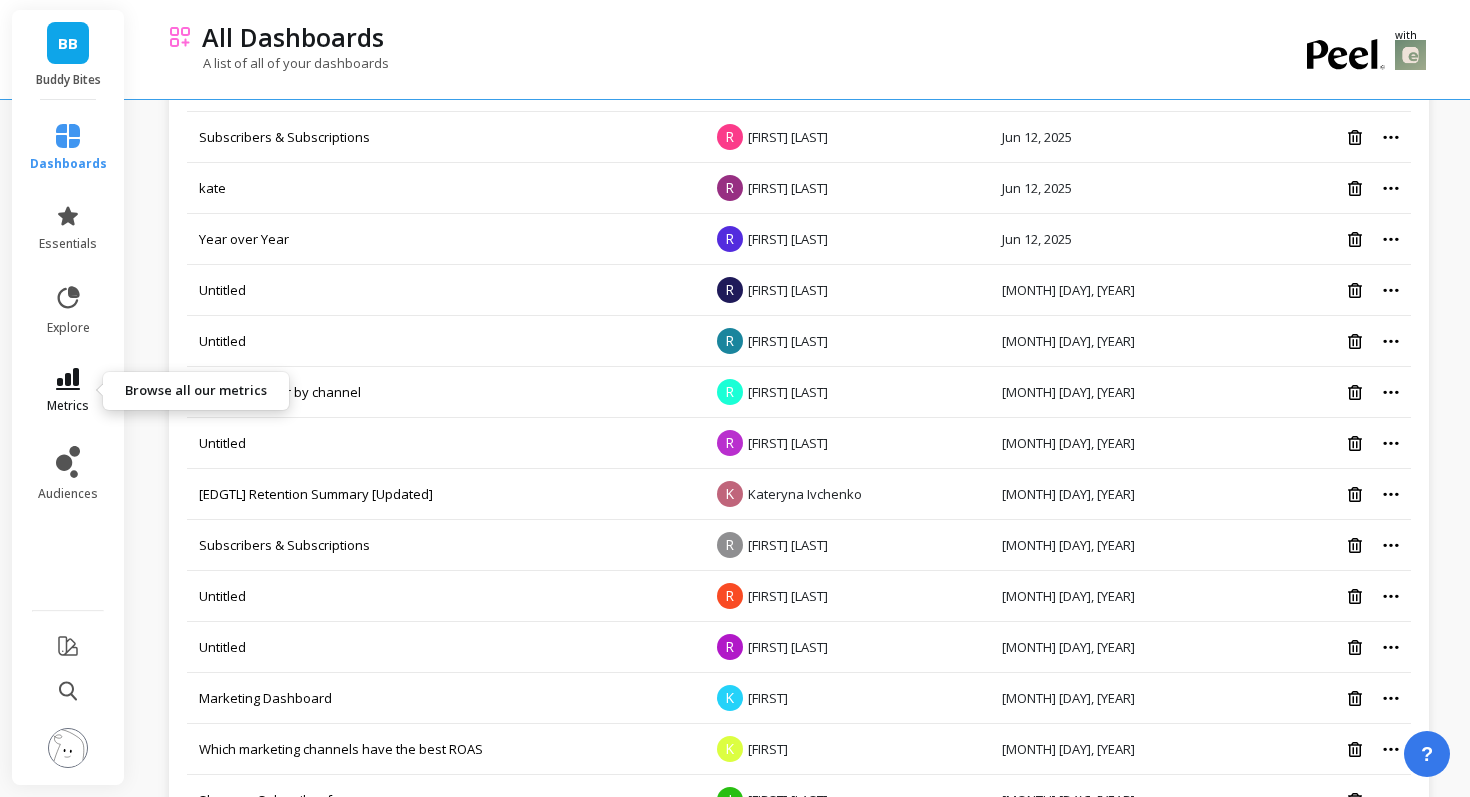 click on "metrics" at bounding box center (68, 391) 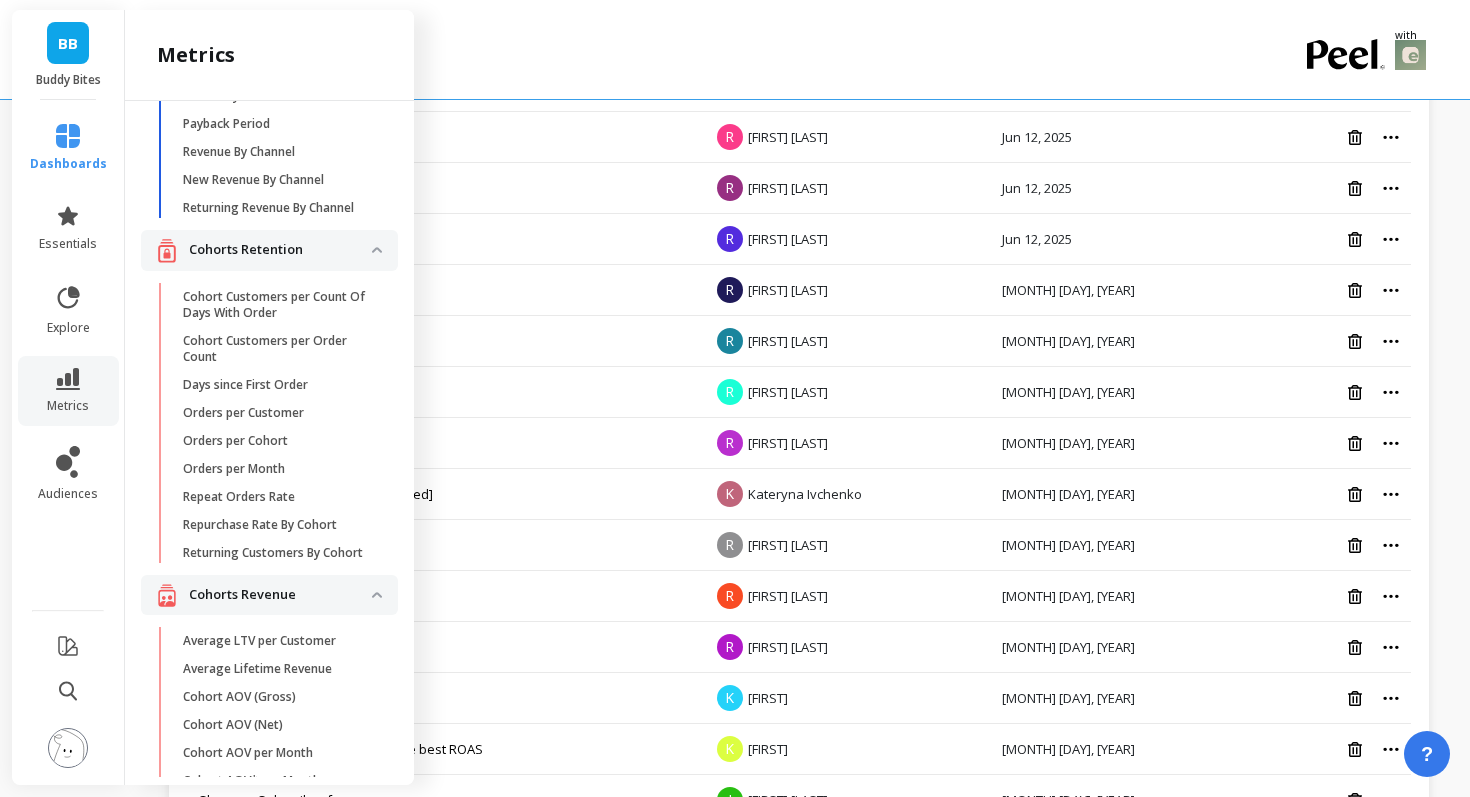 scroll, scrollTop: 0, scrollLeft: 0, axis: both 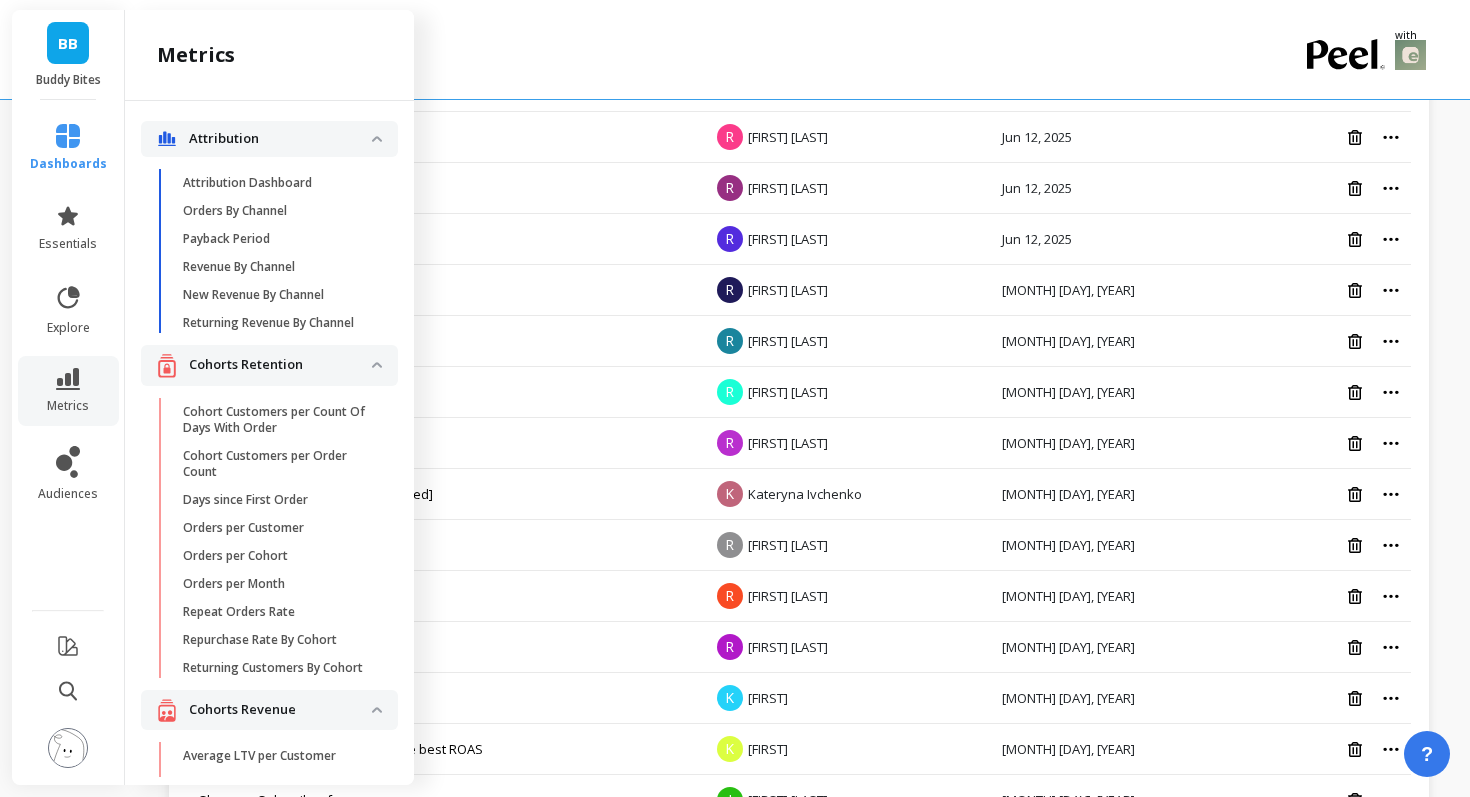 click on "BB" at bounding box center (68, 43) 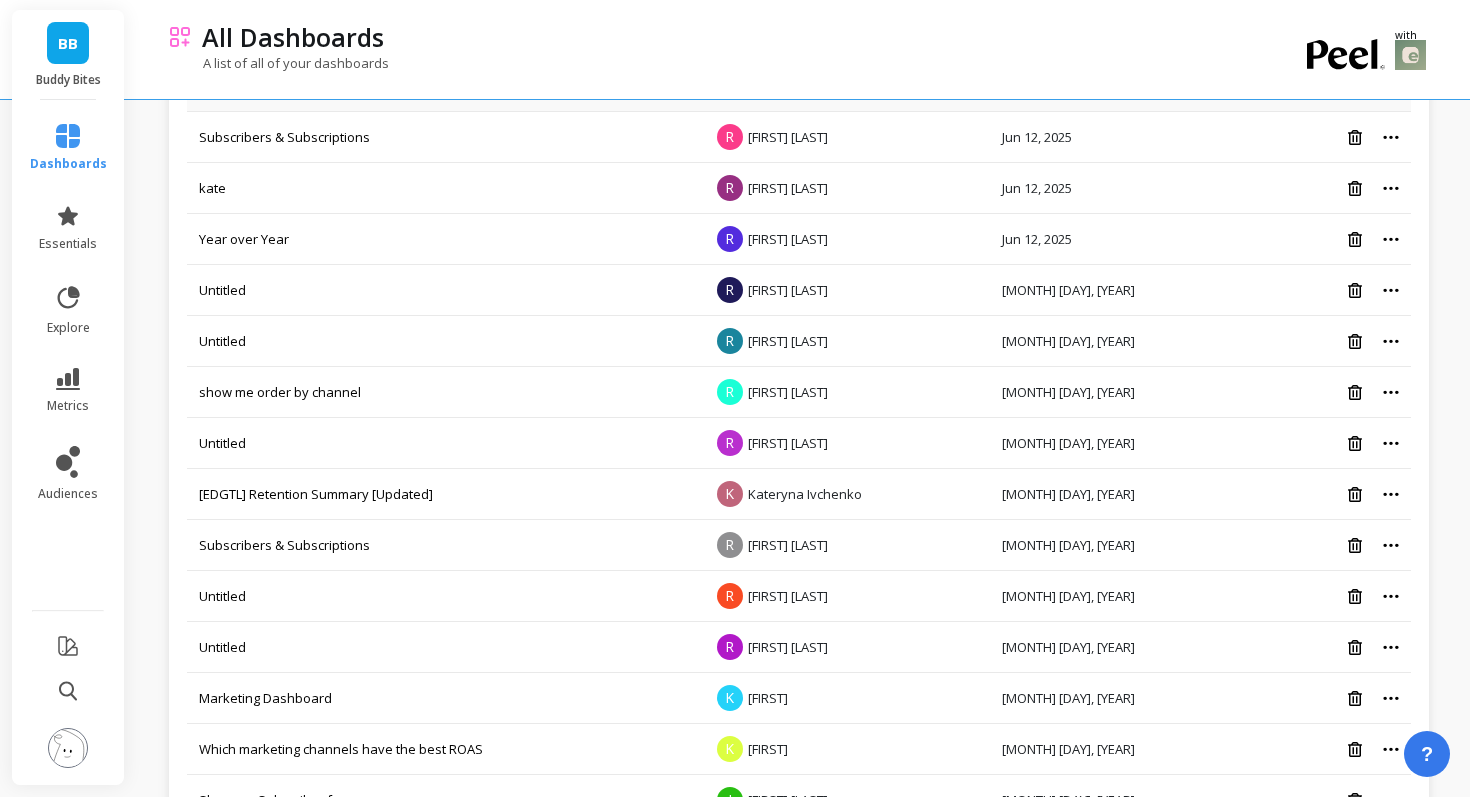 click on "Subscribers & Subscriptions" at bounding box center [443, 86] 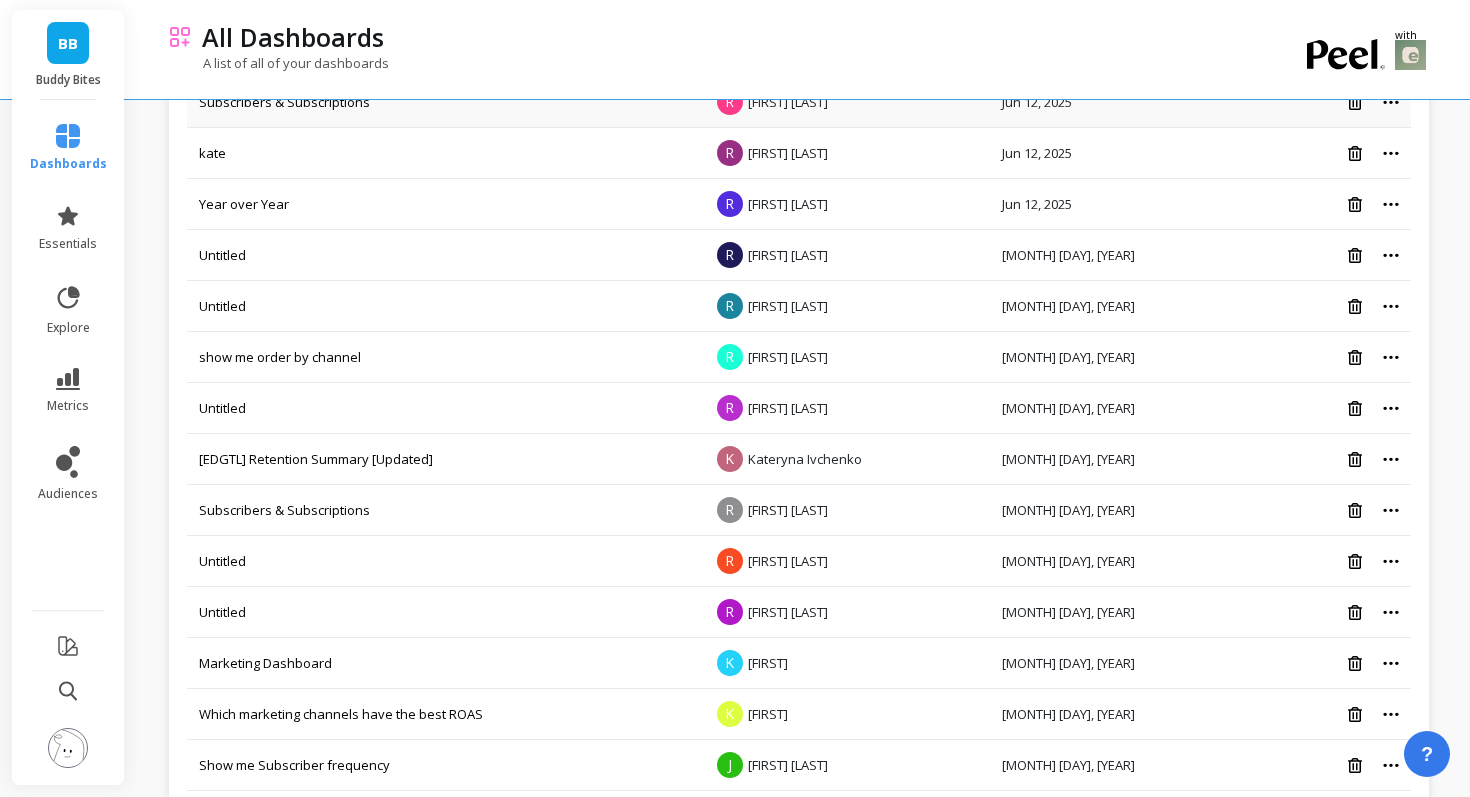 scroll, scrollTop: 542, scrollLeft: 0, axis: vertical 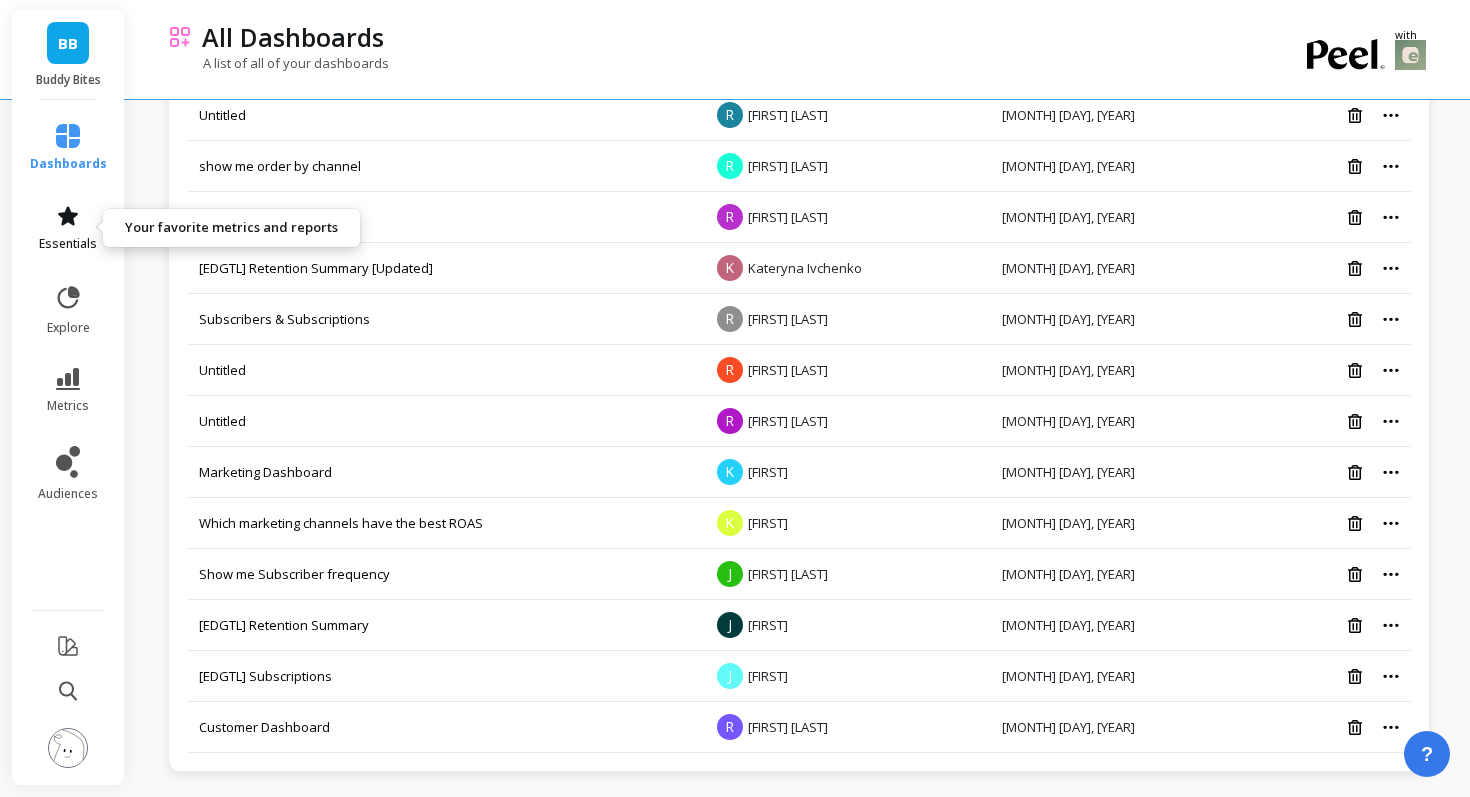 click 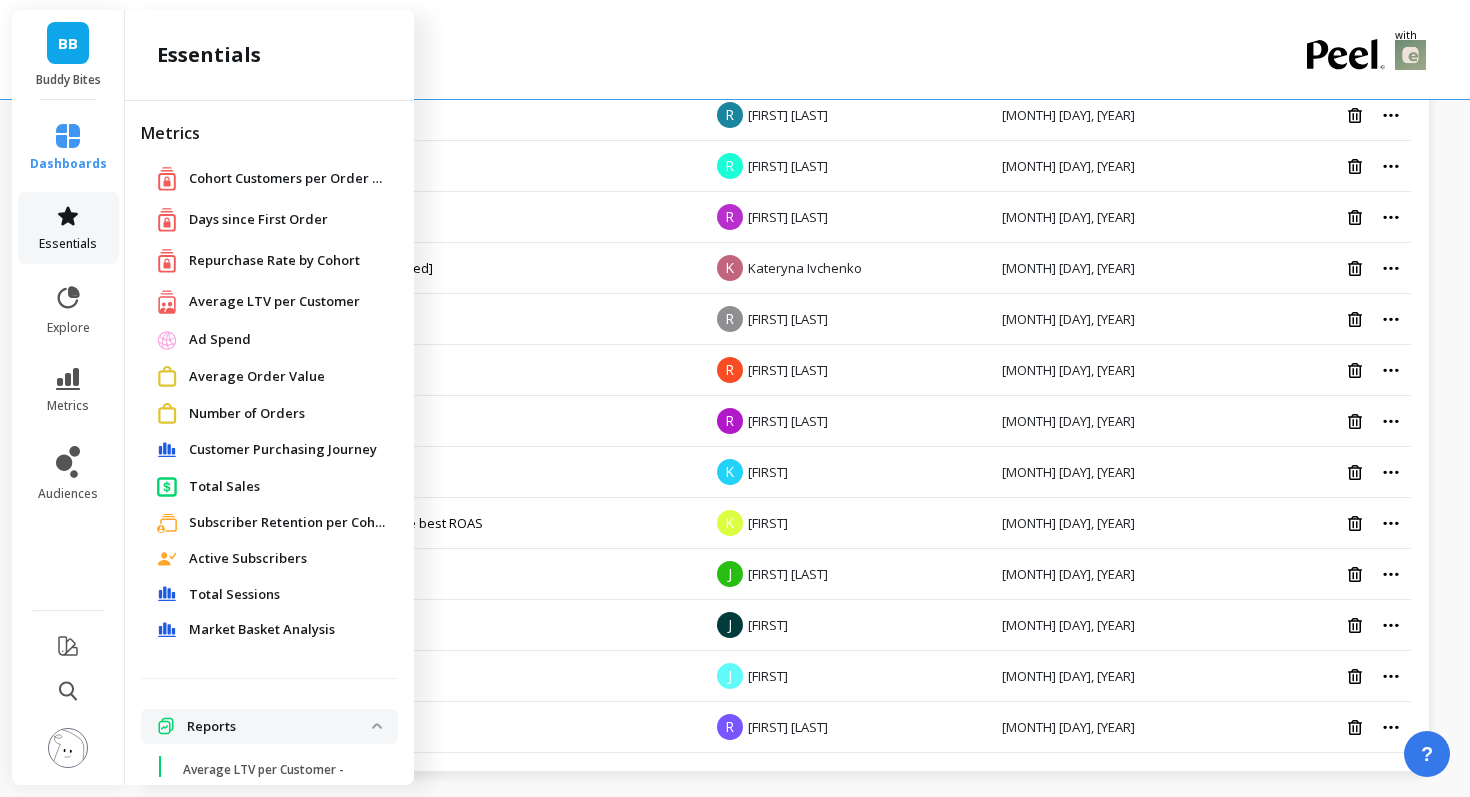 scroll, scrollTop: 239, scrollLeft: 0, axis: vertical 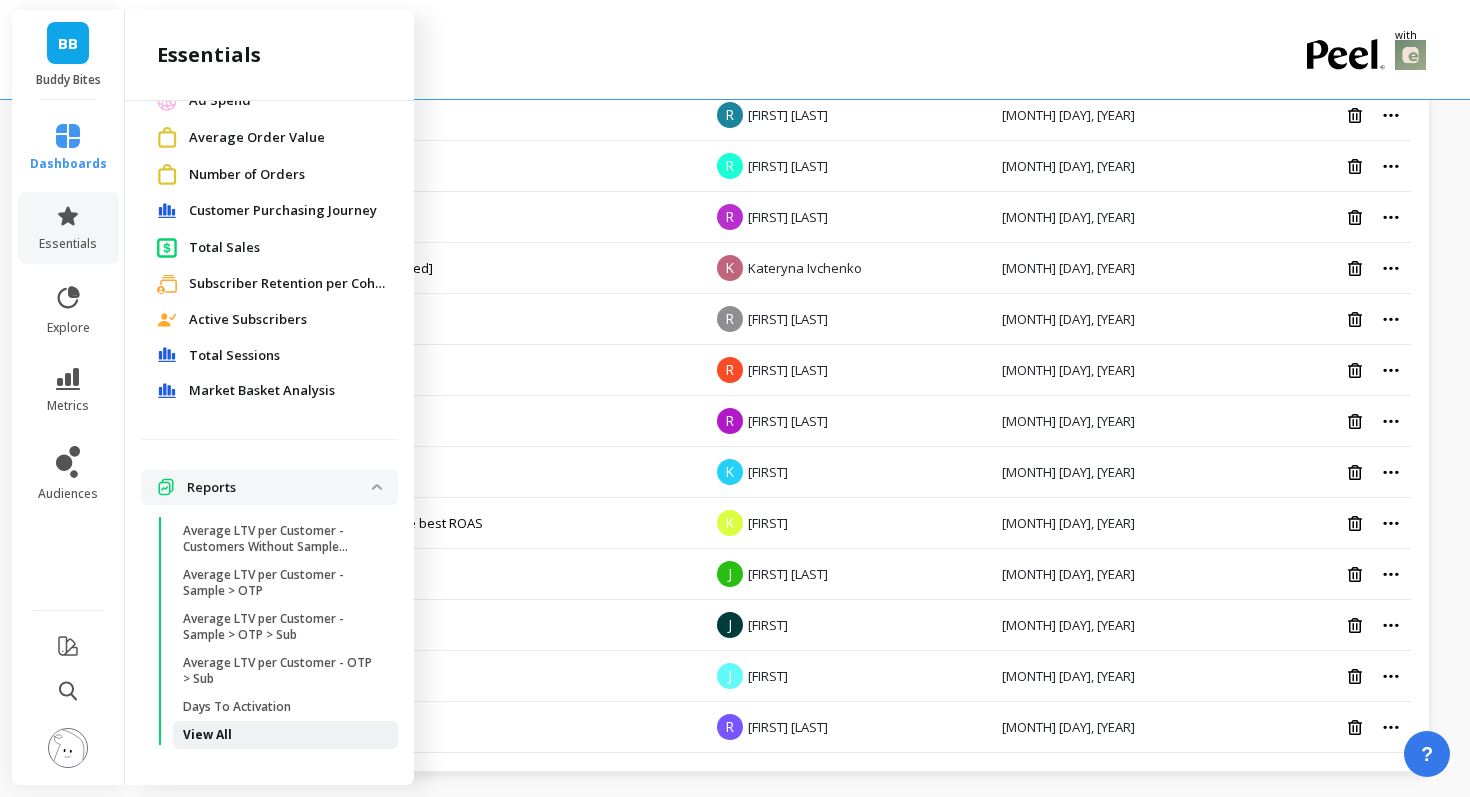 click on "View All" at bounding box center [207, 735] 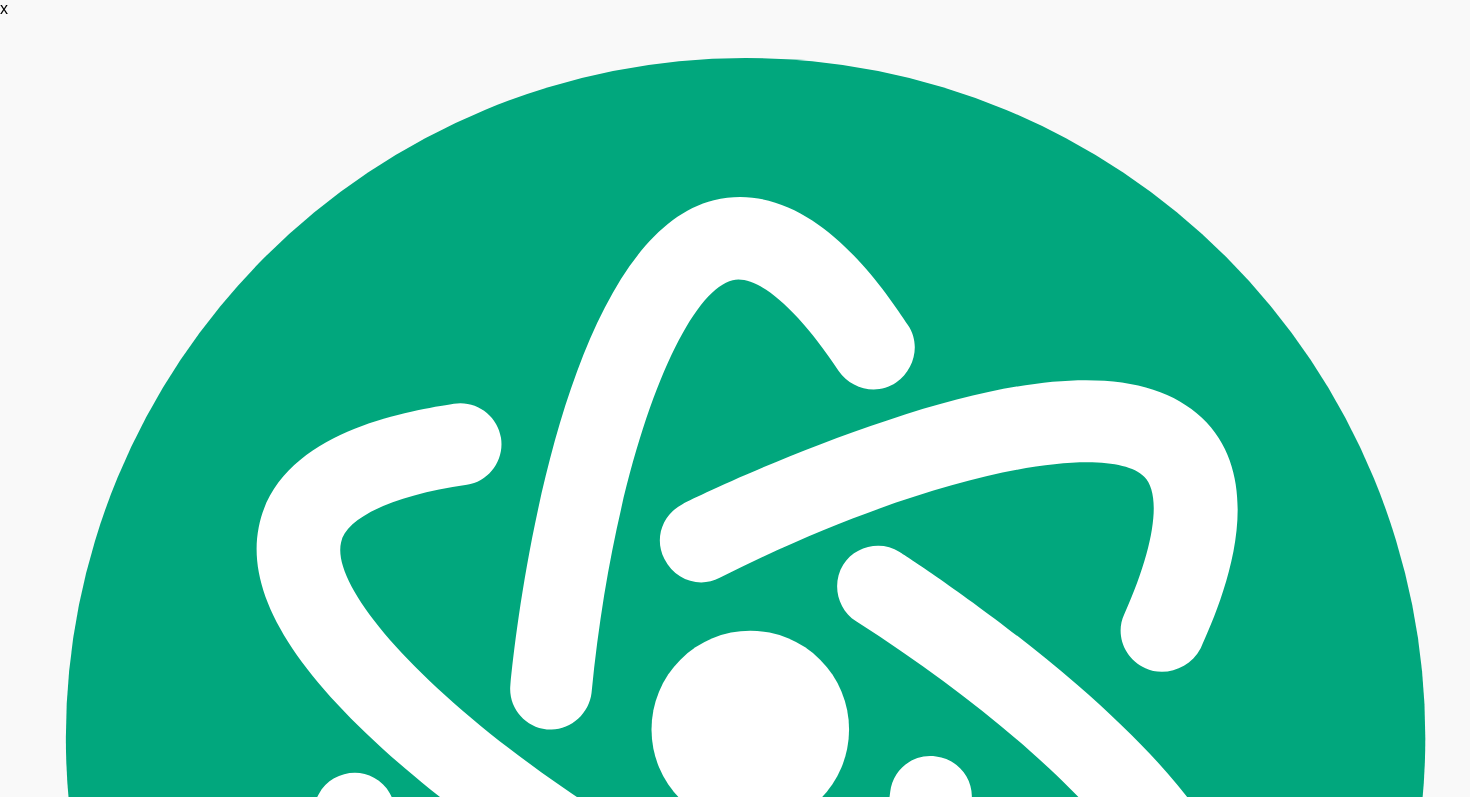 scroll, scrollTop: 0, scrollLeft: 0, axis: both 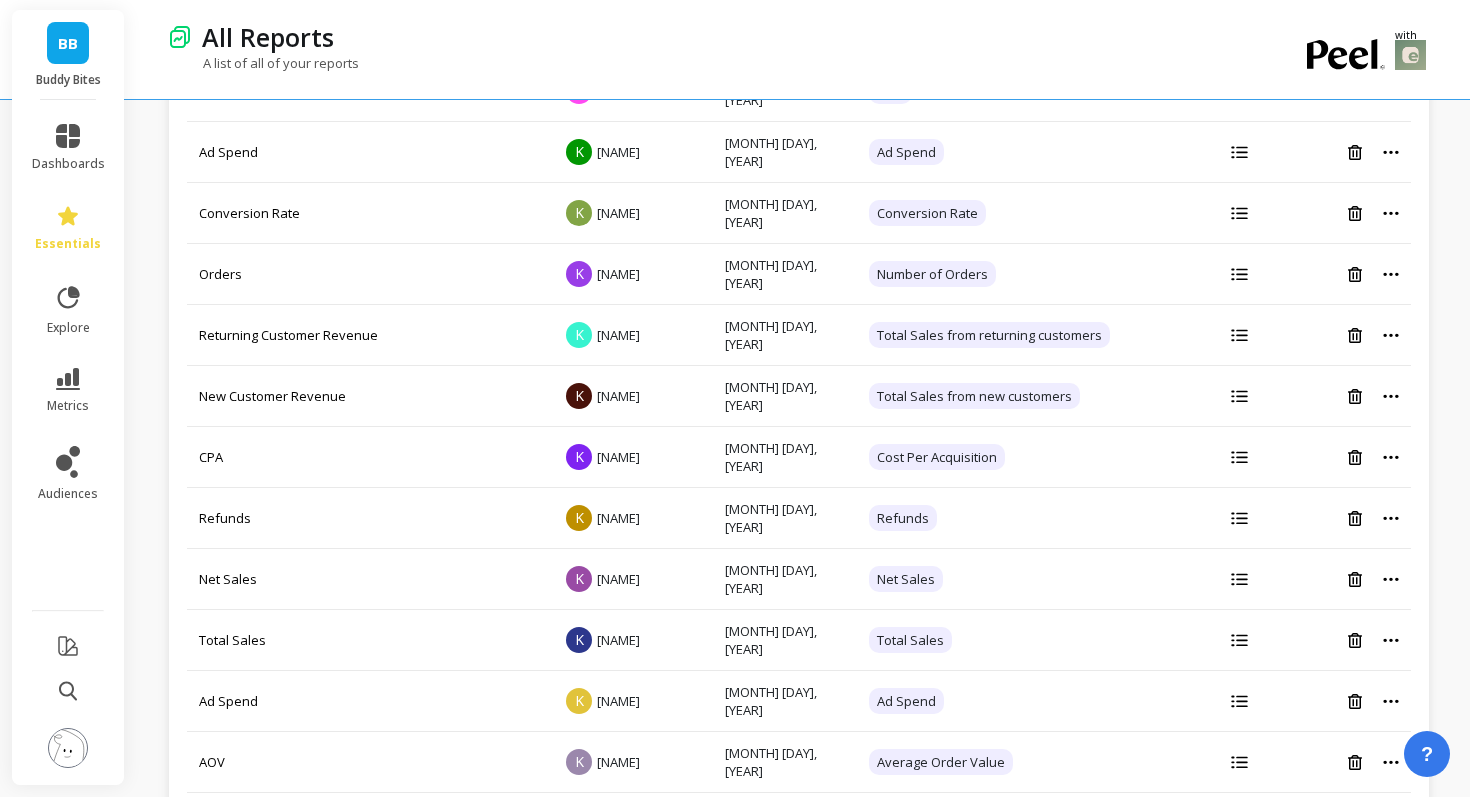 click on "BB" at bounding box center [68, 43] 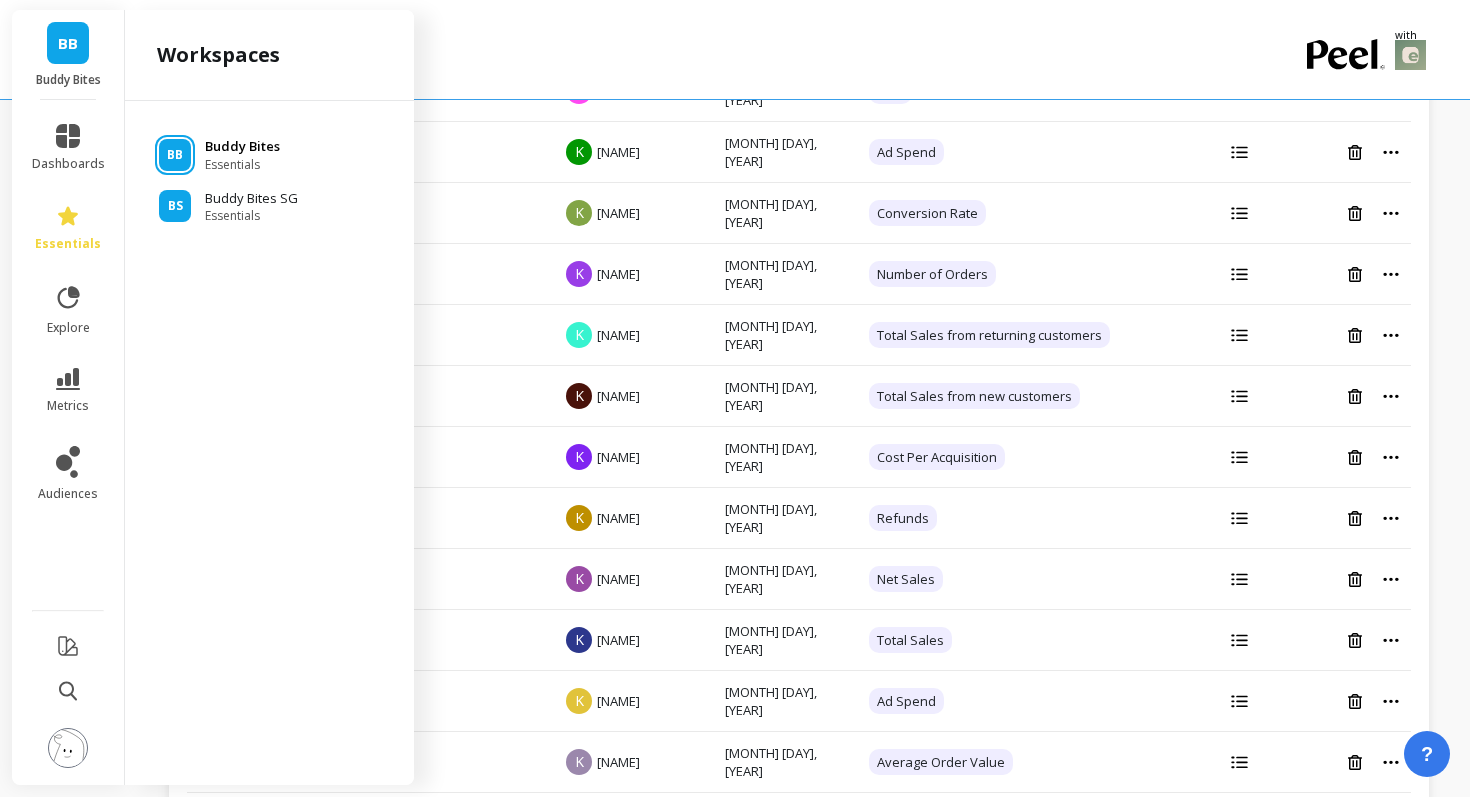 click on "Buddy Bites" at bounding box center (242, 147) 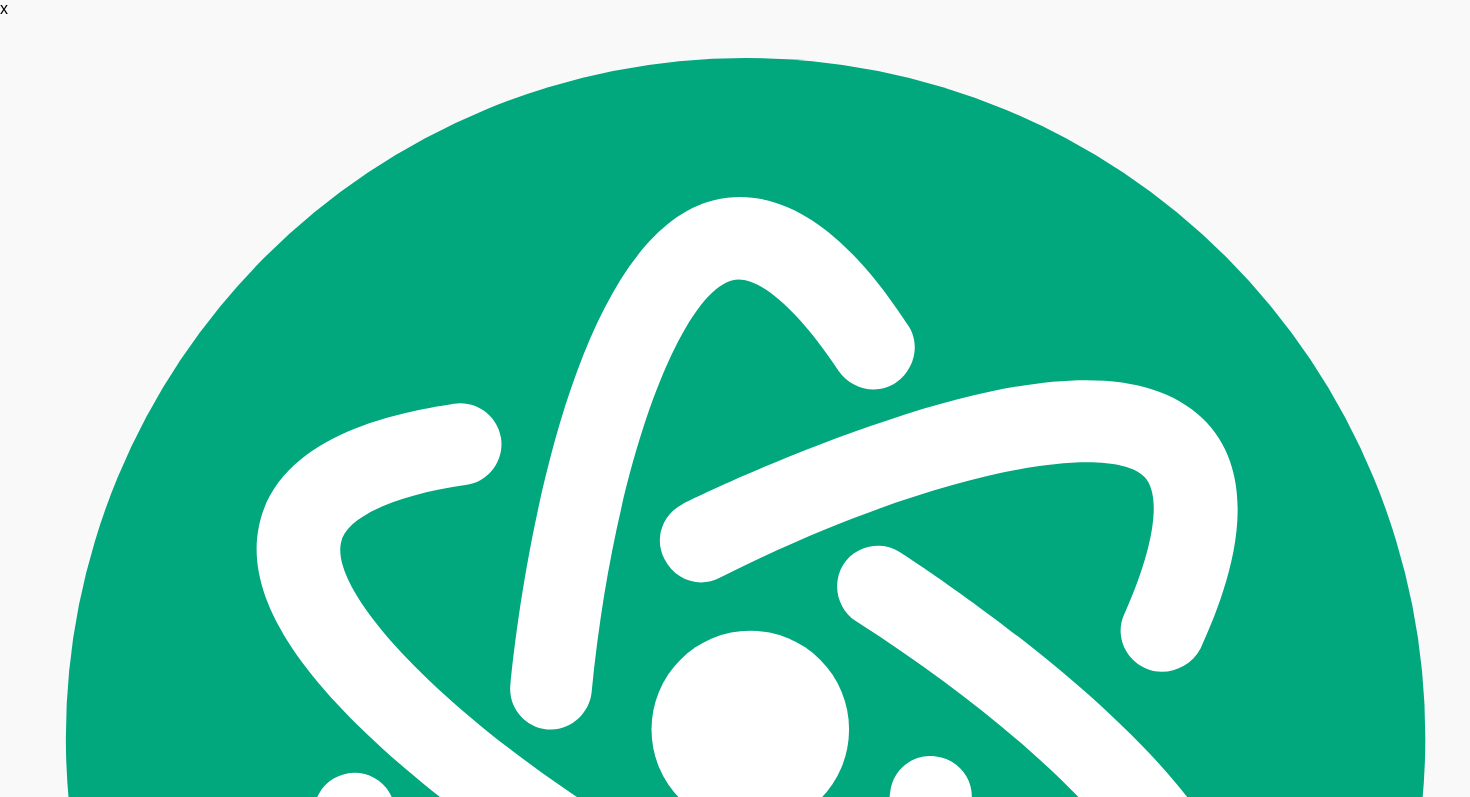 scroll, scrollTop: 0, scrollLeft: 0, axis: both 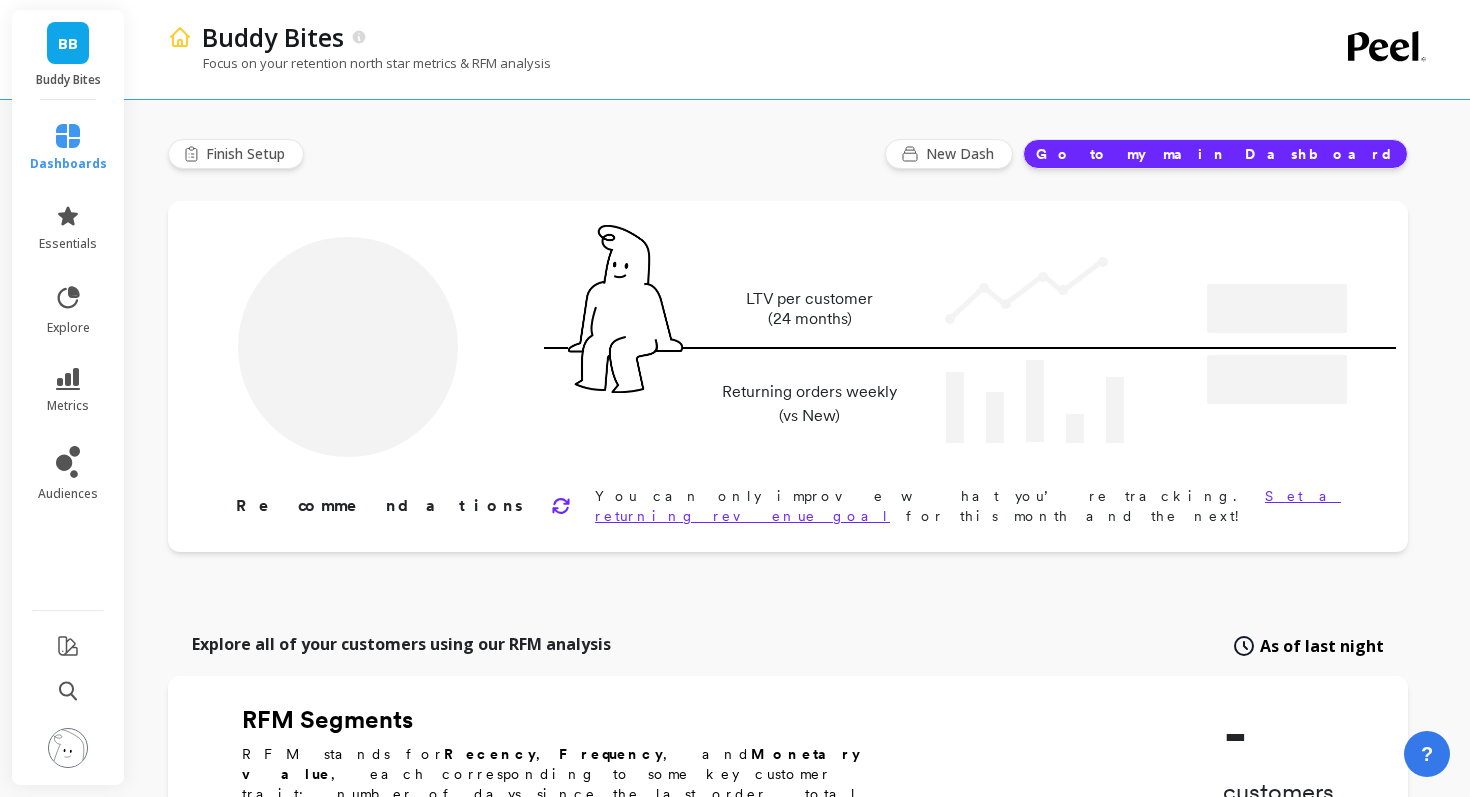 type on "Champions" 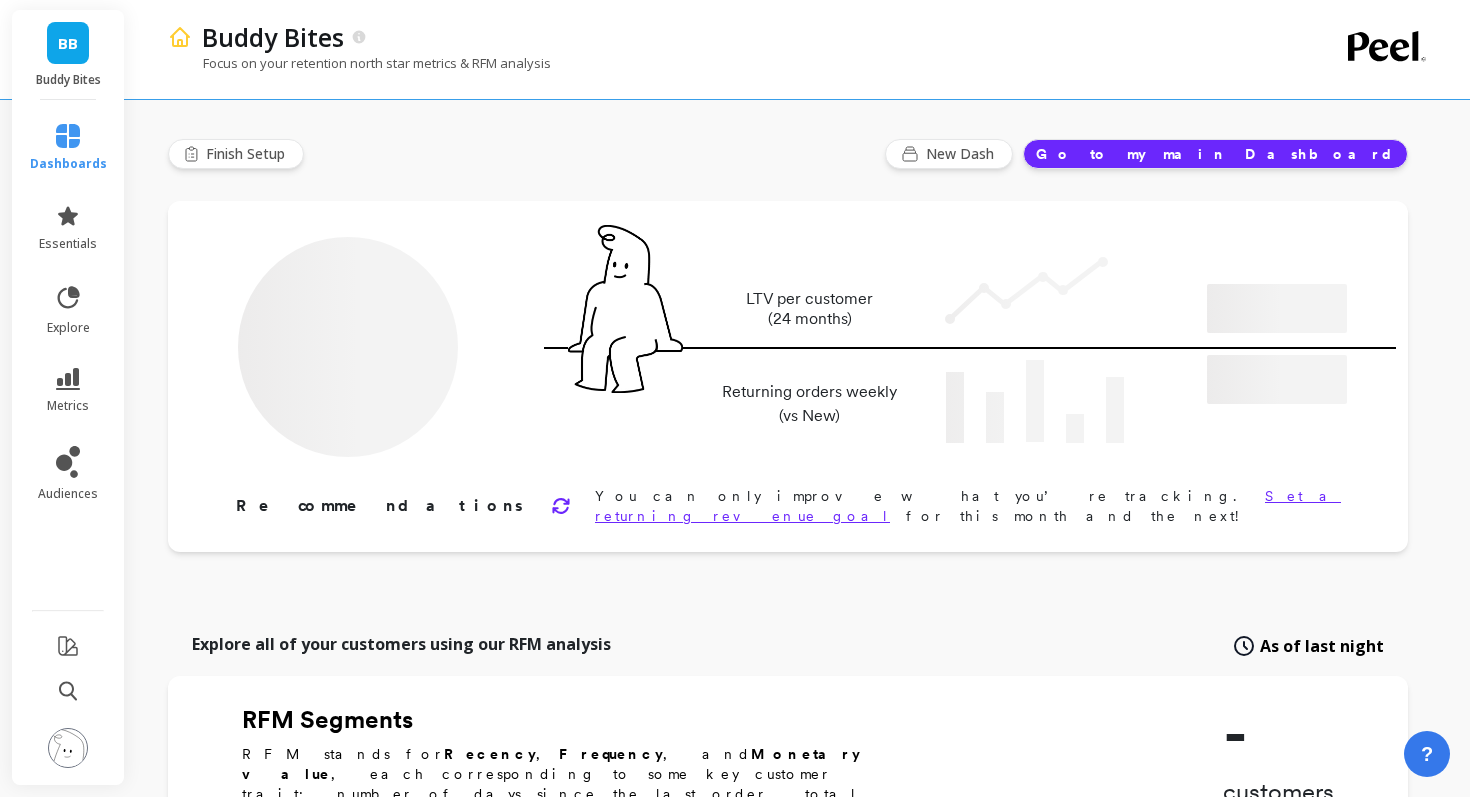 type on "1695" 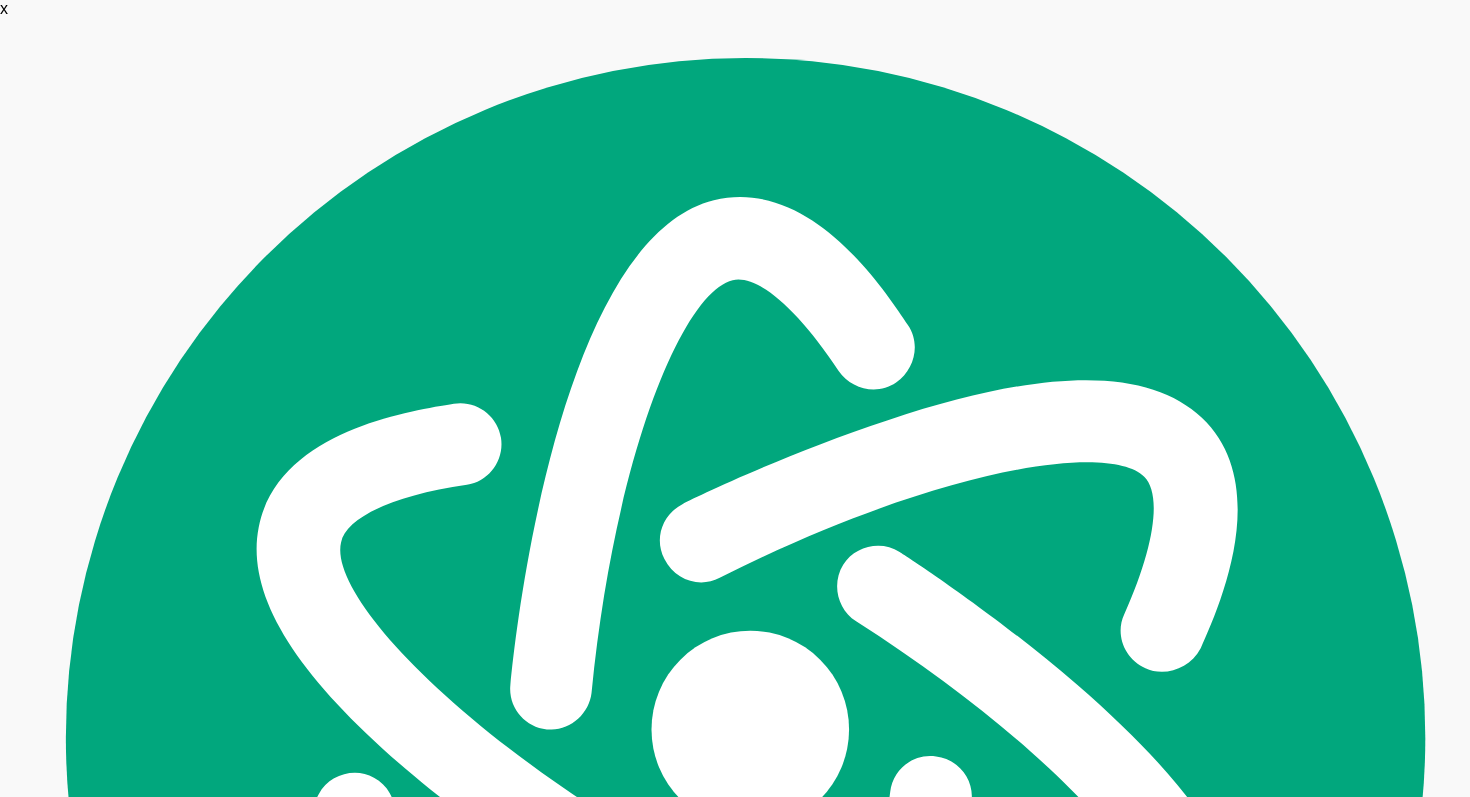 scroll, scrollTop: 0, scrollLeft: 0, axis: both 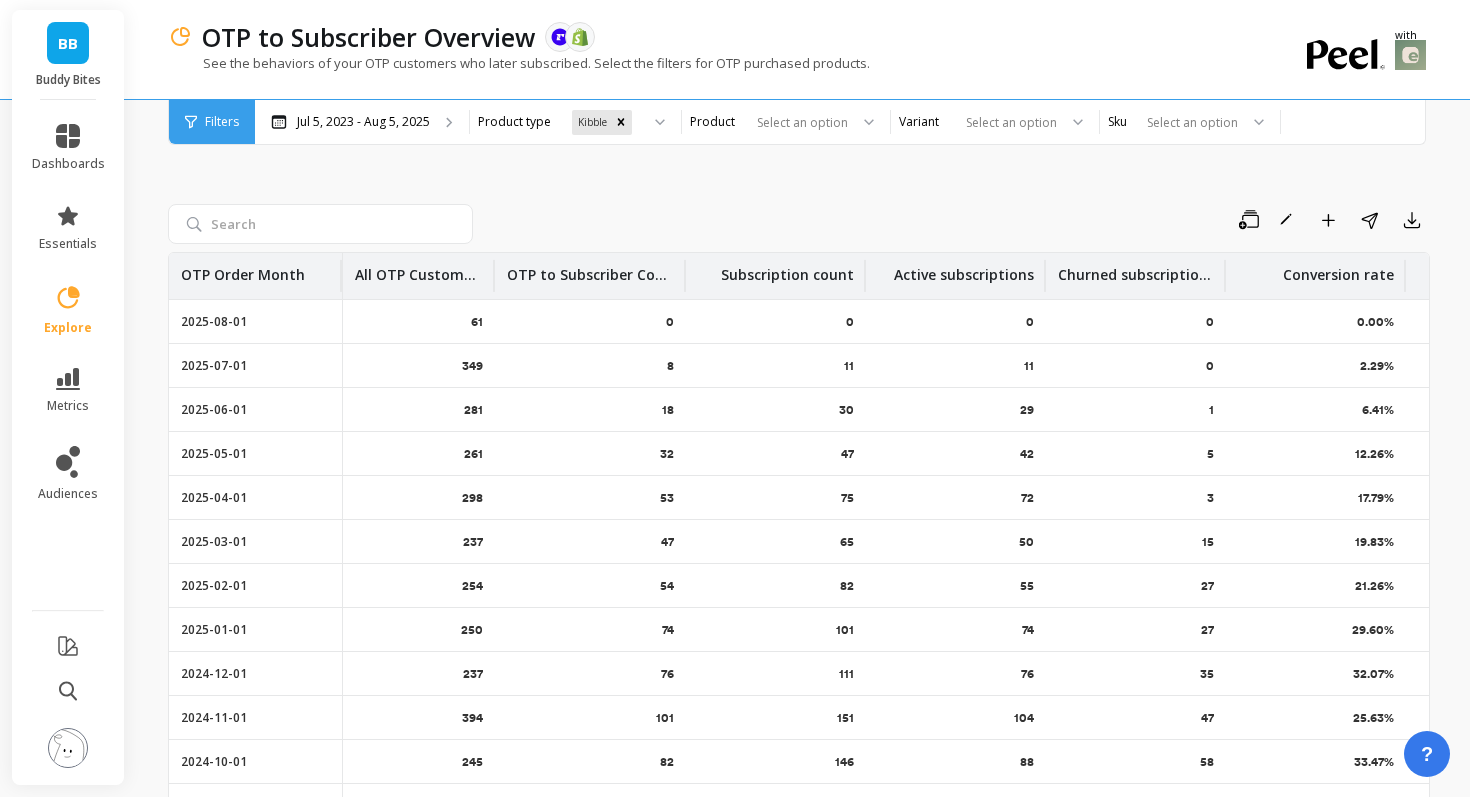 click on "Save Rename
Add to Dashboard
Share
Export OTP Order Month All OTP Customers OTP to Subscriber Count Subscription count Active subscriptions Churned subscriptions Conversion rate Churn rate Avg days to churn 2025-08-01 61 0 0 0 0 0.00% 0.00% - 2025-07-01 349 8 11 11 0 2.29% 0.00% - 2025-06-01 281 18 30 29 1 6.41% 3.33% 0 2025-05-01 261 32 47 42 5 12.26% 10.64% 28 2025-04-01 298 53 75 72 3 17.79% 4.00% 65 2025-03-01 237 47 65 50 15 19.83% 23.08% 36 2025-02-01 254 54 82 55 27 21.26% 32.93% 33 2025-01-01 250 74 101 74 27 29.60% 26.73% 63 2024-12-01 237 76 111 76 35 32.07% 31.53% 106 2024-11-01 394 101 151 104 47 25.63% 31.13% 68 2024-10-01 245 82 146 88 58 33.47% 39.73% 64 2024-09-01 207 70 161 92 69 33.82% 42.86% 51 2024-08-01 216 68 99 68 31 31.48% 31.31% 100 2024-07-01 200 59 94 60 34 29.50% 36.17% 121 2024-06-01 159 44 84 55 29 27.67% 34.52% 79 2024-05-01 206 59 108 50 58 28.64% 53.70% 98 2024-04-01 171 53 95 55 40 30.99% 42.11% 123 2024-03-01 186 65 116 66 50 34.95% 43.10% 162 2024-02-01 63" at bounding box center (799, 505) 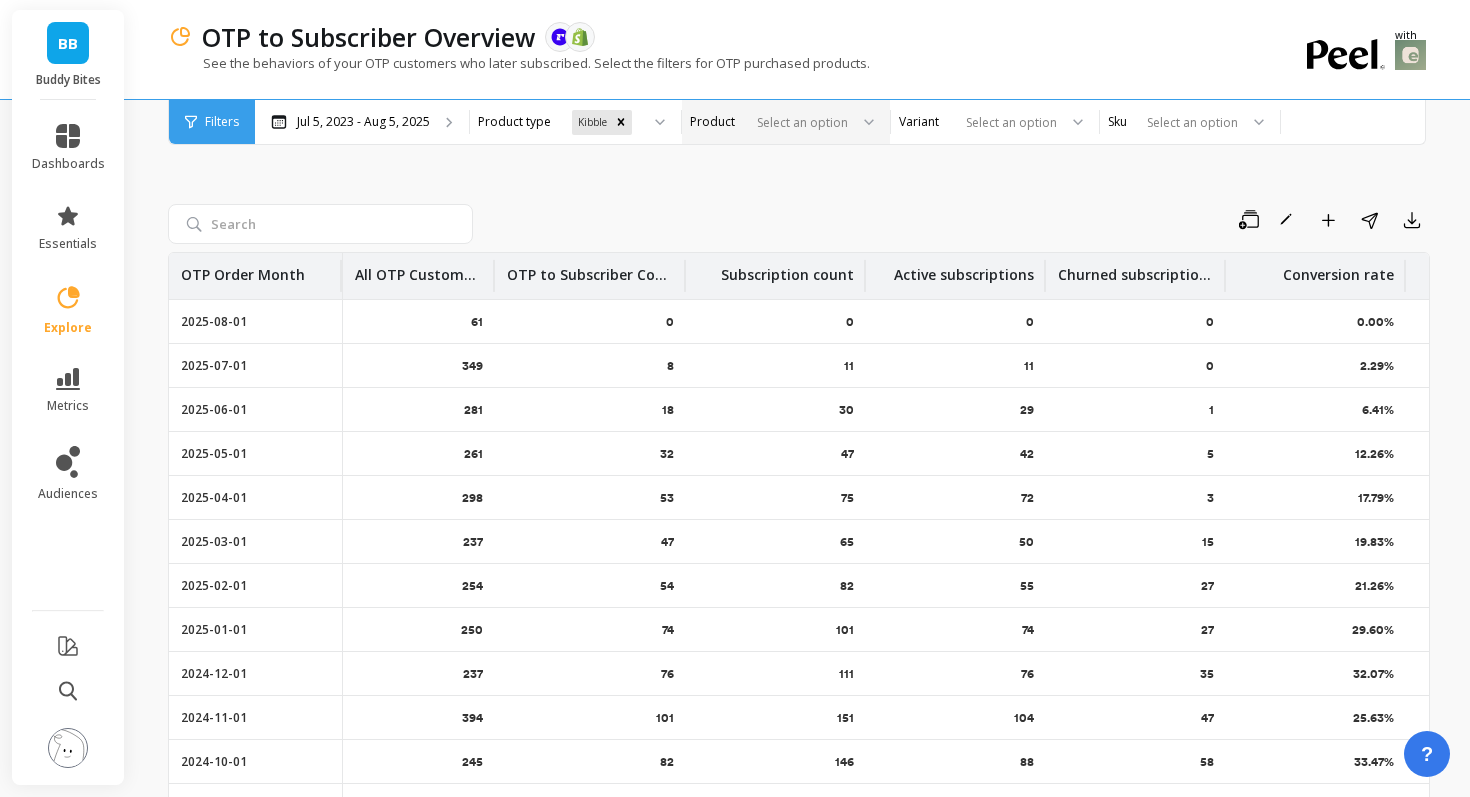 click at bounding box center (798, 122) 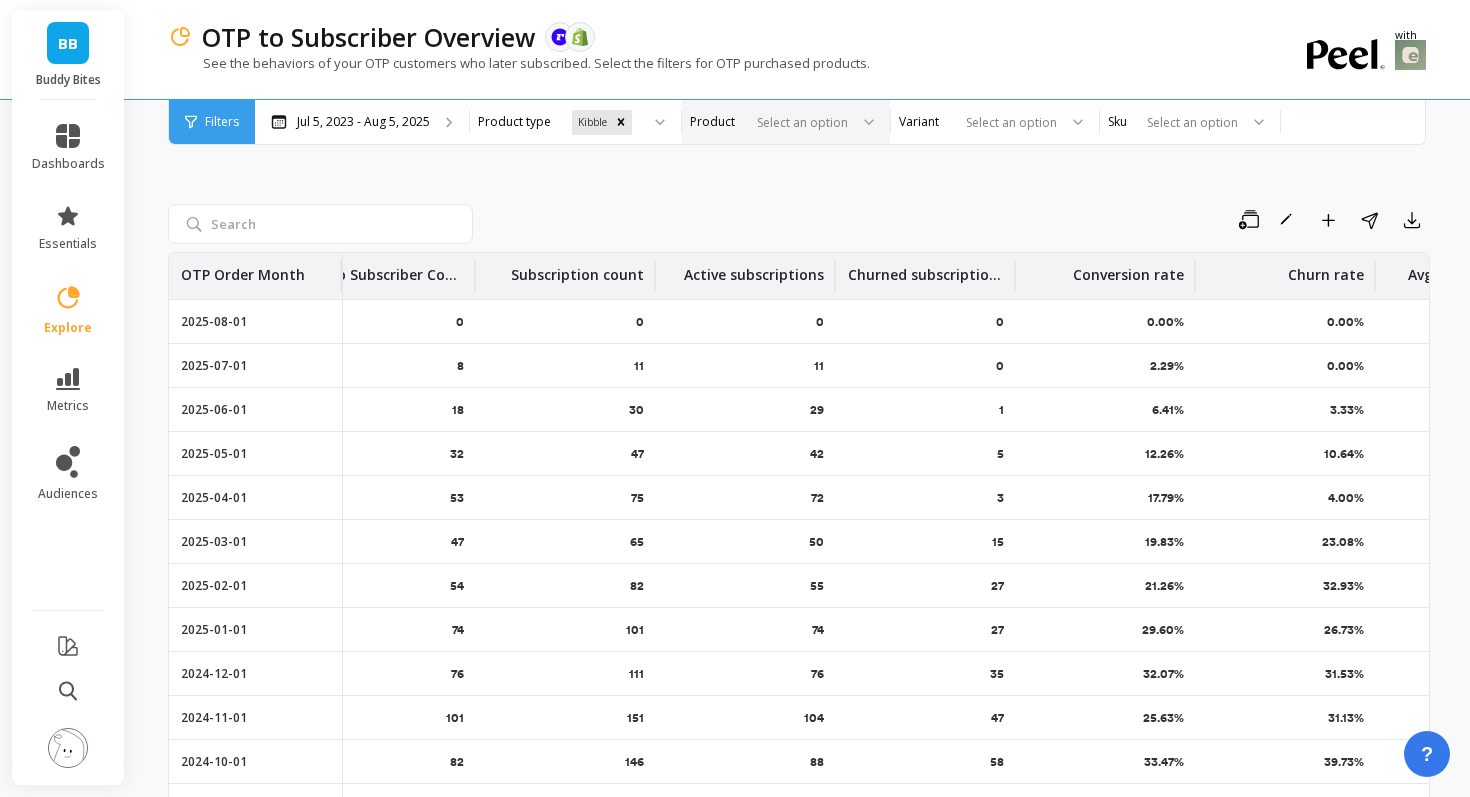 scroll, scrollTop: 0, scrollLeft: 337, axis: horizontal 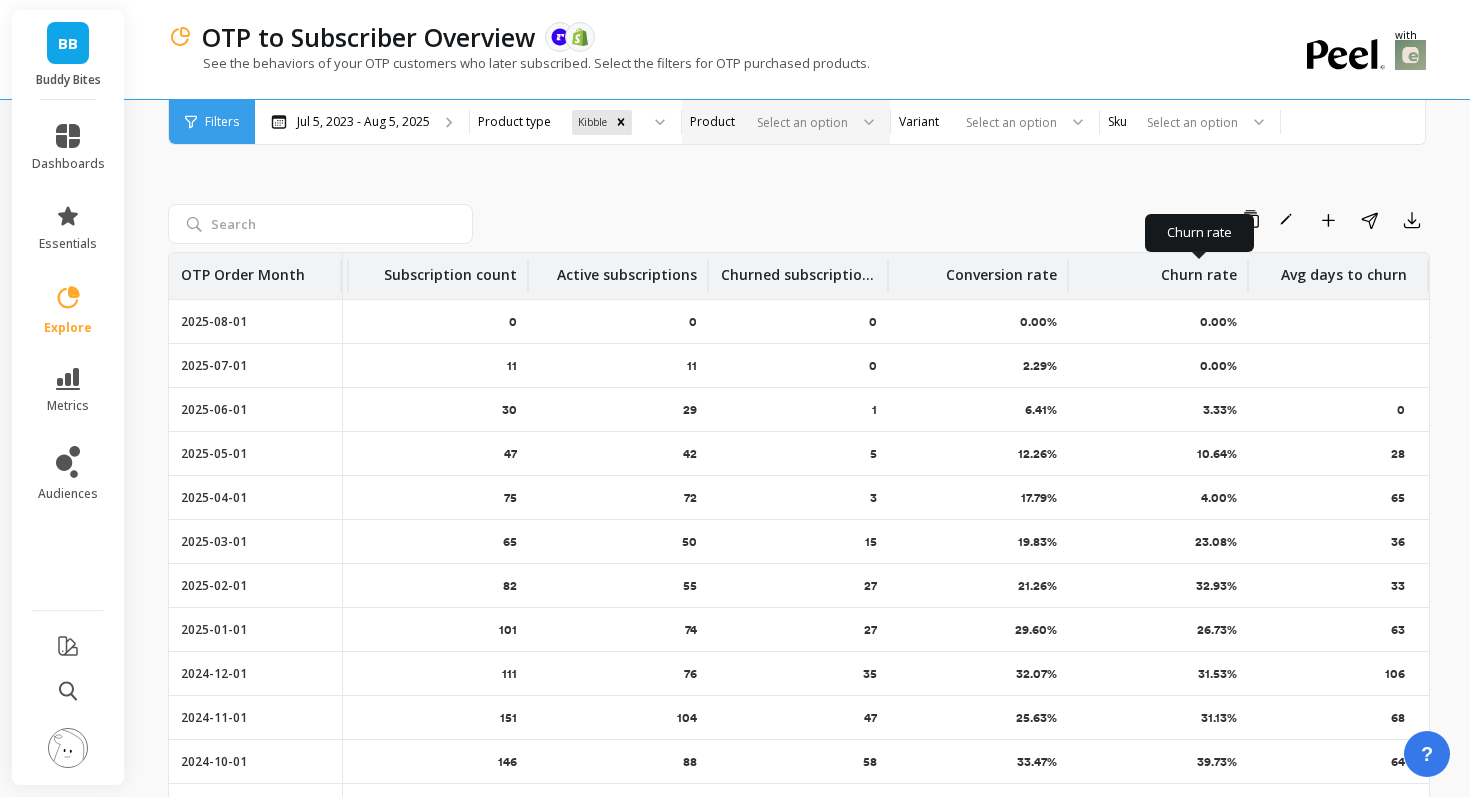 click on "Churn rate" at bounding box center [1199, 269] 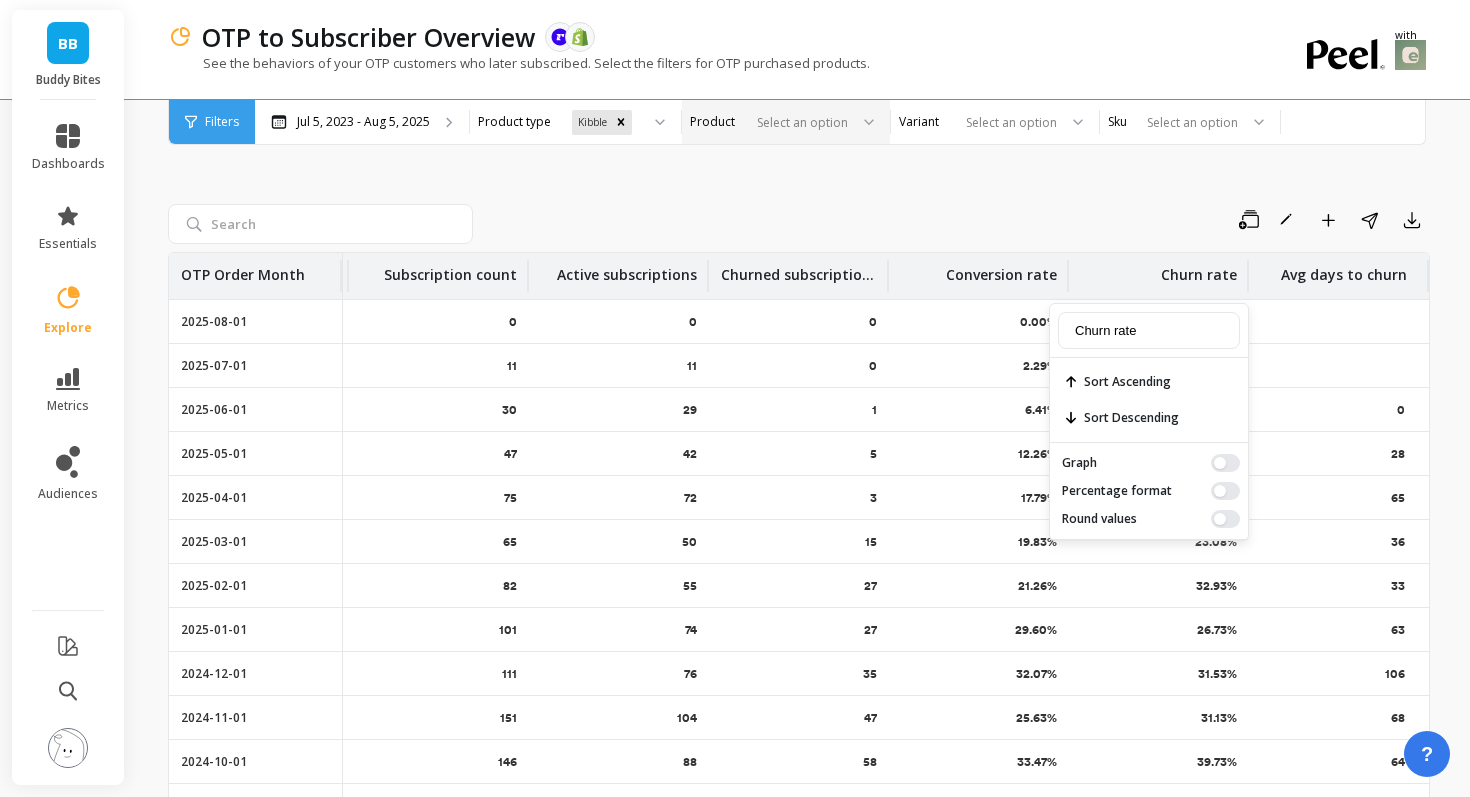 scroll, scrollTop: 86, scrollLeft: 337, axis: both 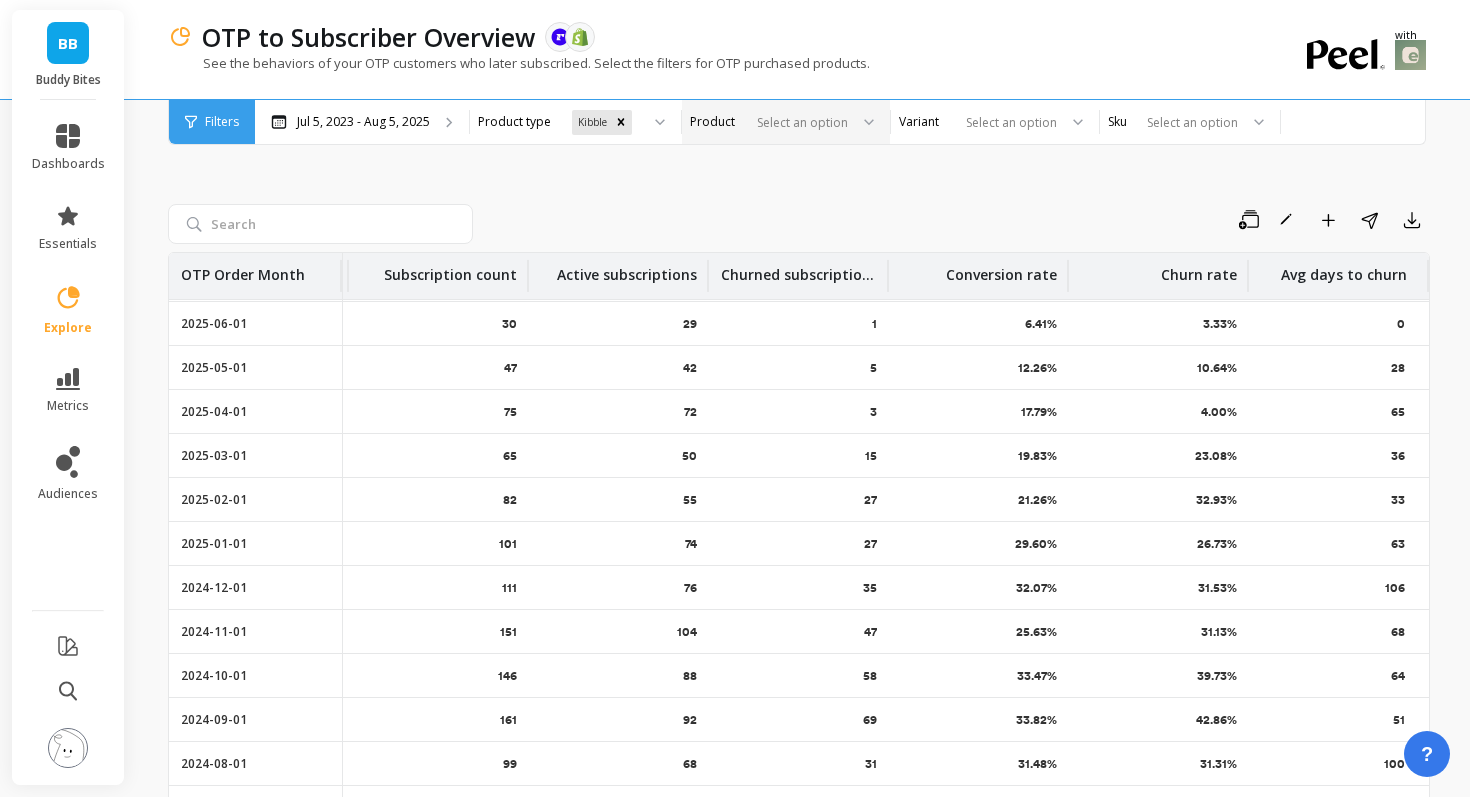 click on "Save Rename
Add to Dashboard
Share
Export" at bounding box center (955, 220) 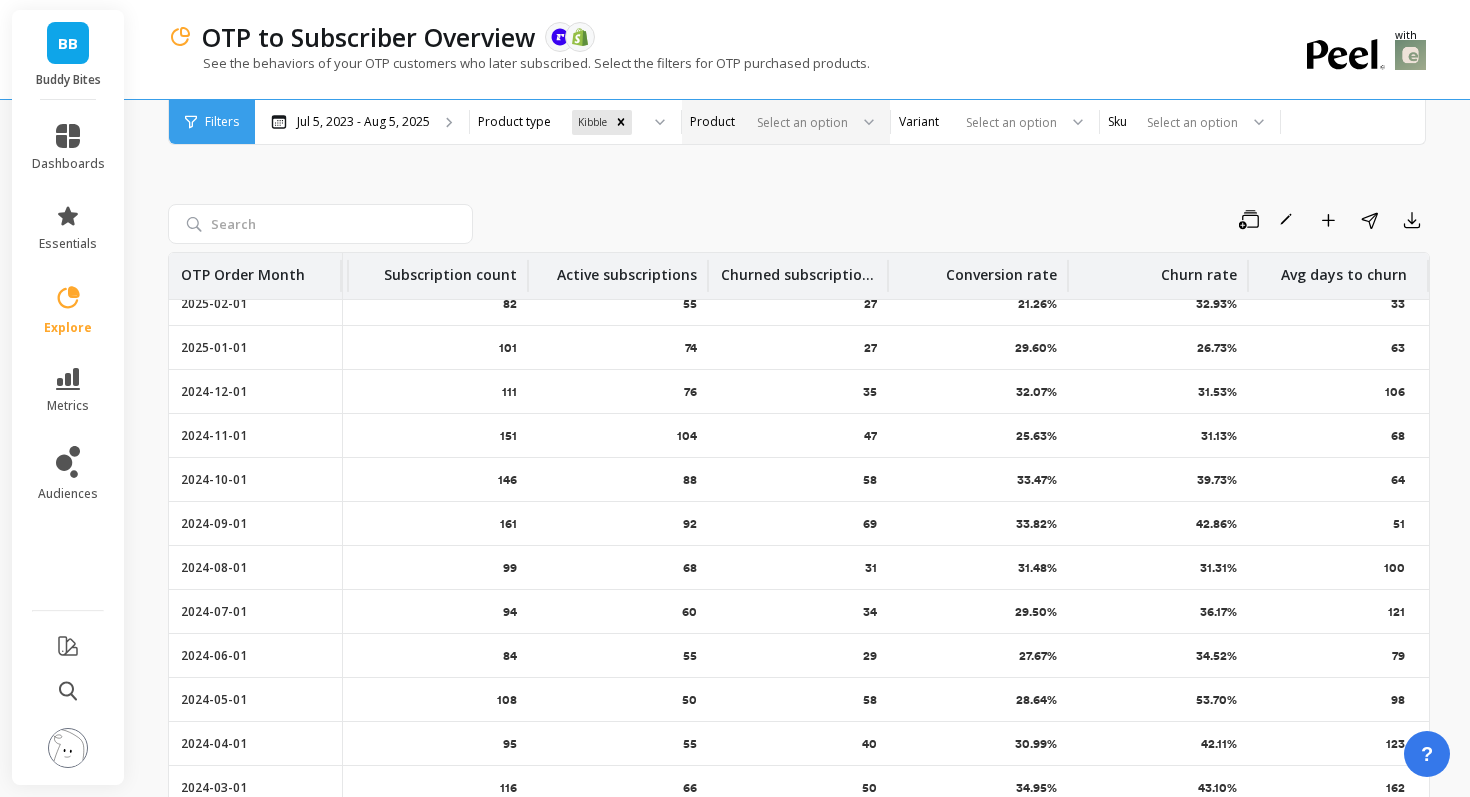 scroll, scrollTop: 0, scrollLeft: 337, axis: horizontal 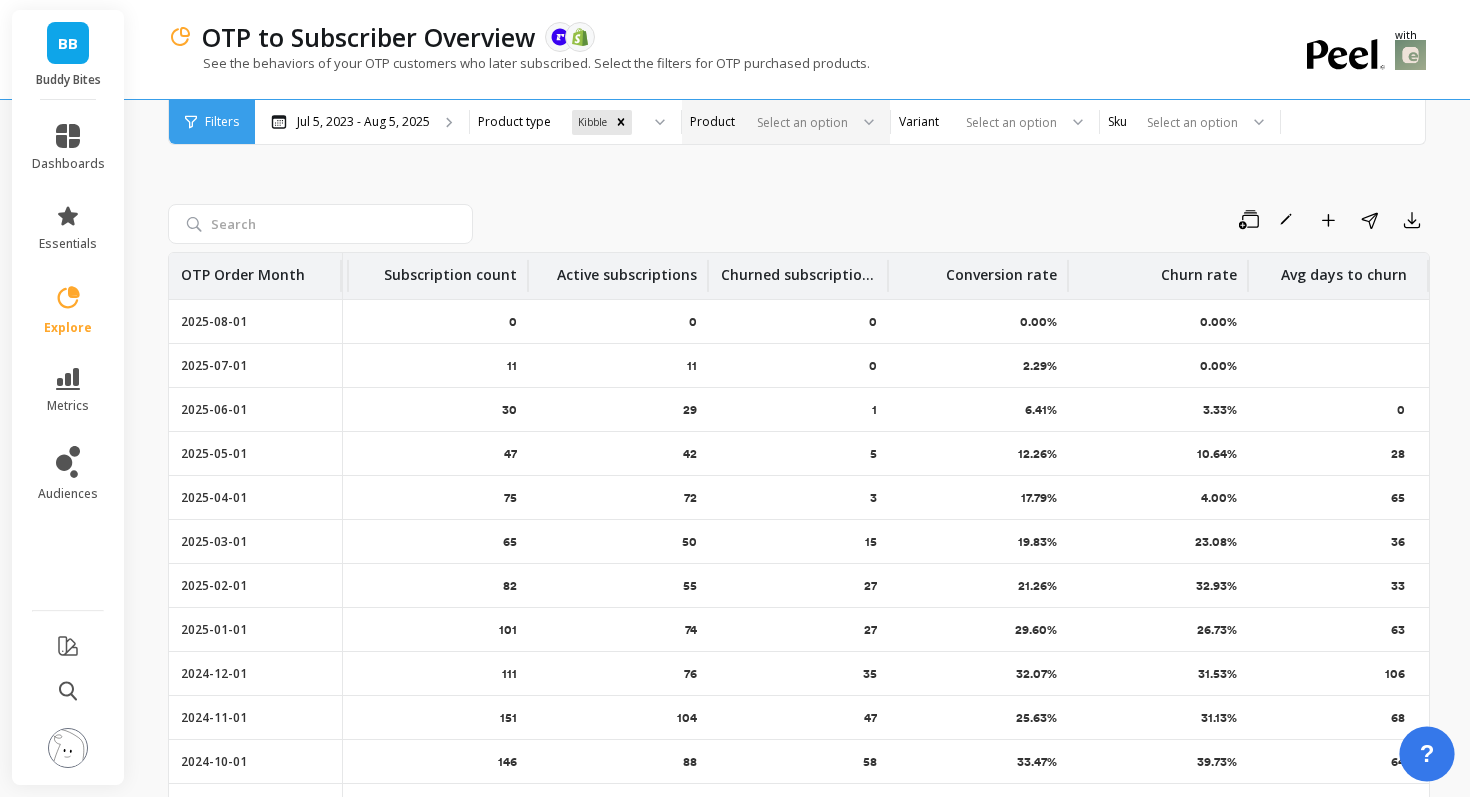 click on "?" at bounding box center (1427, 754) 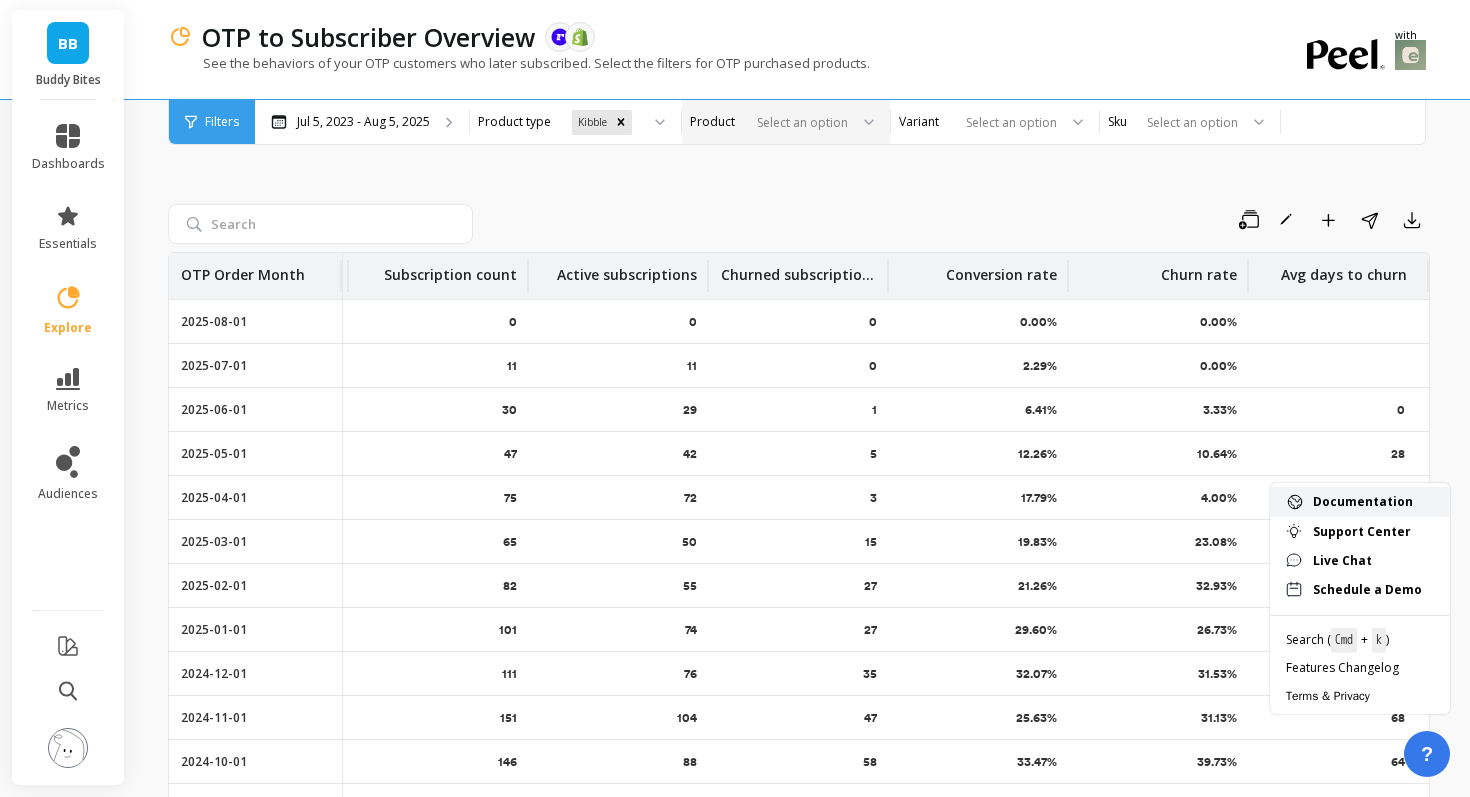click on "Documentation" at bounding box center (1373, 502) 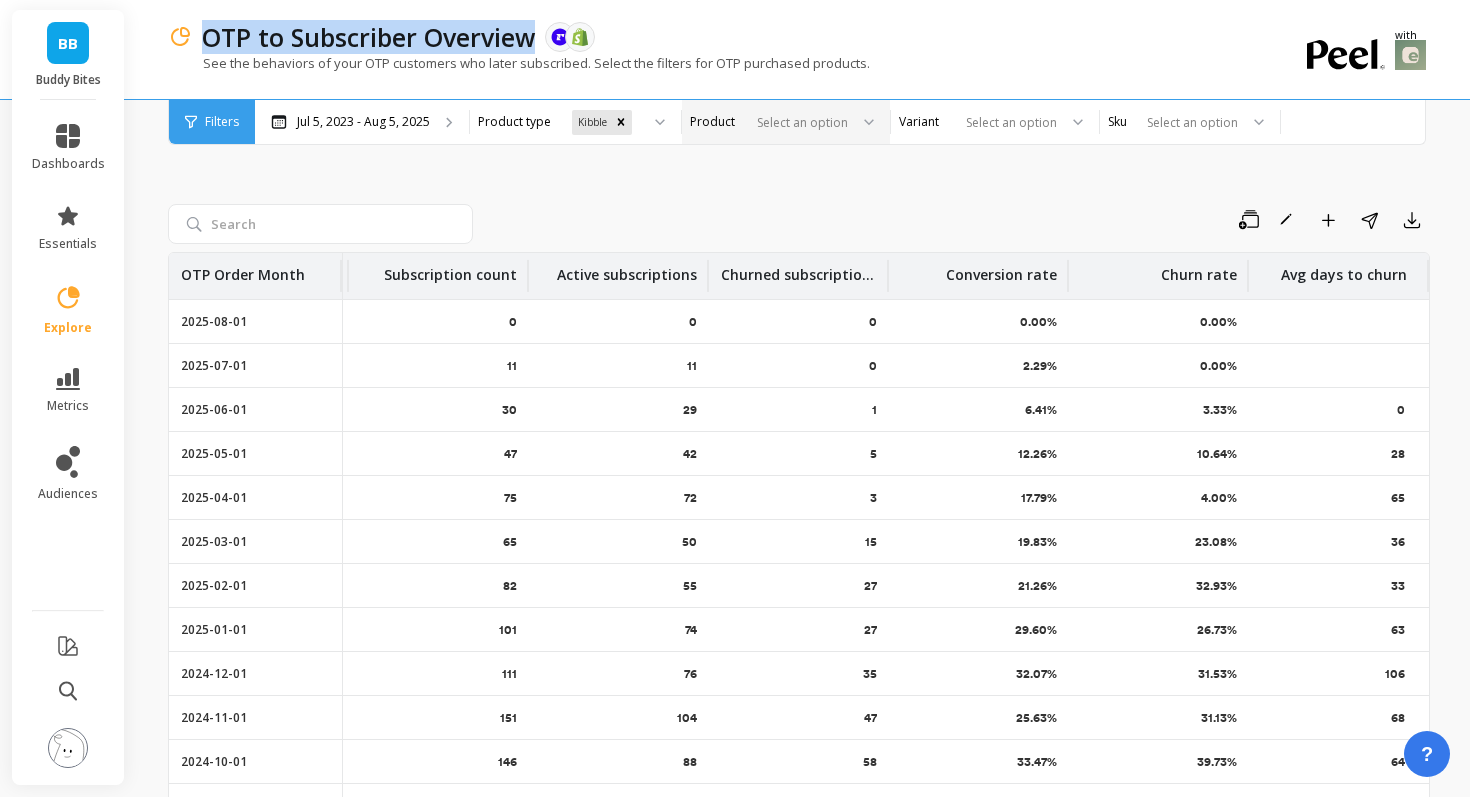 drag, startPoint x: 206, startPoint y: 28, endPoint x: 534, endPoint y: 30, distance: 328.0061 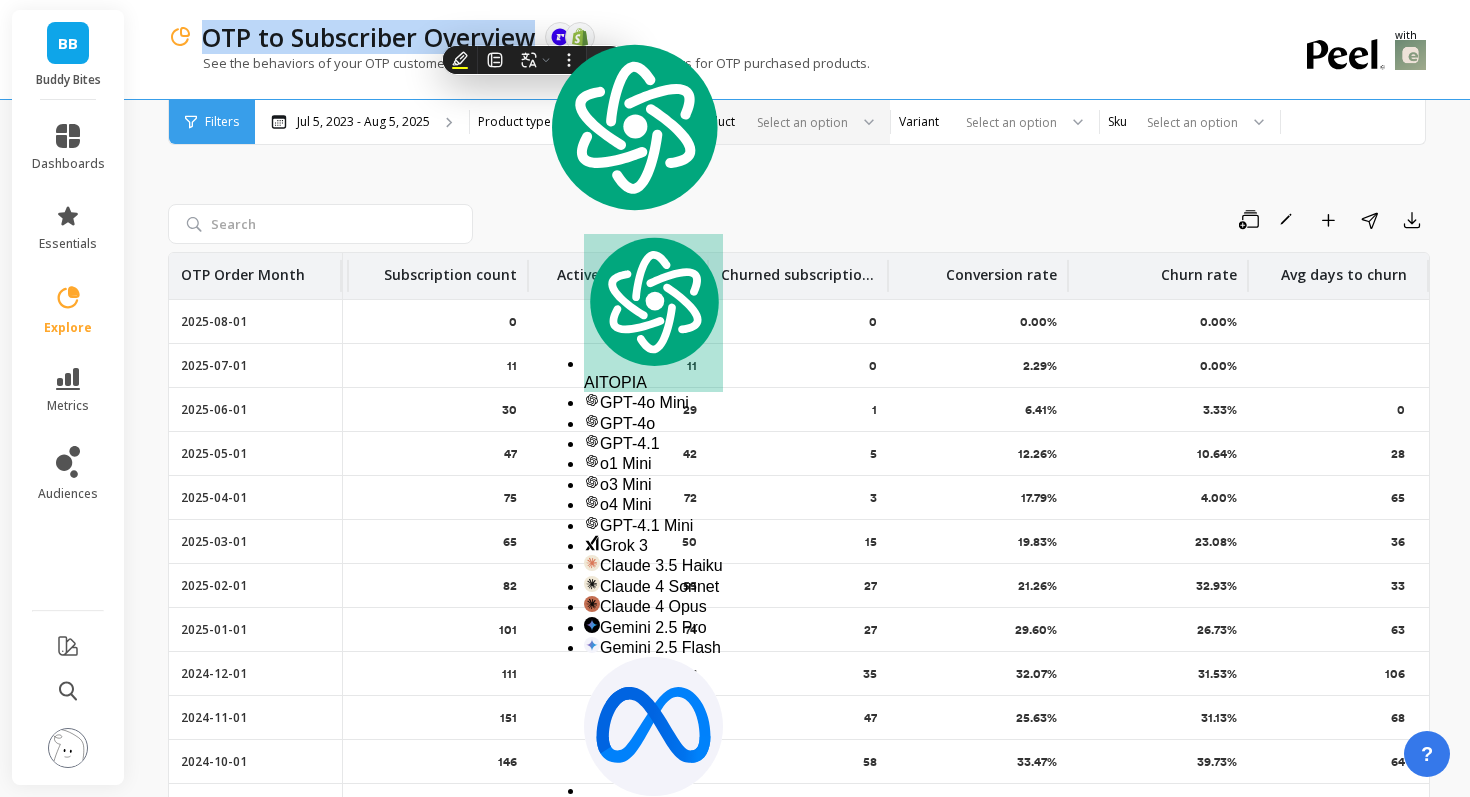 copy on "OTP to Subscriber Overview" 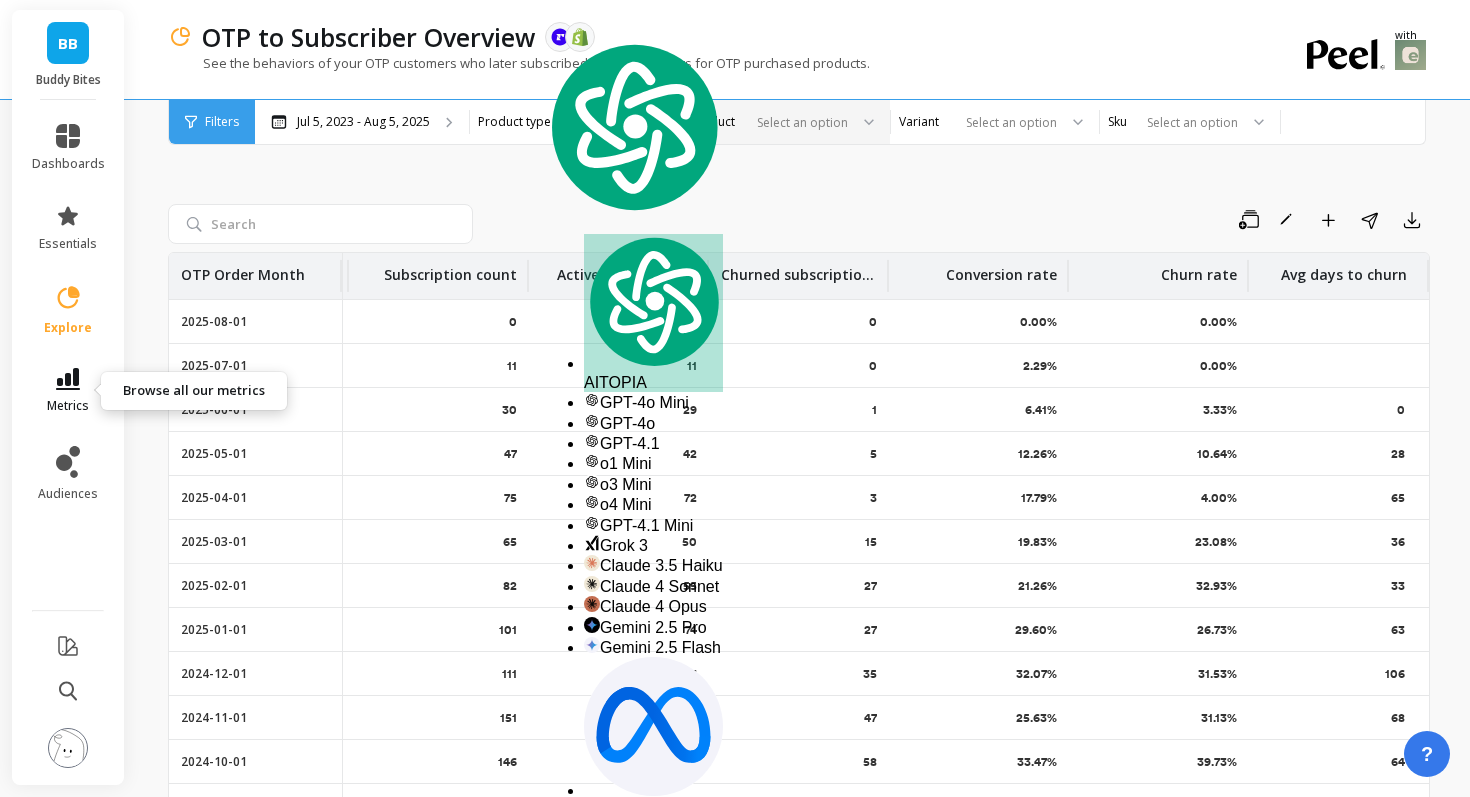 click on "metrics" at bounding box center (68, 406) 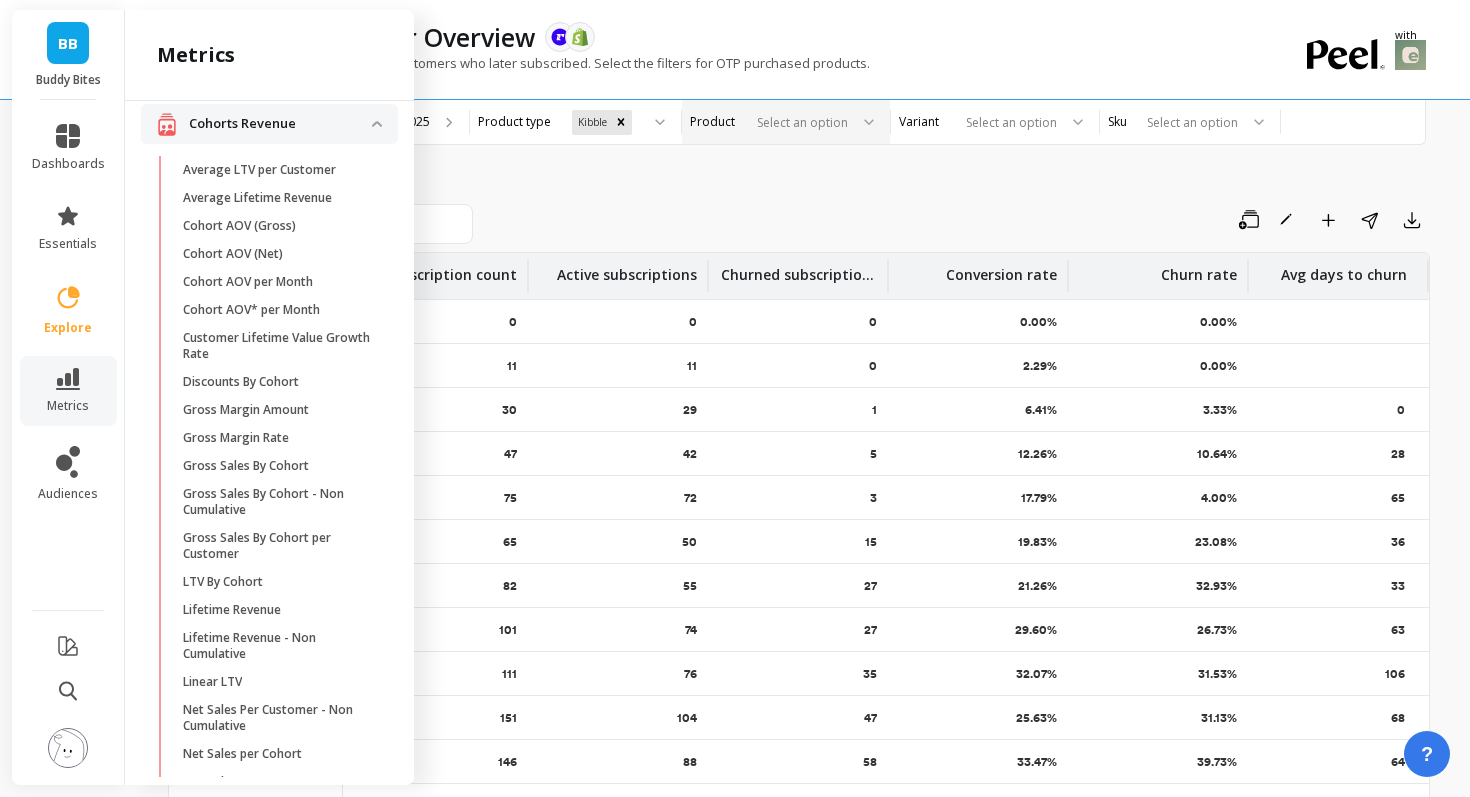 scroll, scrollTop: 596, scrollLeft: 0, axis: vertical 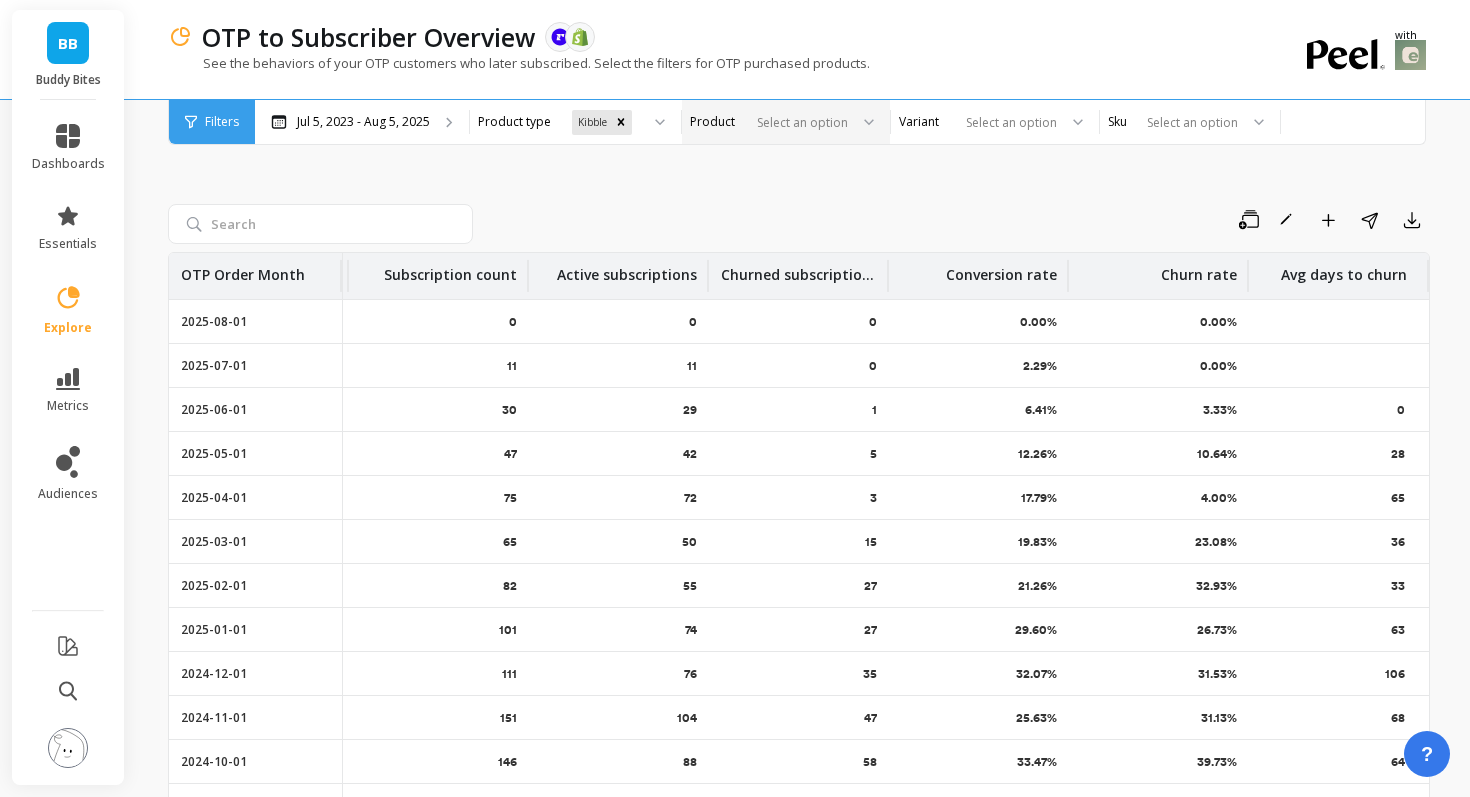 click on "Save Rename
Add to Dashboard
Share
Export OTP Order Month All OTP Customers OTP to Subscriber Count Subscription count Active subscriptions Churned subscriptions Conversion rate Churn rate Avg days to churn 2025-08-01 61 0 0 0 0 0.00% 0.00% - 2025-07-01 349 8 11 11 0 2.29% 0.00% - 2025-06-01 281 18 30 29 1 6.41% 3.33% 0 2025-05-01 261 32 47 42 5 12.26% 10.64% 28 2025-04-01 298 53 75 72 3 17.79% 4.00% 65 2025-03-01 237 47 65 50 15 19.83% 23.08% 36 2025-02-01 254 54 82 55 27 21.26% 32.93% 33 2025-01-01 250 74 101 74 27 29.60% 26.73% 63 2024-12-01 237 76 111 76 35 32.07% 31.53% 106 2024-11-01 394 101 151 104 47 25.63% 31.13% 68 2024-10-01 245 82 146 88 58 33.47% 39.73% 64 2024-09-01 207 70 161 92 69 33.82% 42.86% 51 2024-08-01 216 68 99 68 31 31.48% 31.31% 100 2024-07-01 200 59 94 60 34 29.50% 36.17% 121 2024-06-01 159 44 84 55 29 27.67% 34.52% 79 2024-05-01 206 59 108 50 58 28.64% 53.70% 98 2024-04-01 171 53 95 55 40 30.99% 42.11% 123 2024-03-01 186 65 116 66 50 34.95% 43.10% 162 2024-02-01 63" at bounding box center (799, 505) 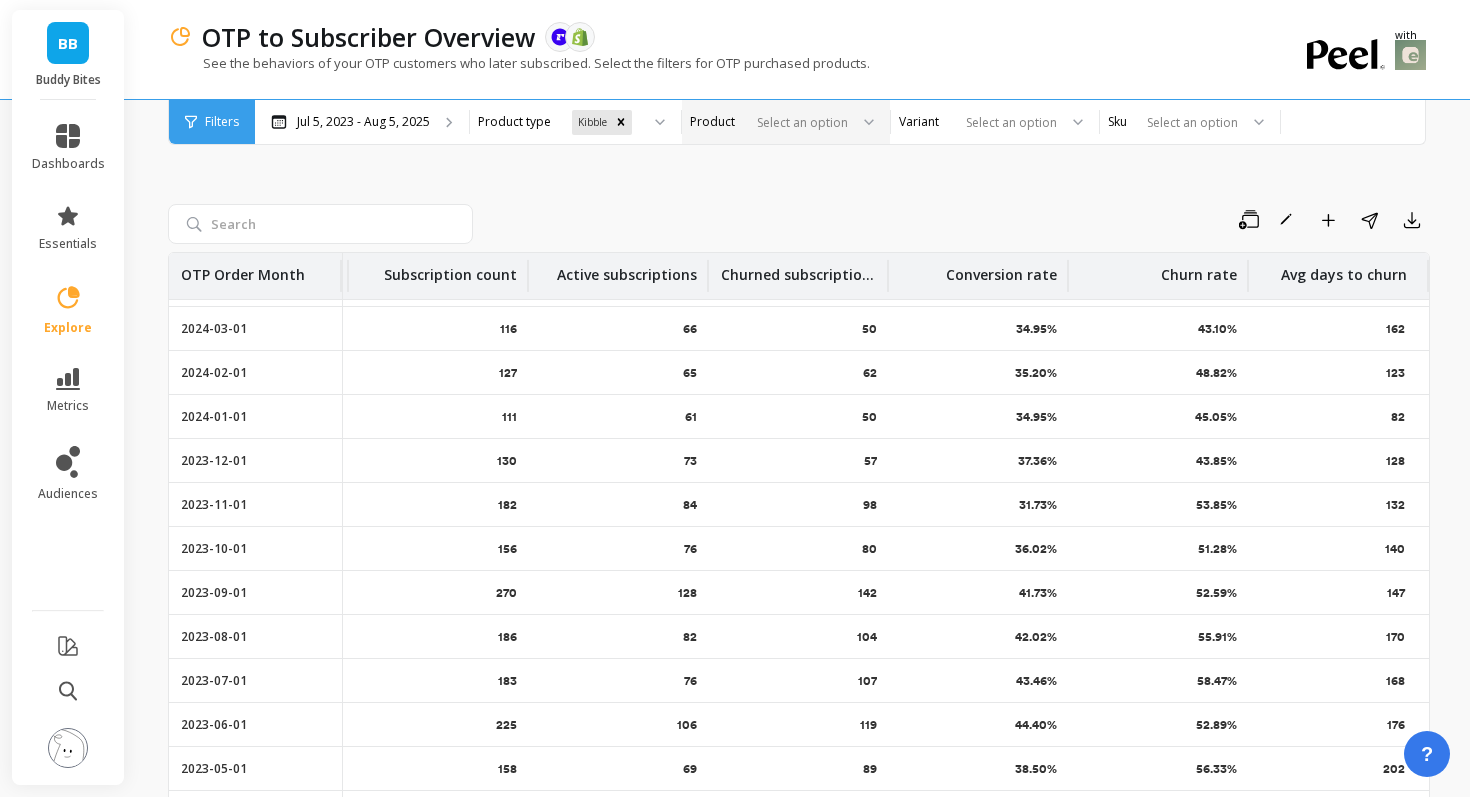 scroll, scrollTop: 1209, scrollLeft: 337, axis: both 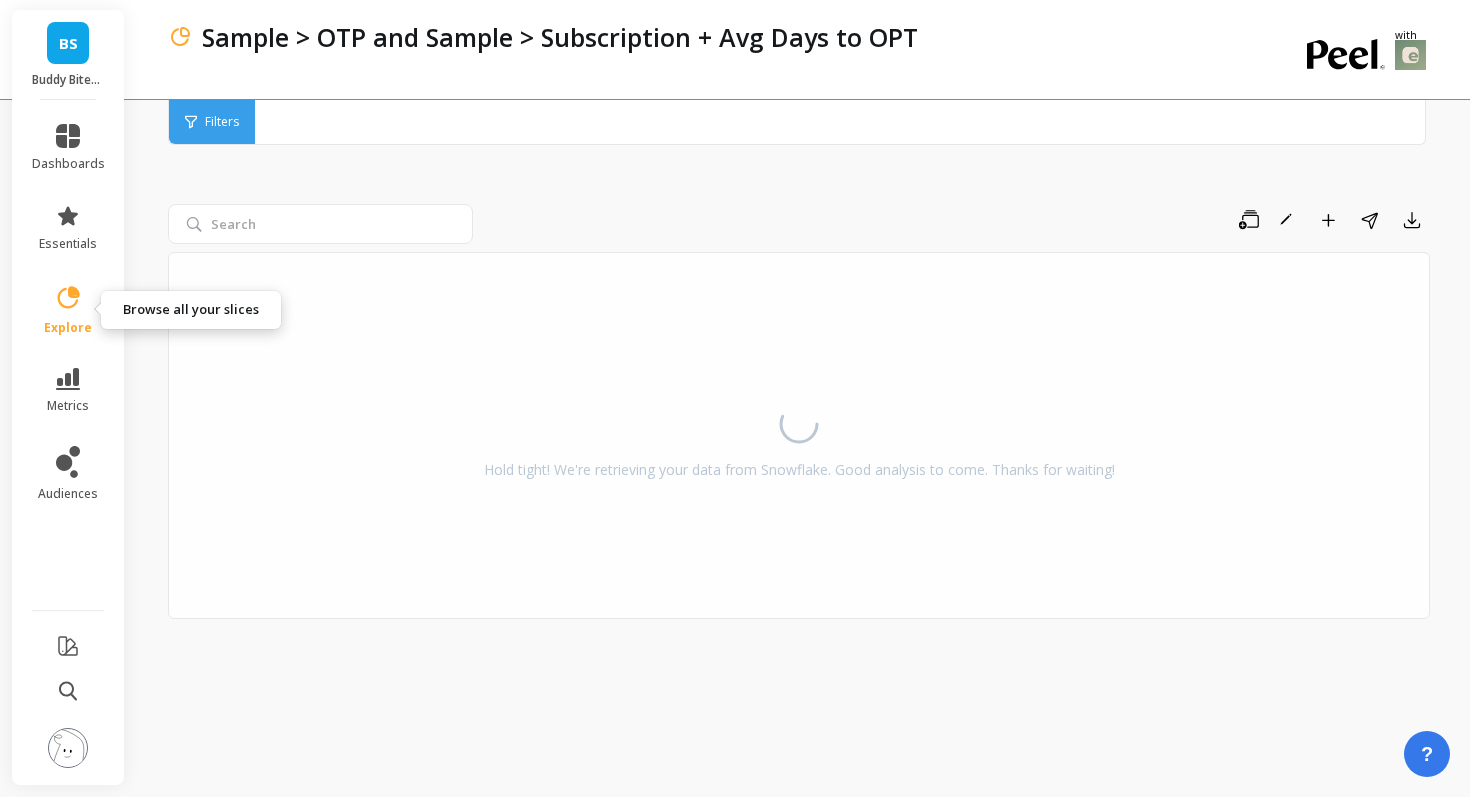click 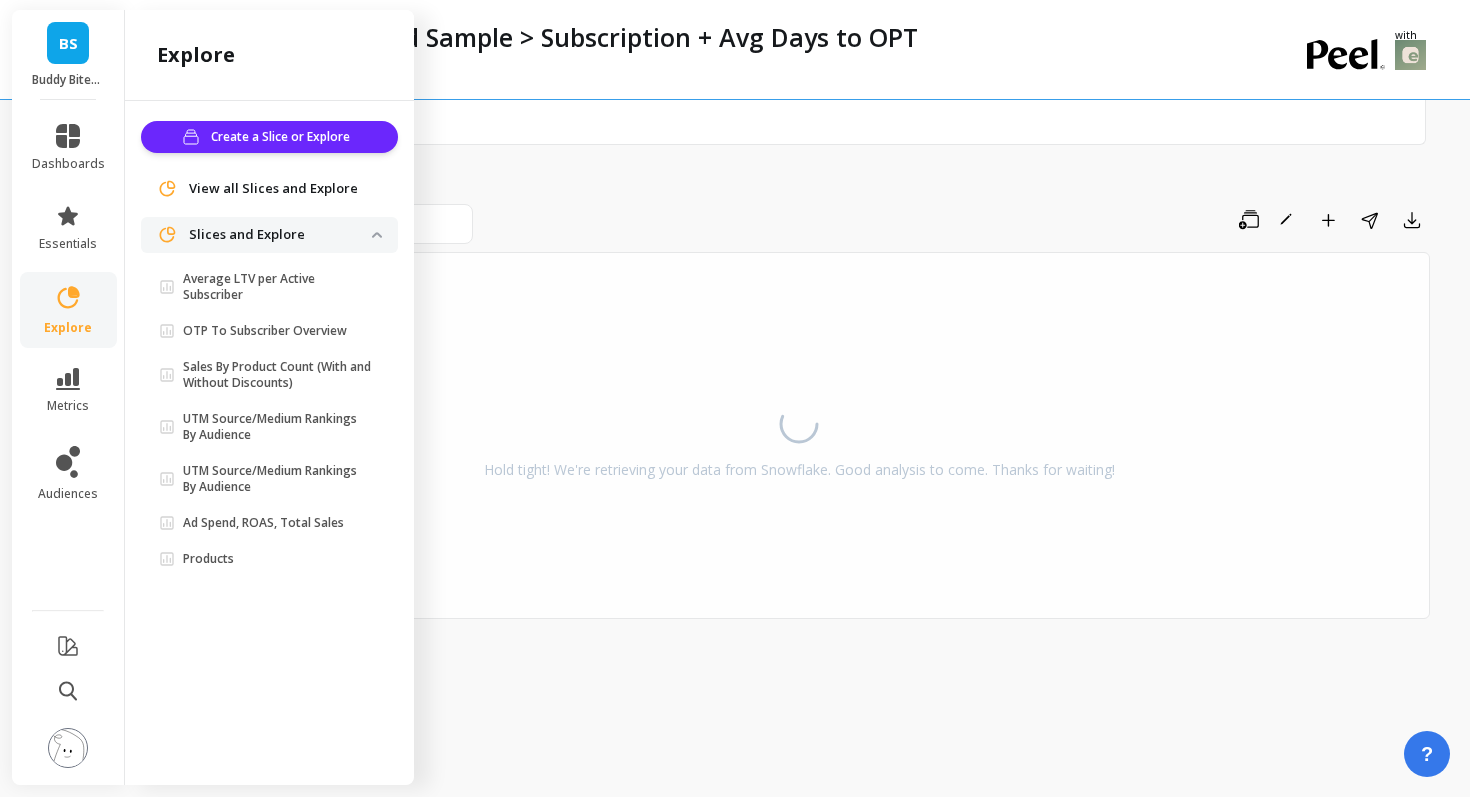 click on "Filters  Filters" at bounding box center [797, 122] 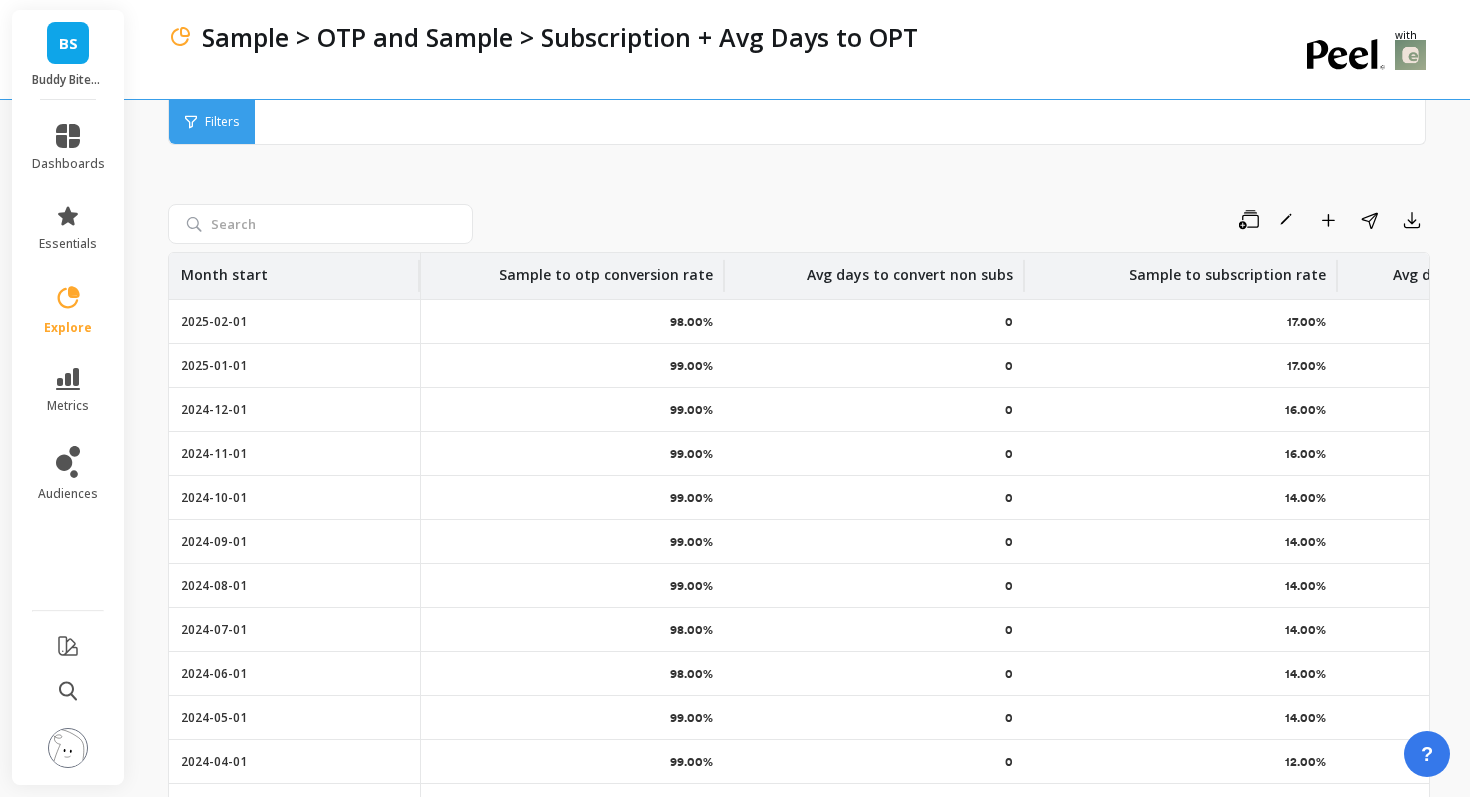 scroll, scrollTop: 373, scrollLeft: 0, axis: vertical 